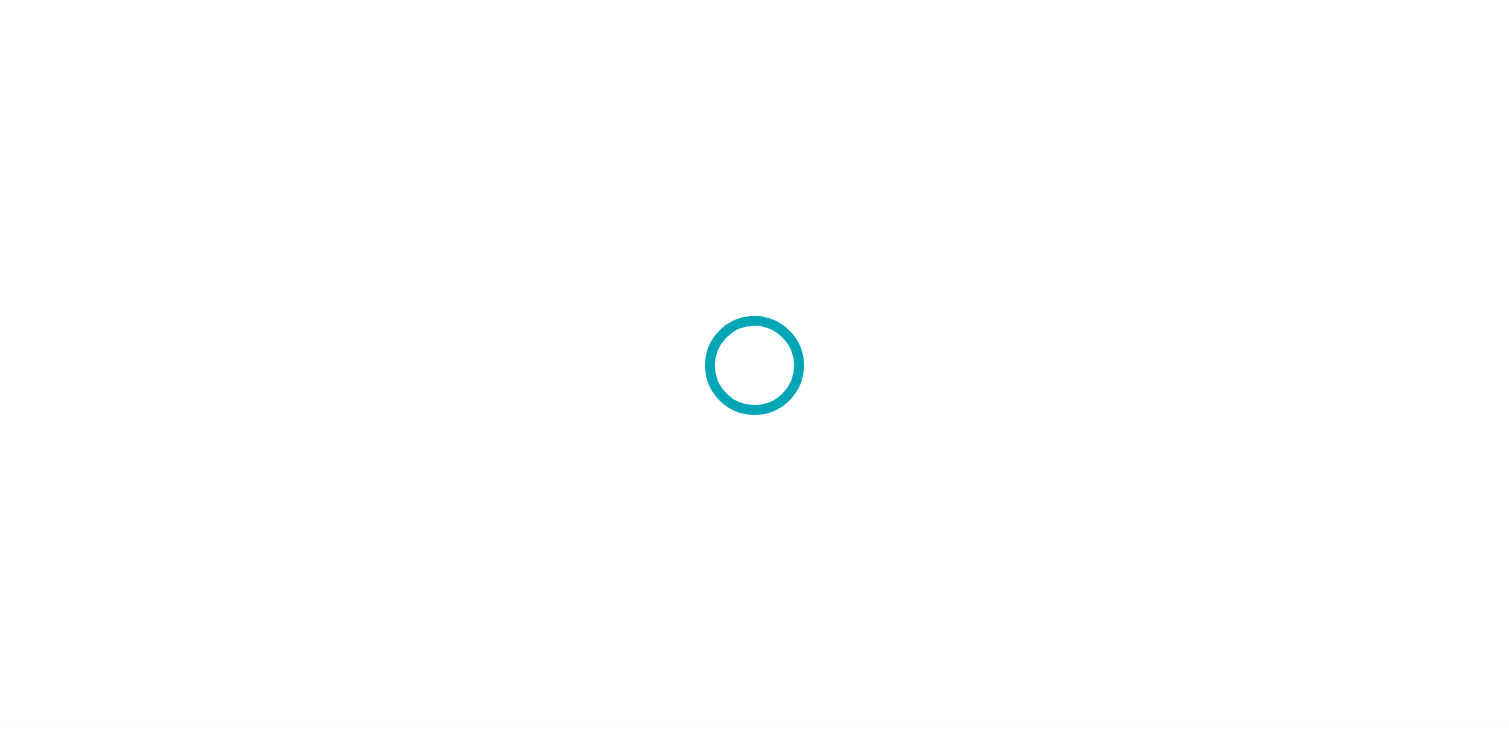 scroll, scrollTop: 0, scrollLeft: 0, axis: both 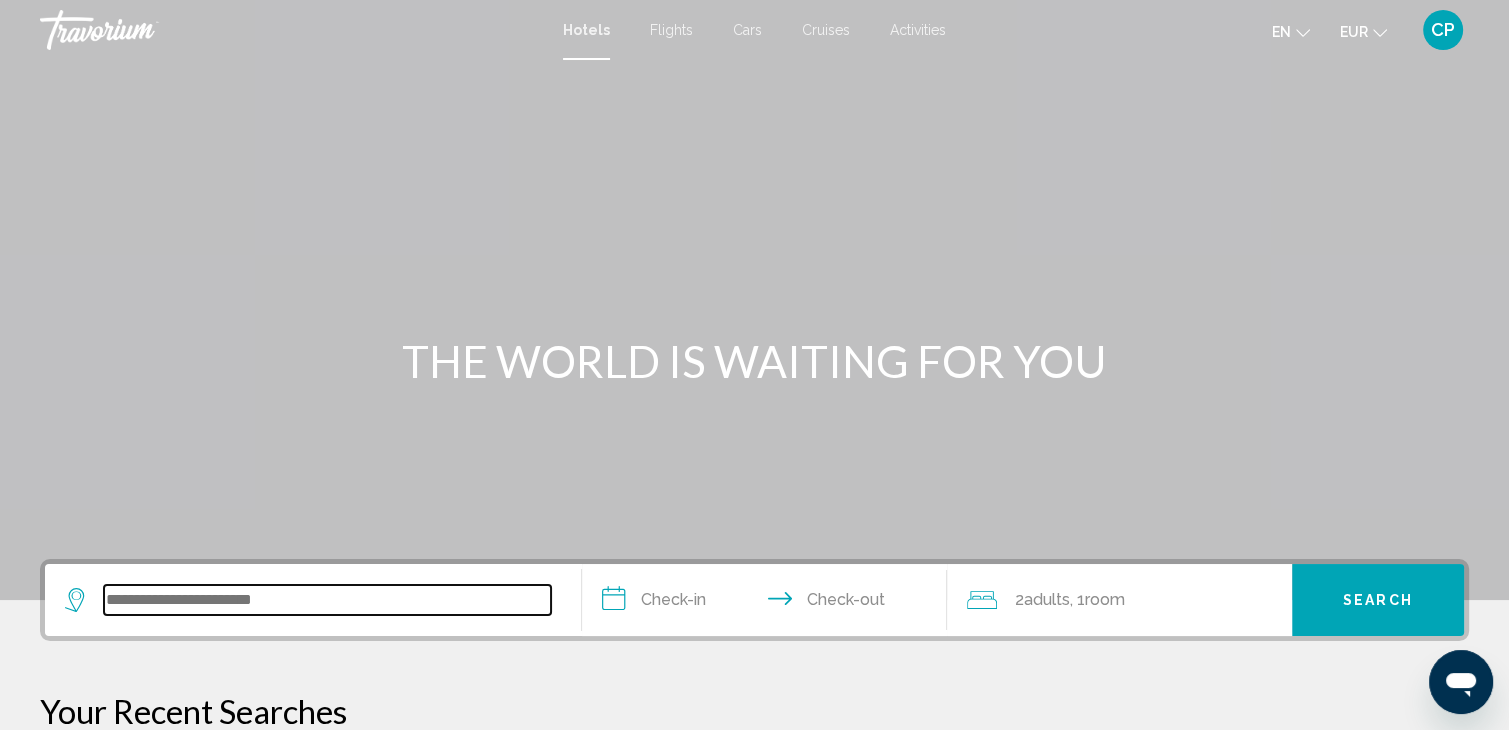 click at bounding box center [327, 600] 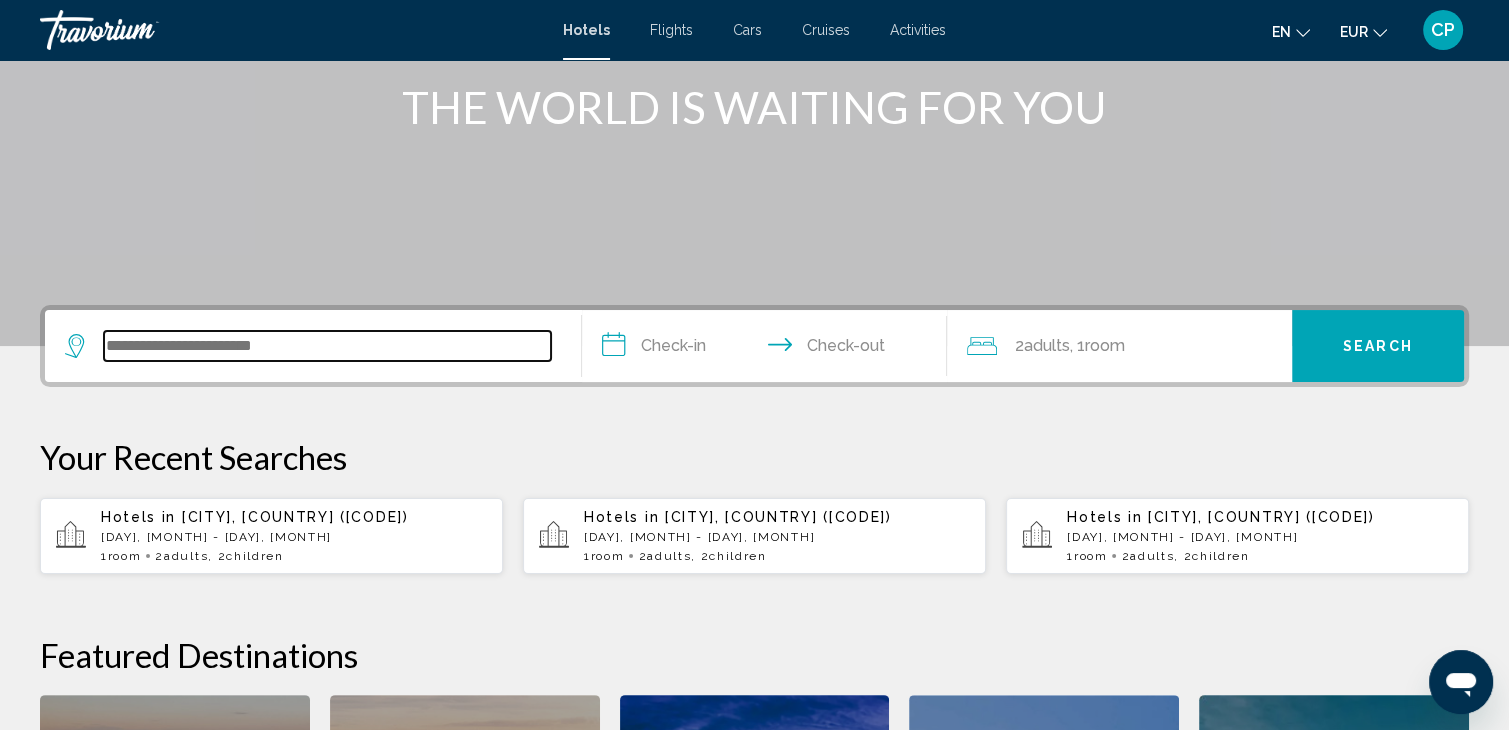 scroll, scrollTop: 0, scrollLeft: 0, axis: both 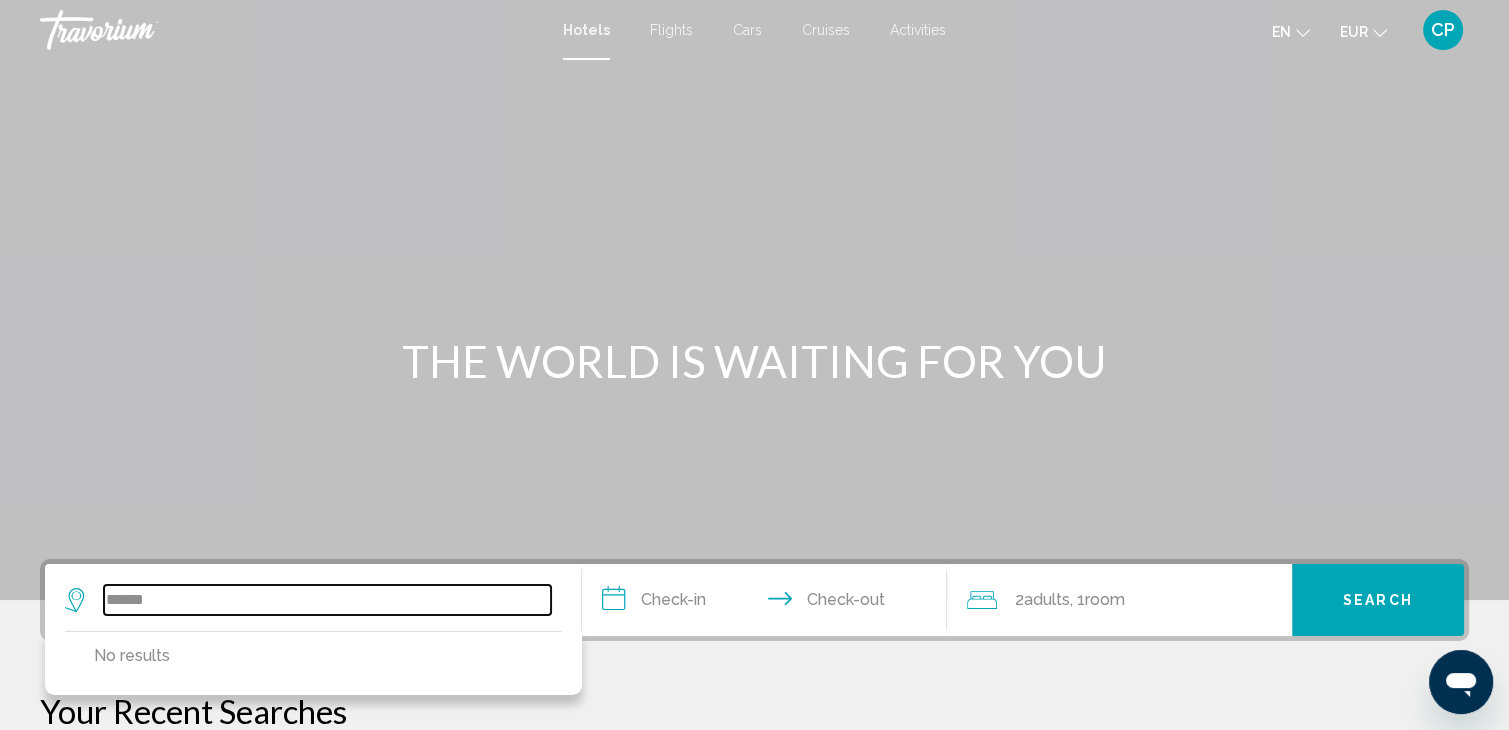 drag, startPoint x: 250, startPoint y: 602, endPoint x: 65, endPoint y: 582, distance: 186.07794 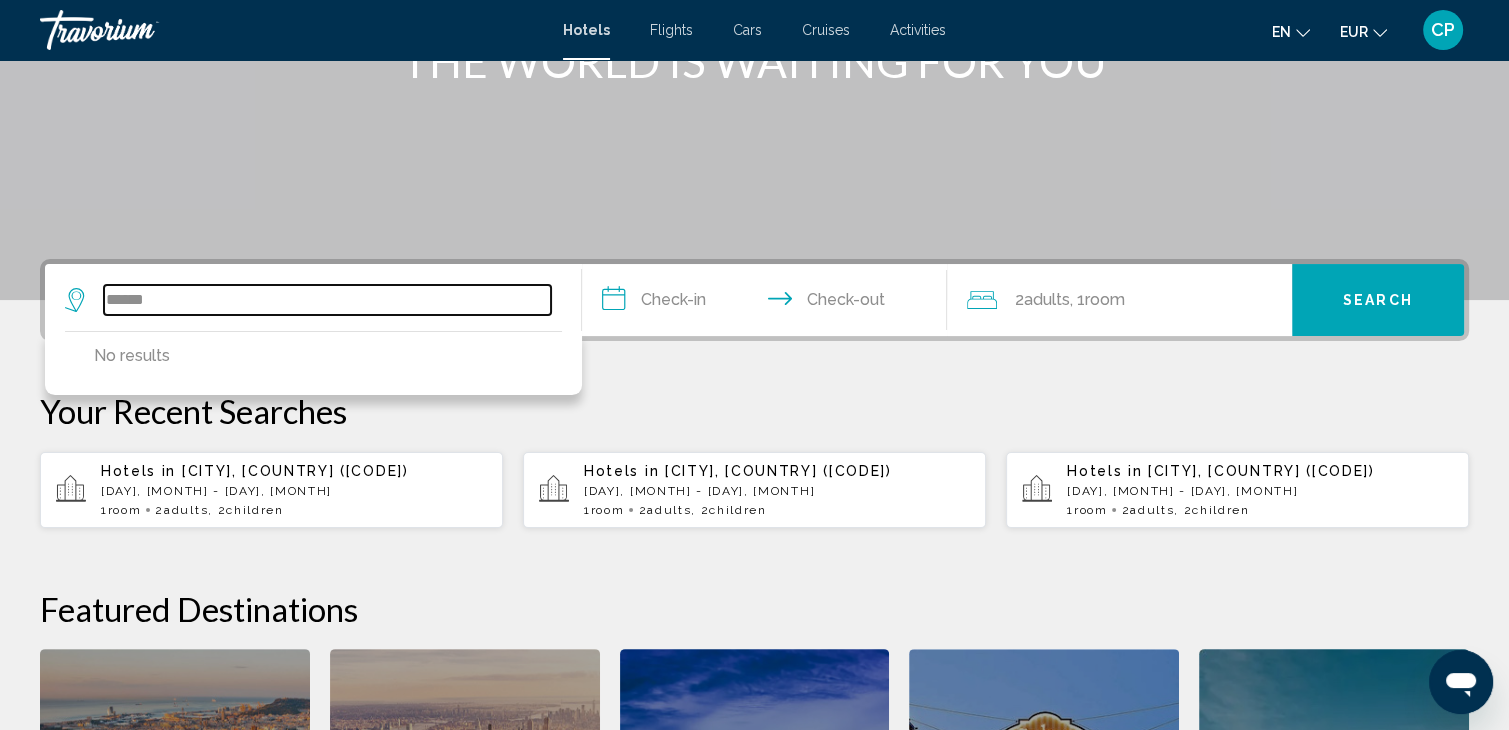 scroll, scrollTop: 493, scrollLeft: 0, axis: vertical 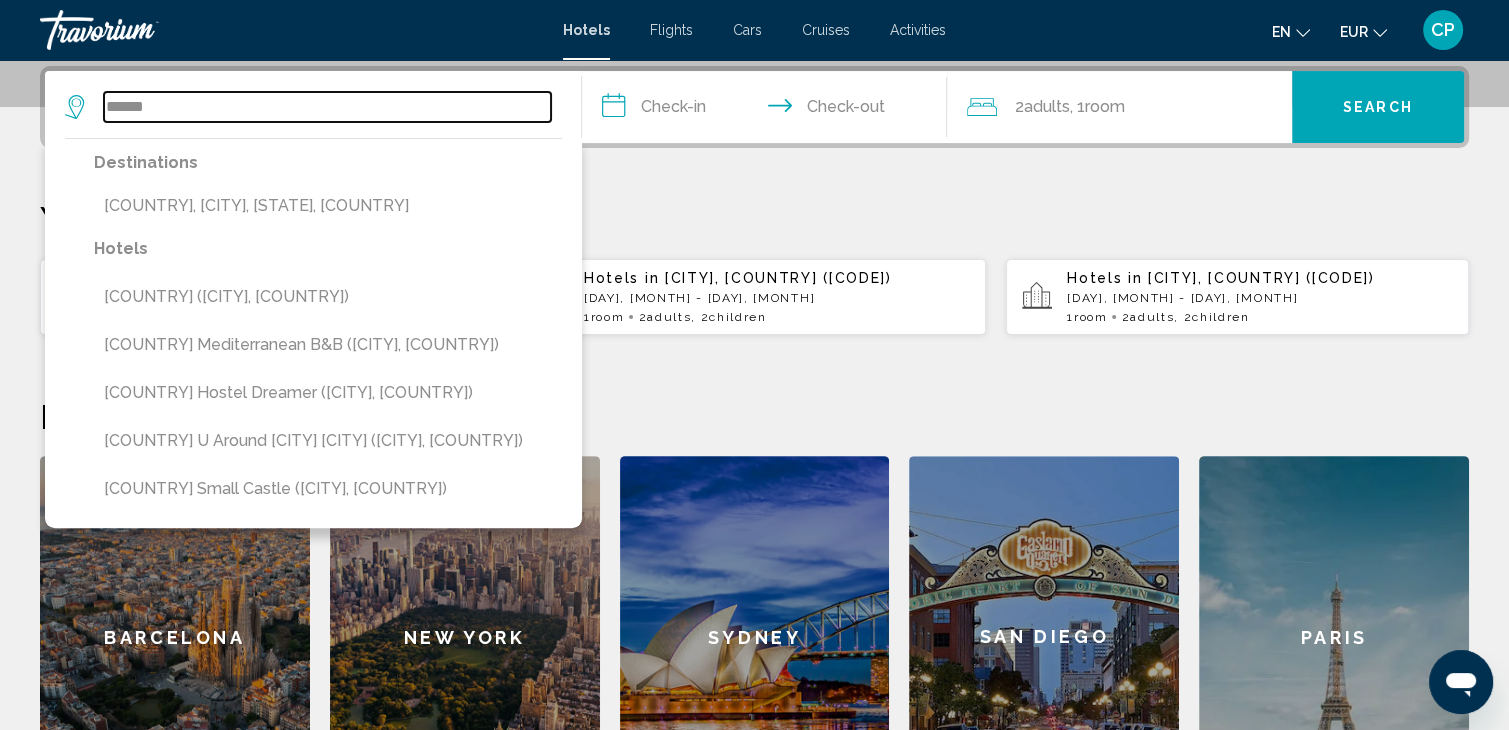 drag, startPoint x: 210, startPoint y: 103, endPoint x: 0, endPoint y: 81, distance: 211.14923 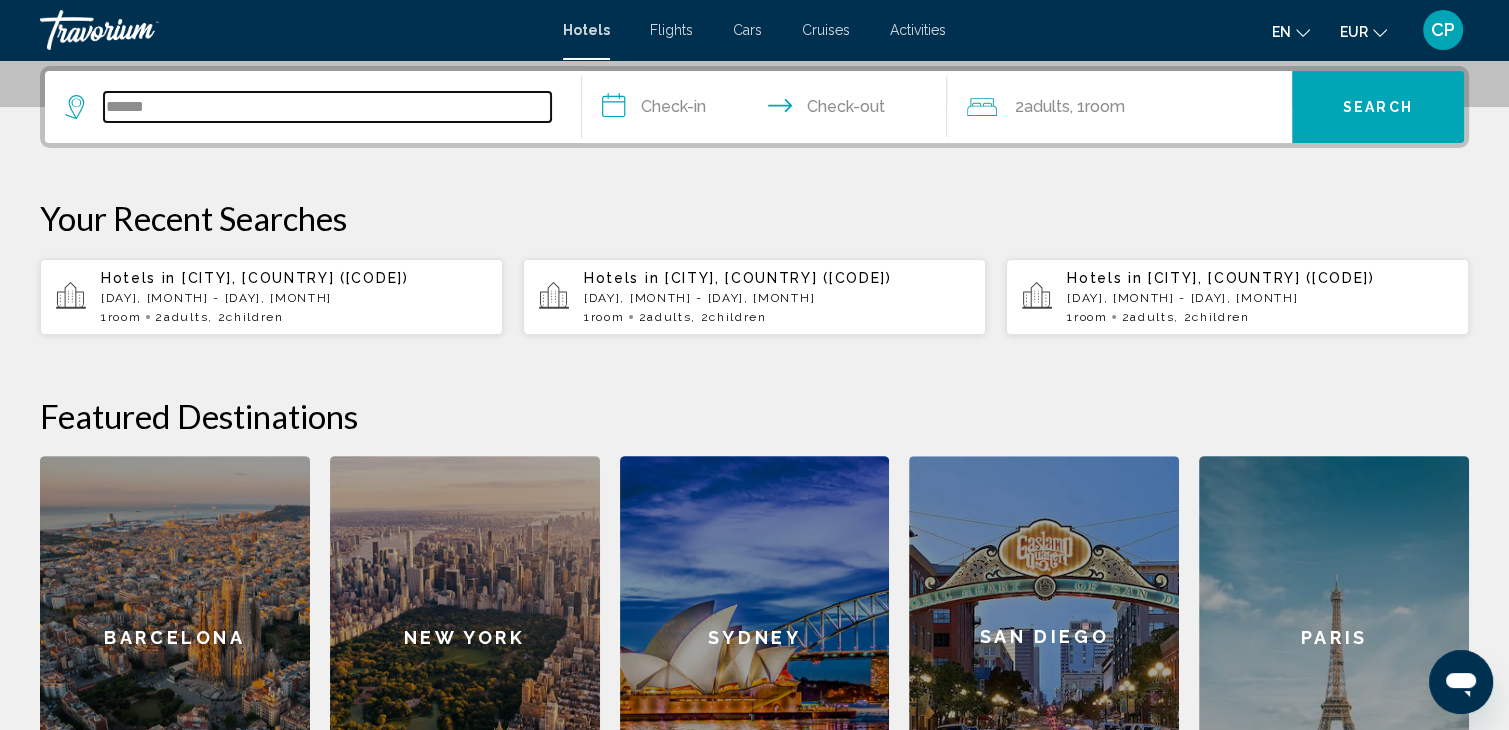 click on "******" at bounding box center (327, 107) 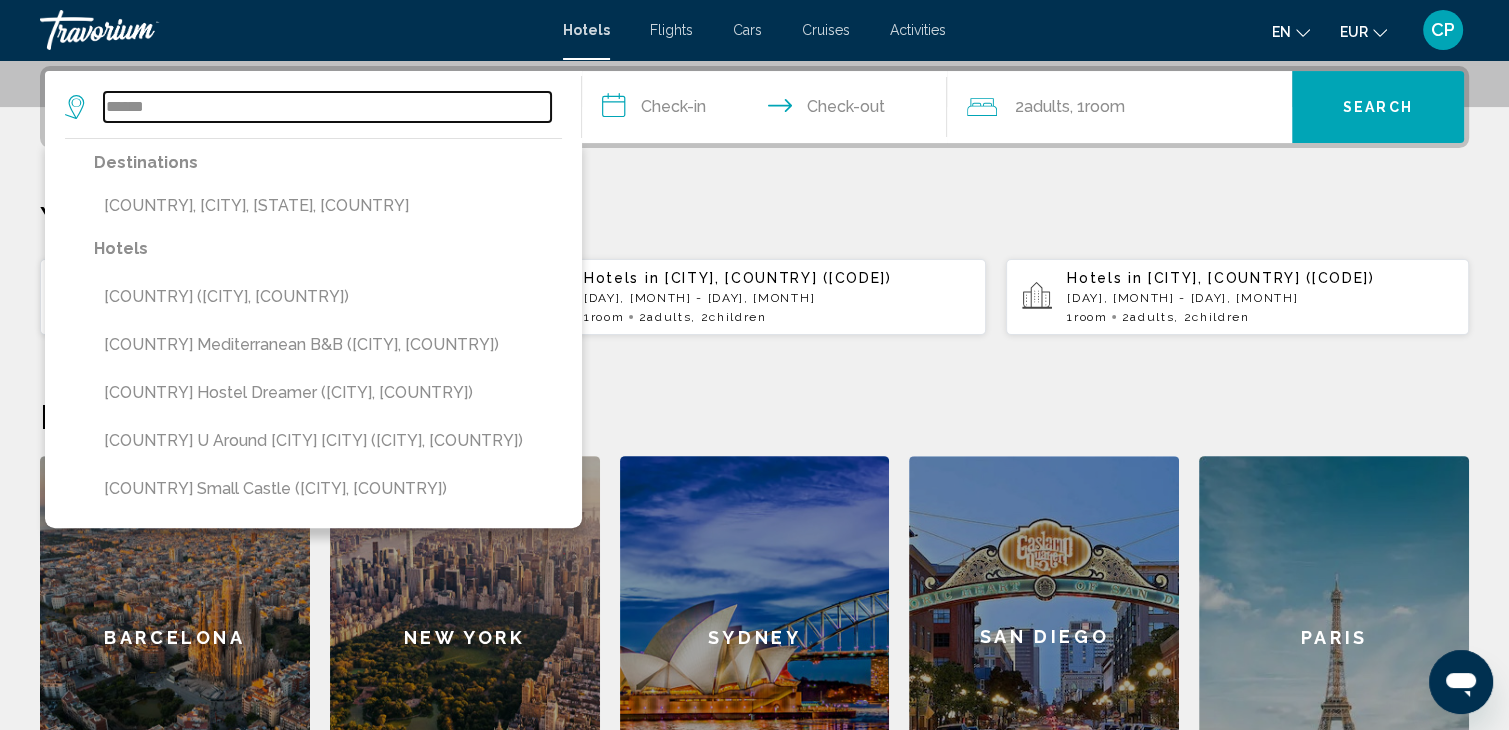 drag, startPoint x: 77, startPoint y: 83, endPoint x: 4, endPoint y: 86, distance: 73.061615 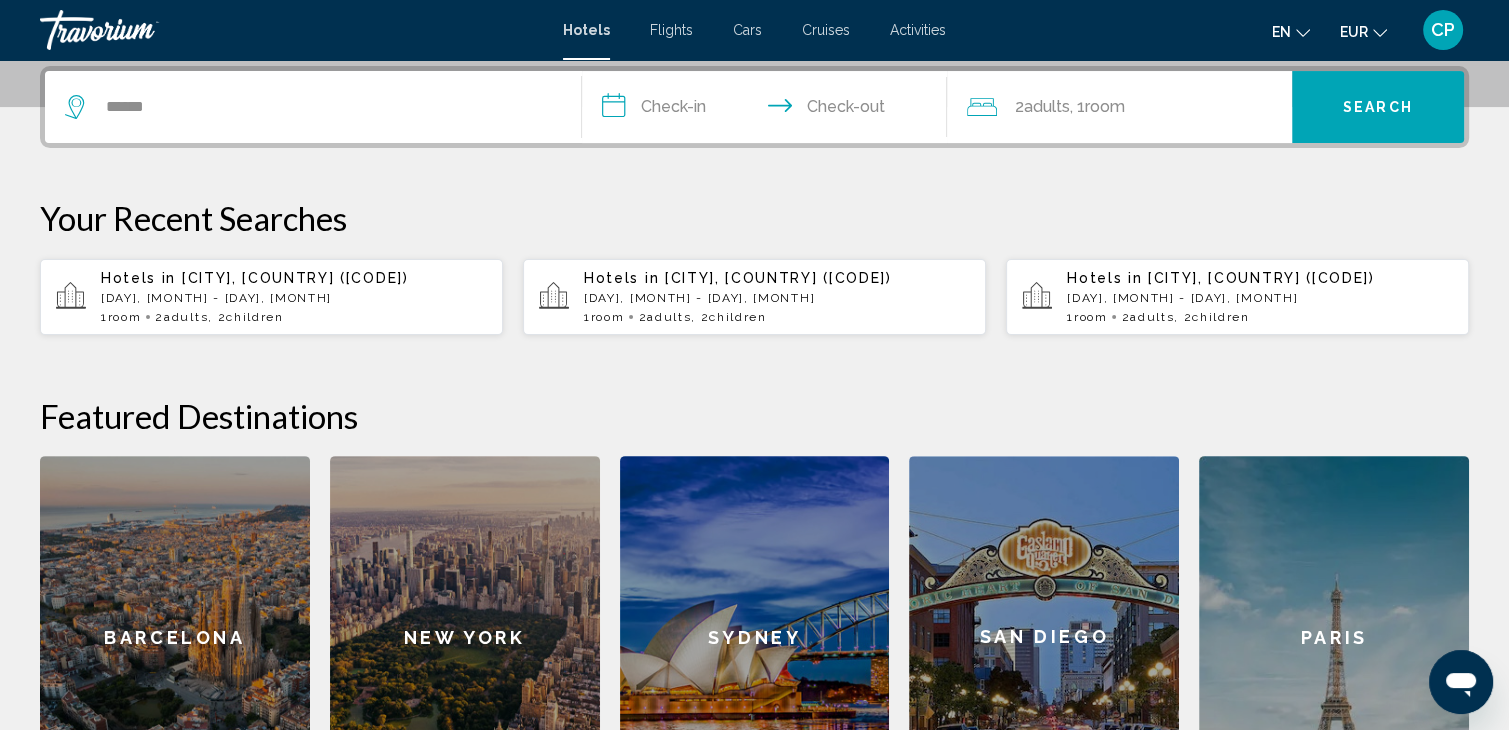 drag, startPoint x: 242, startPoint y: 135, endPoint x: 235, endPoint y: 102, distance: 33.734257 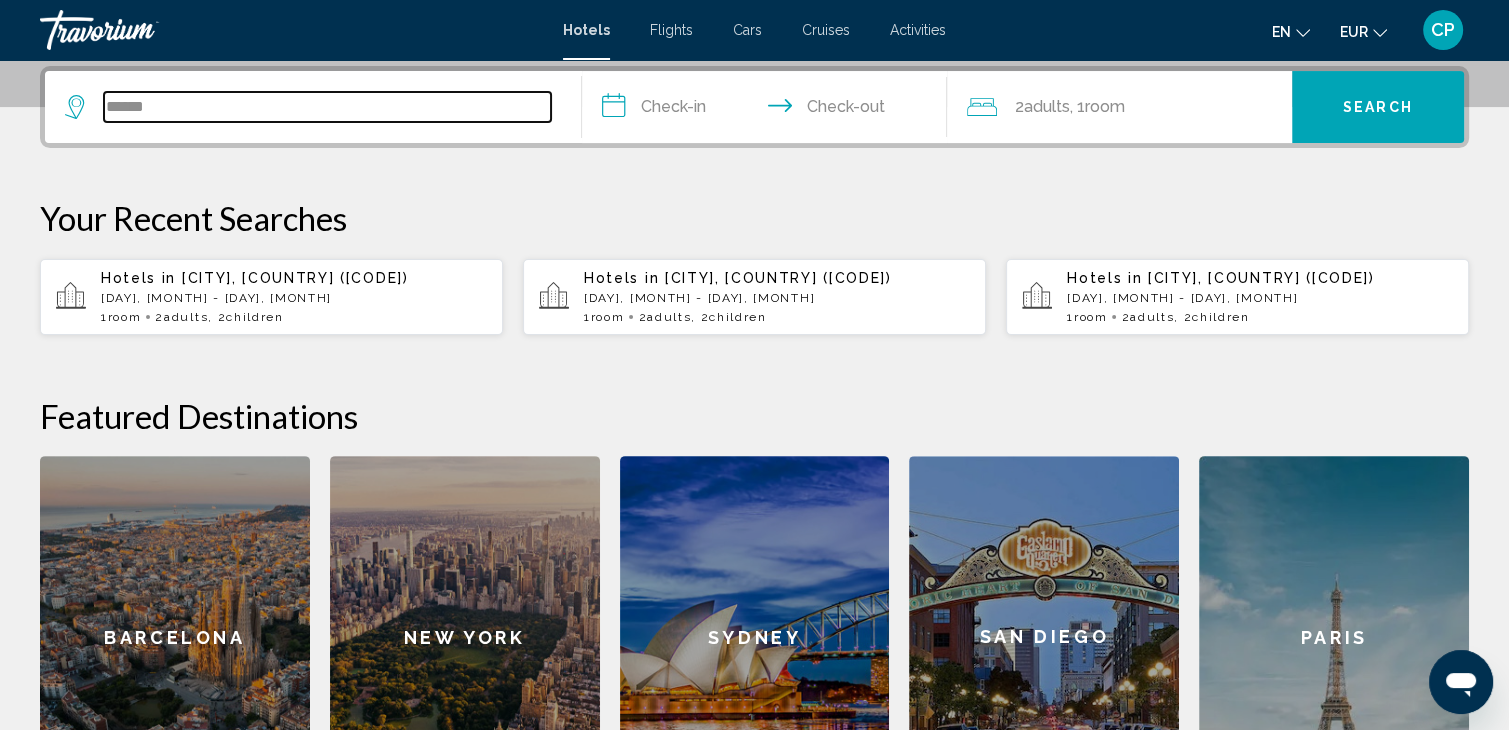 drag, startPoint x: 235, startPoint y: 102, endPoint x: 50, endPoint y: 84, distance: 185.87361 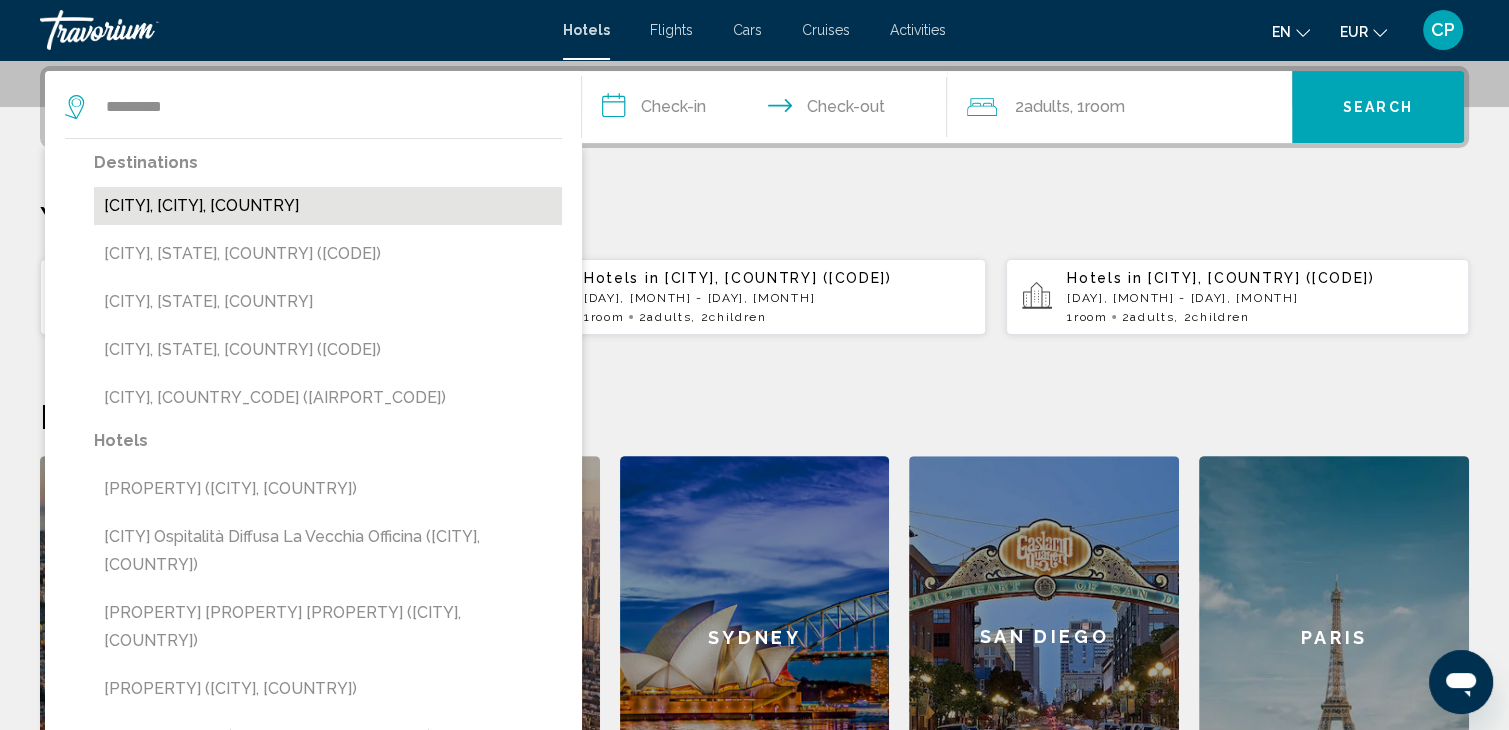 click on "[CITY], [CITY], [COUNTRY]" at bounding box center [328, 206] 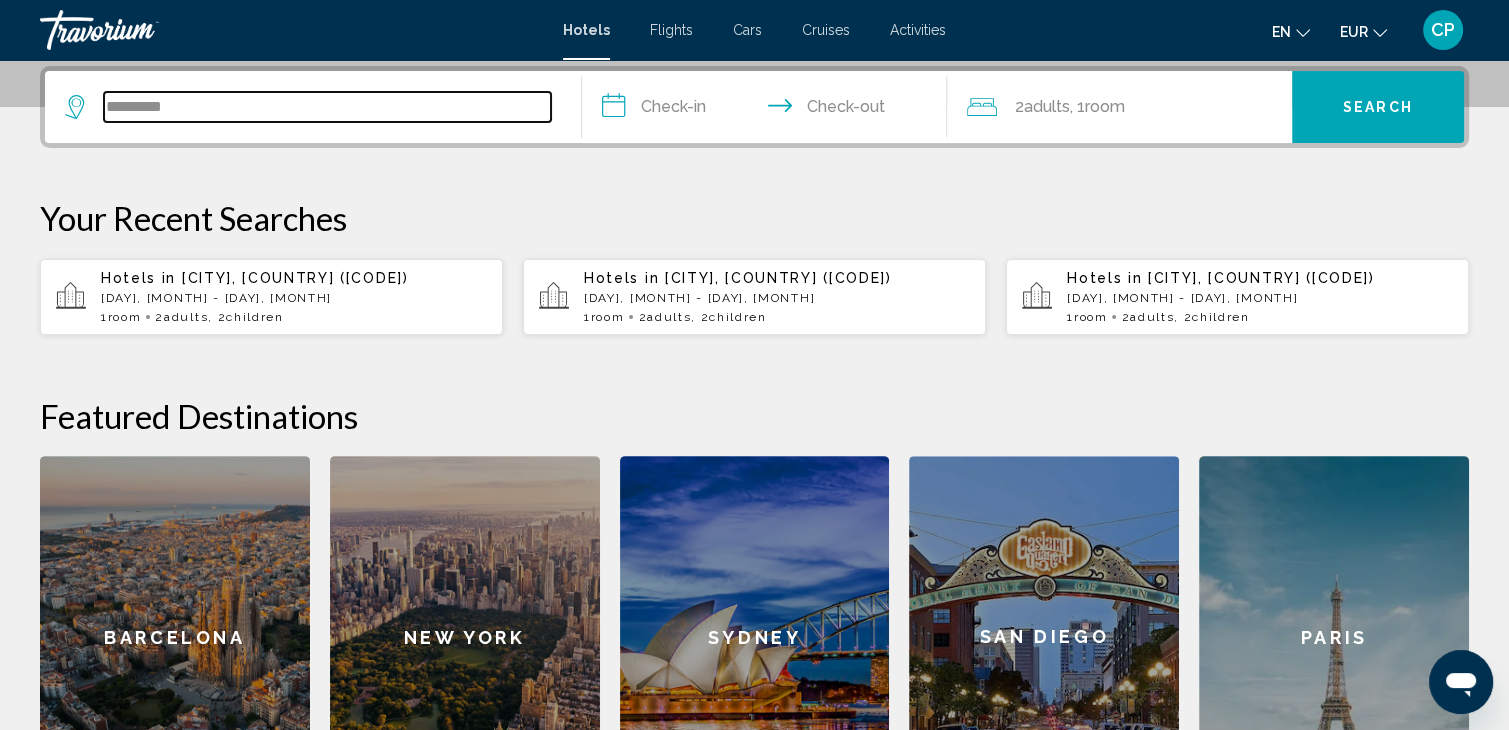 type on "**********" 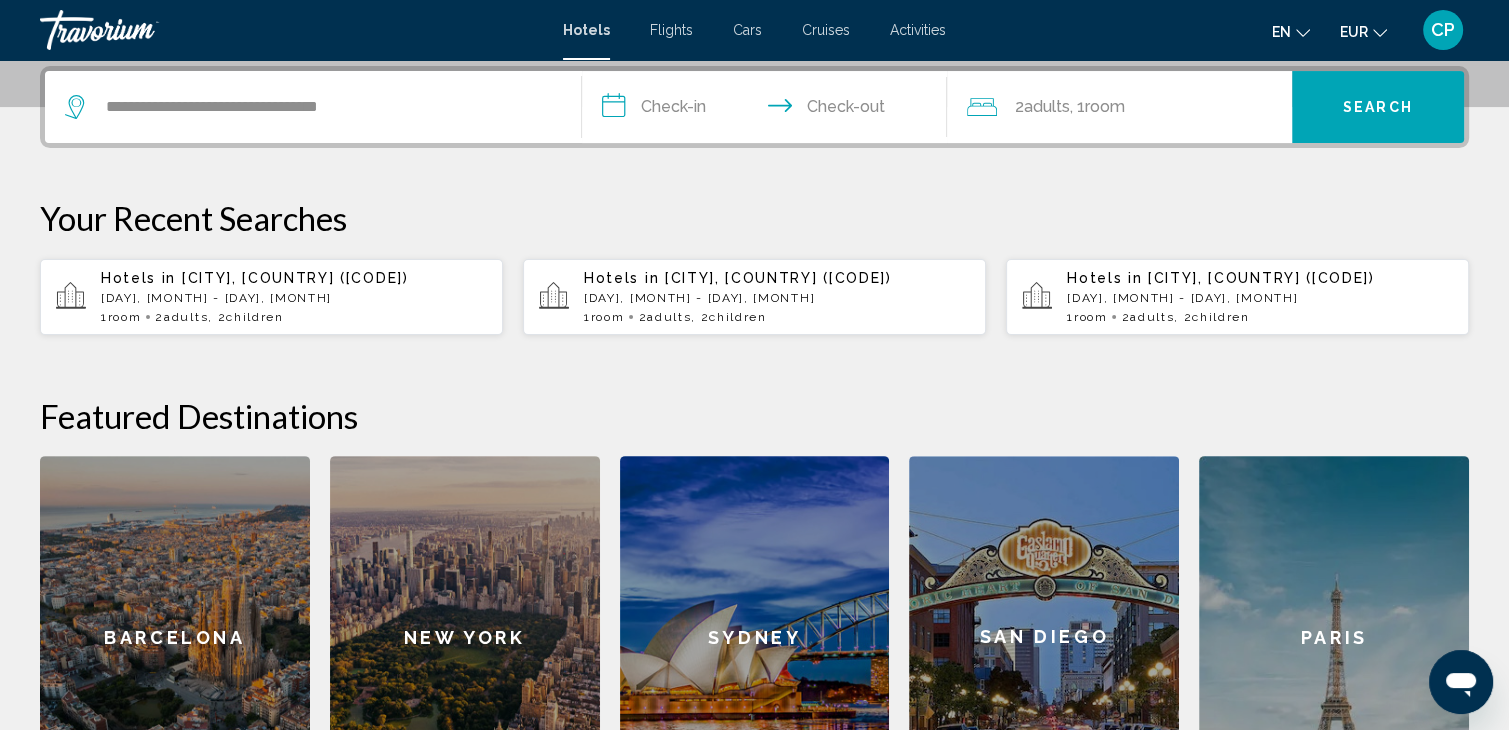 click on "**********" at bounding box center (768, 110) 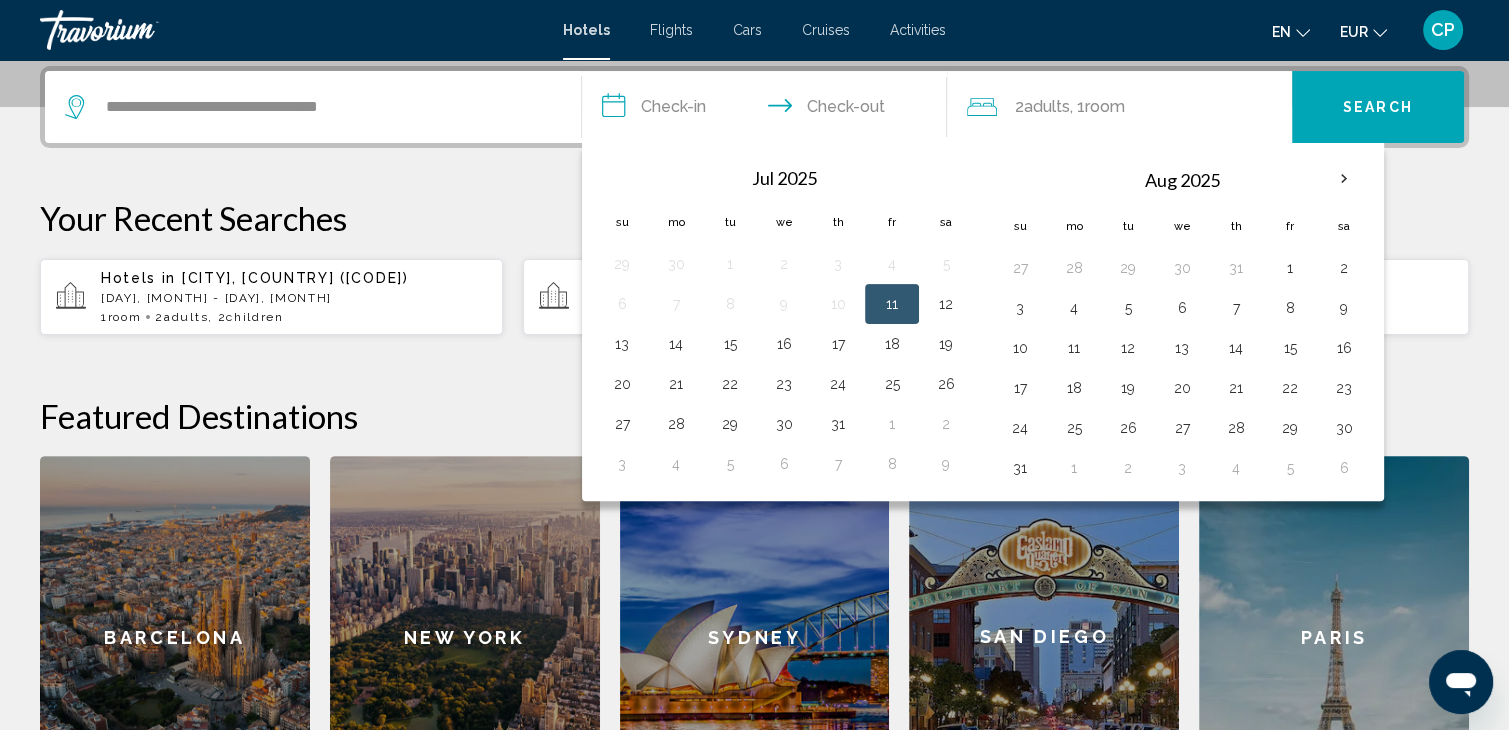 click on "**********" at bounding box center [768, 110] 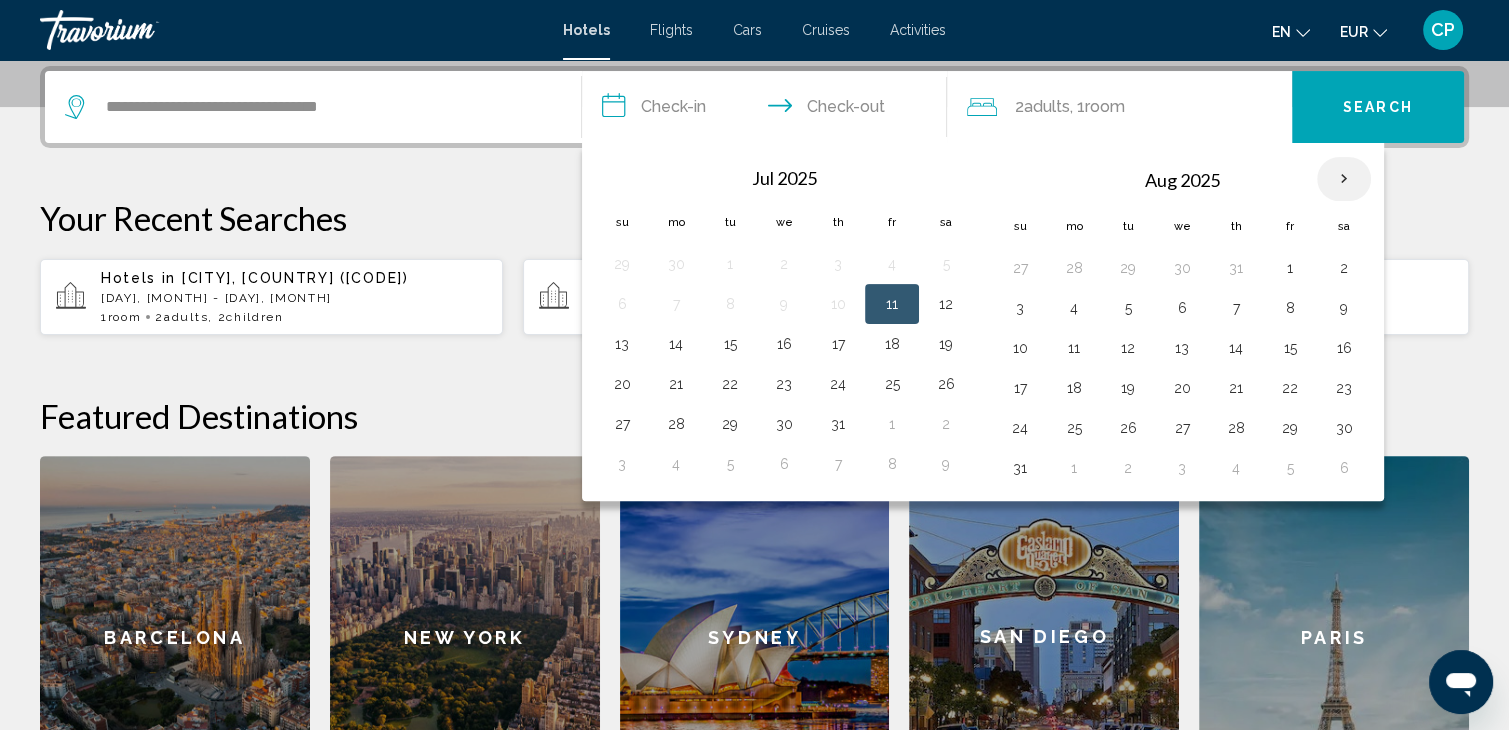 click at bounding box center (1344, 179) 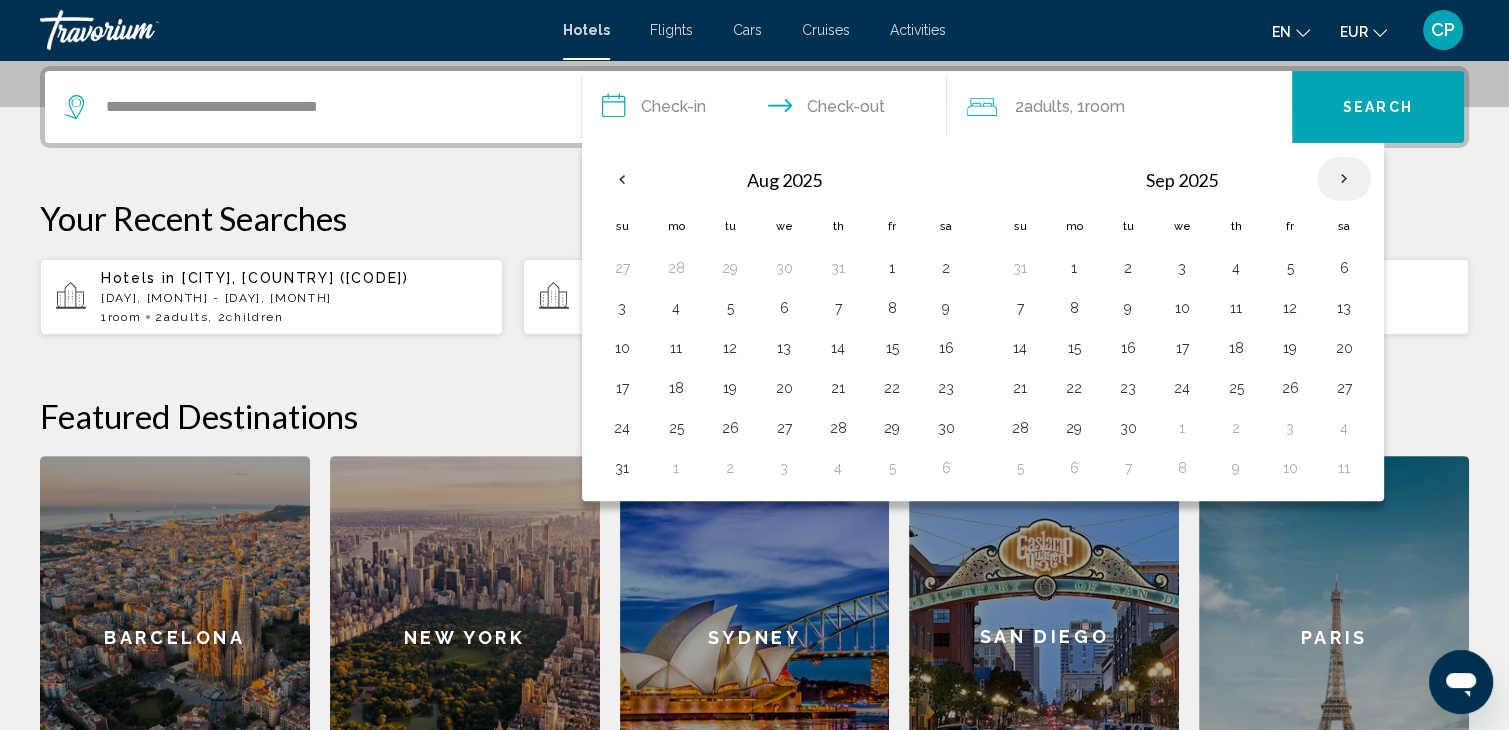 click at bounding box center (1344, 179) 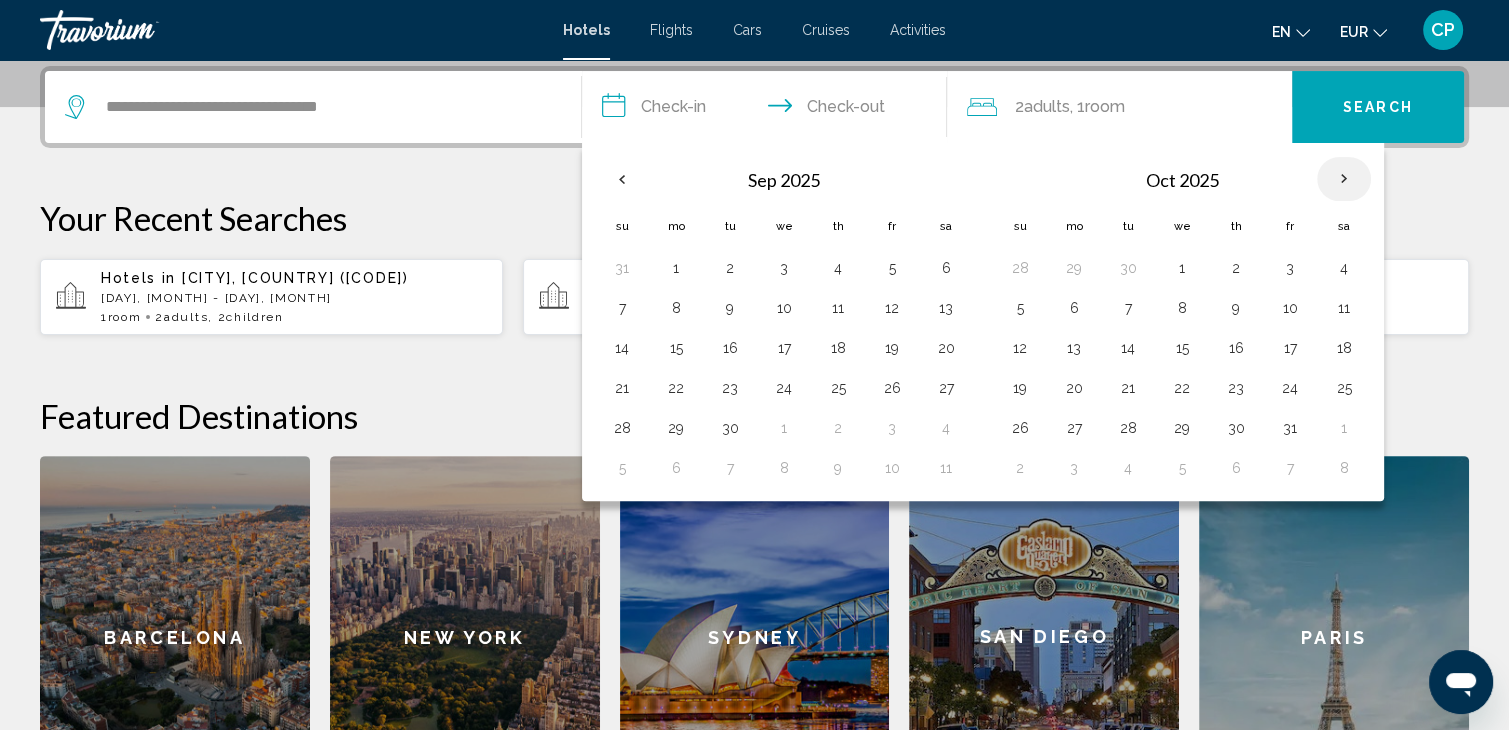 click at bounding box center (1344, 179) 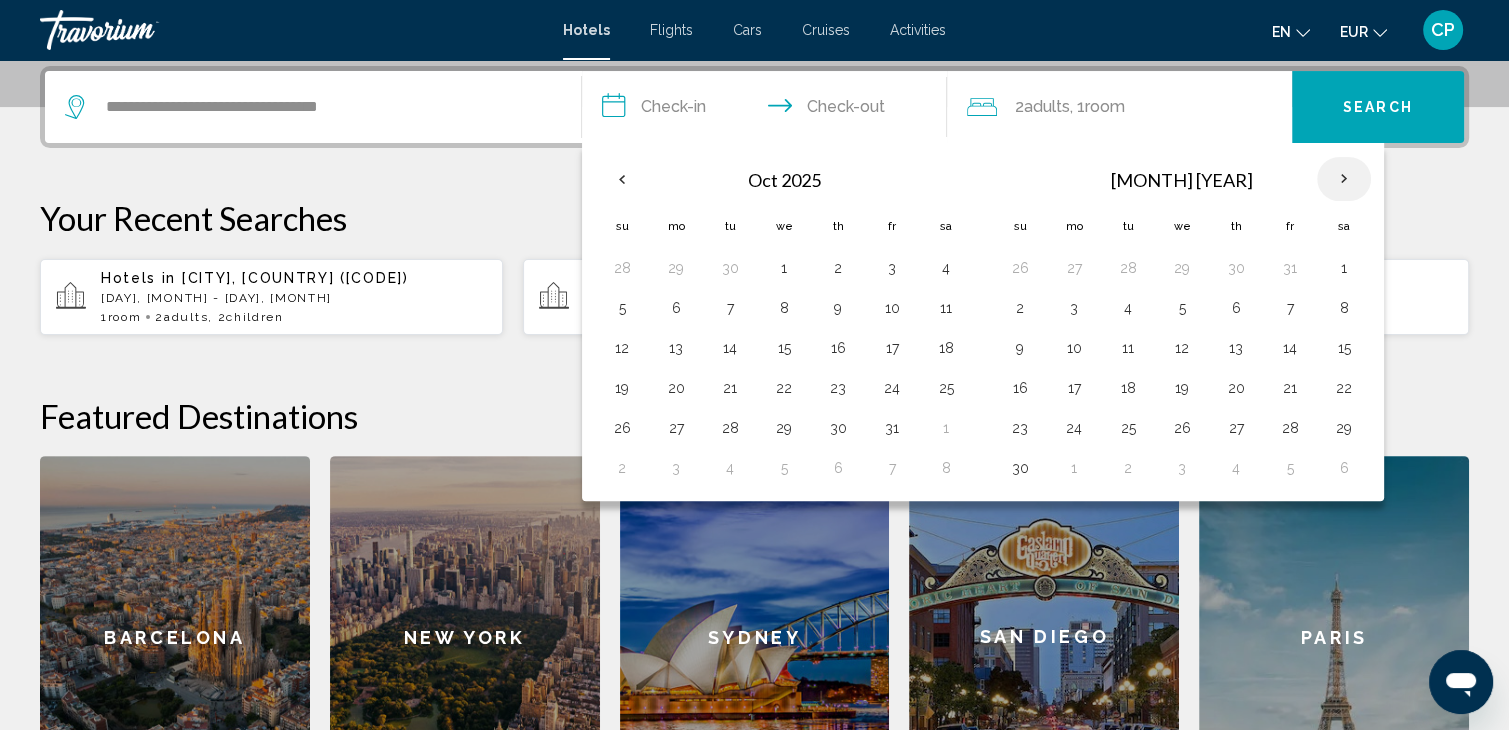 click at bounding box center (1344, 179) 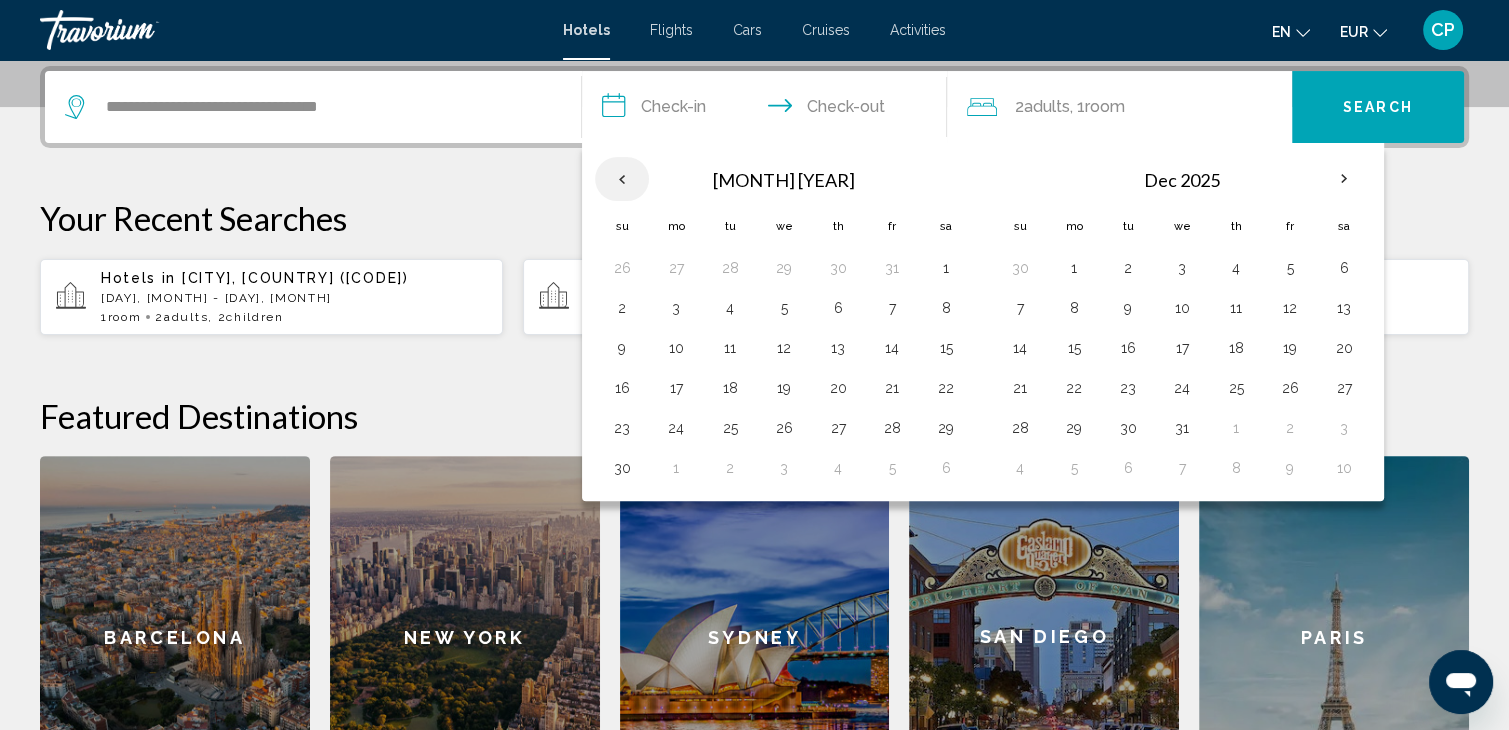 click at bounding box center [622, 179] 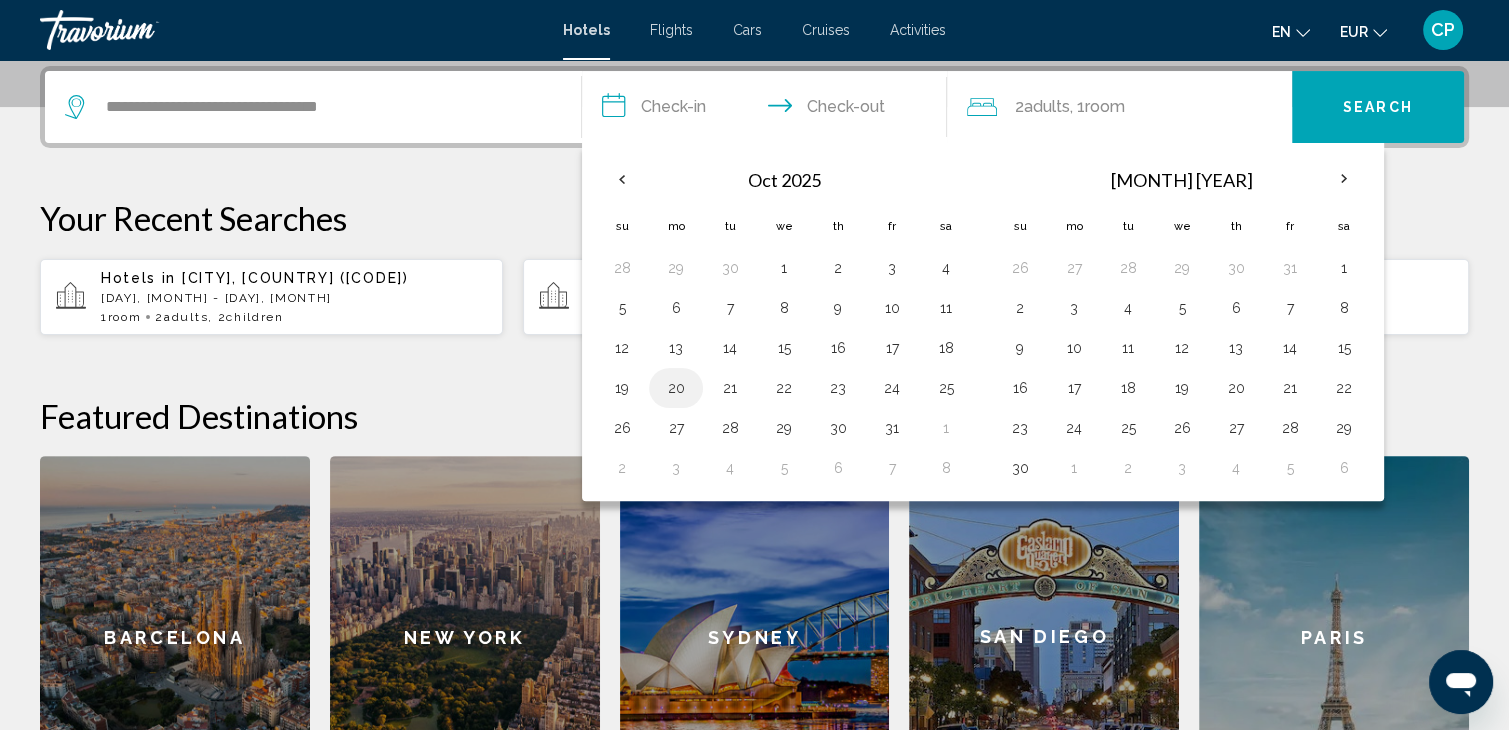 click on "20" at bounding box center [676, 388] 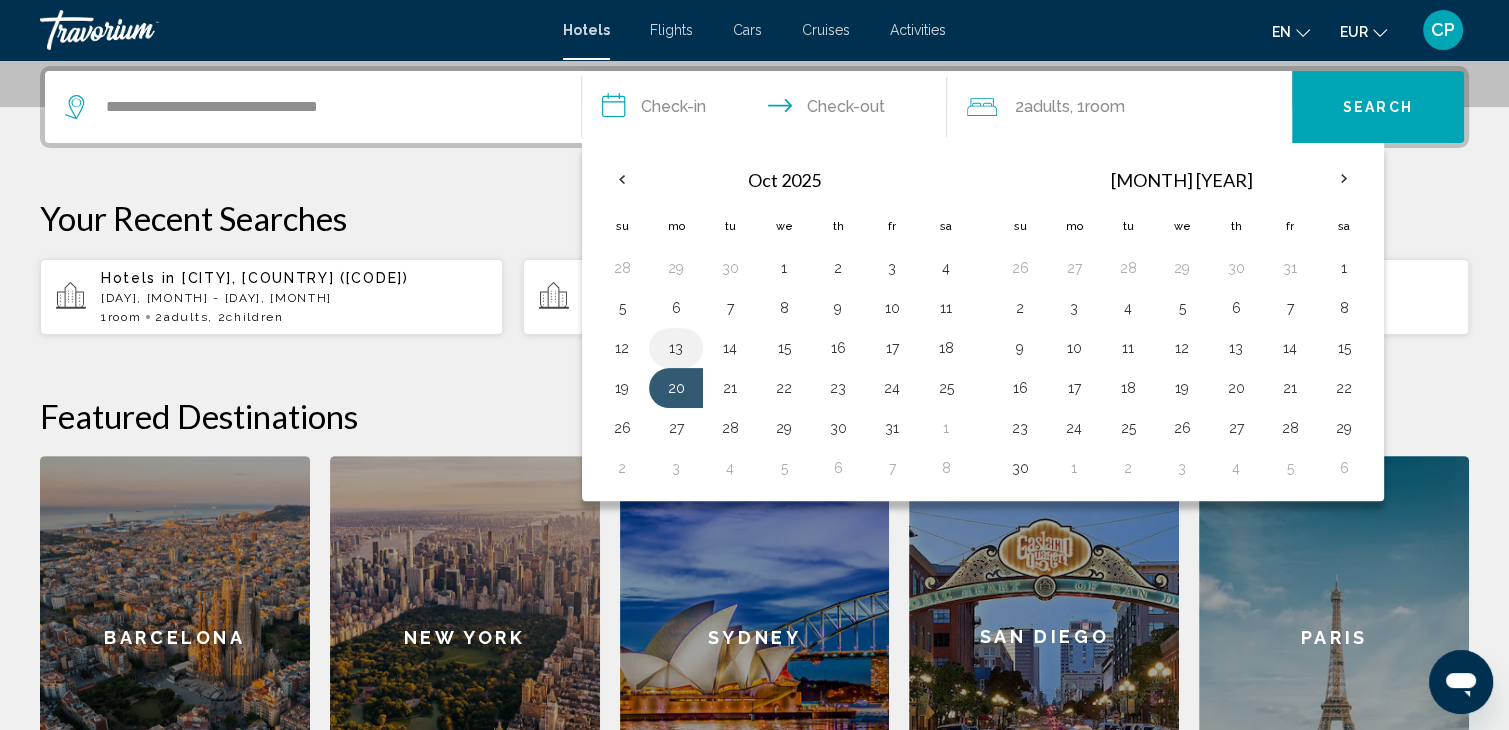 click on "13" at bounding box center (676, 348) 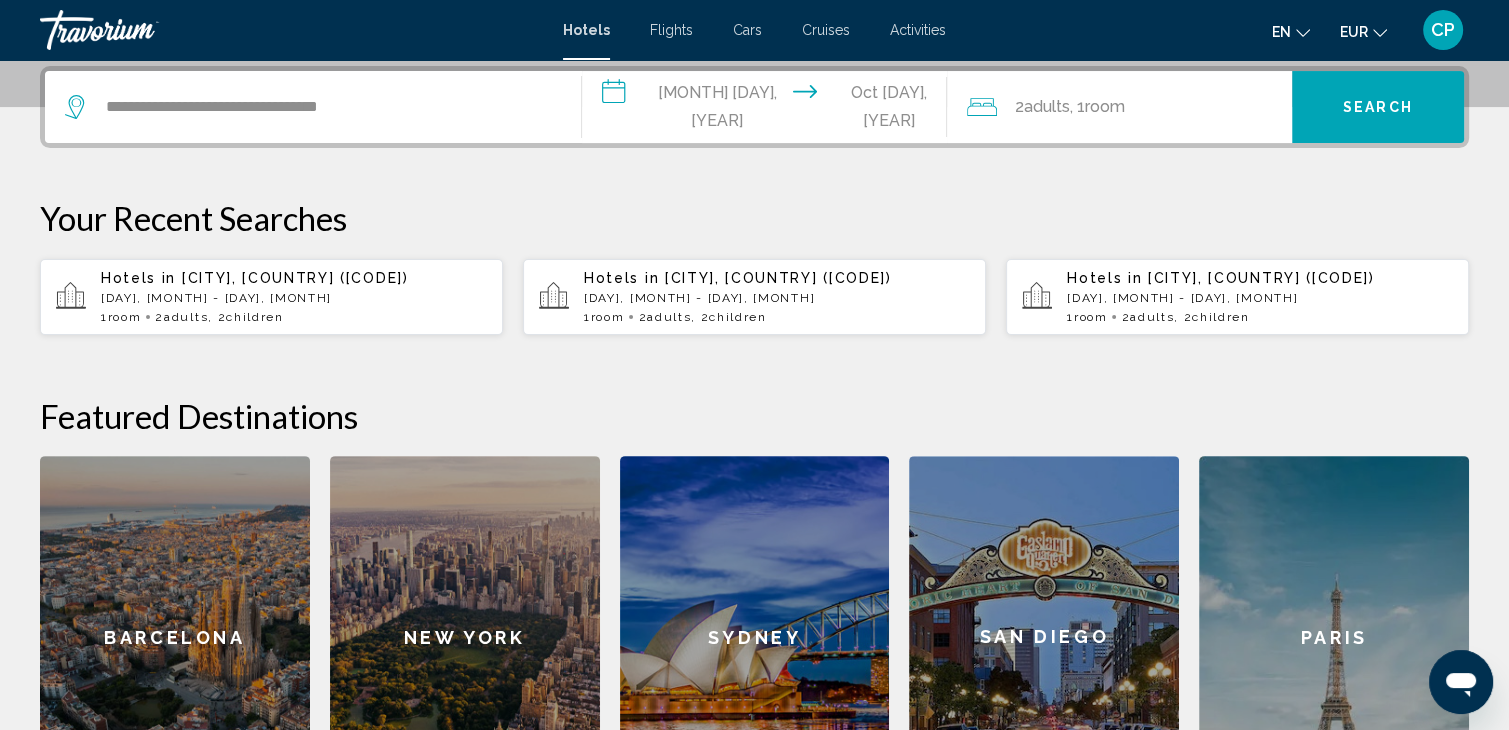 click on "Search" at bounding box center [1378, 108] 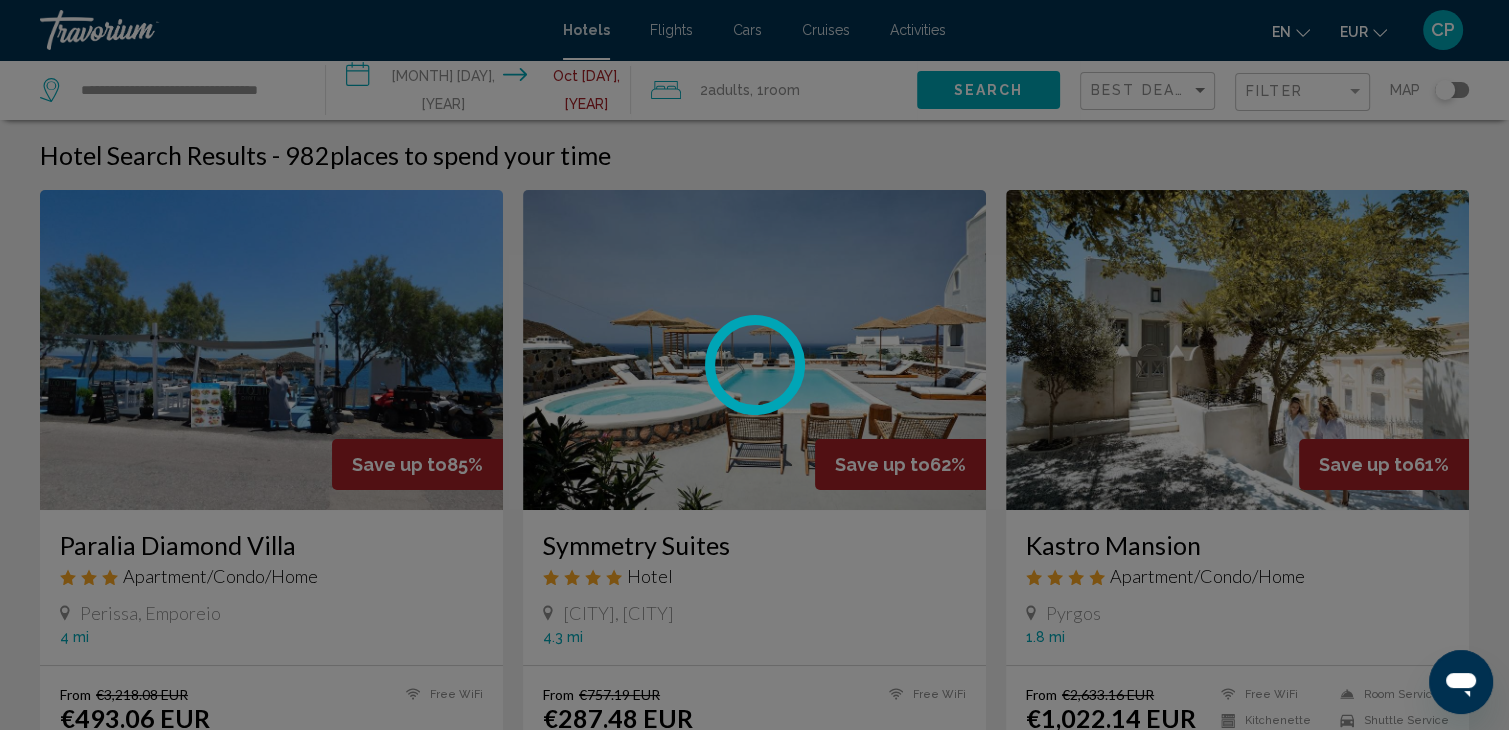 scroll, scrollTop: 133, scrollLeft: 0, axis: vertical 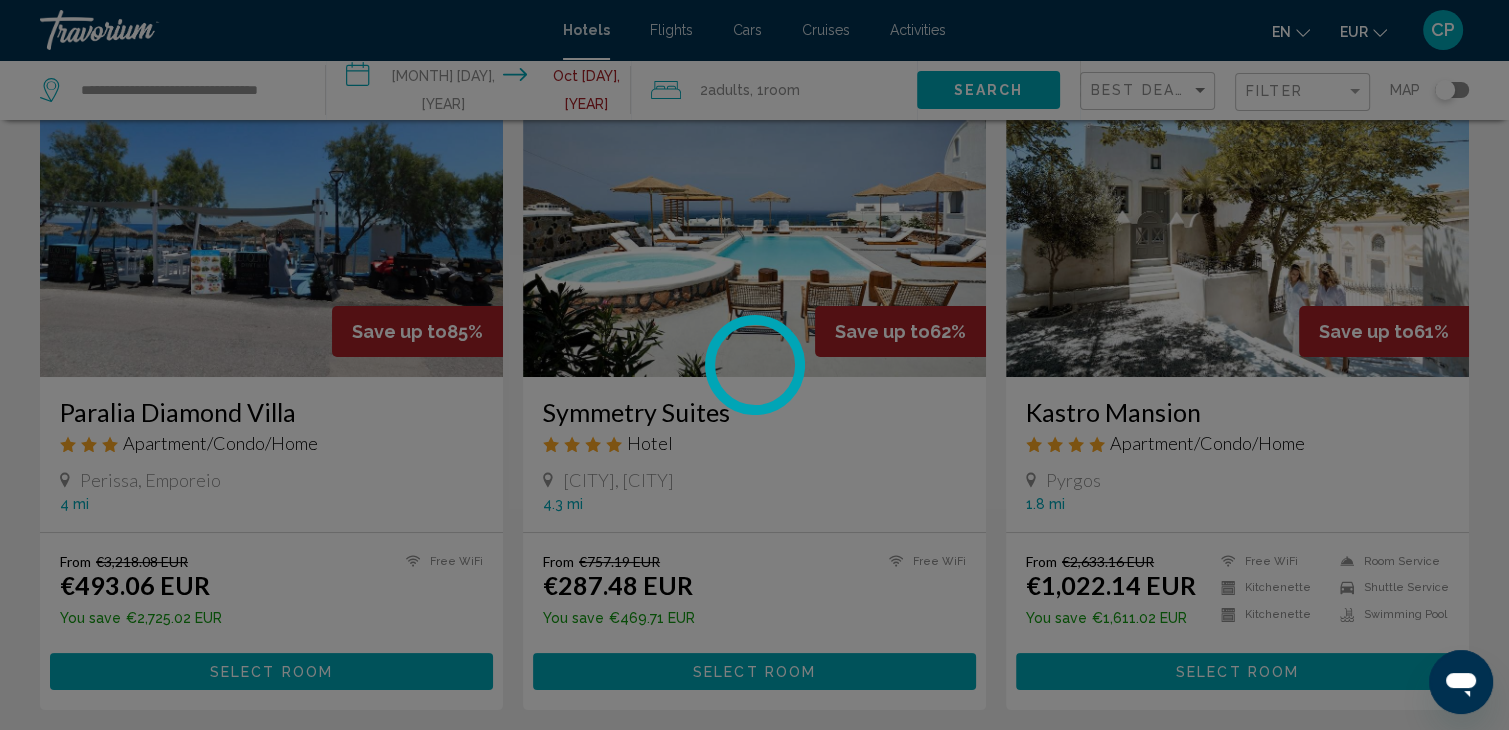 click at bounding box center (754, 365) 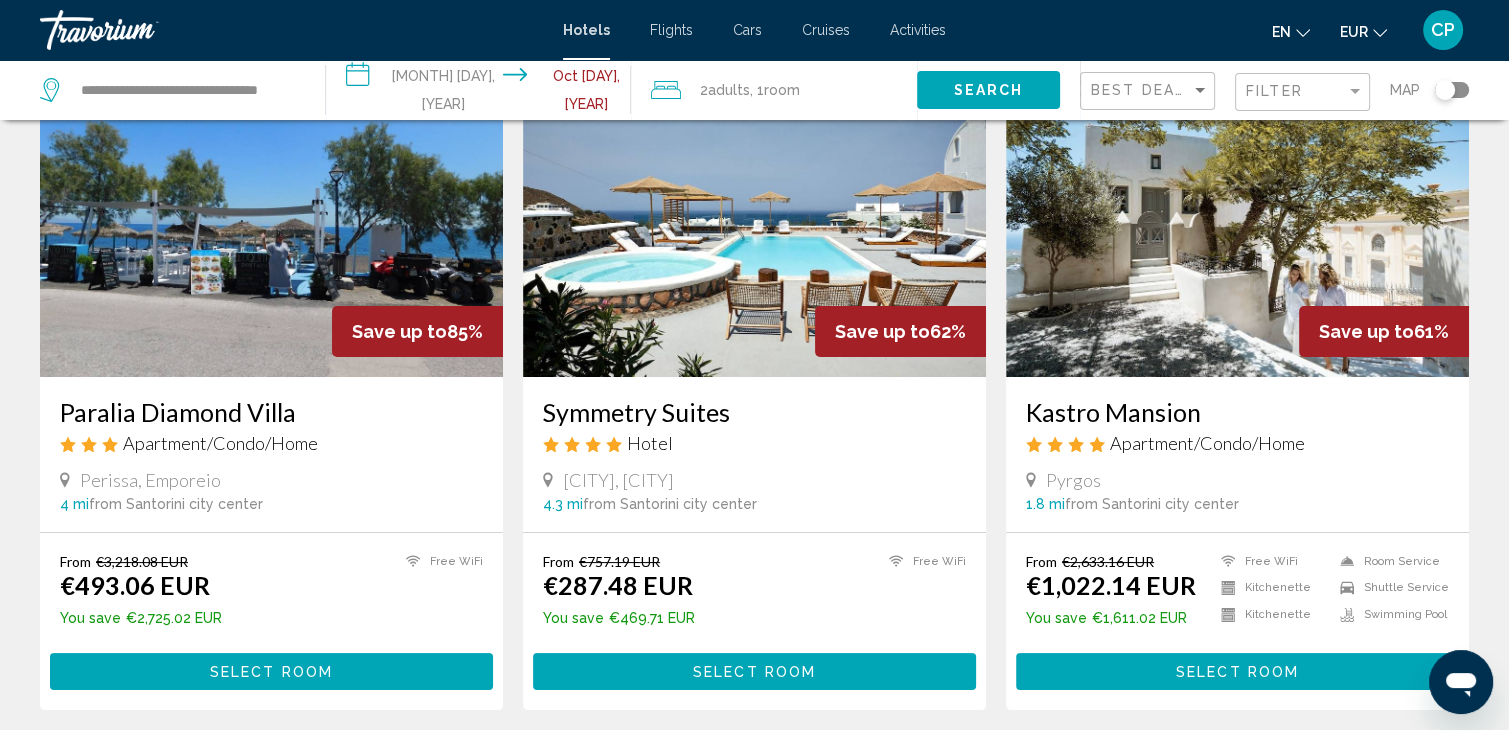 click 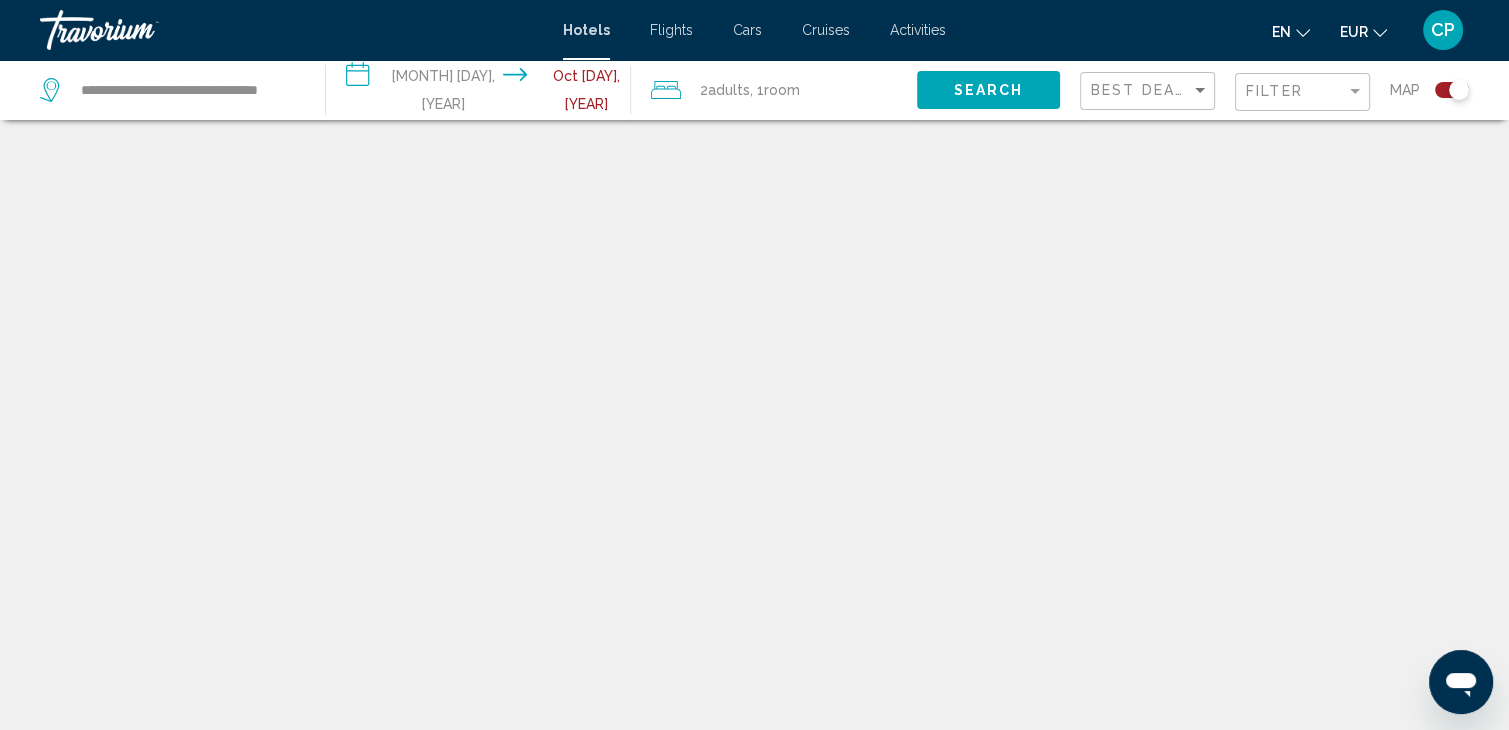 scroll, scrollTop: 120, scrollLeft: 0, axis: vertical 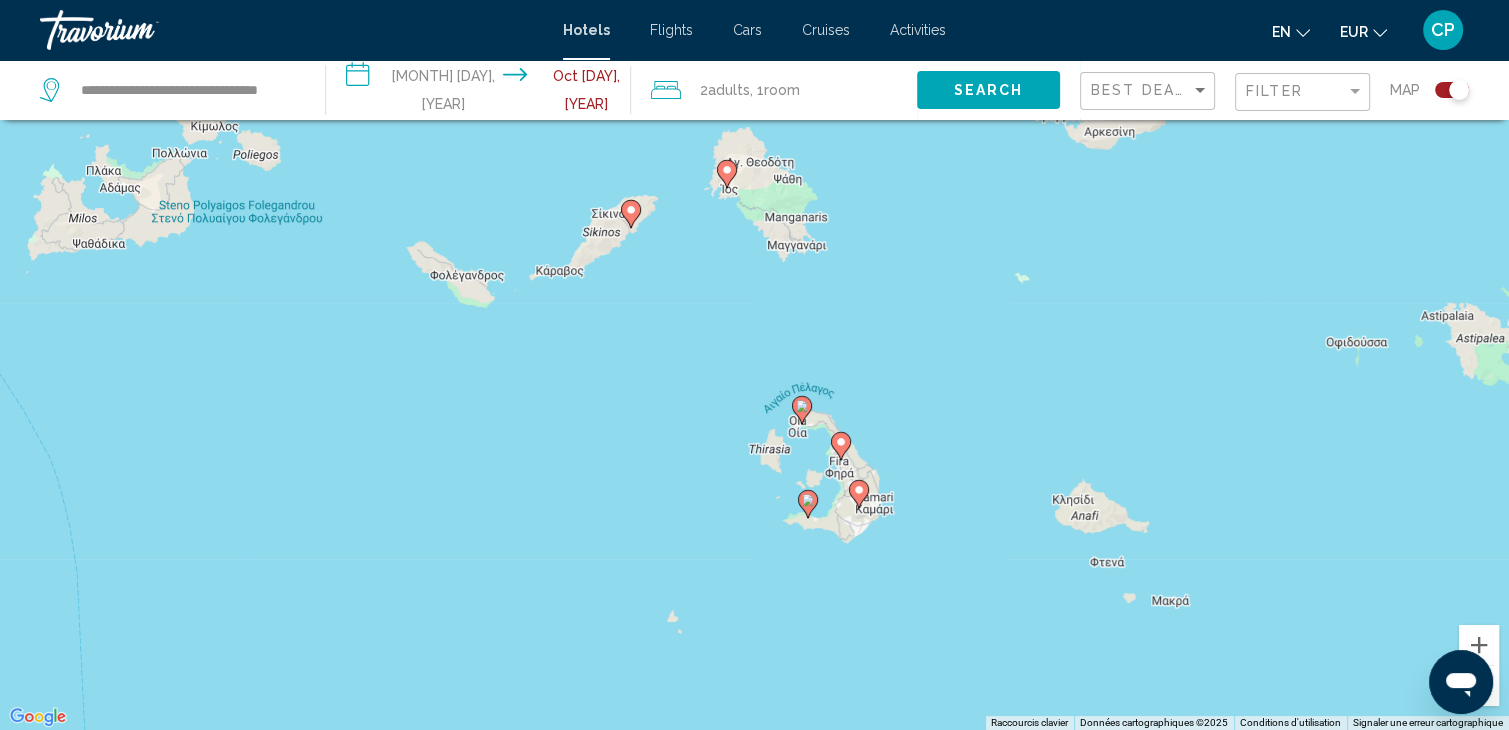 click 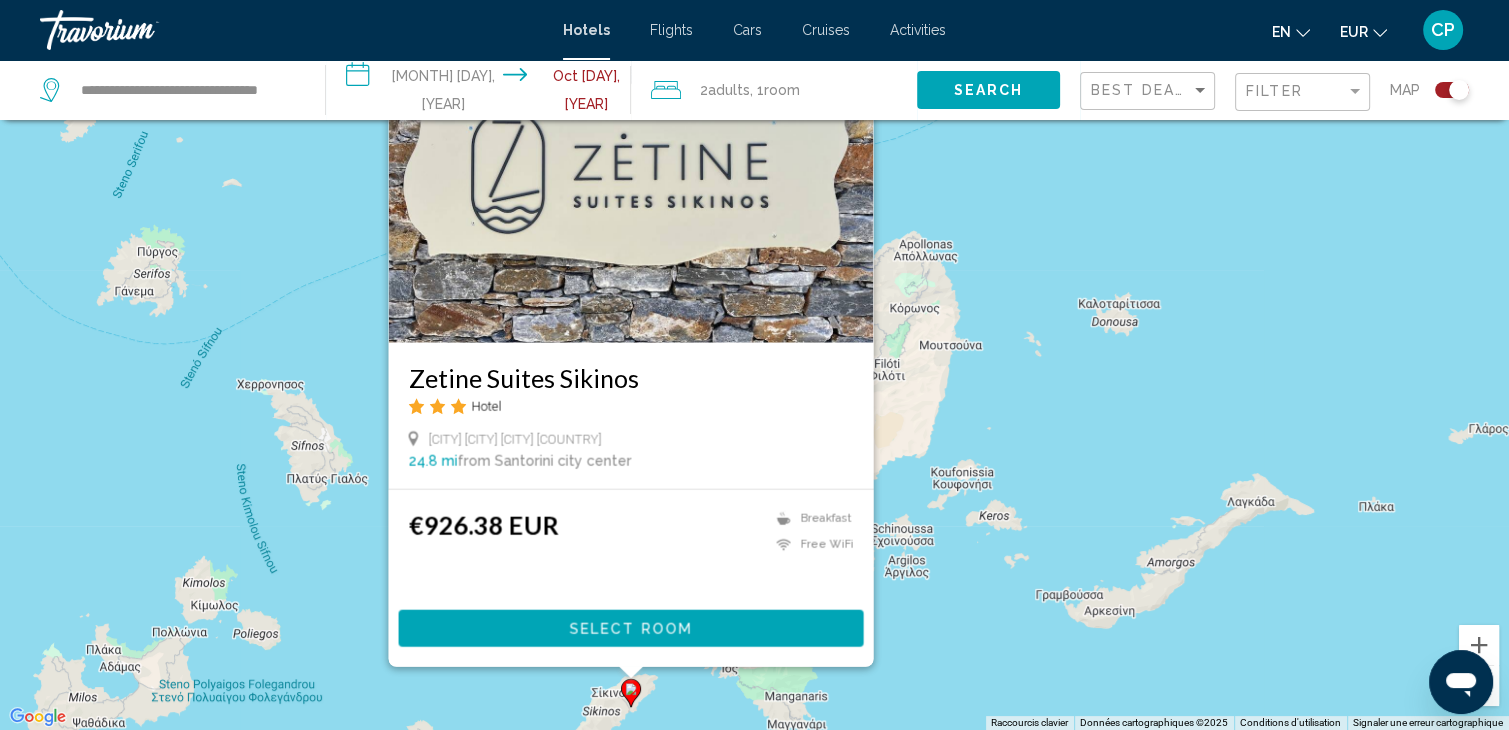 click on "Pour naviguer, appuyez sur les touches fléchées. Pour activer le glissement avec le clavier, appuyez sur Alt+Entrée. Une fois ce mode activé, utilisez les touches fléchées pour déplacer le repère. Pour valider le déplacement, appuyez sur Entrée. Pour annuler, appuyez sur Échap.  Zetine Suites Sikinos
Hotel
Allopronia 84010 Sikinos Greece 24.8 mi  from Santorini city center from hotel €926.38 EUR
Breakfast
Free WiFi  Select Room" at bounding box center (754, 365) 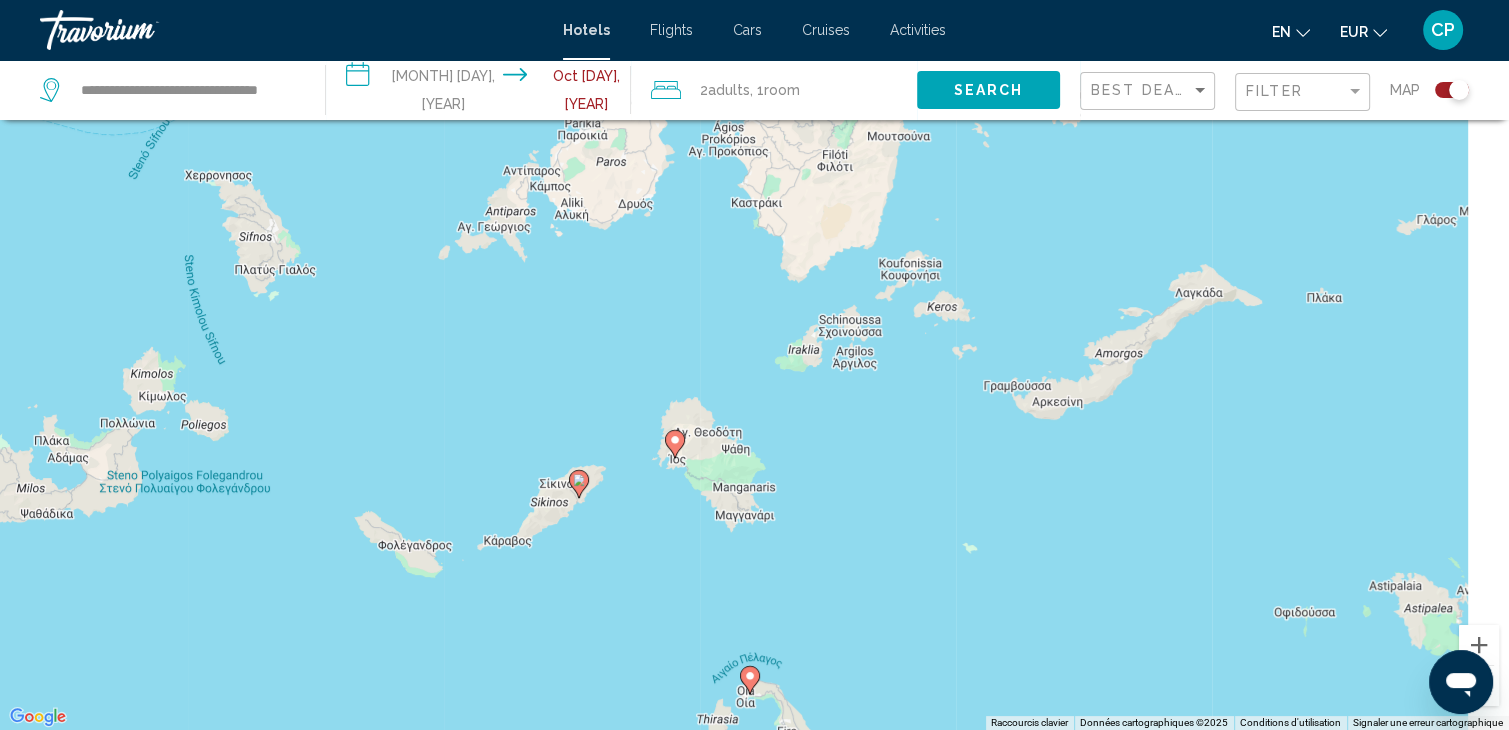 drag, startPoint x: 781, startPoint y: 509, endPoint x: 713, endPoint y: 233, distance: 284.25342 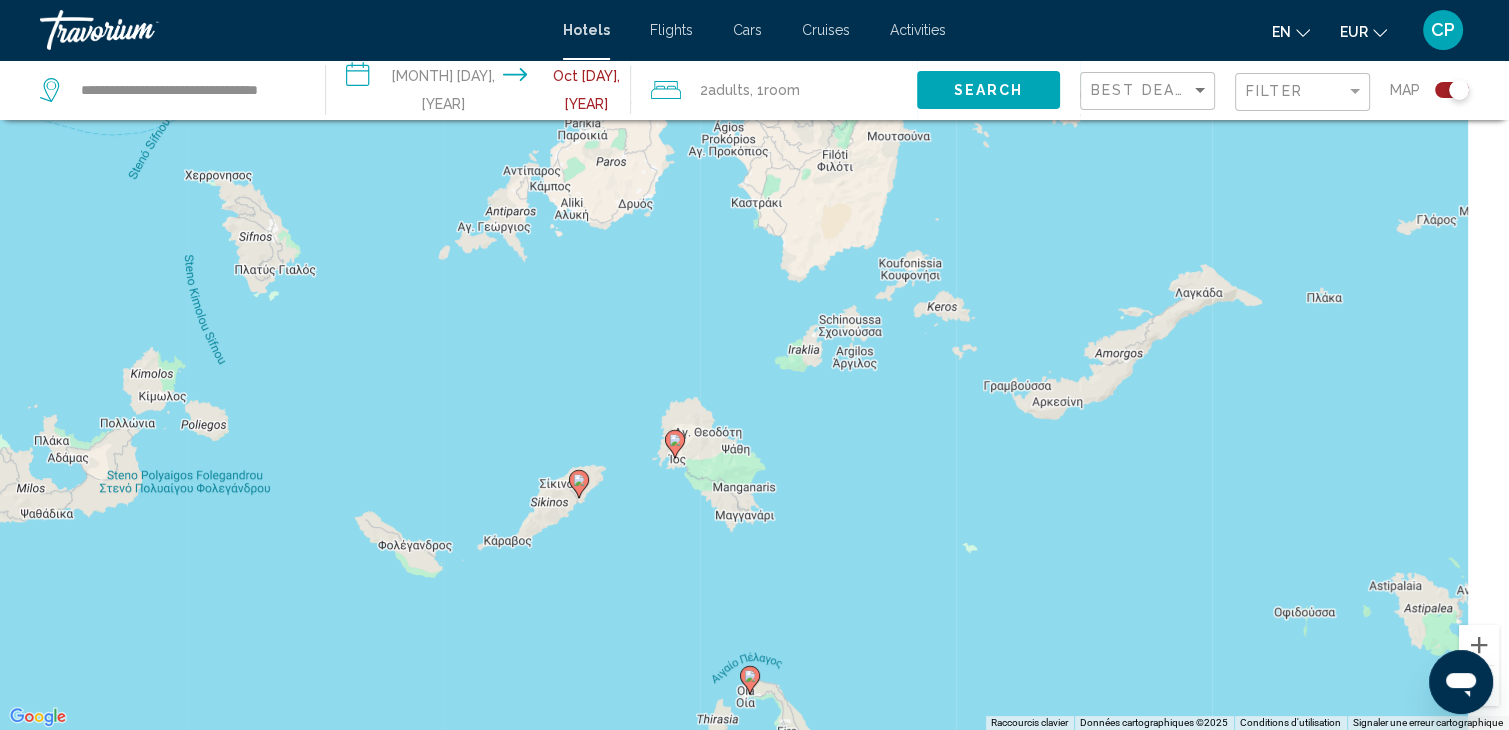 click on "Pour naviguer, appuyez sur les touches fléchées. Pour activer le glissement avec le clavier, appuyez sur Alt+Entrée. Une fois ce mode activé, utilisez les touches fléchées pour déplacer le repère. Pour valider le déplacement, appuyez sur Entrée. Pour annuler, appuyez sur Échap." at bounding box center [754, 365] 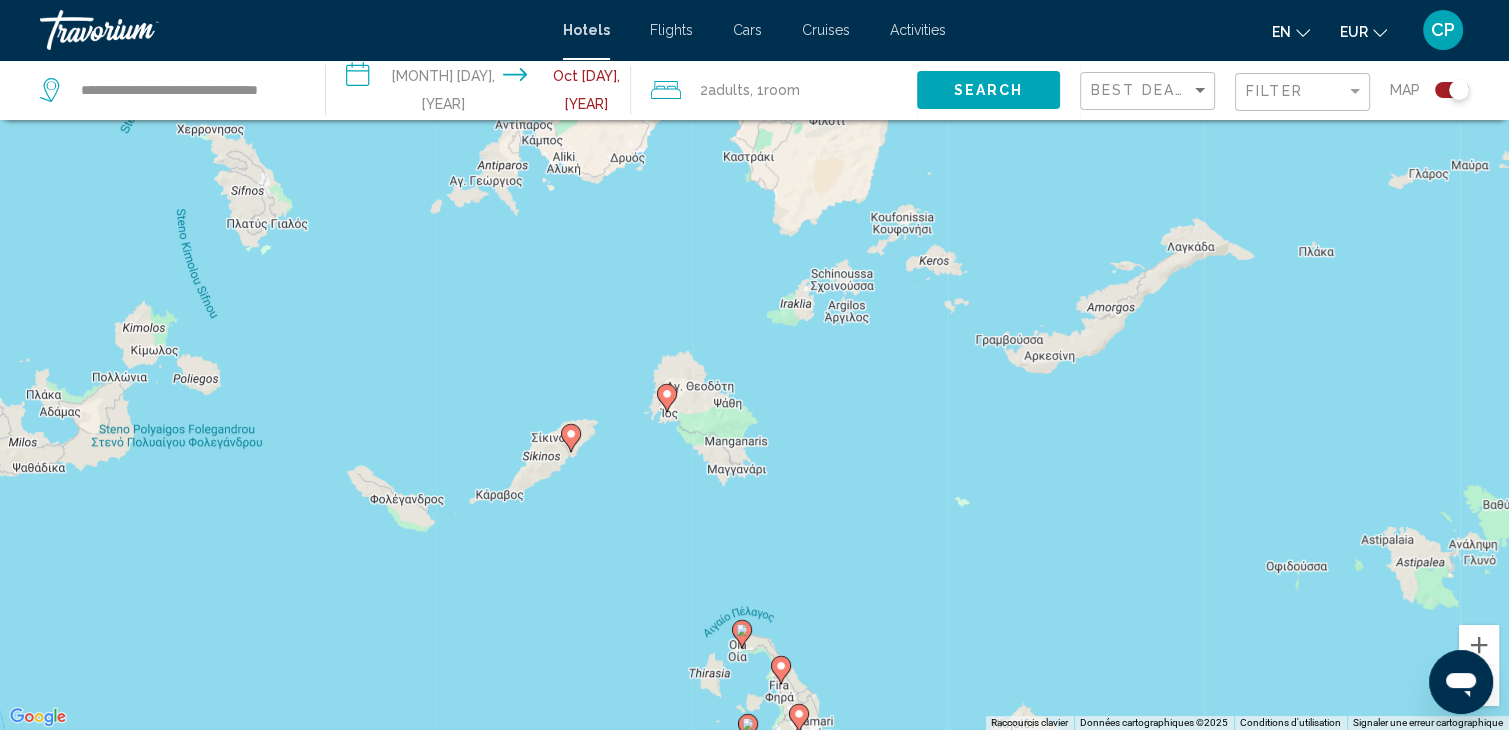 click 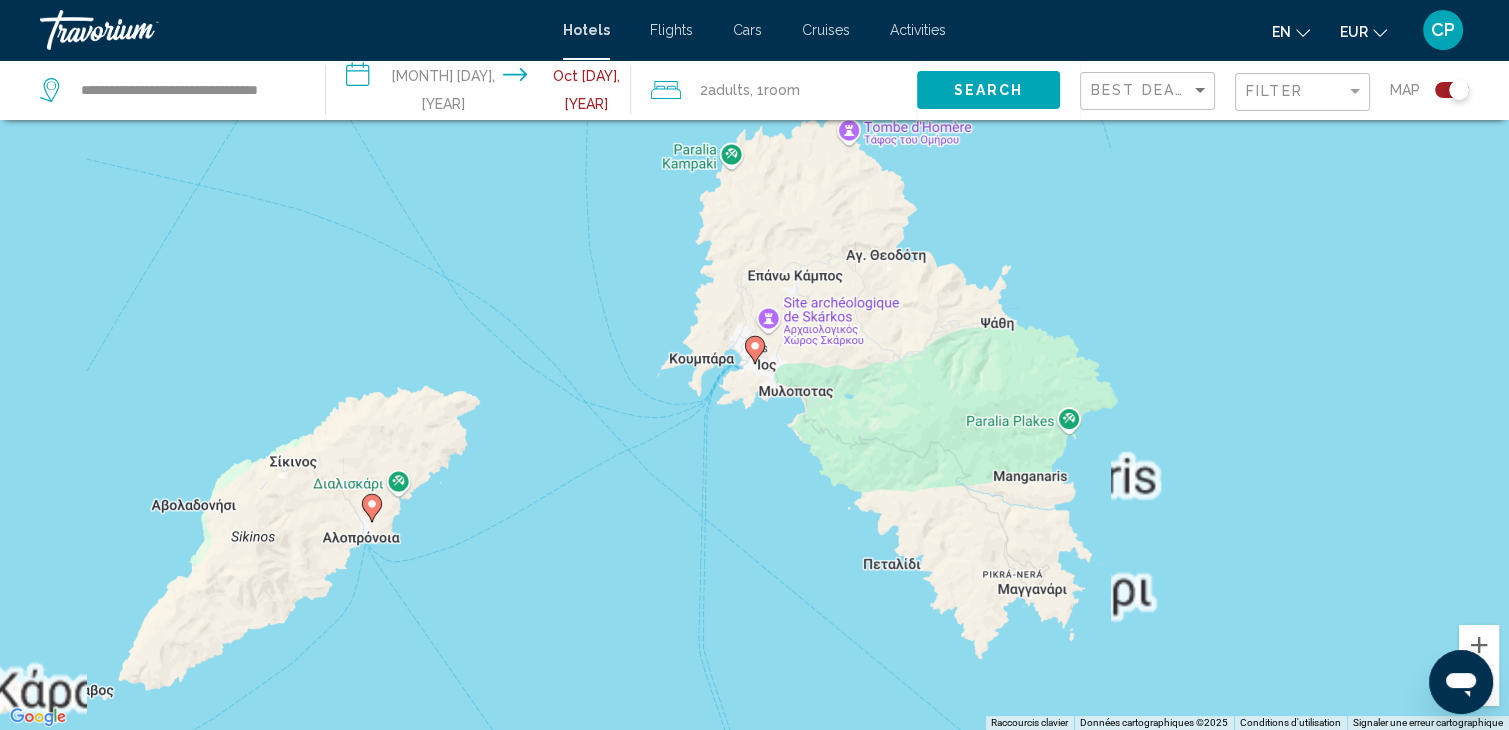 click 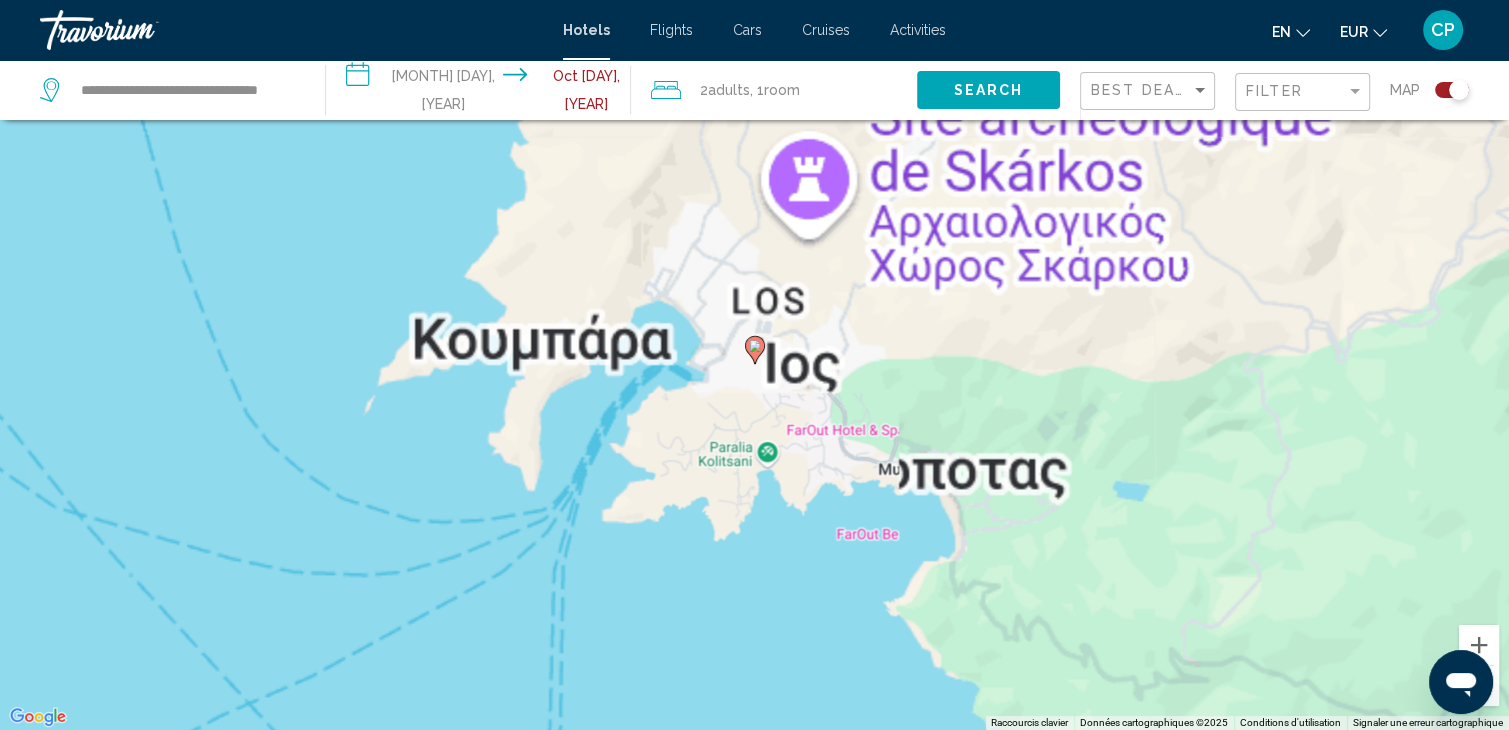 click 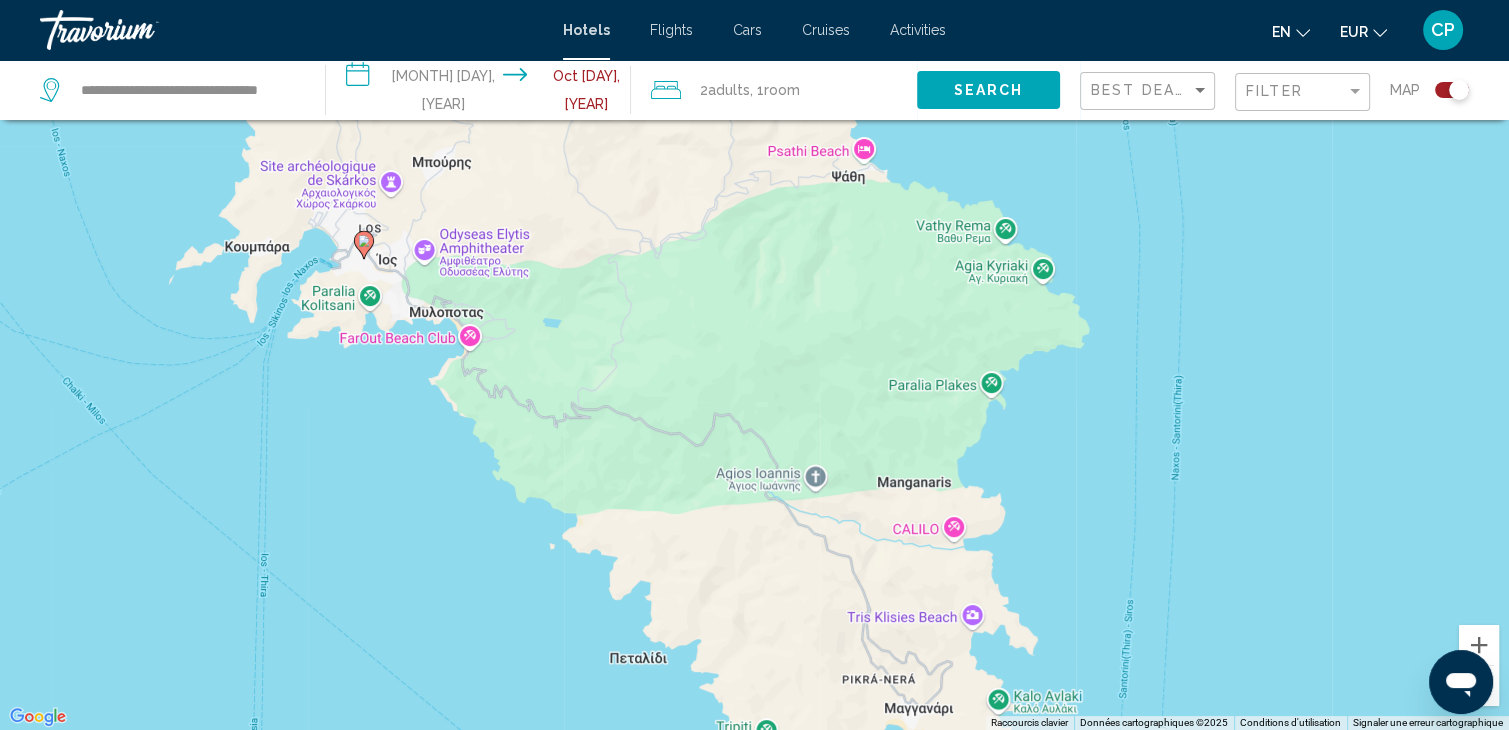 click 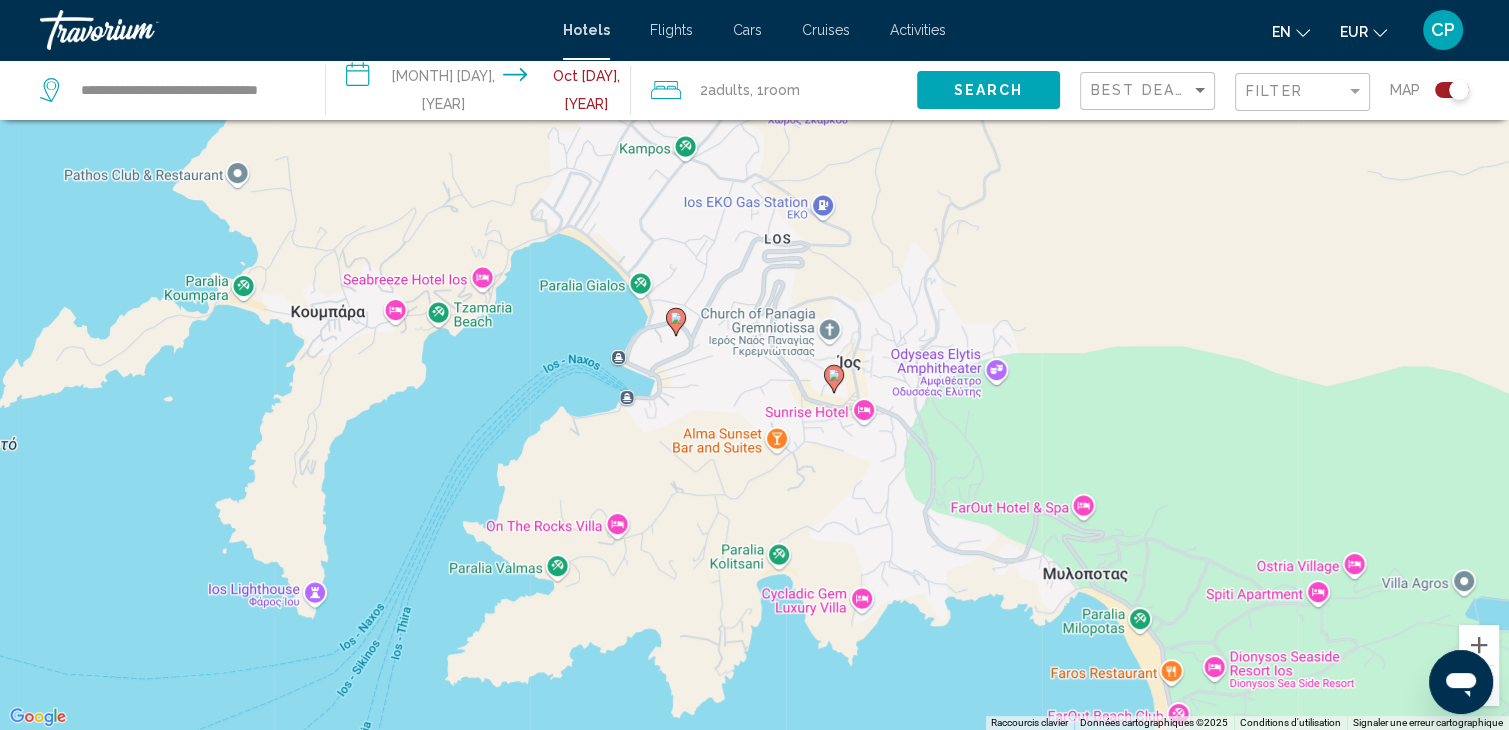 click 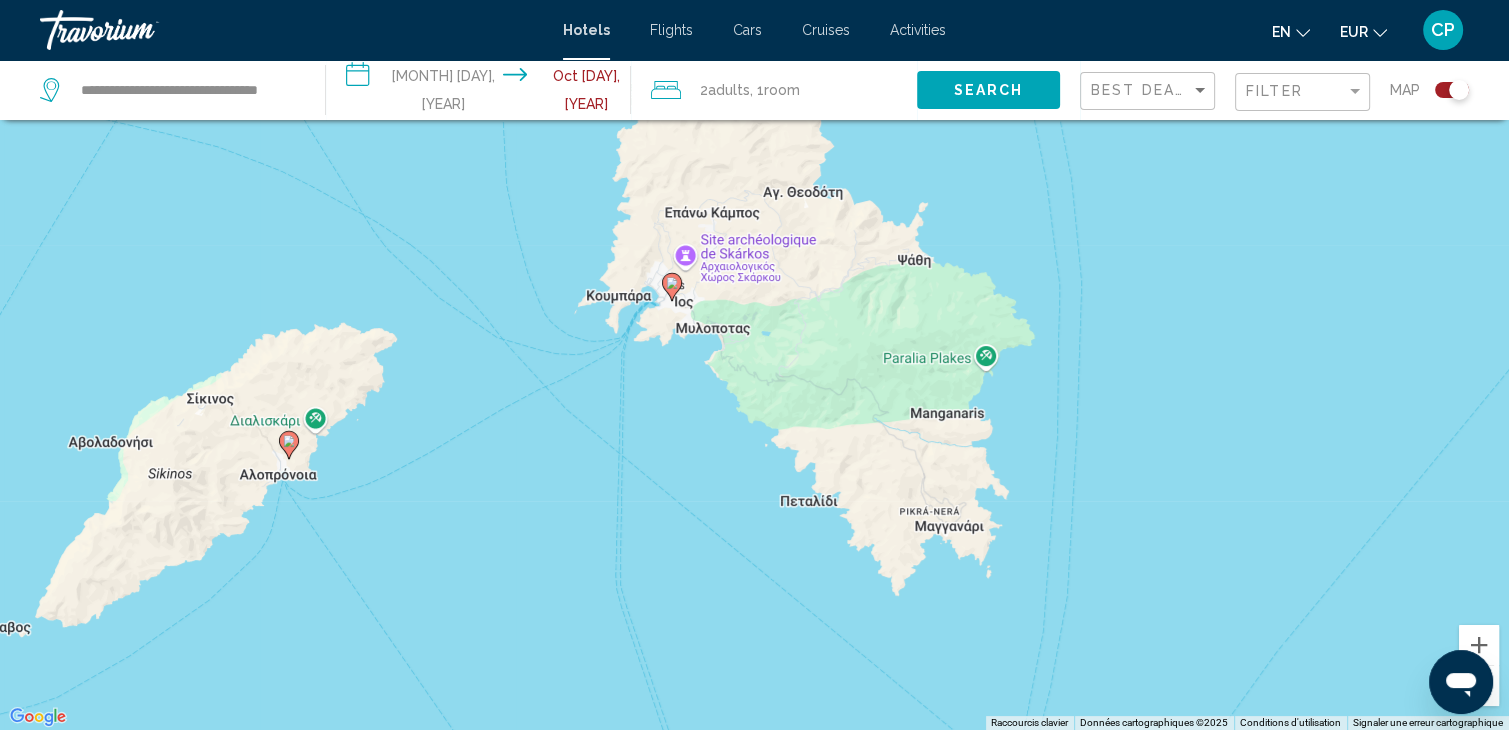 drag, startPoint x: 872, startPoint y: 522, endPoint x: 680, endPoint y: 393, distance: 231.31148 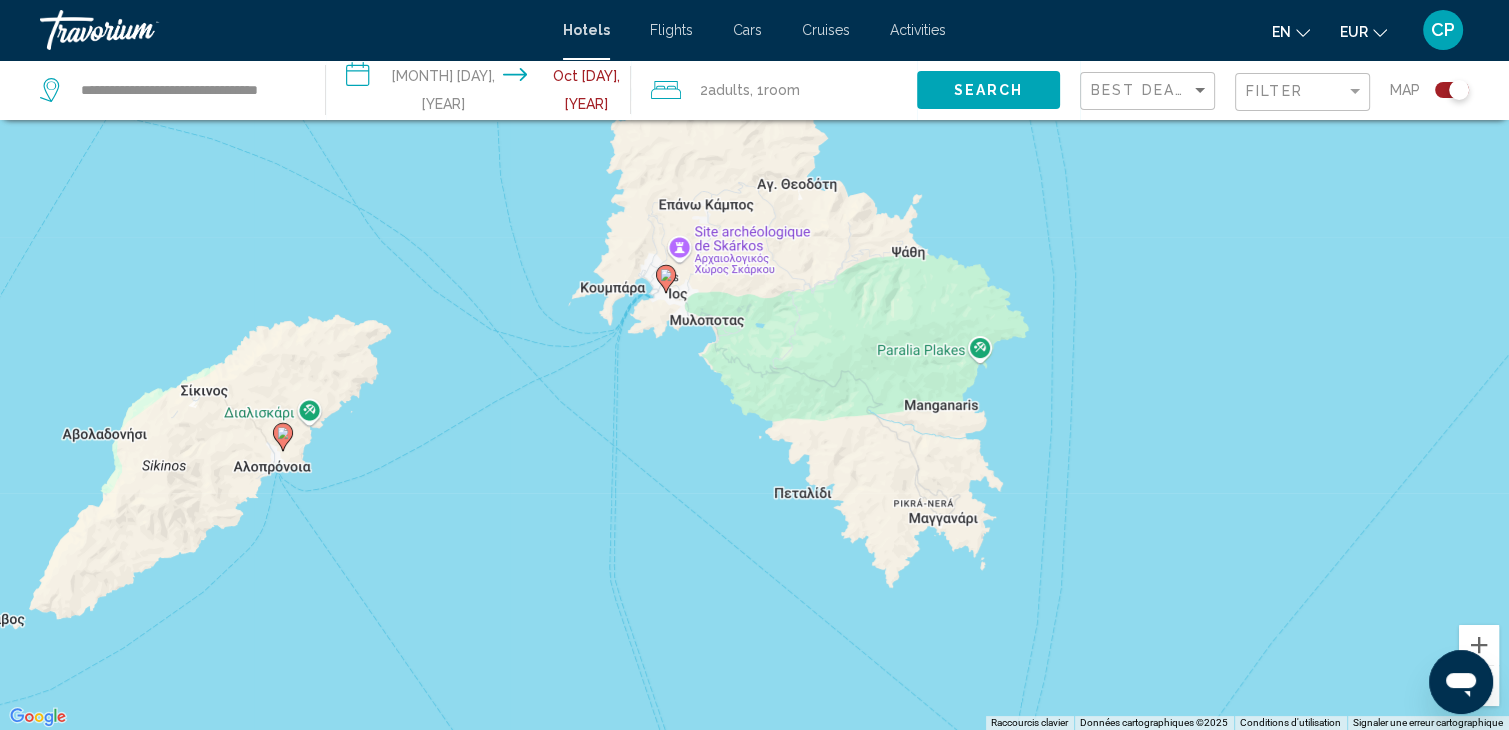click at bounding box center (666, 279) 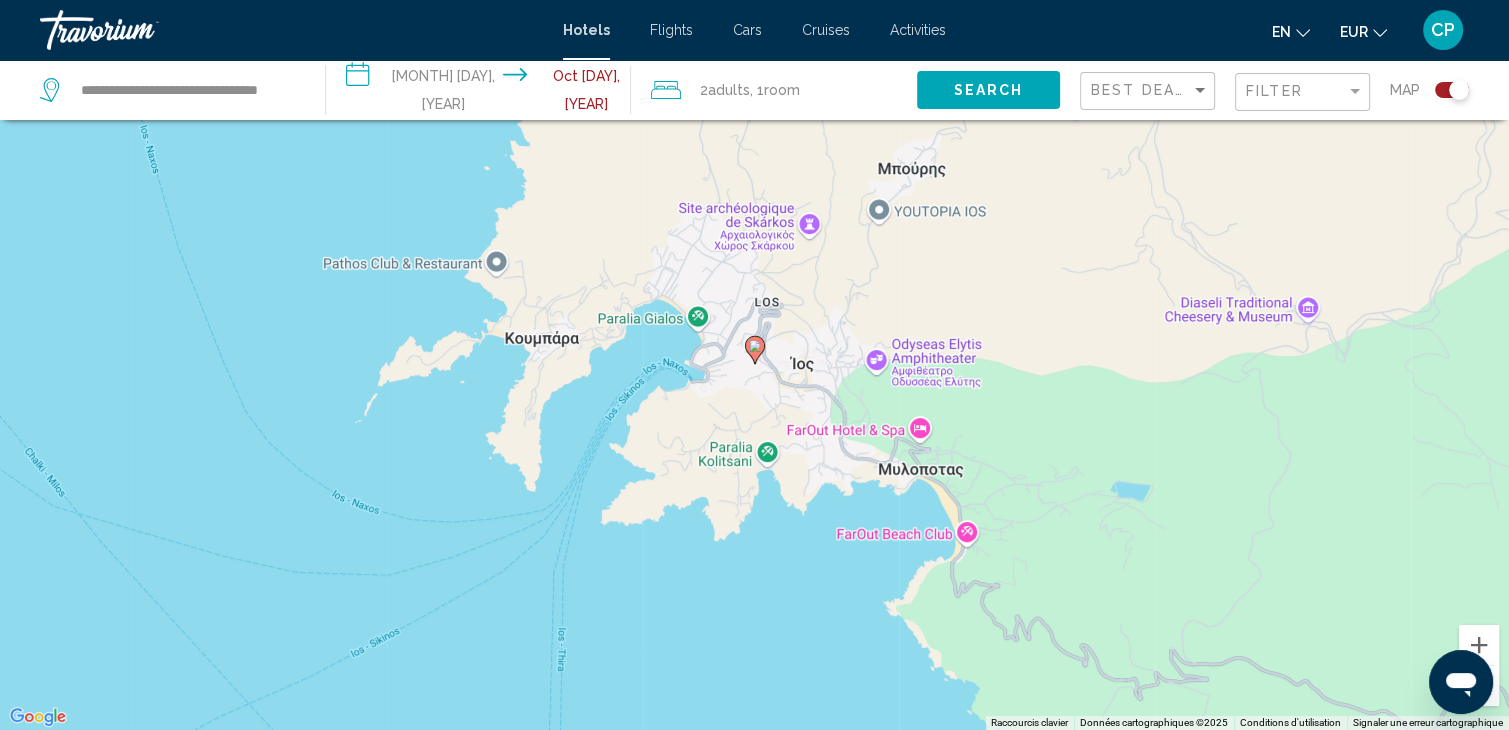 click on "Pour naviguer, appuyez sur les touches fléchées. Pour activer le glissement avec le clavier, appuyez sur Alt+Entrée. Une fois ce mode activé, utilisez les touches fléchées pour déplacer le repère. Pour valider le déplacement, appuyez sur Entrée. Pour annuler, appuyez sur Échap." at bounding box center (754, 365) 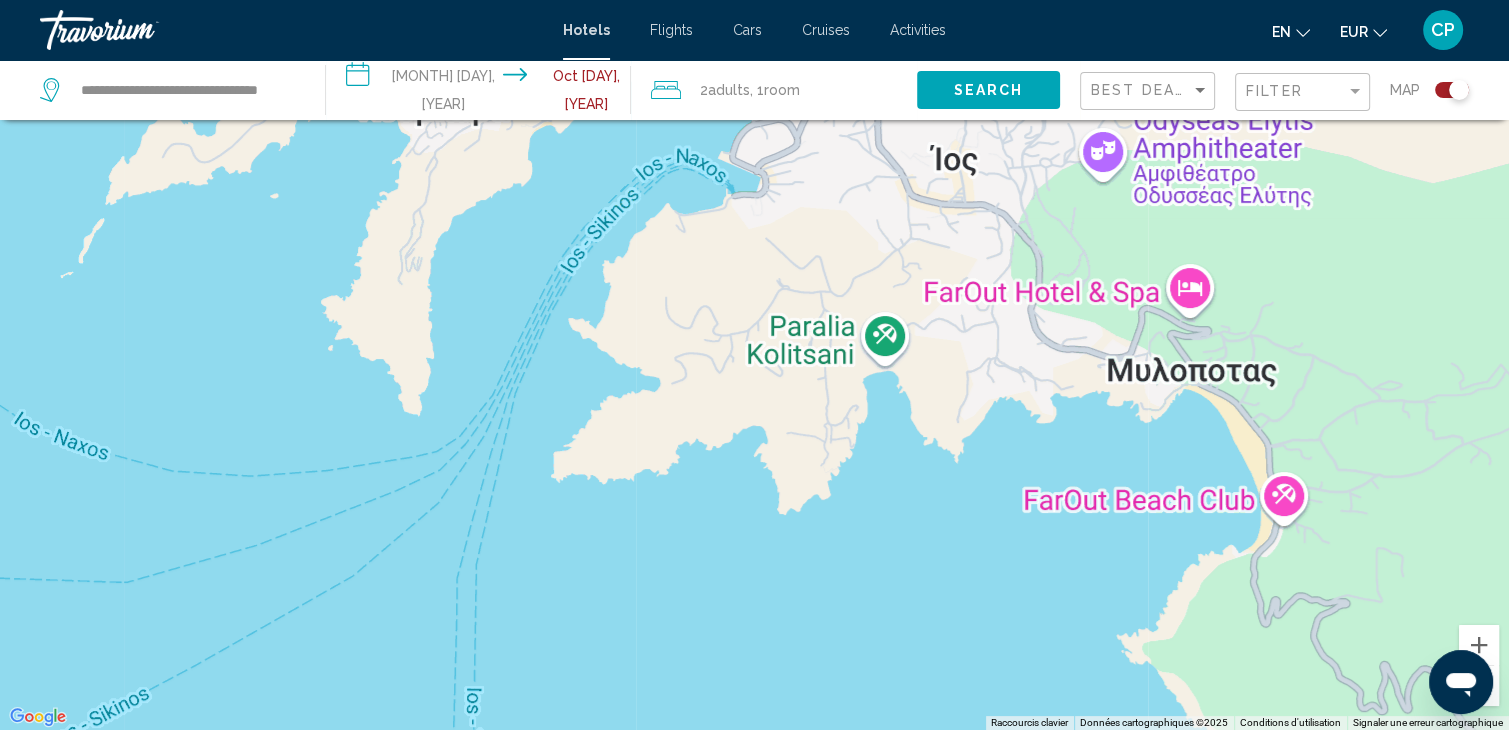 scroll, scrollTop: 0, scrollLeft: 0, axis: both 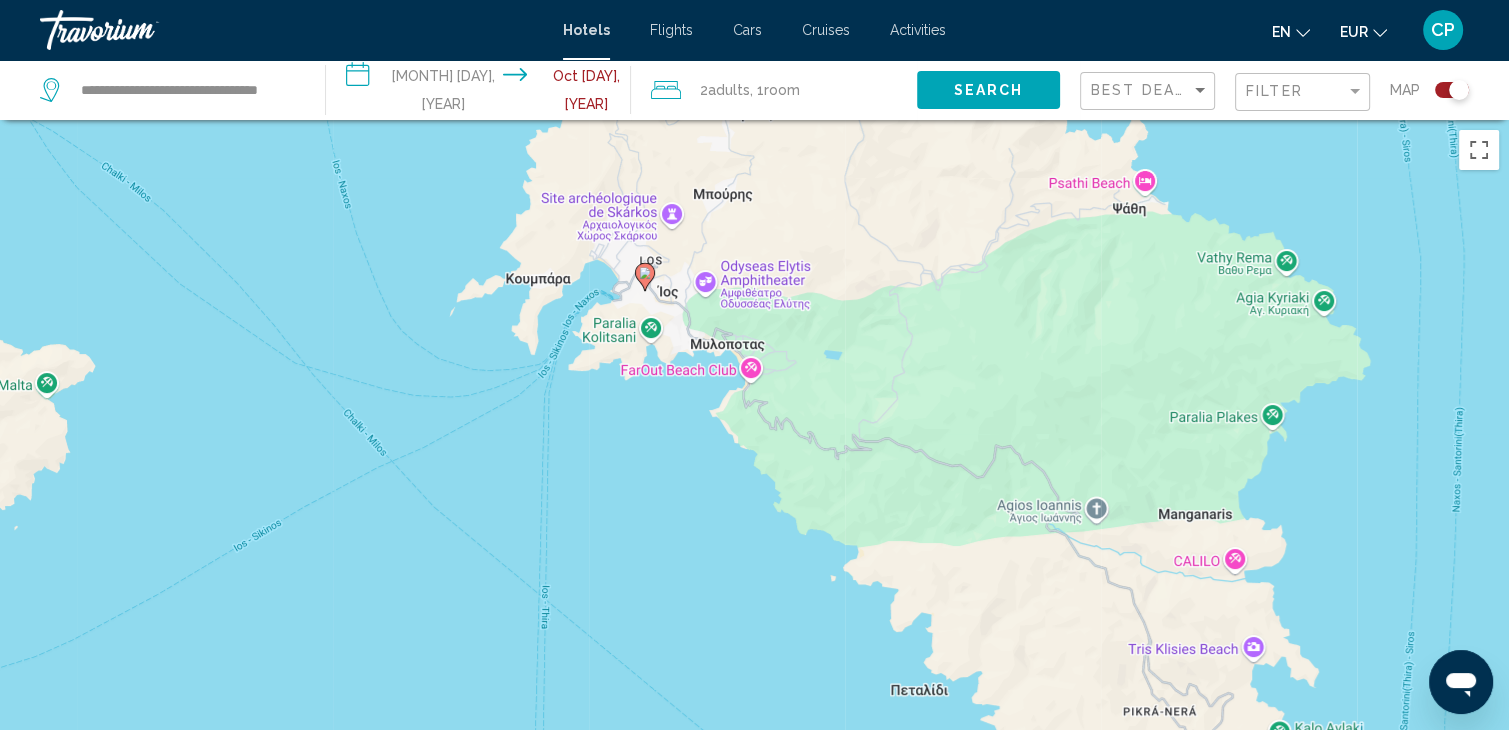 click 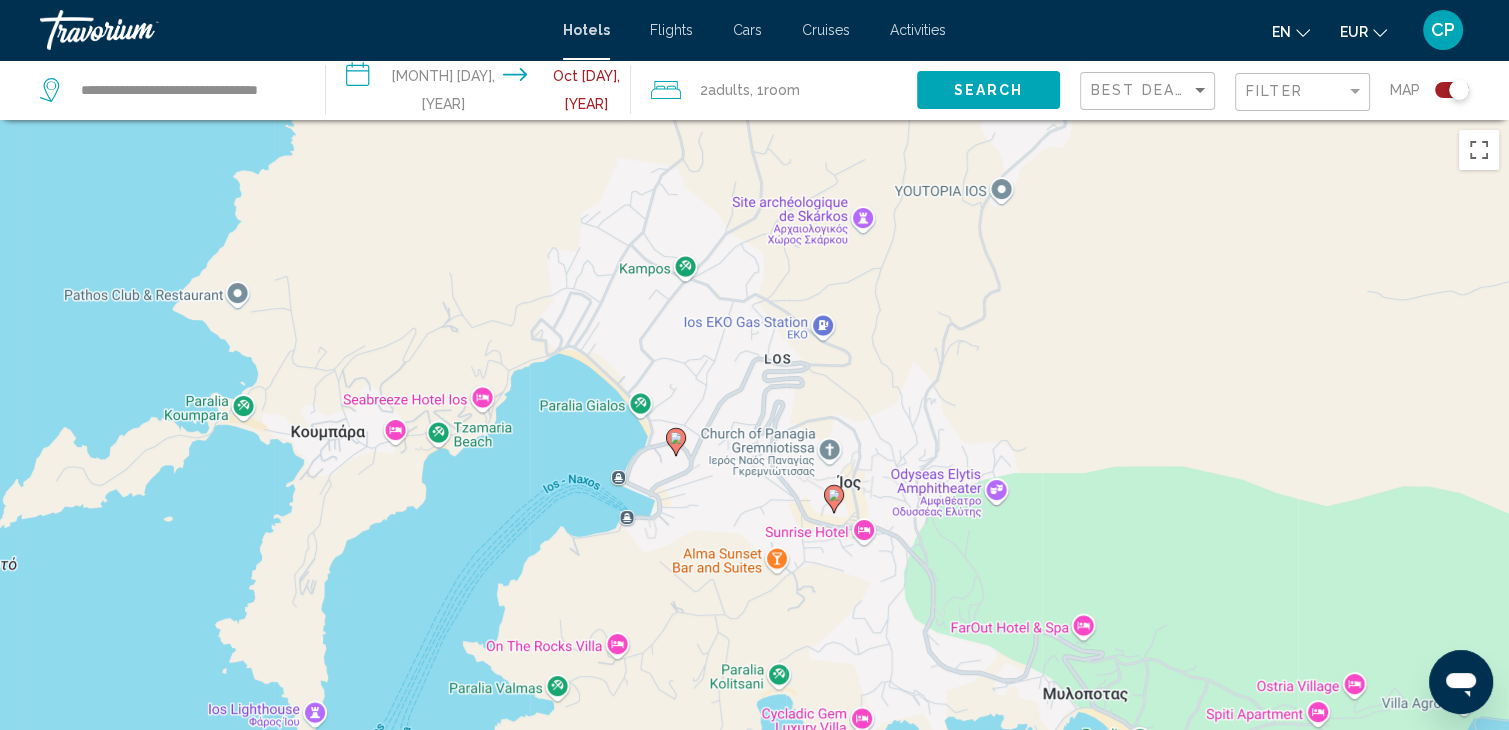 click 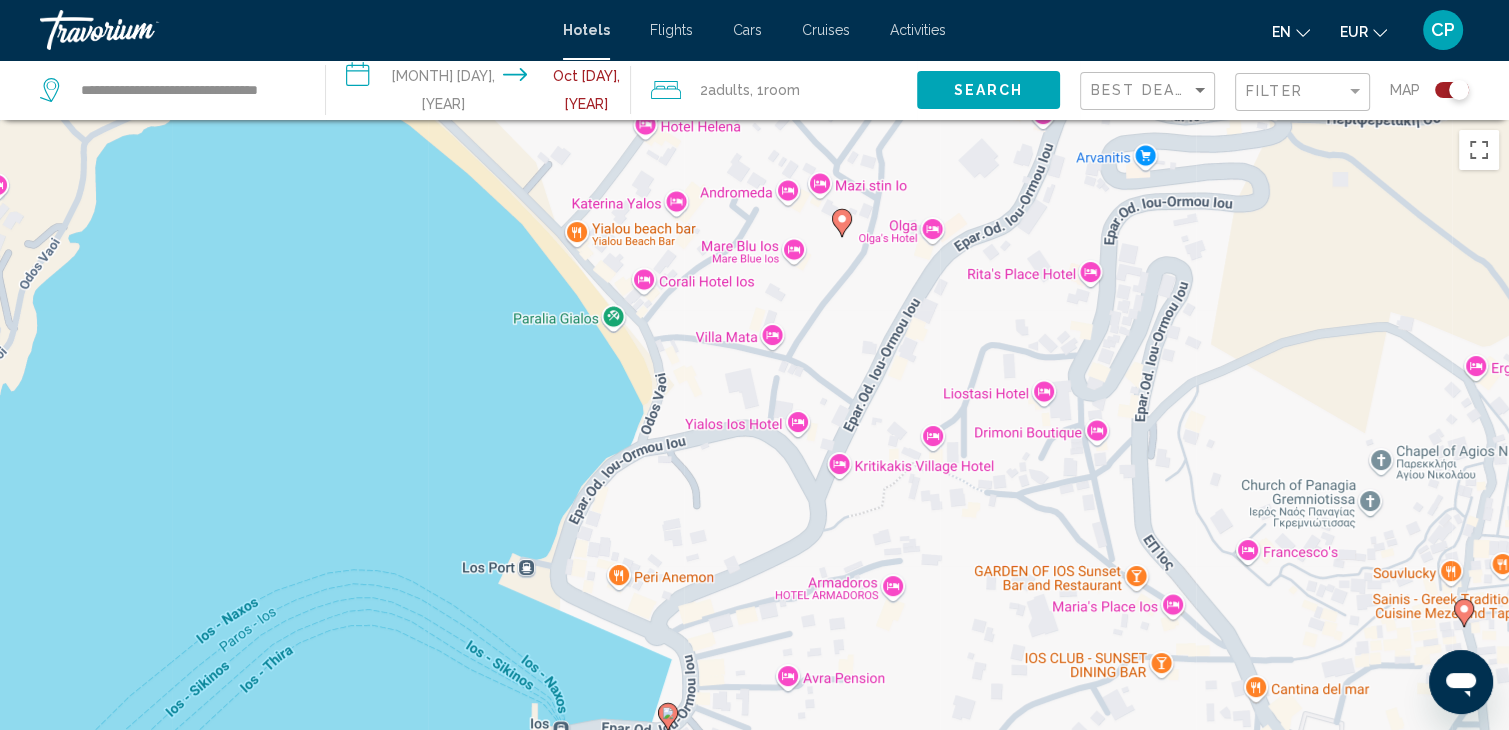 click 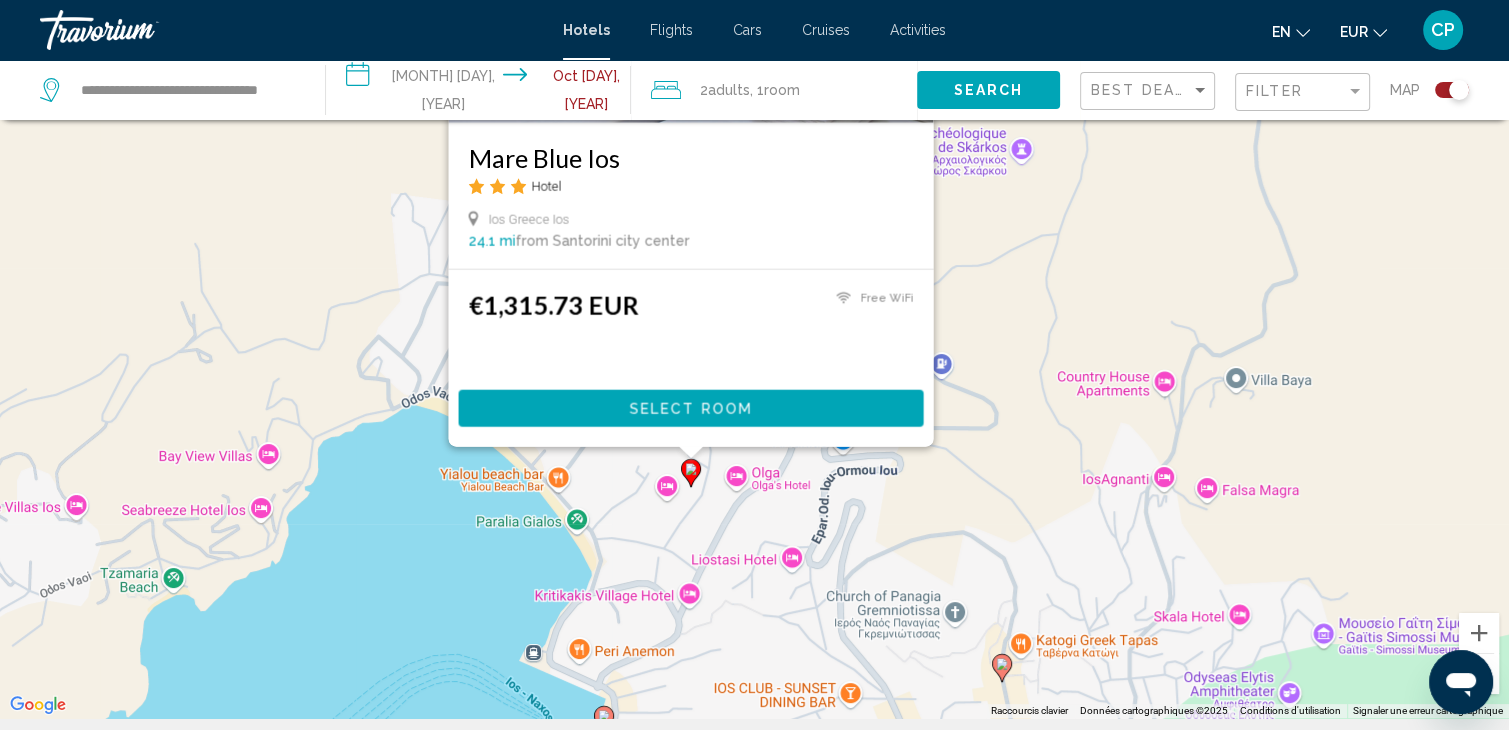 scroll, scrollTop: 240, scrollLeft: 0, axis: vertical 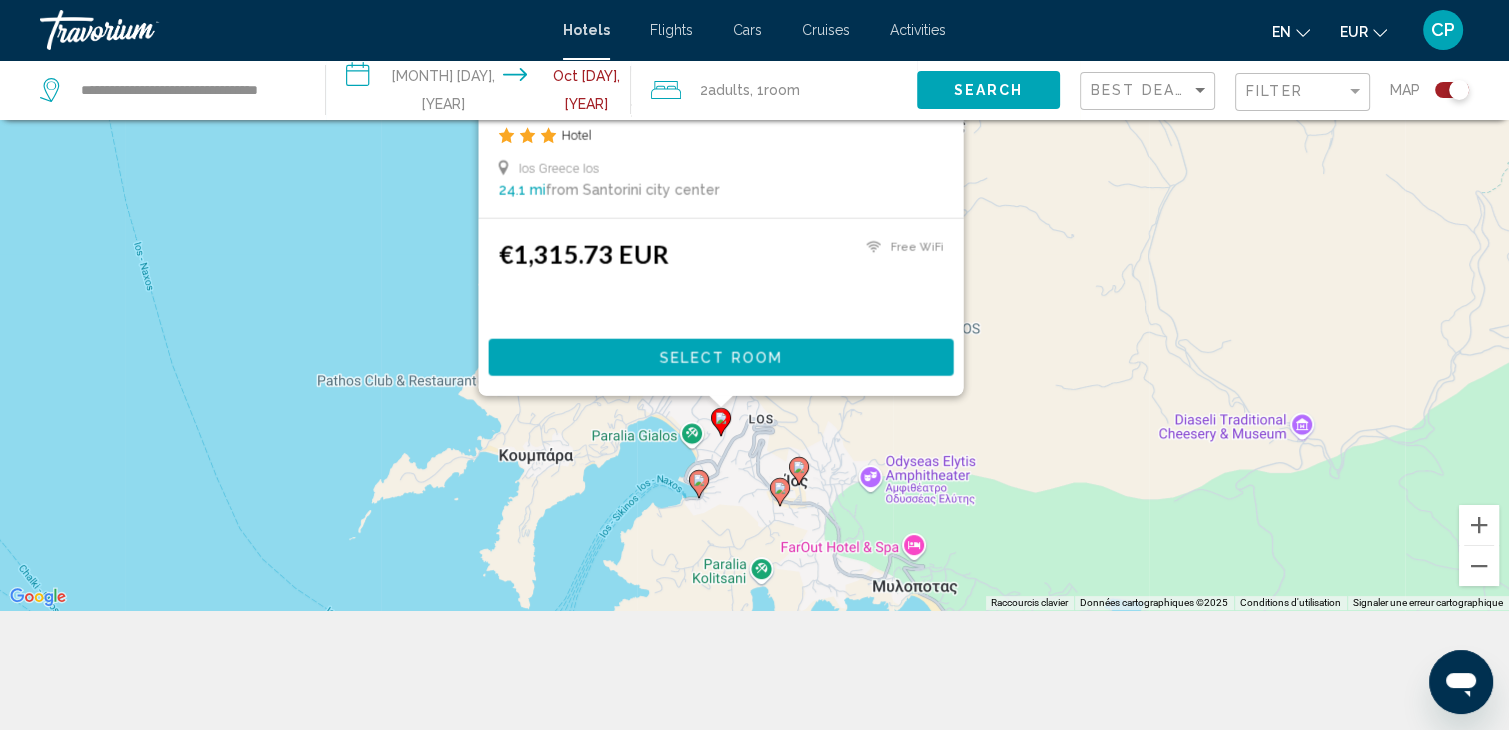 click 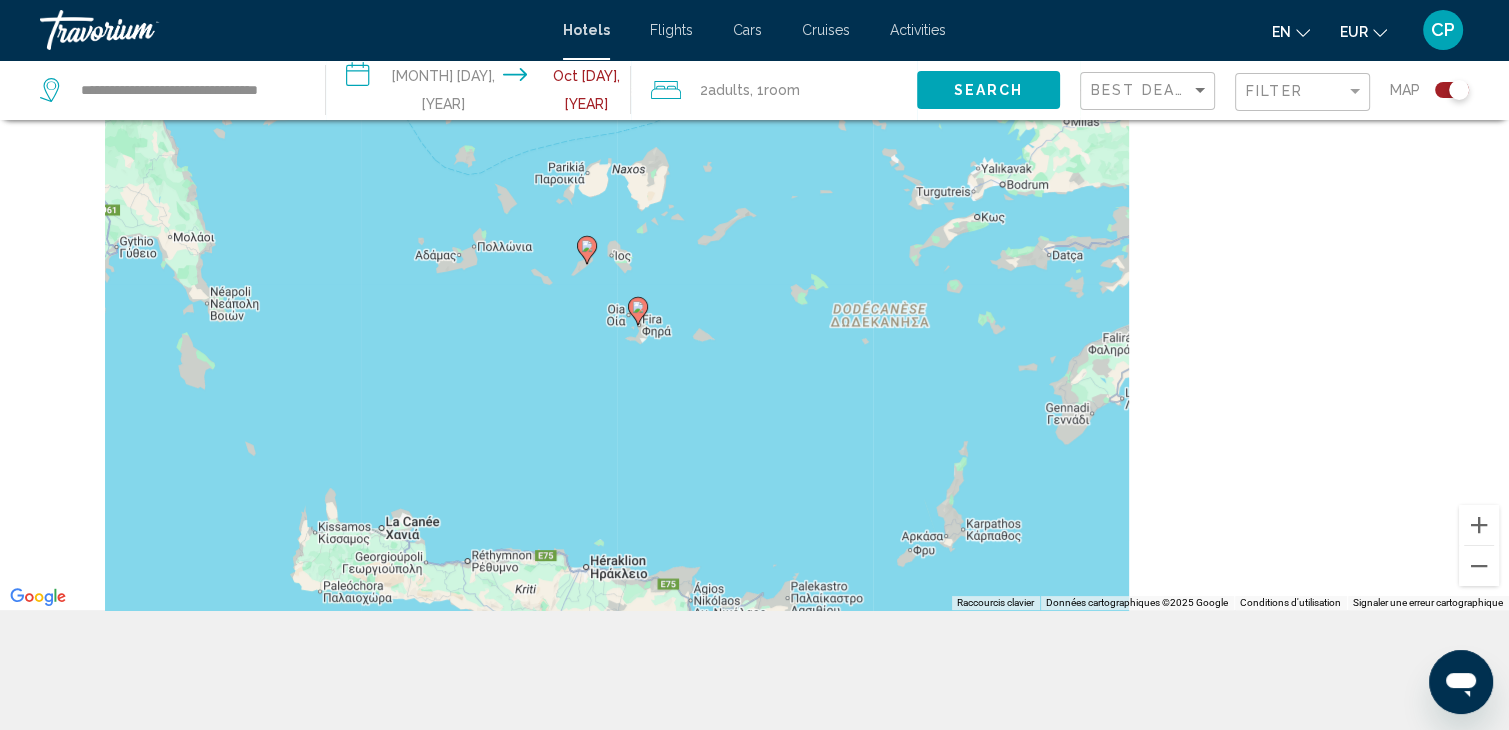 click on "Search" 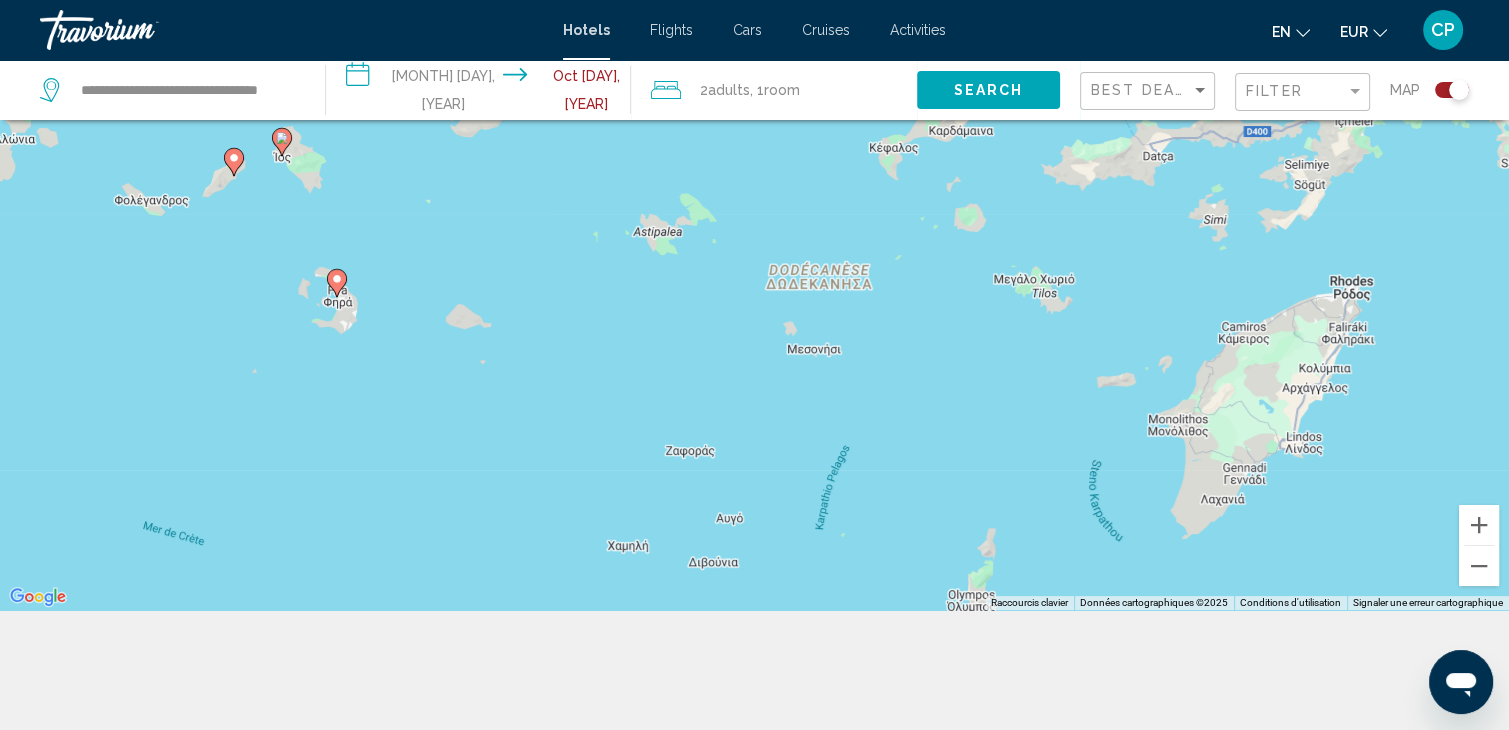 drag, startPoint x: 784, startPoint y: 257, endPoint x: 841, endPoint y: 421, distance: 173.62315 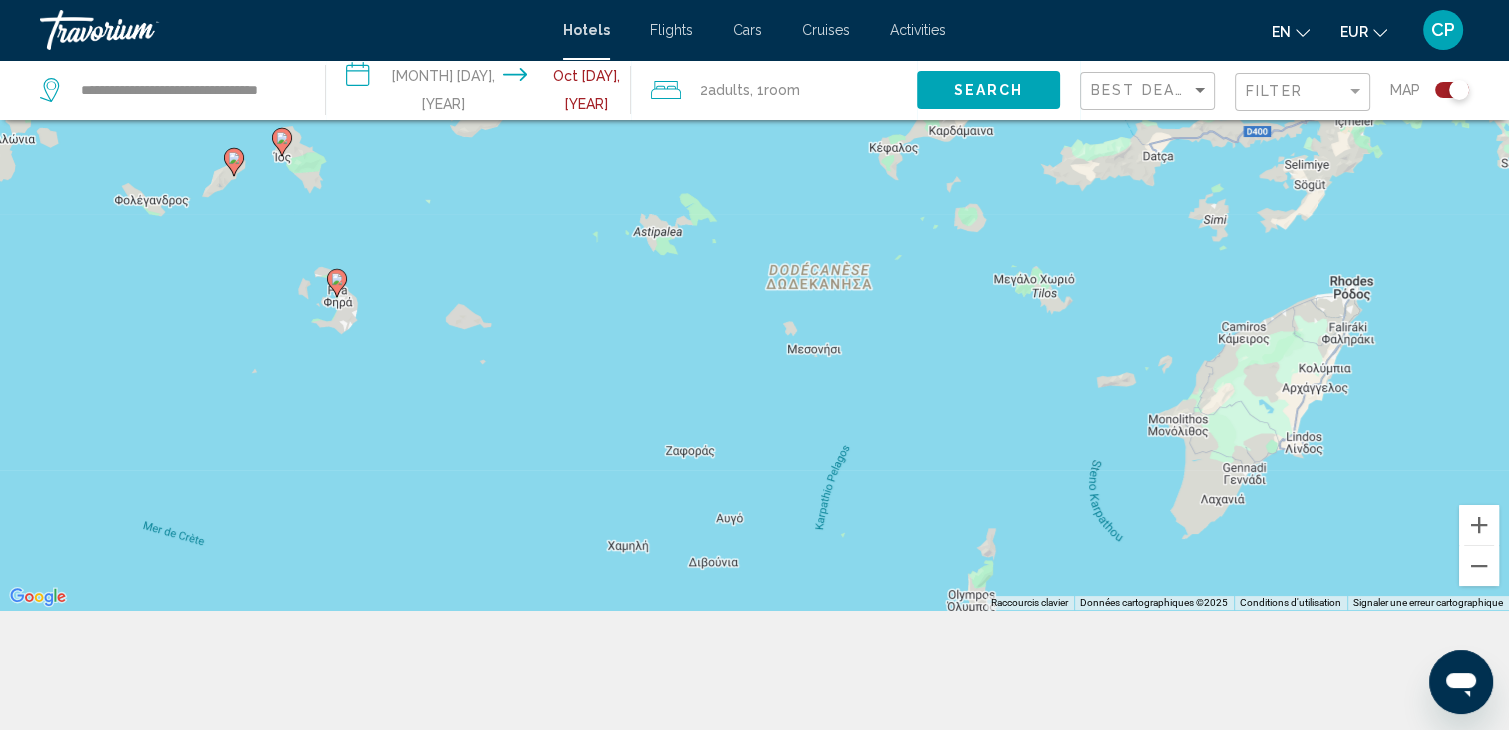 click on "Pour naviguer, appuyez sur les touches fléchées. Pour activer le glissement avec le clavier, appuyez sur Alt+Entrée. Une fois ce mode activé, utilisez les touches fléchées pour déplacer le repère. Pour valider le déplacement, appuyez sur Entrée. Pour annuler, appuyez sur Échap." at bounding box center [754, 245] 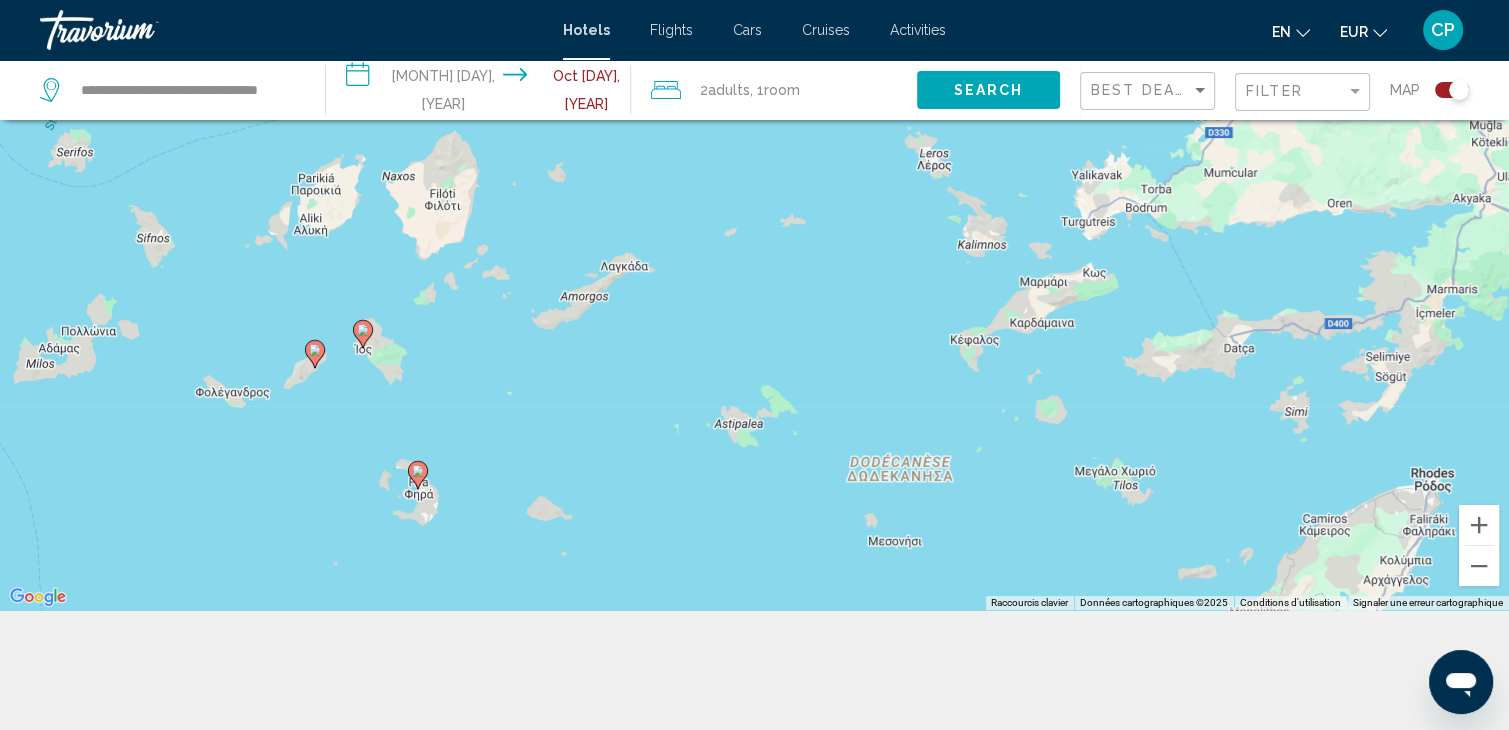 click 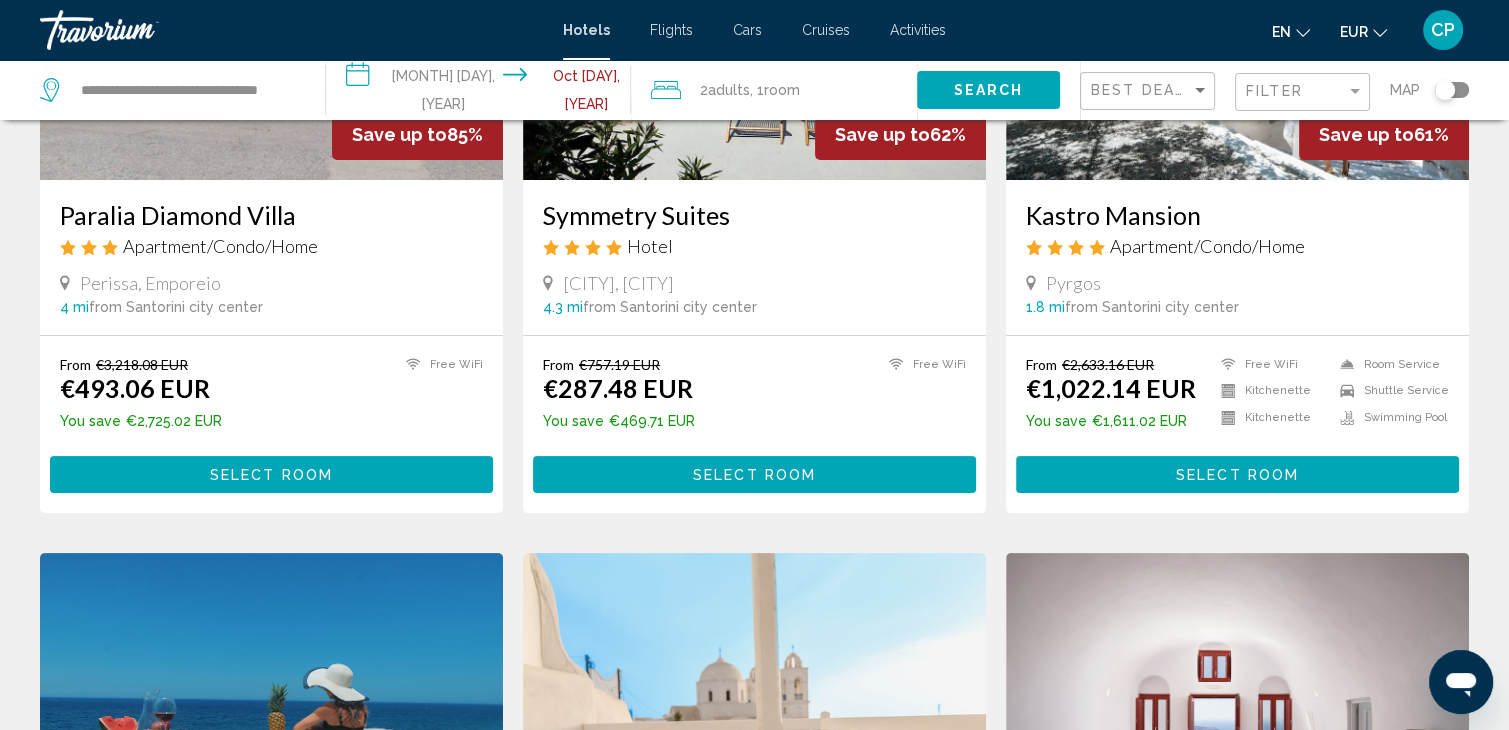 scroll, scrollTop: 400, scrollLeft: 0, axis: vertical 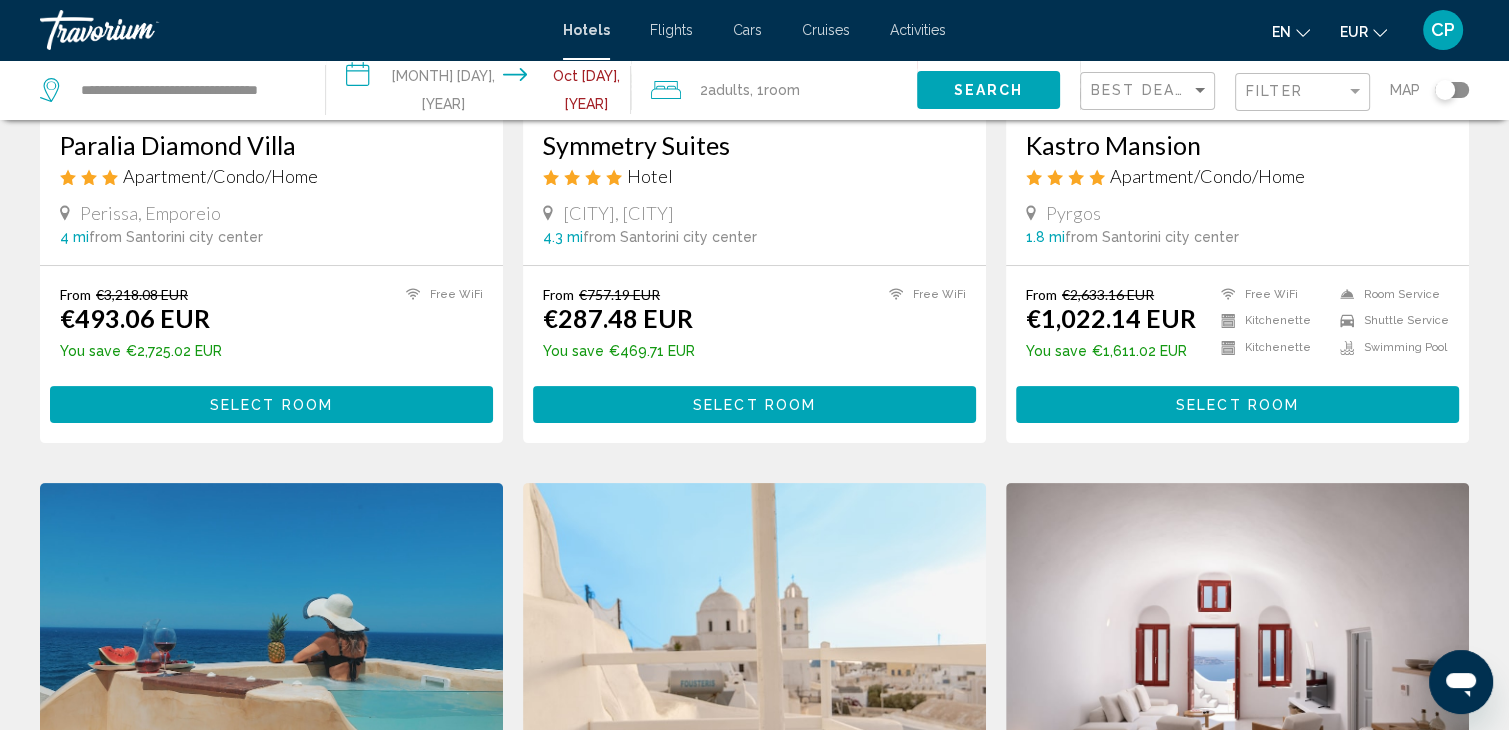 click on "Select Room" at bounding box center (271, 405) 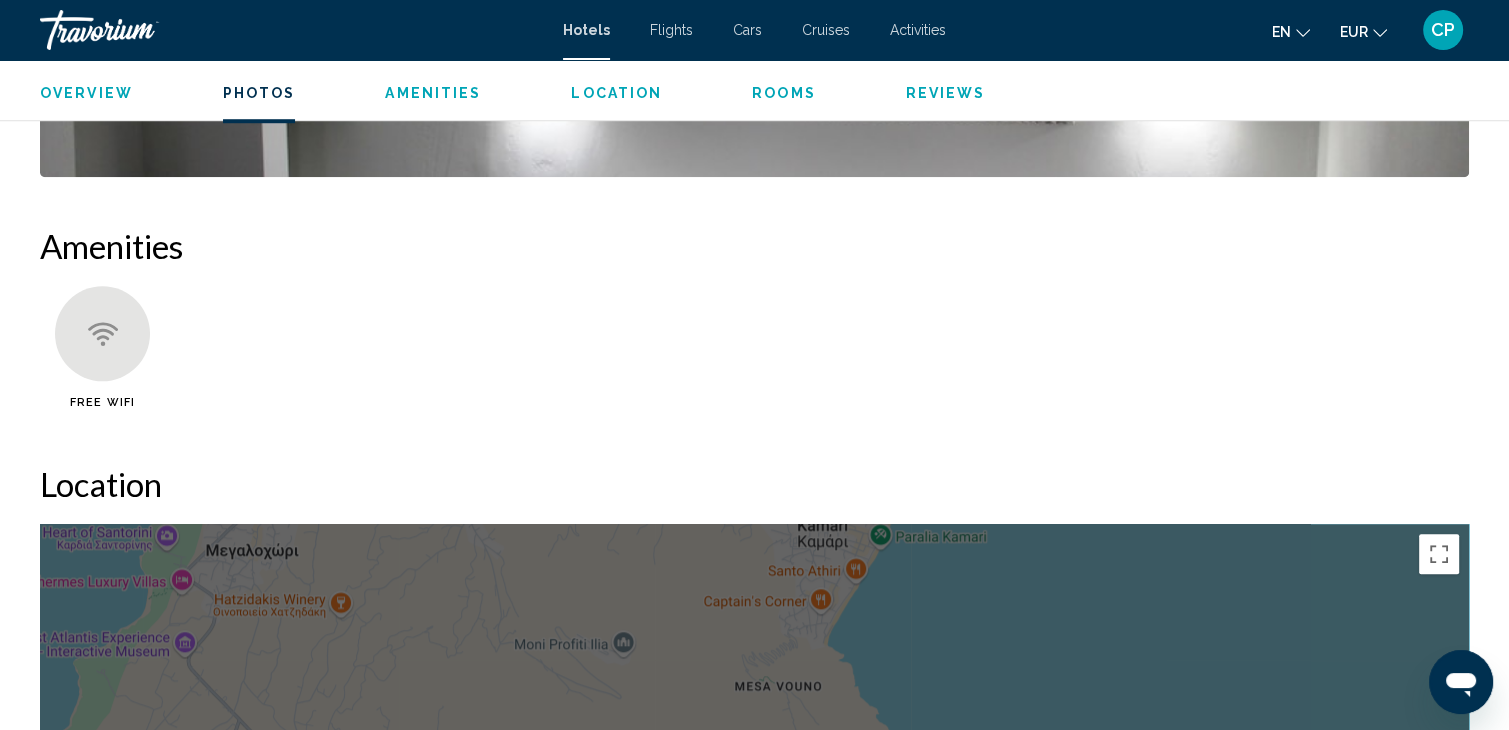 scroll, scrollTop: 1466, scrollLeft: 0, axis: vertical 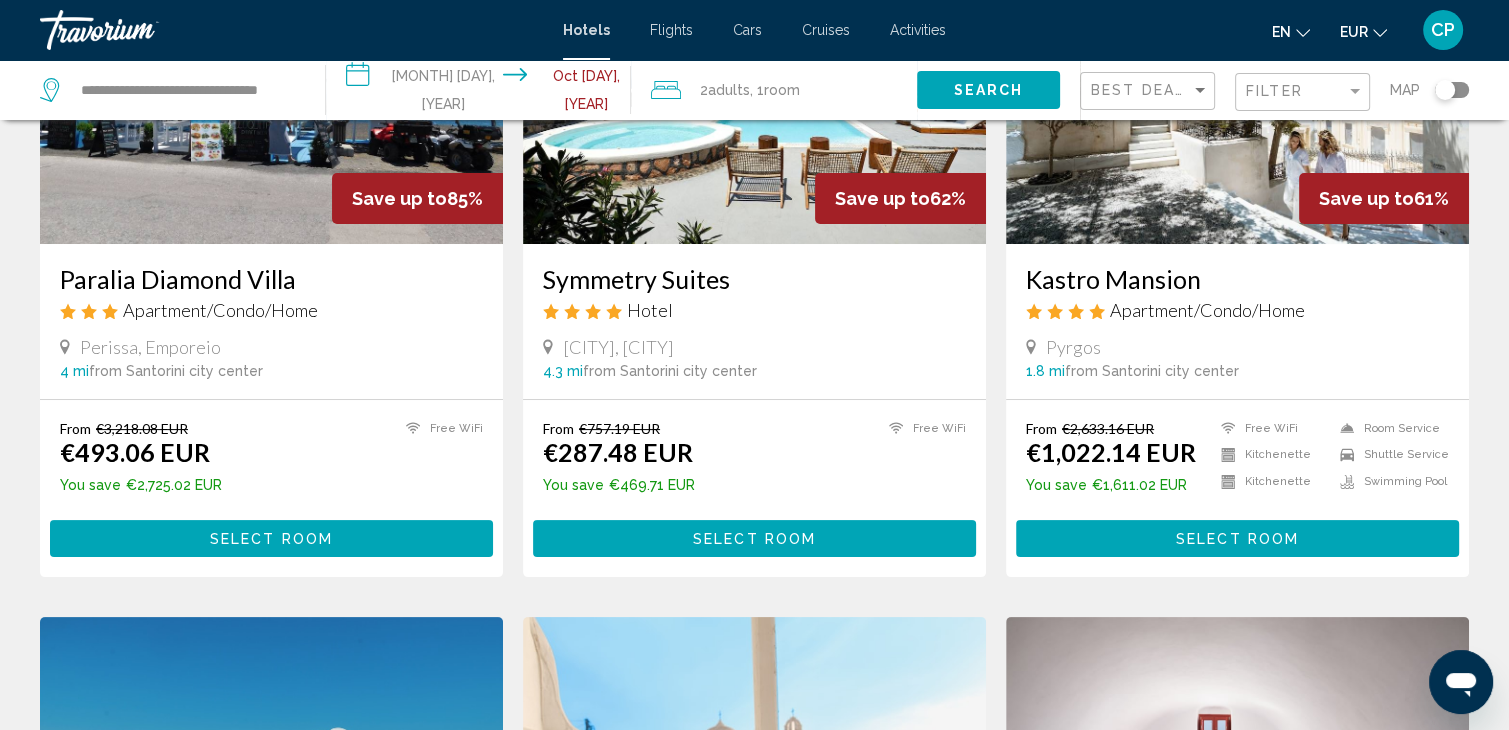 click on "Select Room" at bounding box center [754, 539] 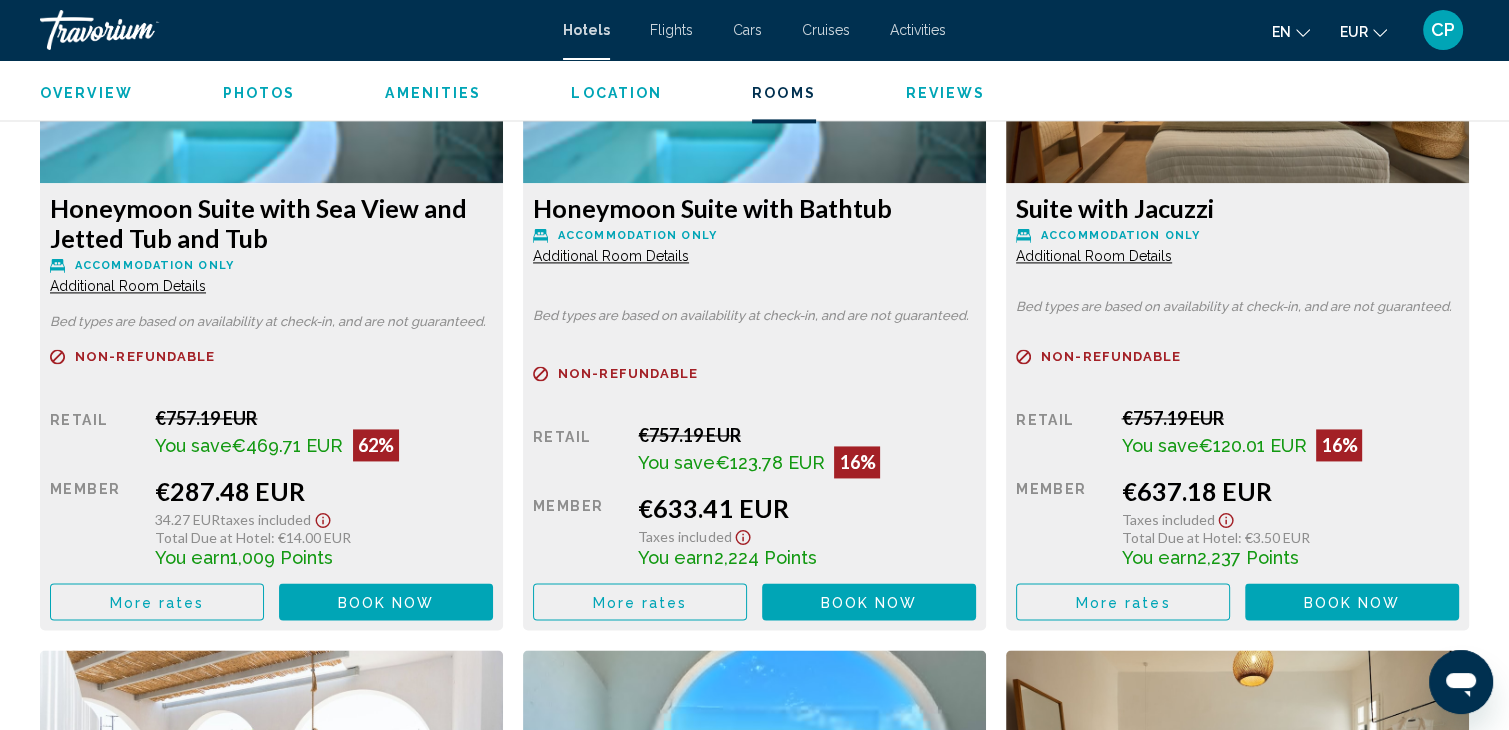 scroll, scrollTop: 2800, scrollLeft: 0, axis: vertical 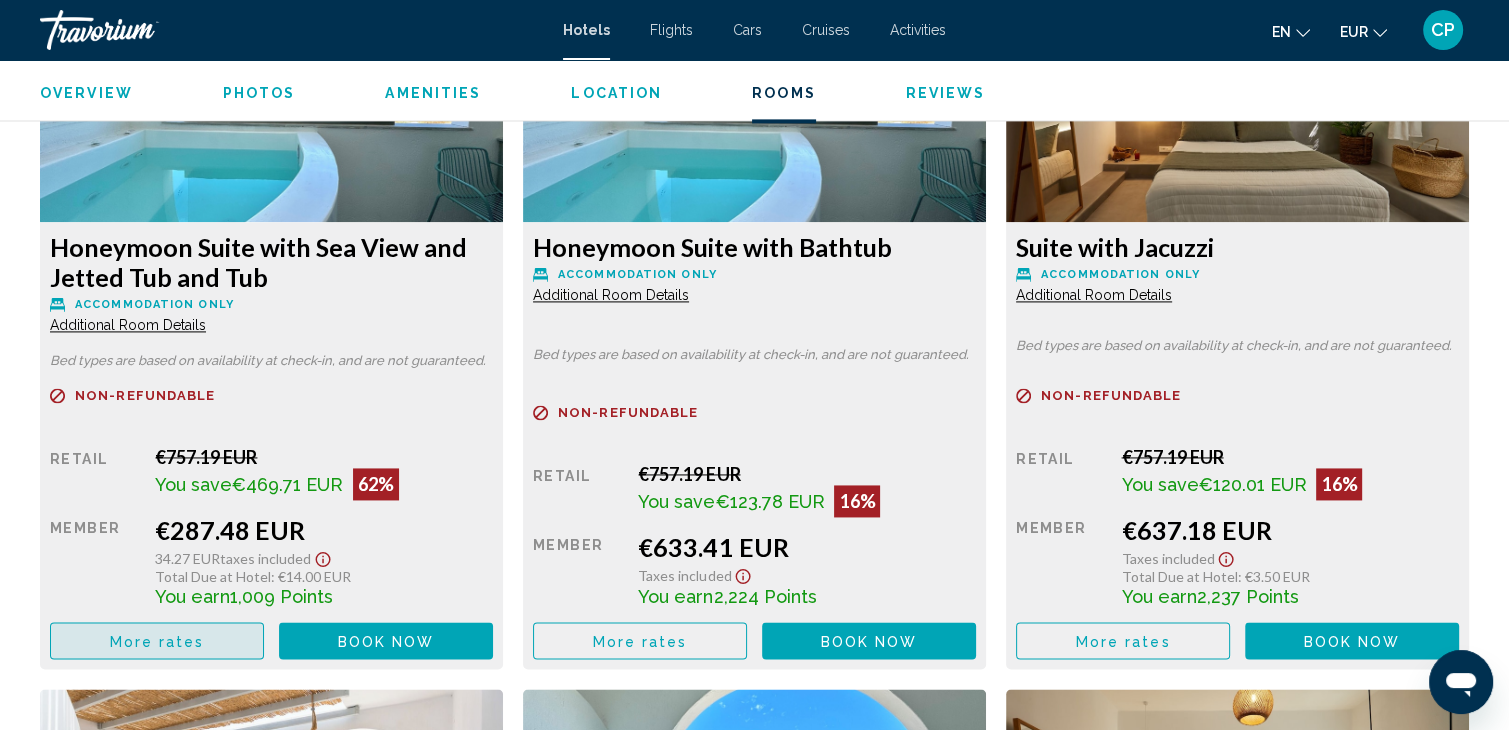 click on "More rates" at bounding box center [157, 641] 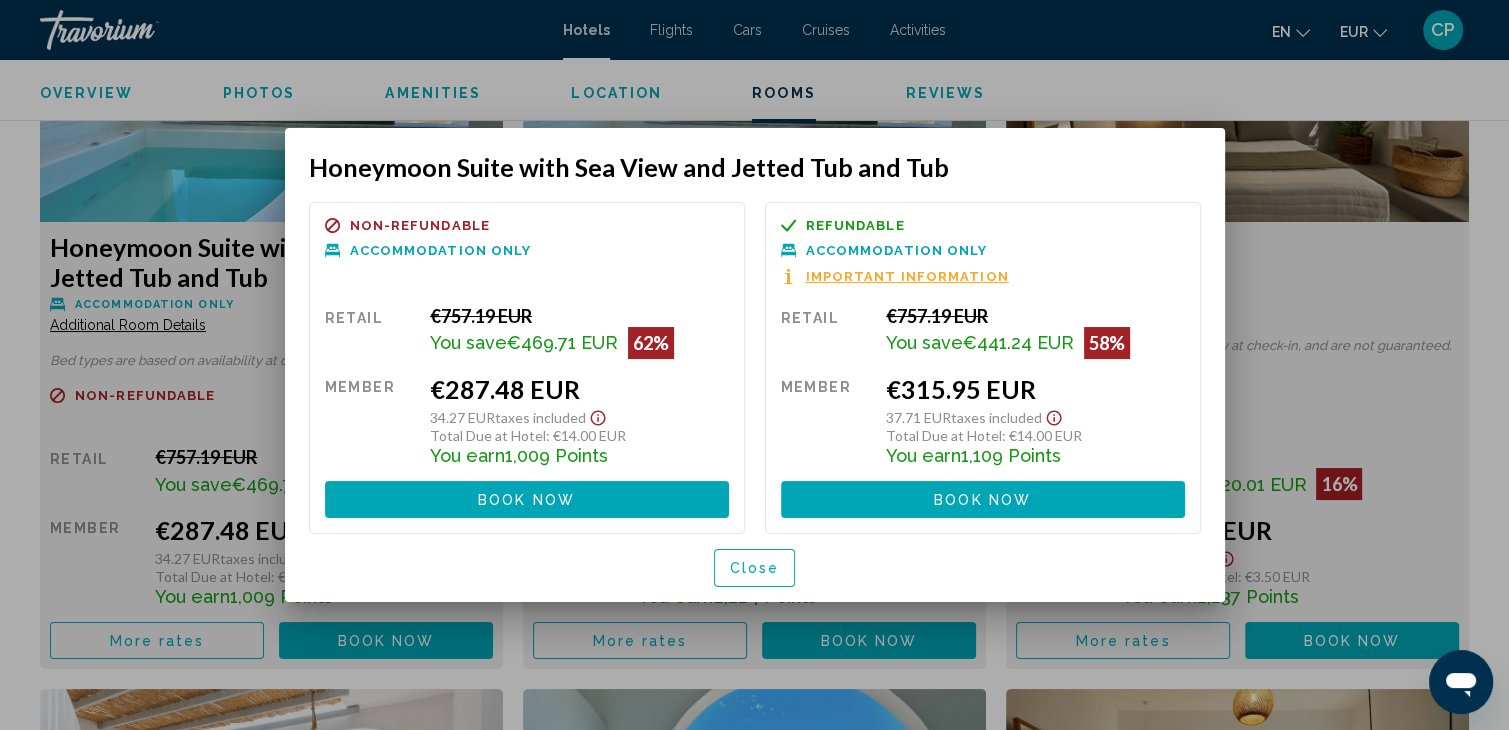 click on "Close" at bounding box center [755, 569] 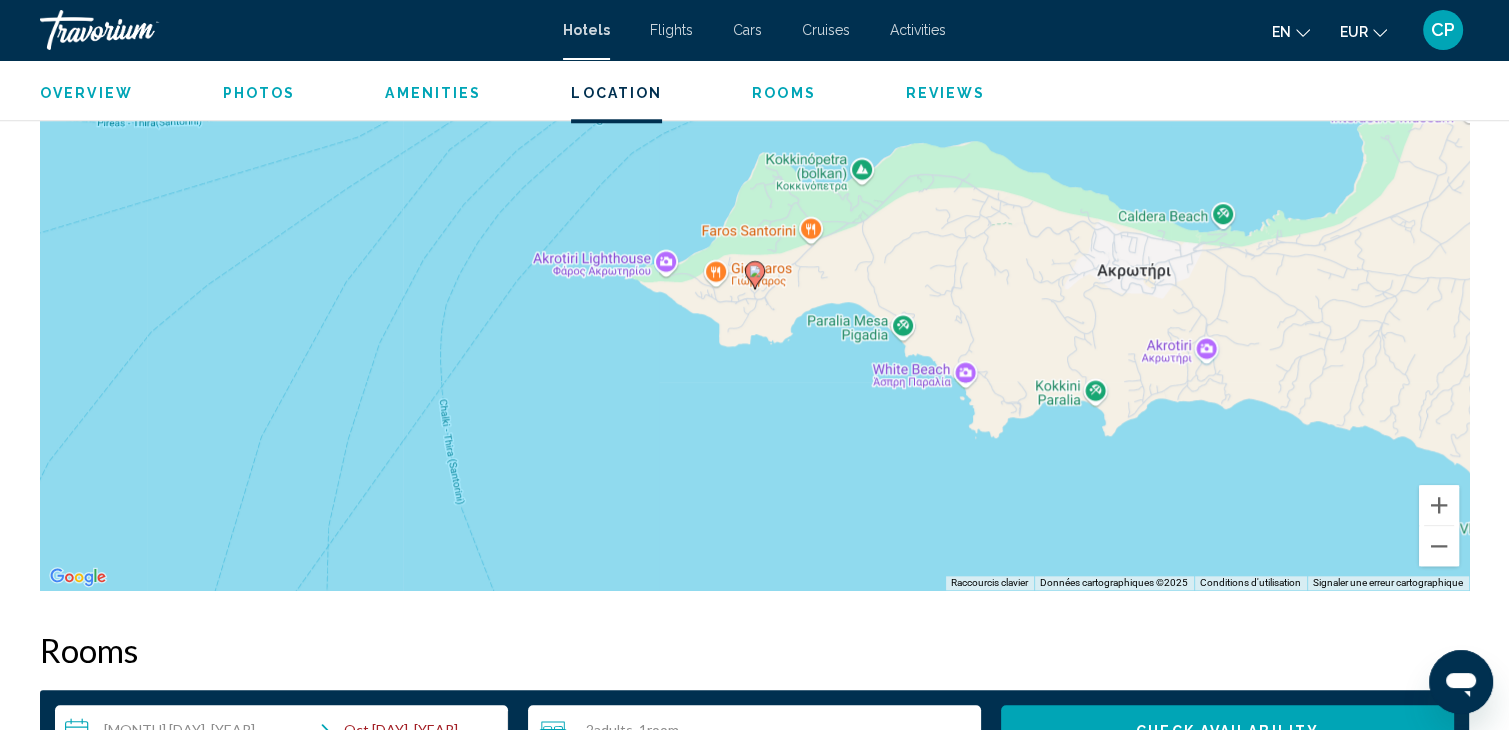 scroll, scrollTop: 1866, scrollLeft: 0, axis: vertical 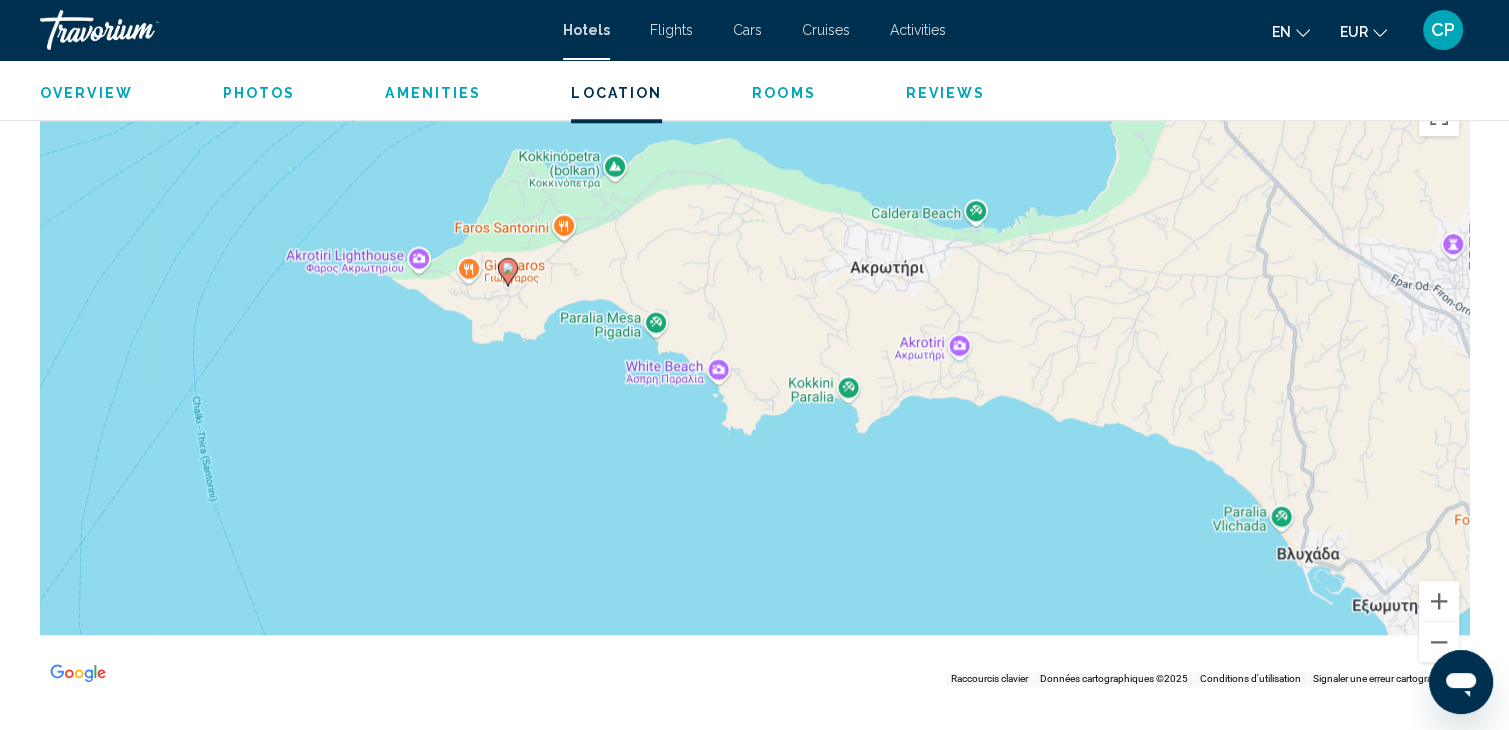 drag, startPoint x: 846, startPoint y: 603, endPoint x: 592, endPoint y: 504, distance: 272.61145 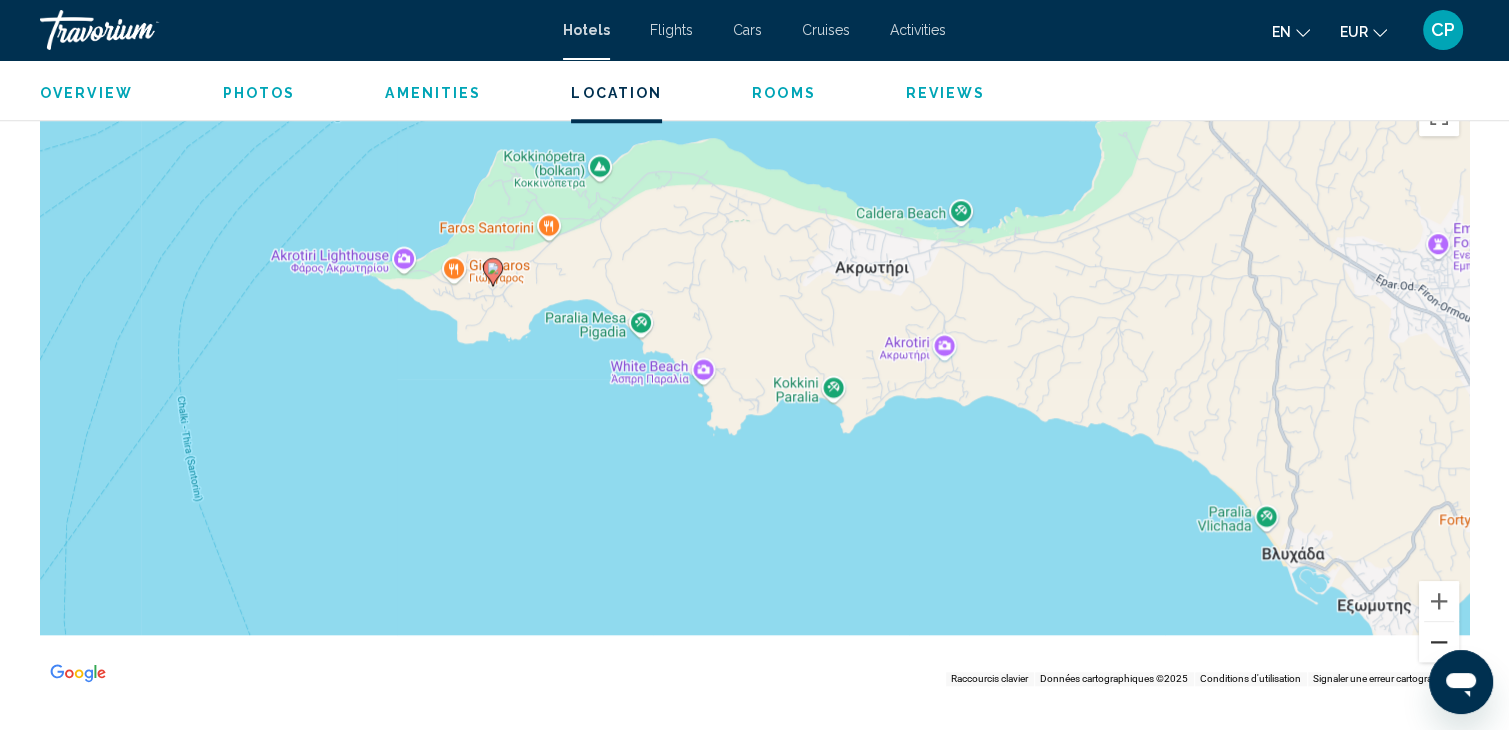 click at bounding box center [1439, 642] 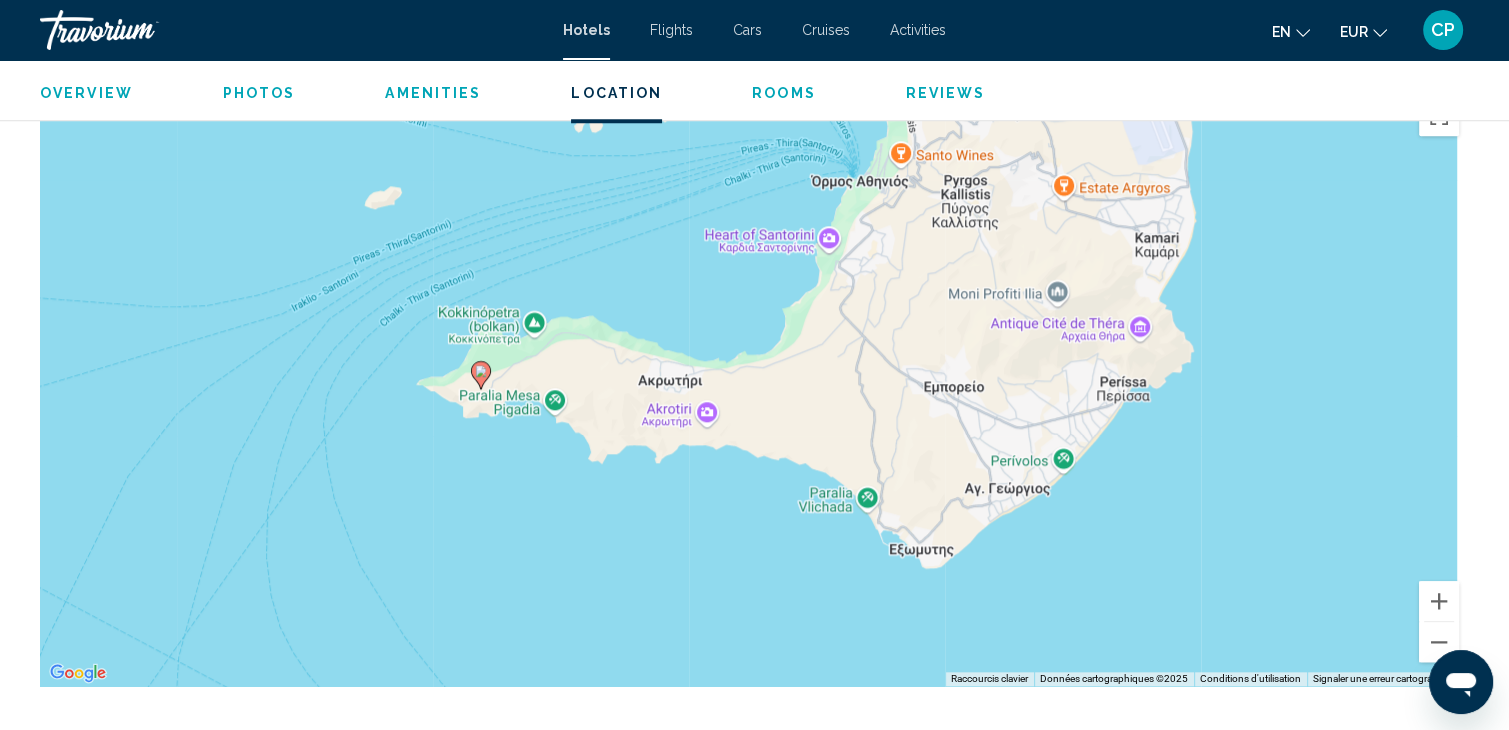 drag, startPoint x: 816, startPoint y: 404, endPoint x: 654, endPoint y: 477, distance: 177.68793 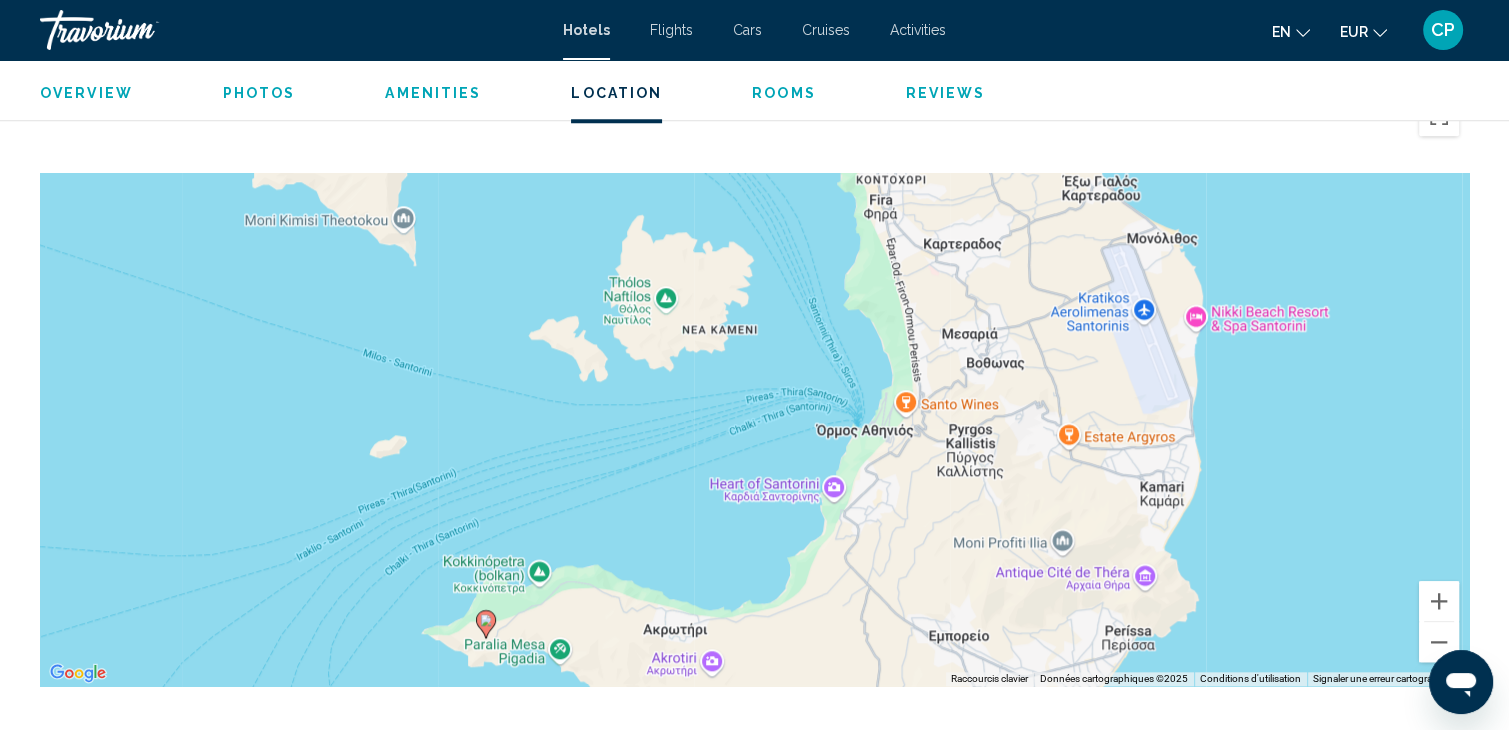 drag, startPoint x: 804, startPoint y: 417, endPoint x: 811, endPoint y: 636, distance: 219.11185 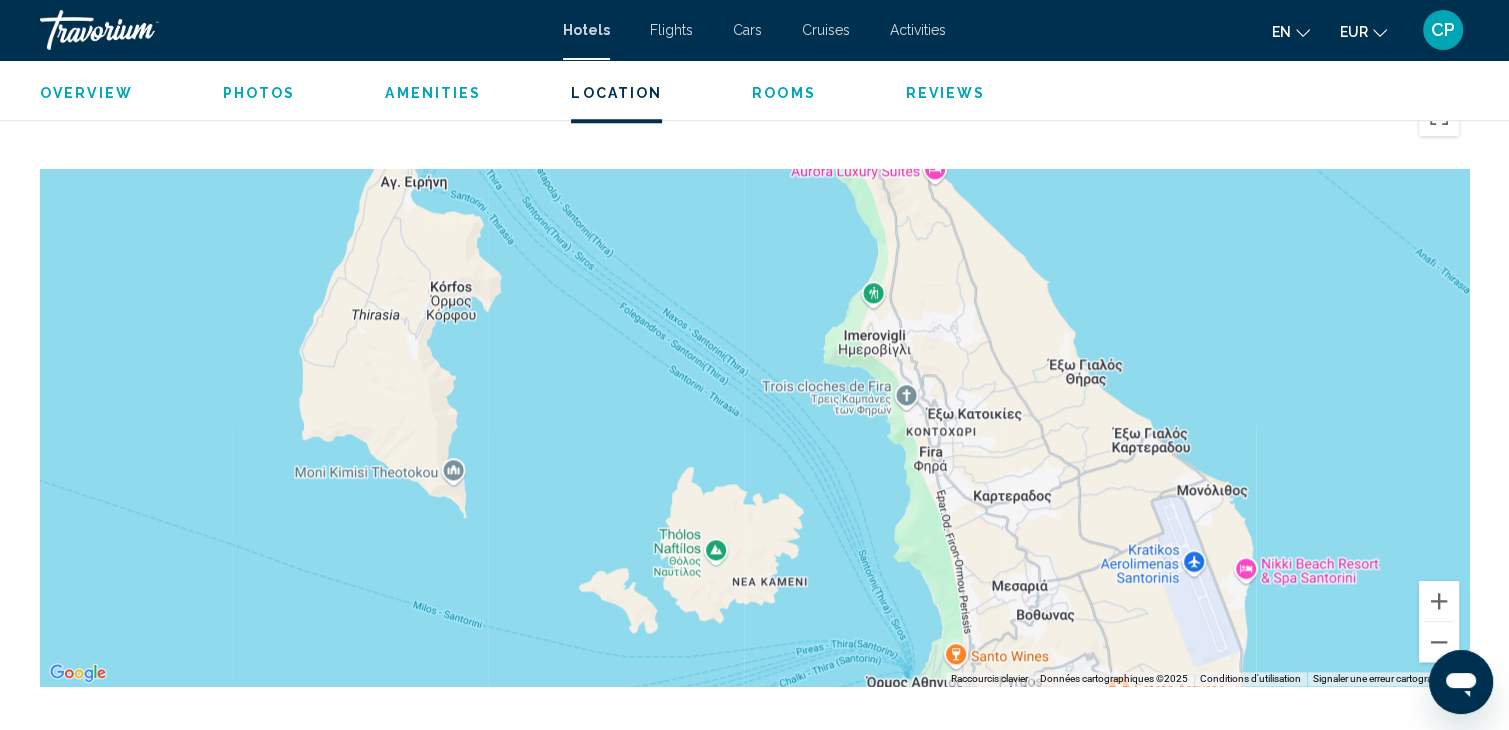 drag, startPoint x: 627, startPoint y: 535, endPoint x: 647, endPoint y: 776, distance: 241.82845 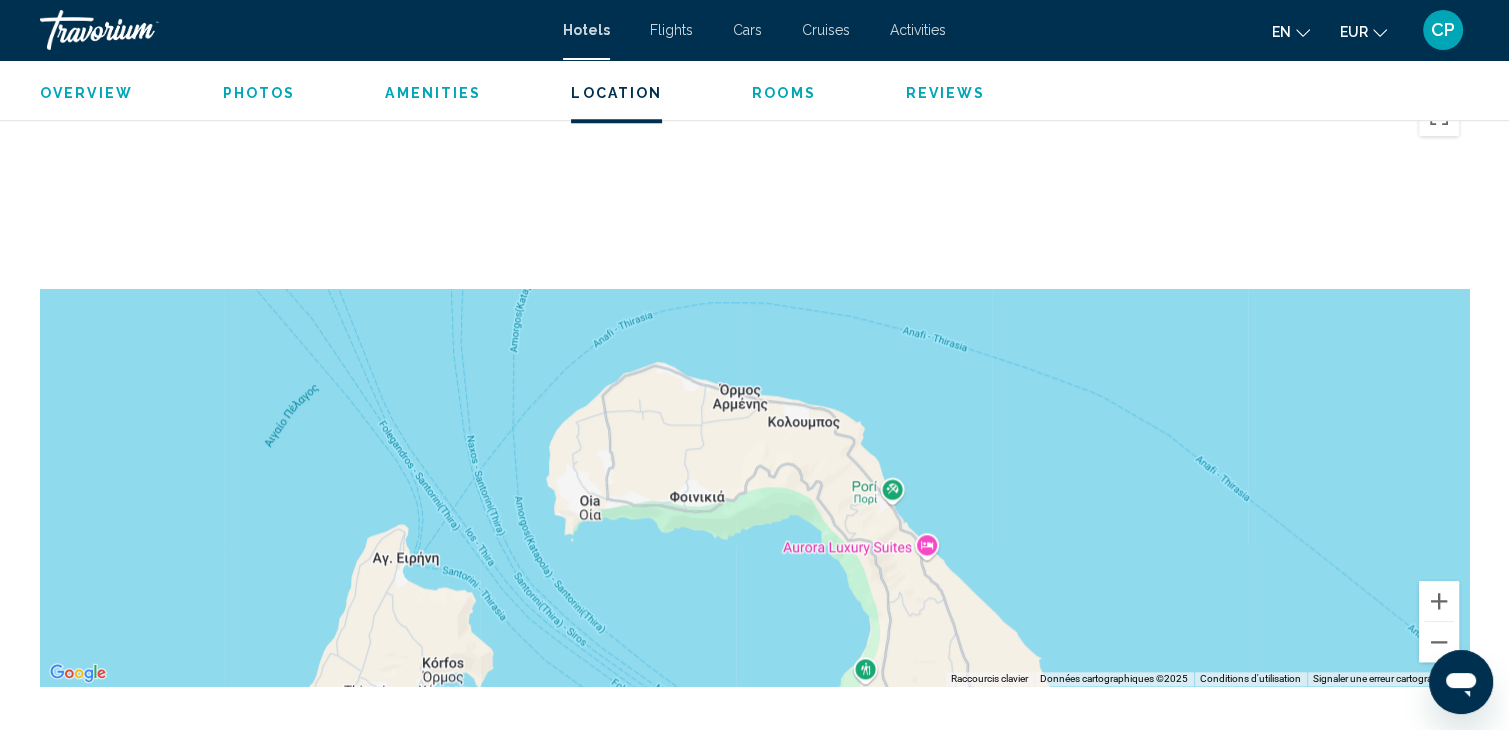 drag, startPoint x: 564, startPoint y: 409, endPoint x: 632, endPoint y: 677, distance: 276.4923 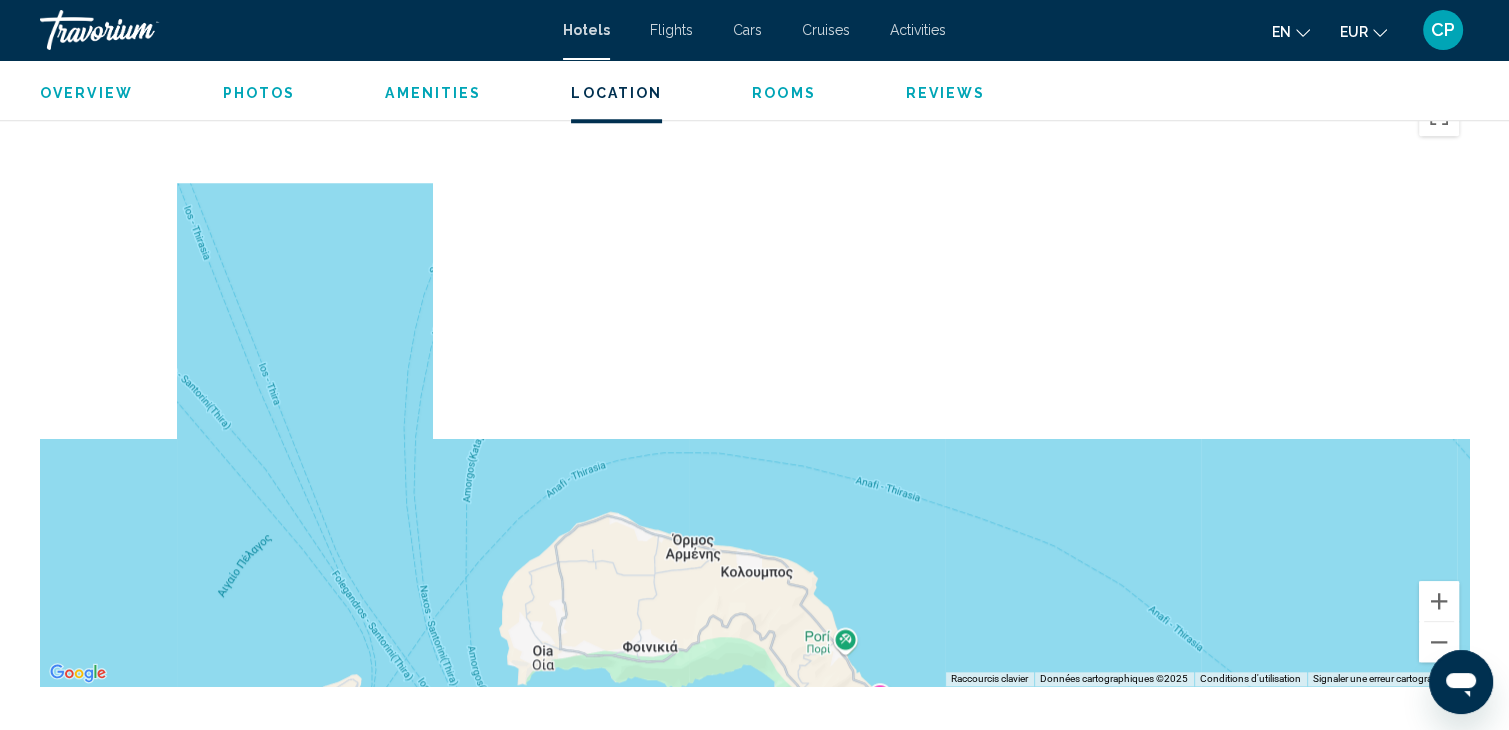 drag, startPoint x: 484, startPoint y: 472, endPoint x: 420, endPoint y: 603, distance: 145.7978 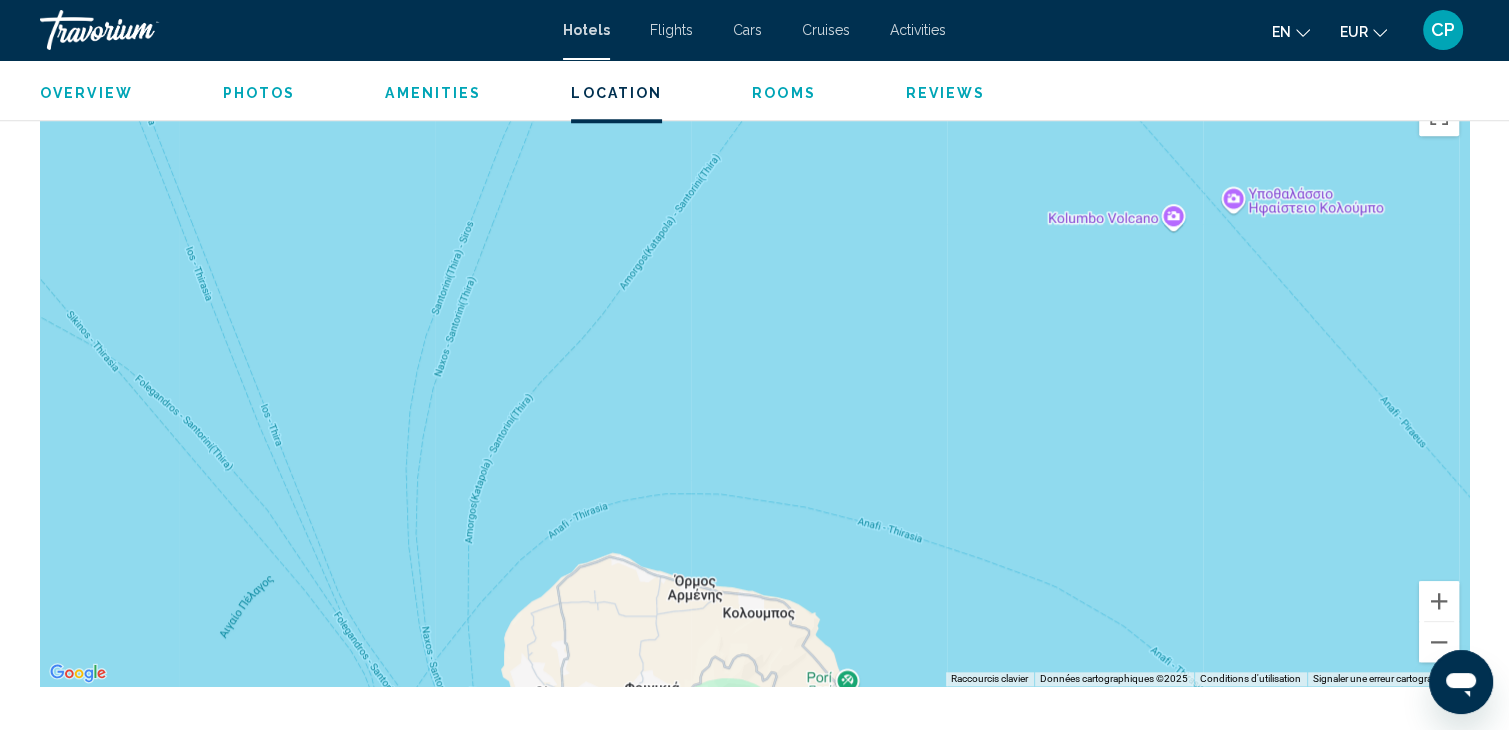 drag, startPoint x: 364, startPoint y: 468, endPoint x: 524, endPoint y: 552, distance: 180.70972 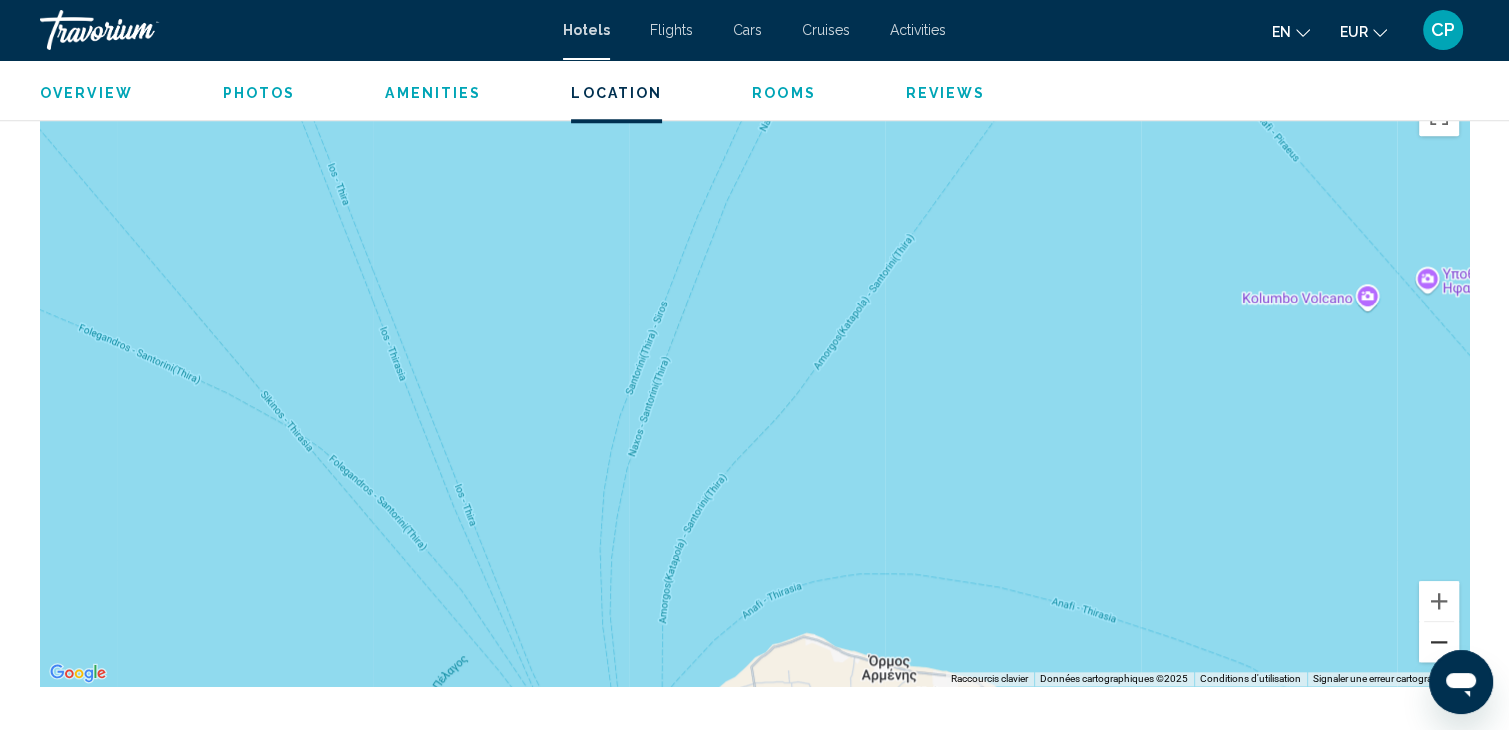 click at bounding box center (1439, 642) 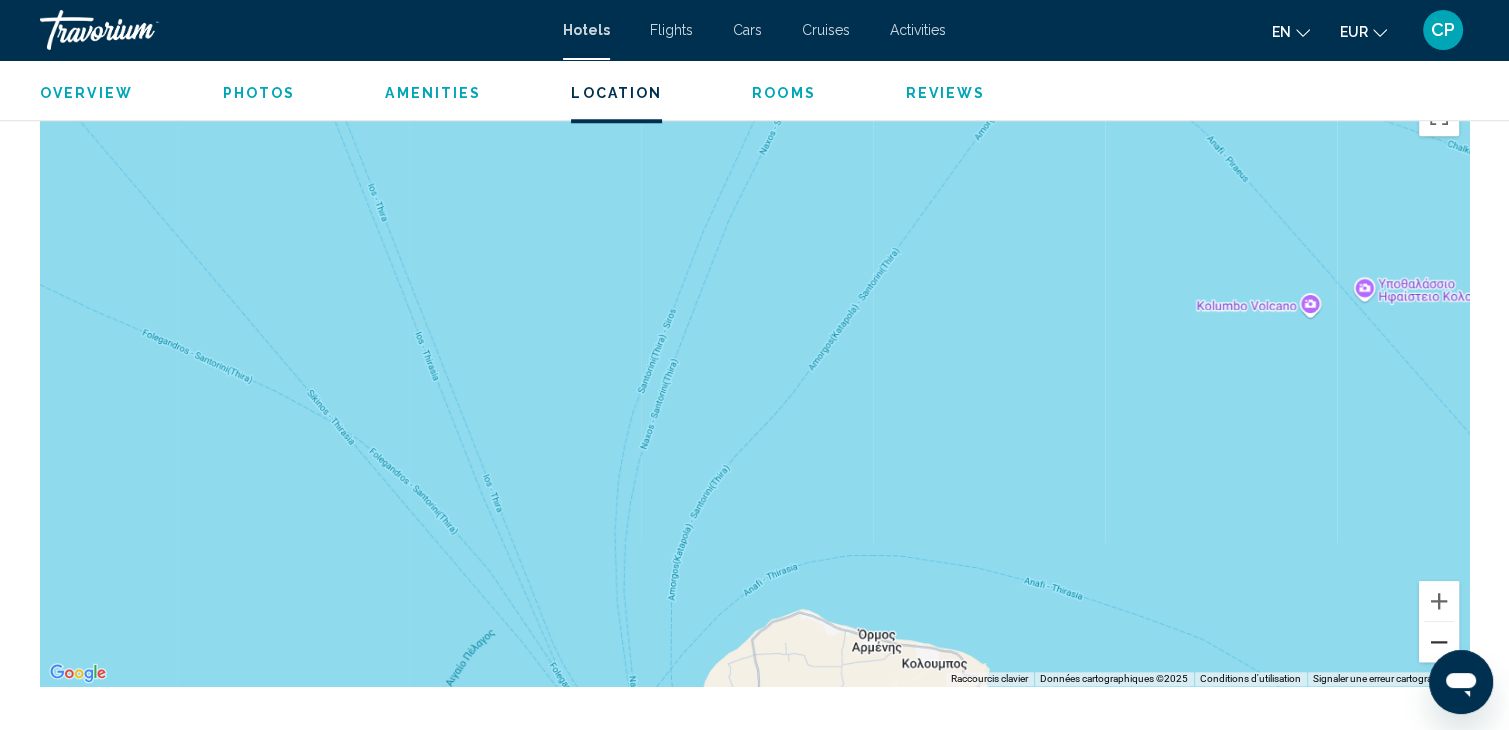 click at bounding box center [1439, 642] 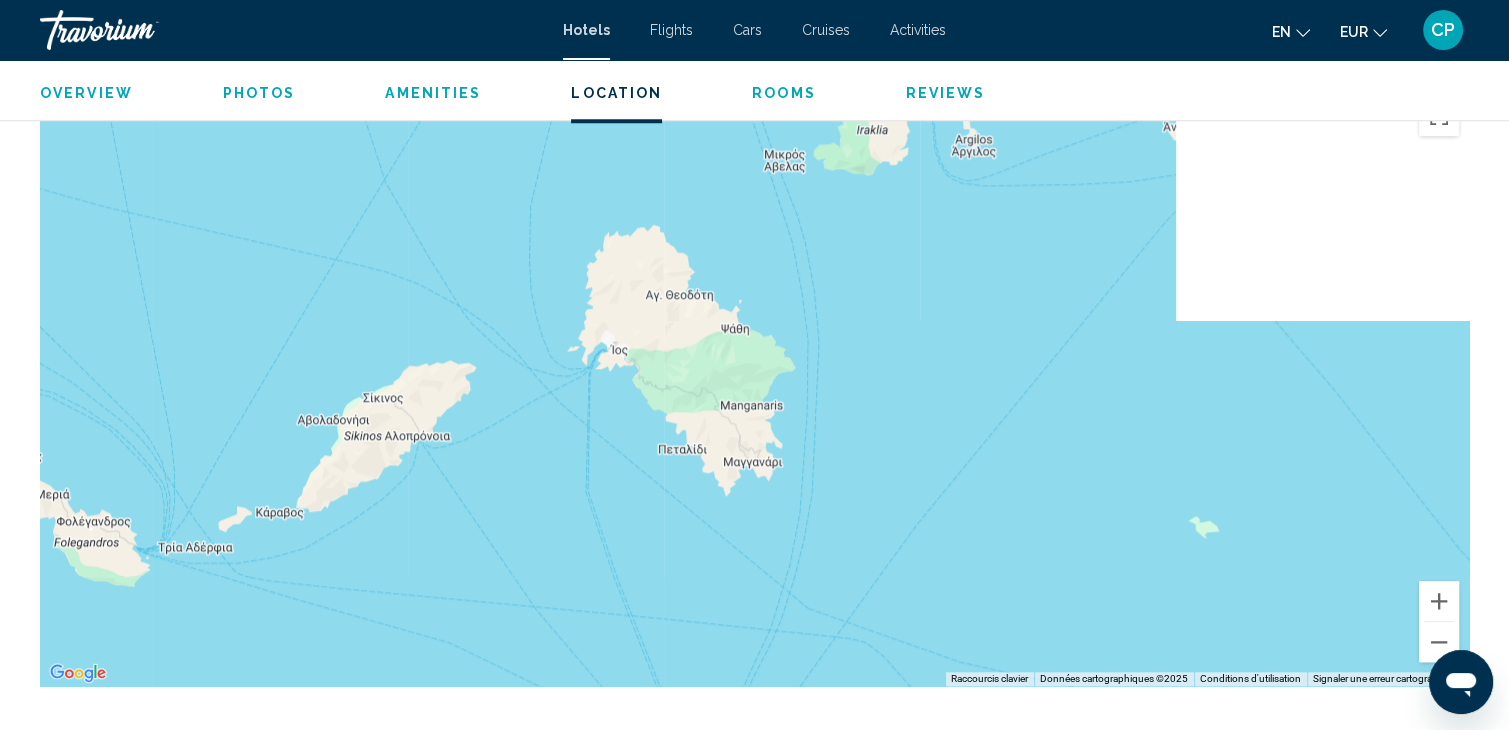 drag, startPoint x: 703, startPoint y: 272, endPoint x: 701, endPoint y: 618, distance: 346.00577 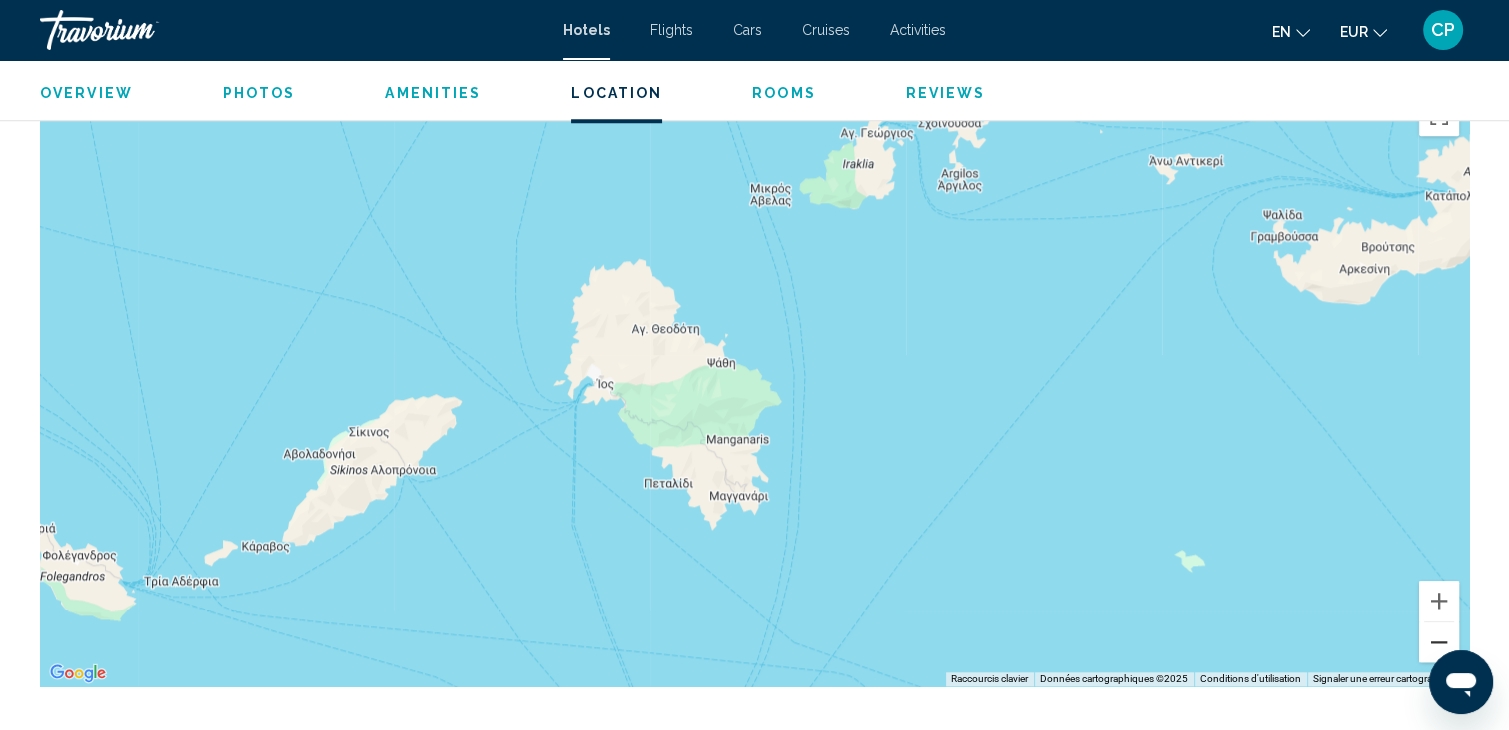 click at bounding box center (1439, 642) 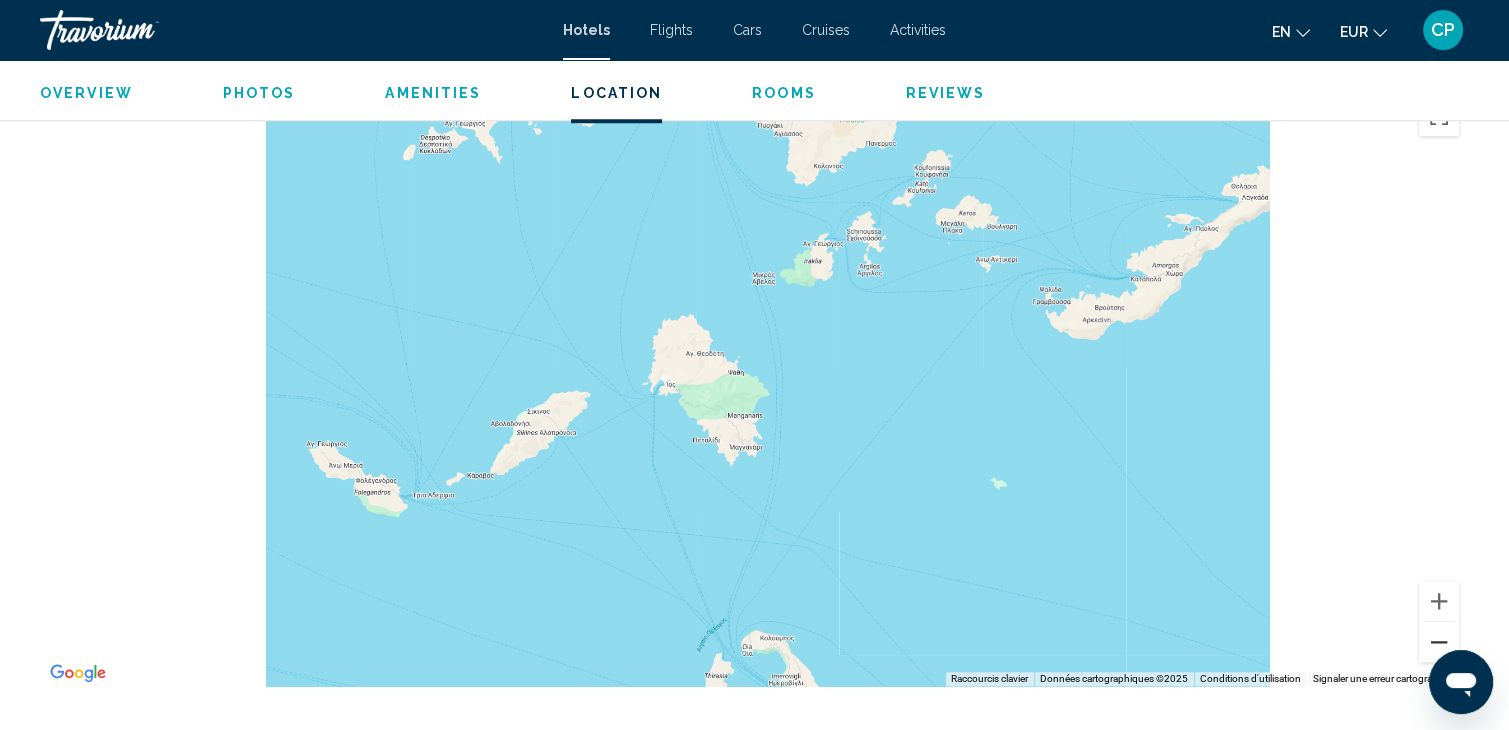 click at bounding box center [1439, 642] 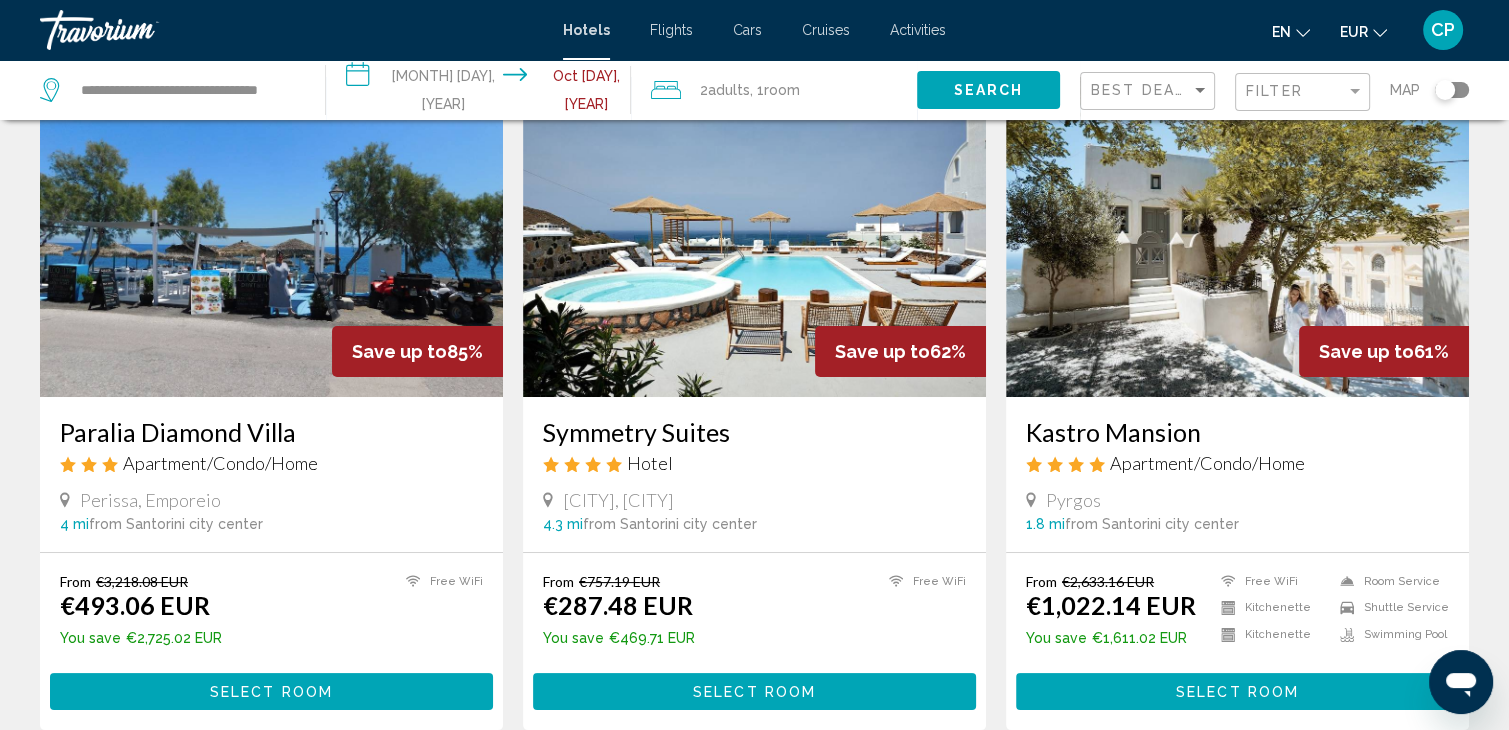 scroll, scrollTop: 0, scrollLeft: 0, axis: both 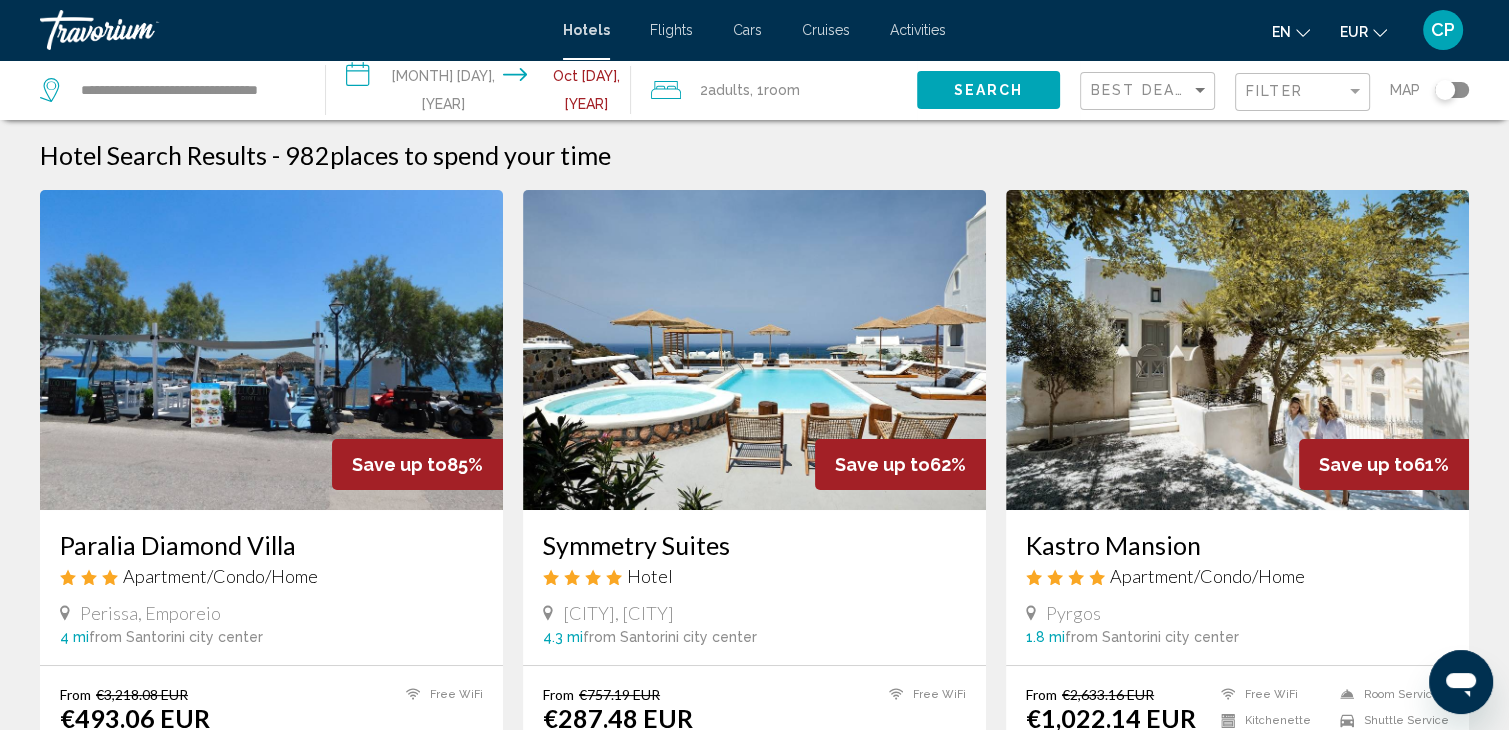 click on "Best Deals" 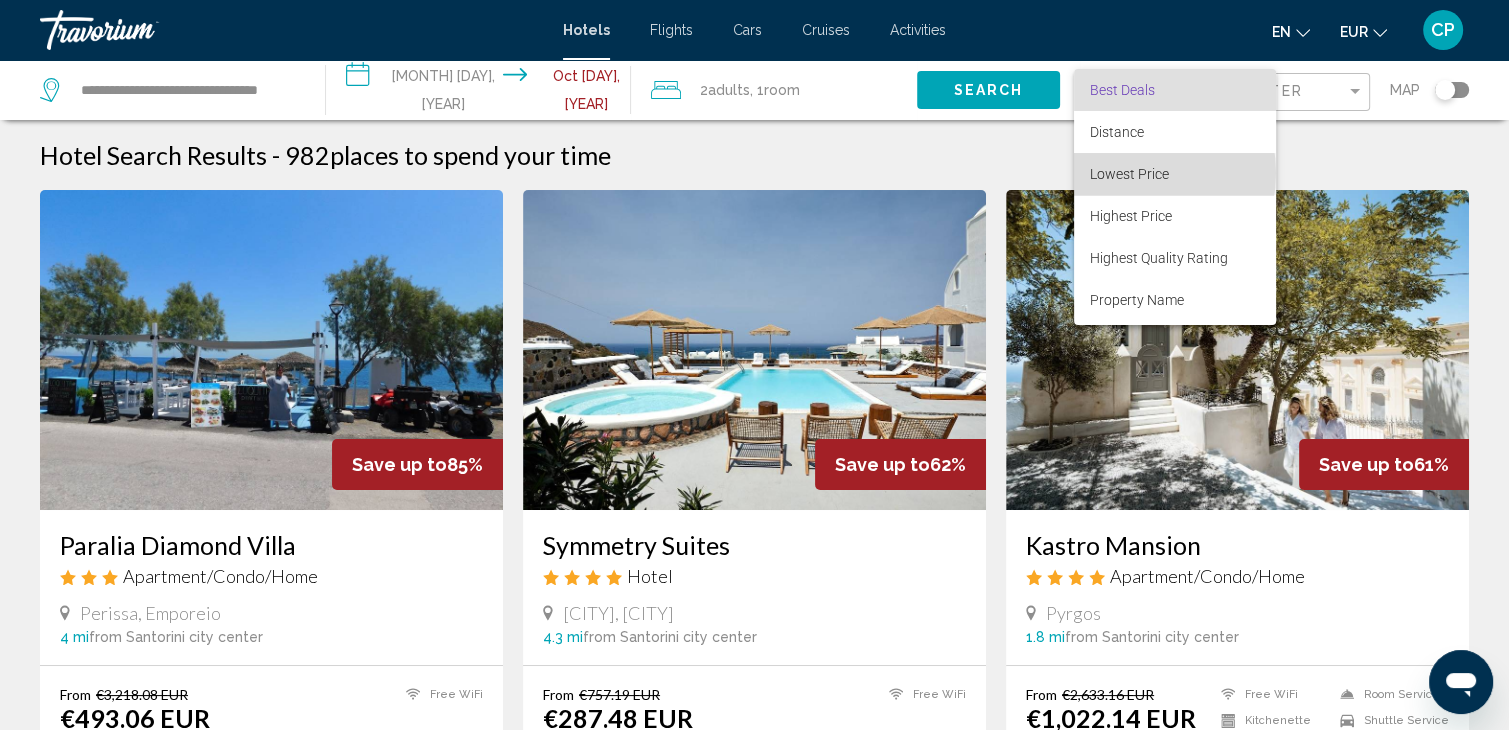 click on "Lowest Price" at bounding box center [1129, 174] 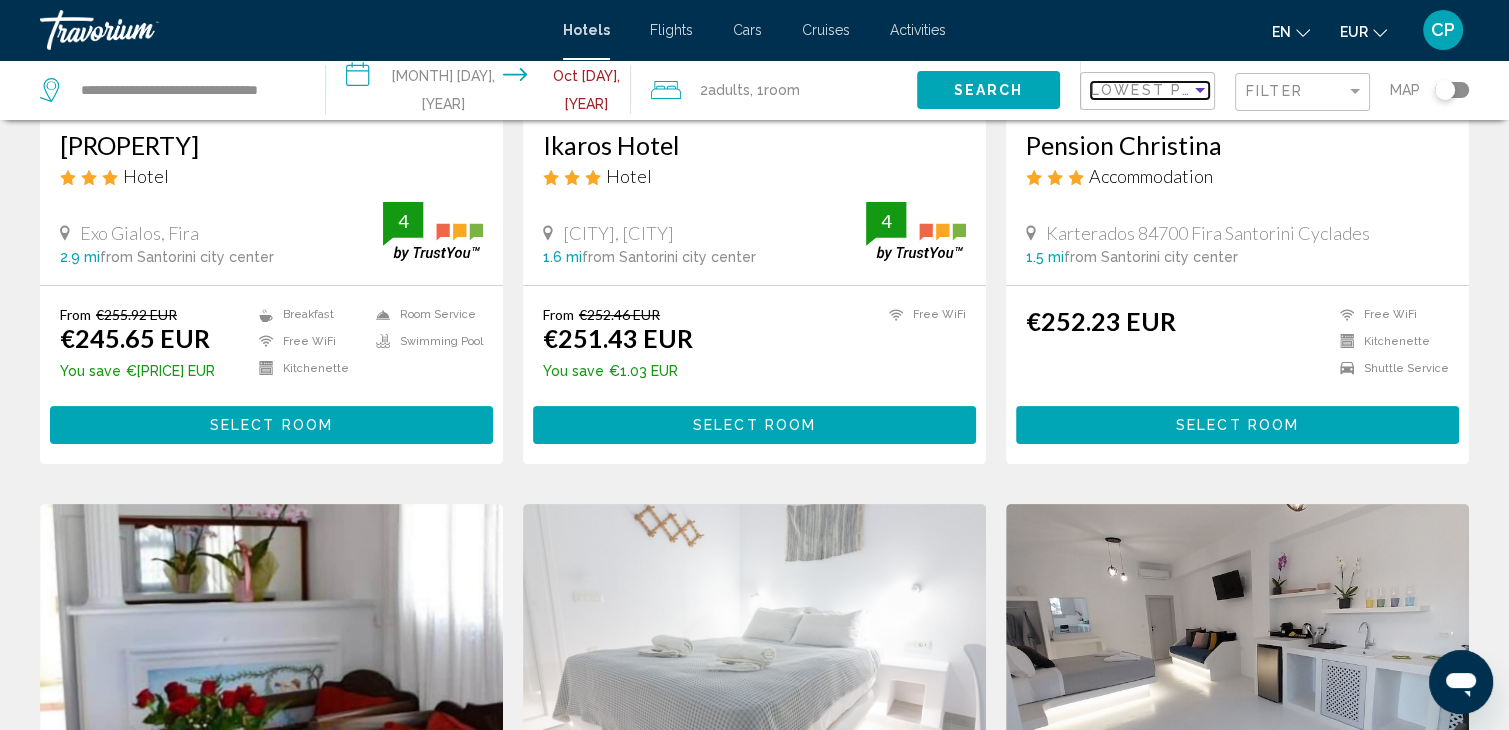 scroll, scrollTop: 0, scrollLeft: 0, axis: both 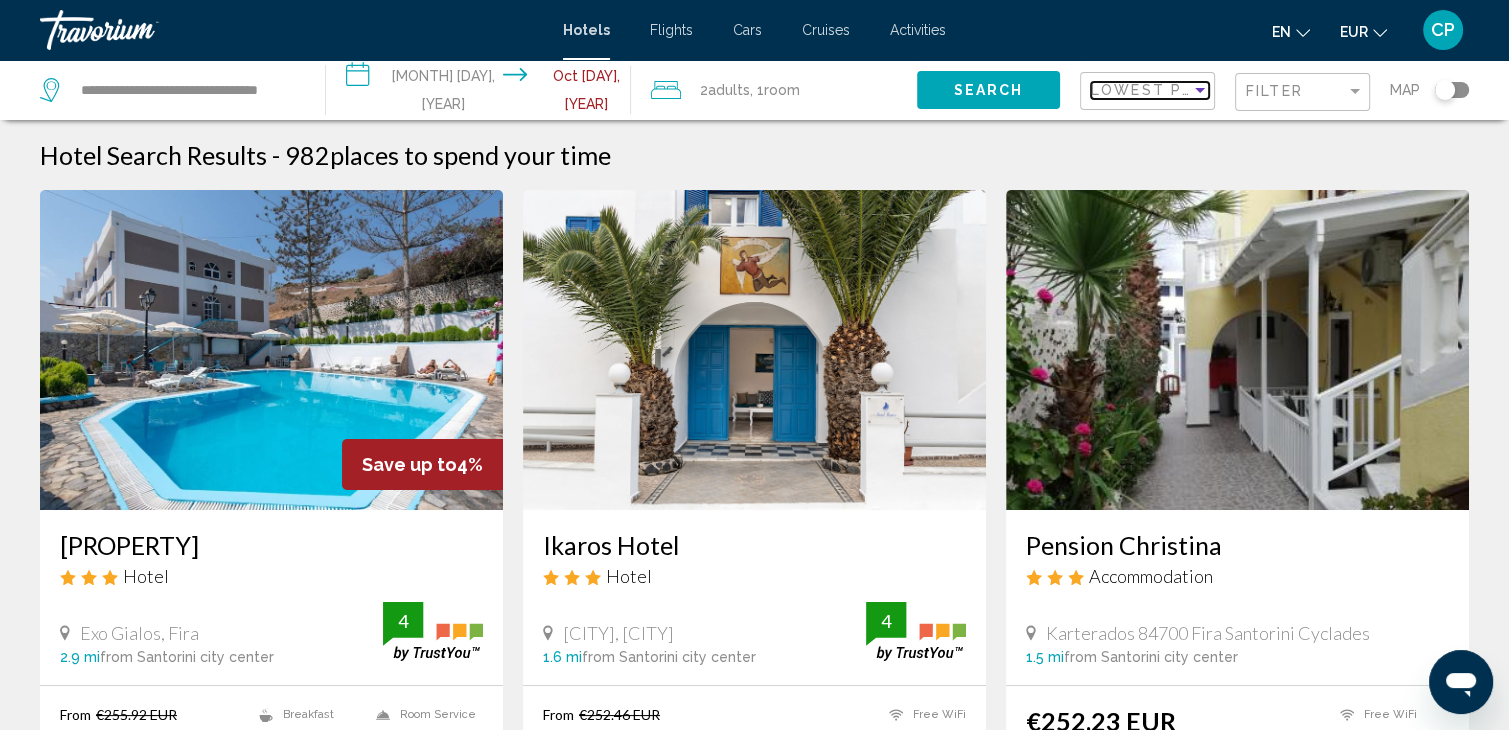click on "Lowest Price" at bounding box center [1155, 90] 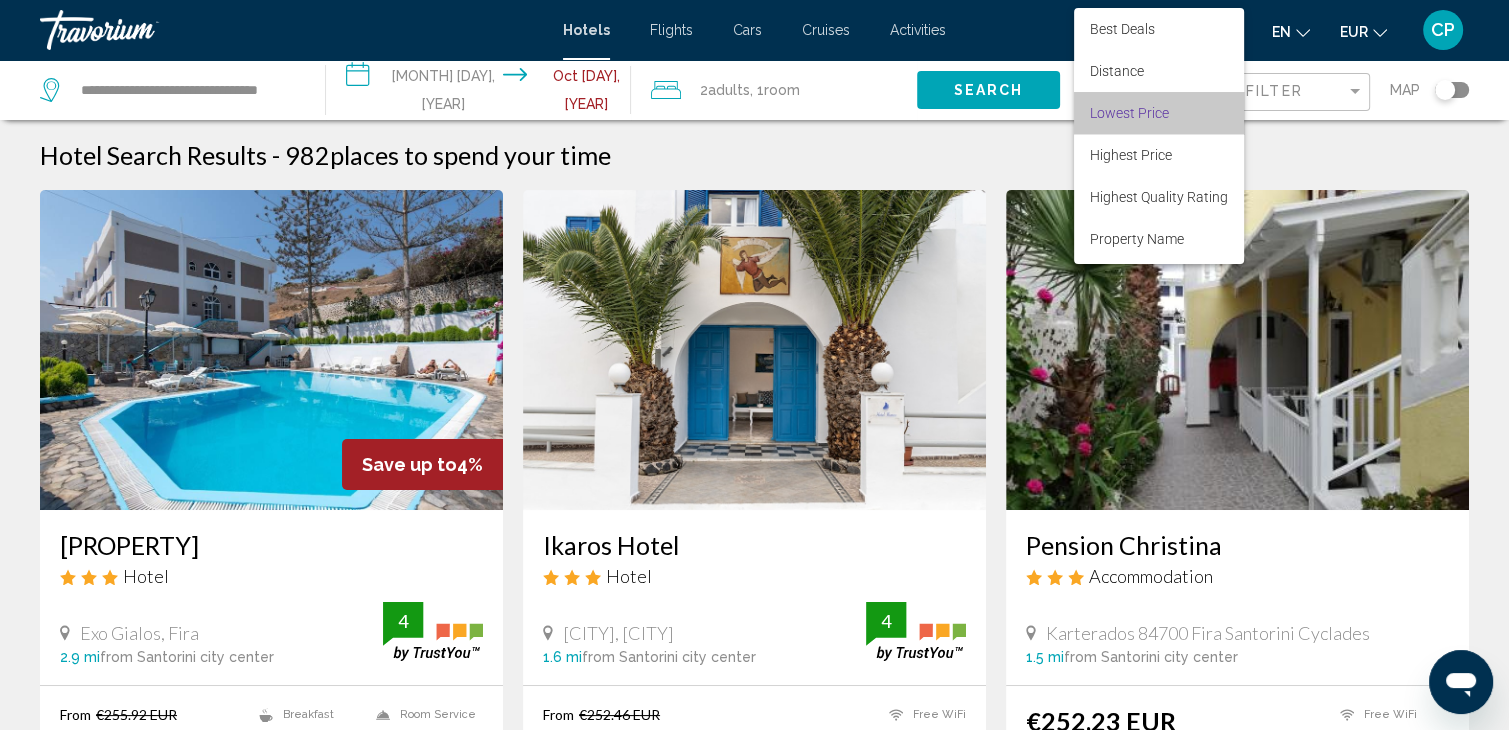 click on "Lowest Price" at bounding box center [1129, 113] 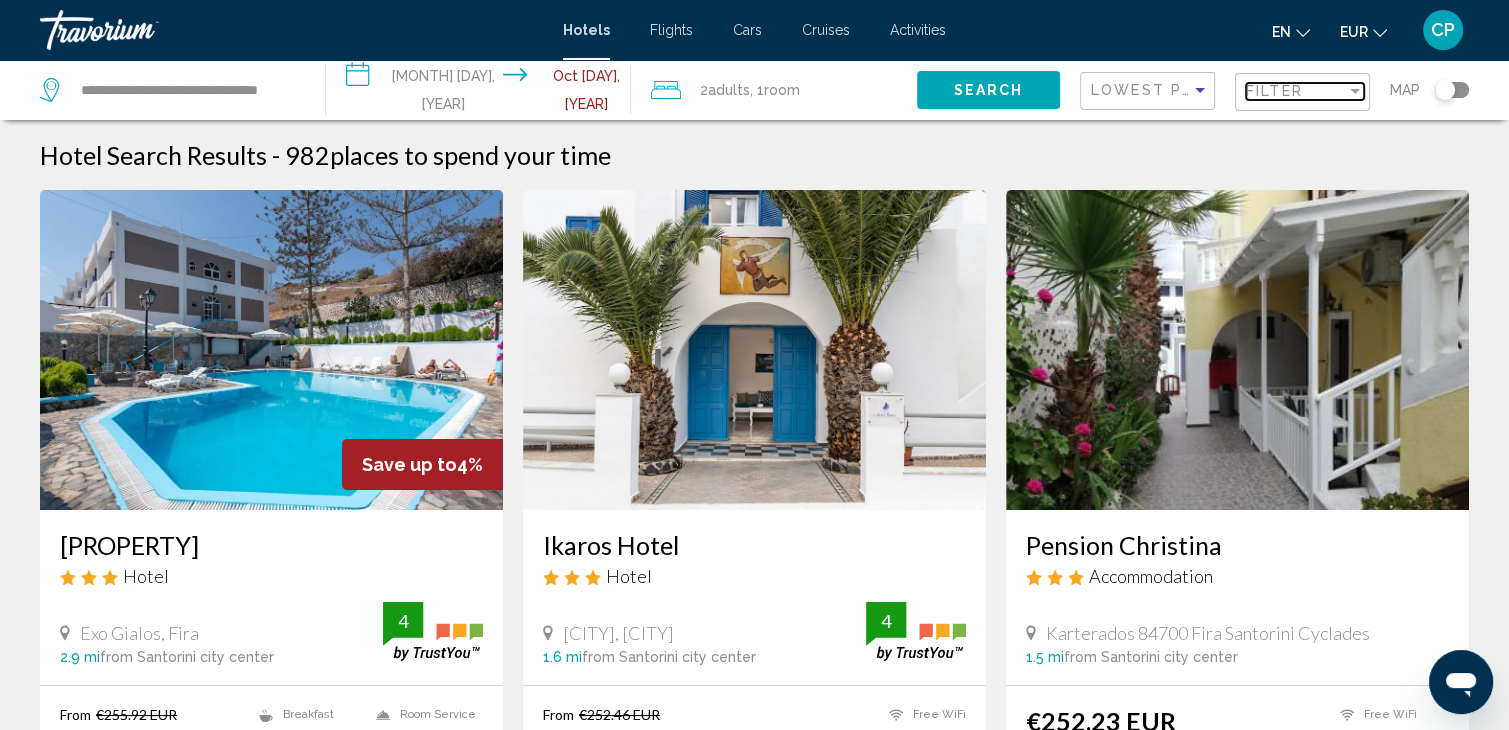 click on "Filter" at bounding box center (1274, 91) 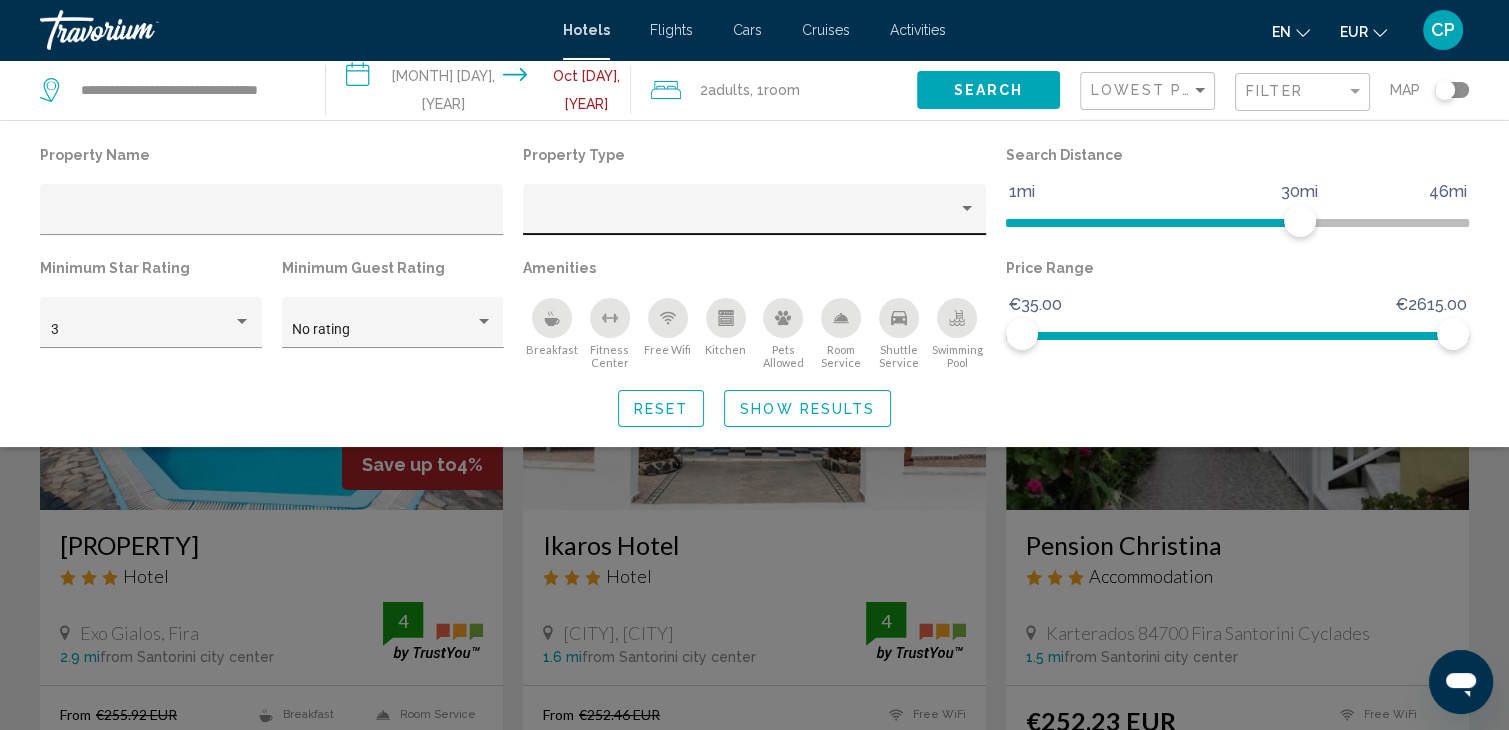 click 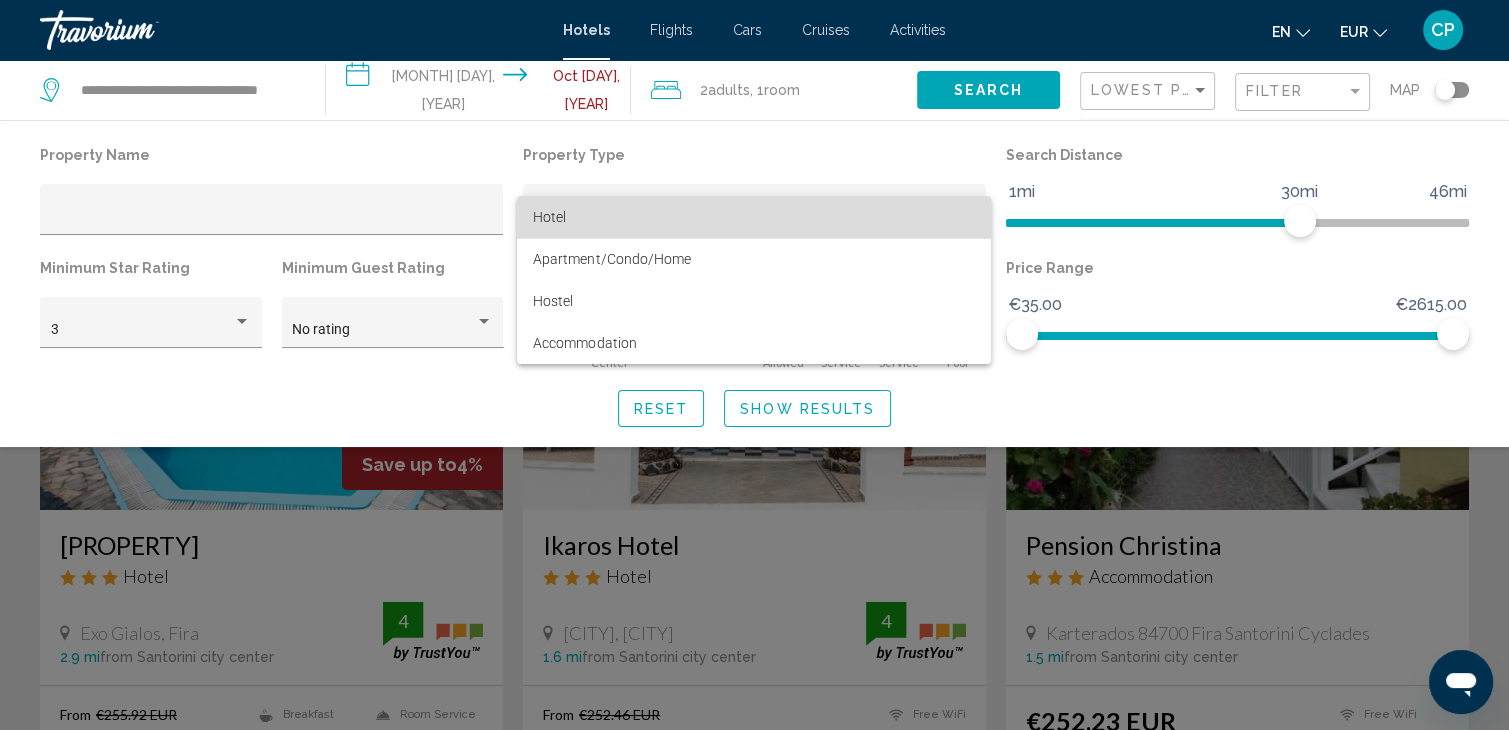 click on "Hotel" at bounding box center (754, 217) 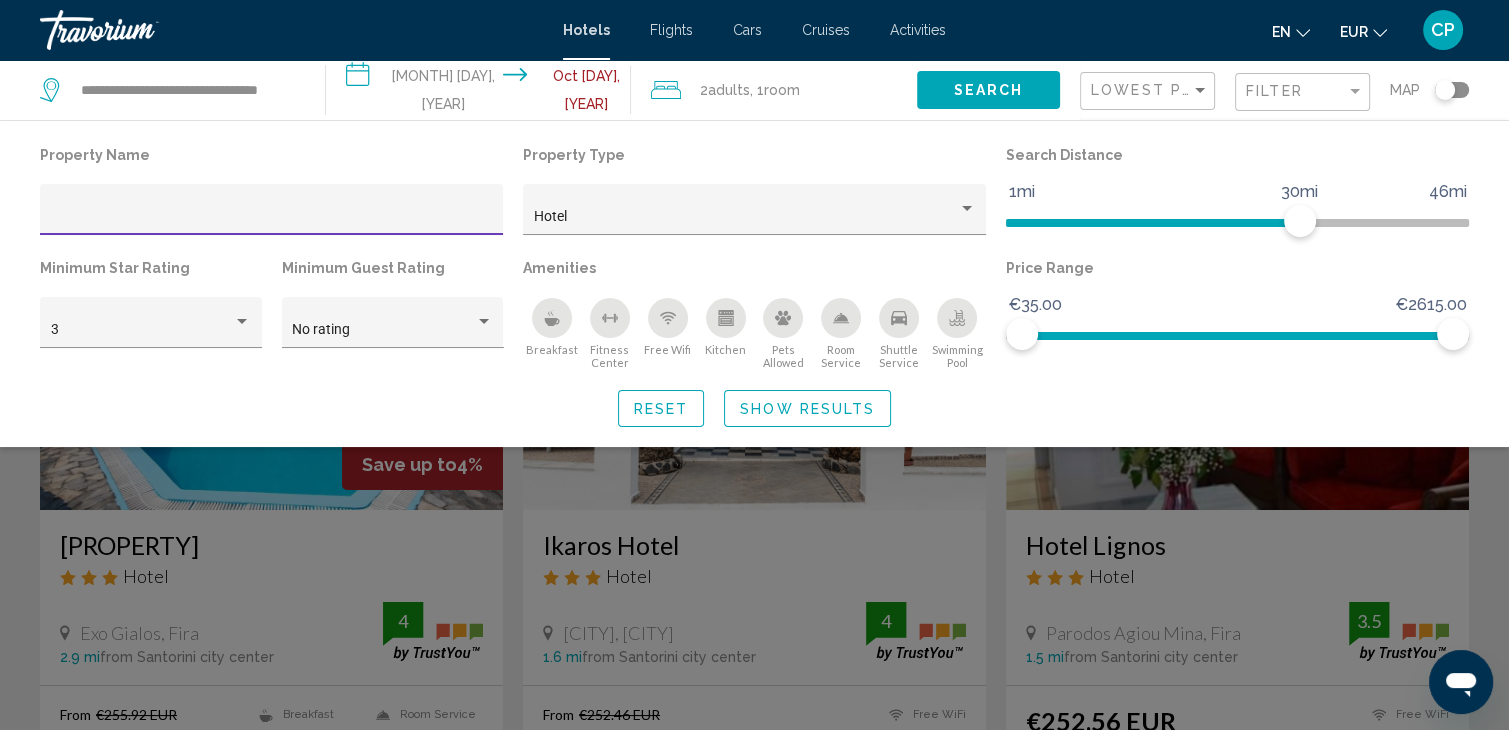 click at bounding box center (272, 217) 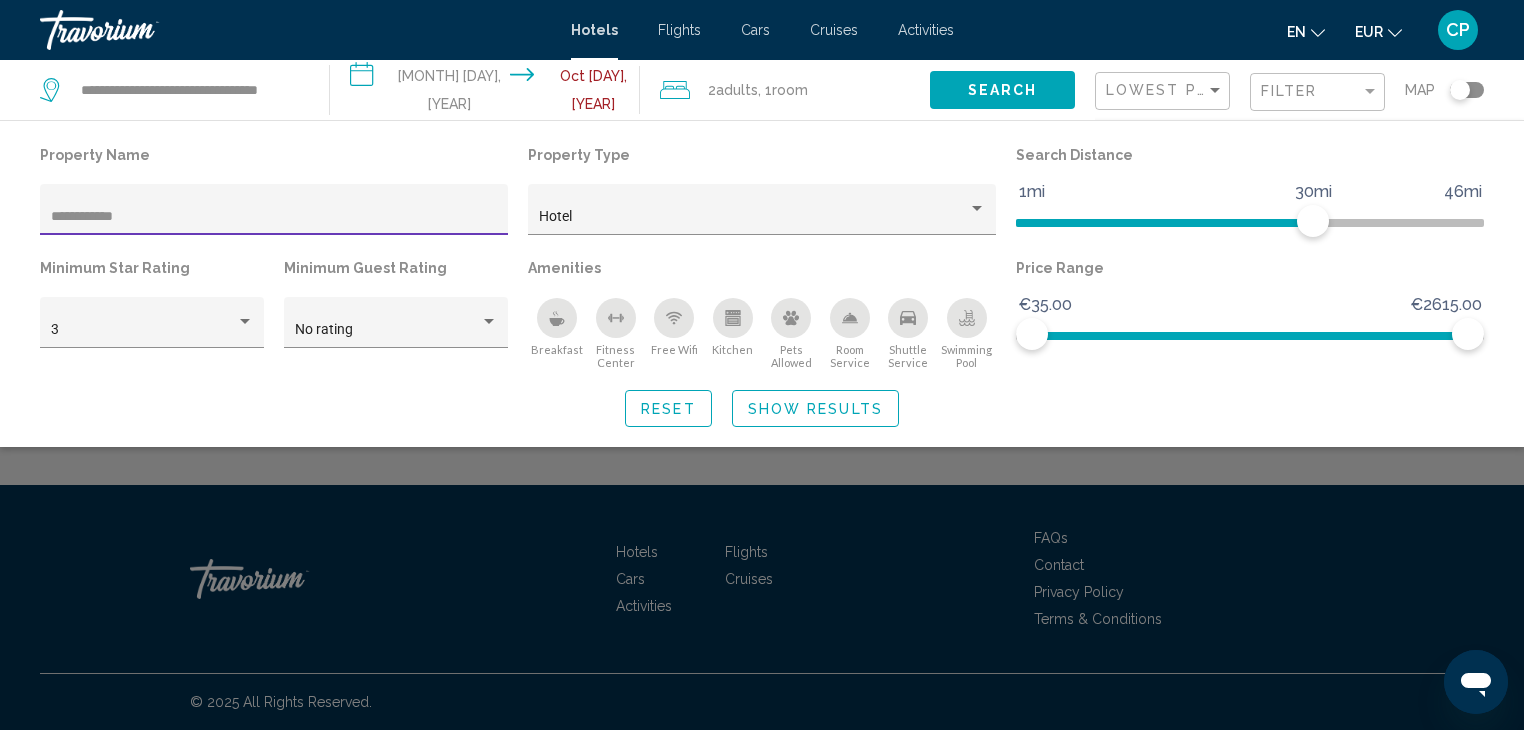 type on "**********" 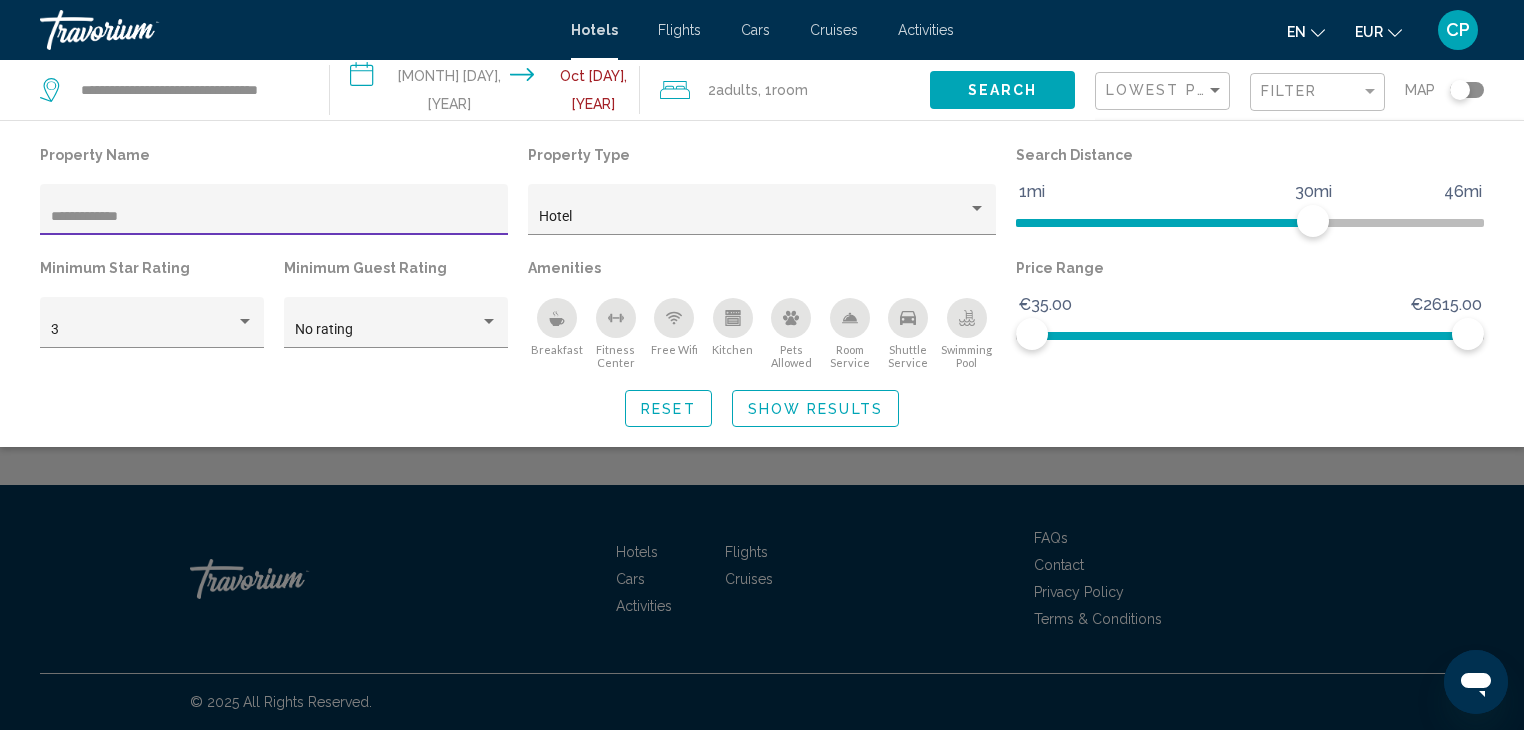 click on "Show Results" 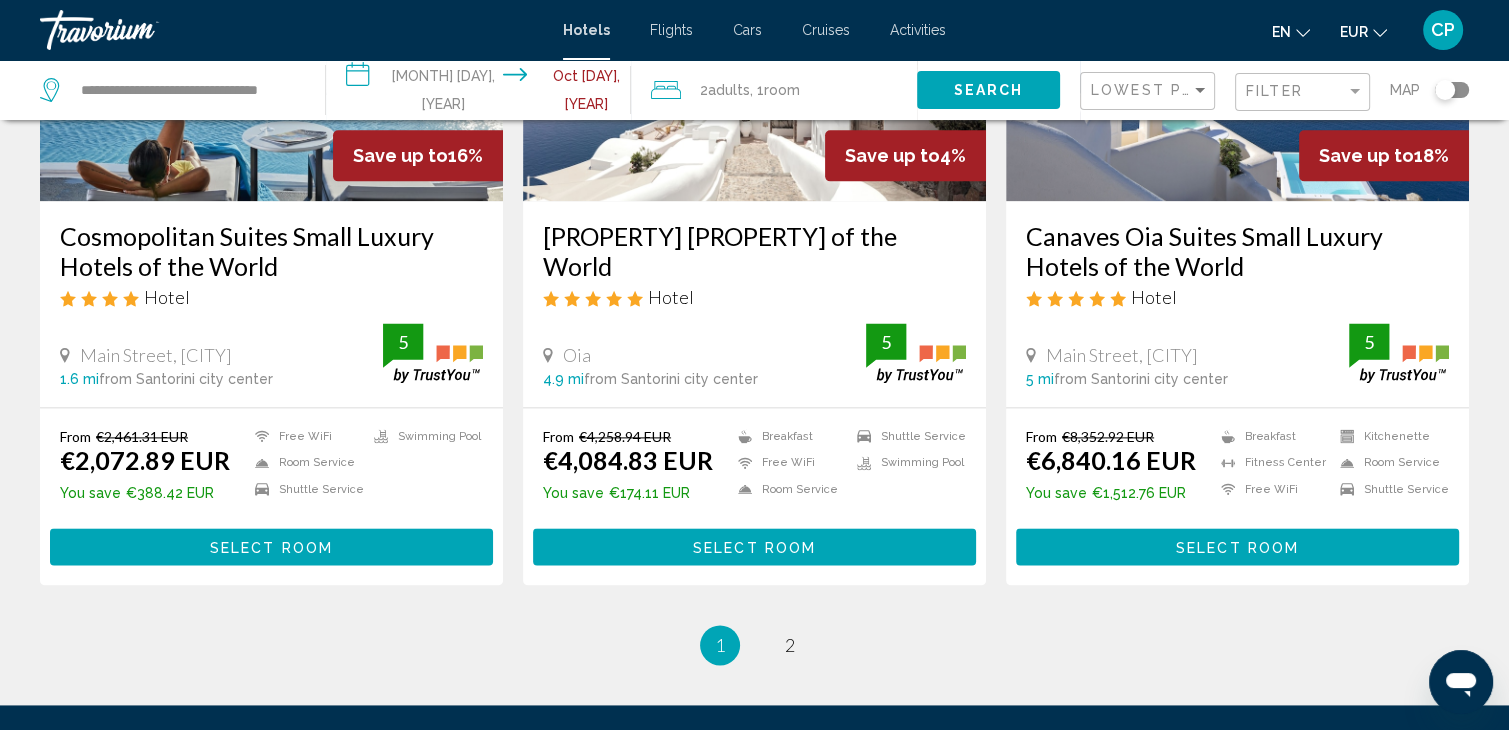 scroll, scrollTop: 2666, scrollLeft: 0, axis: vertical 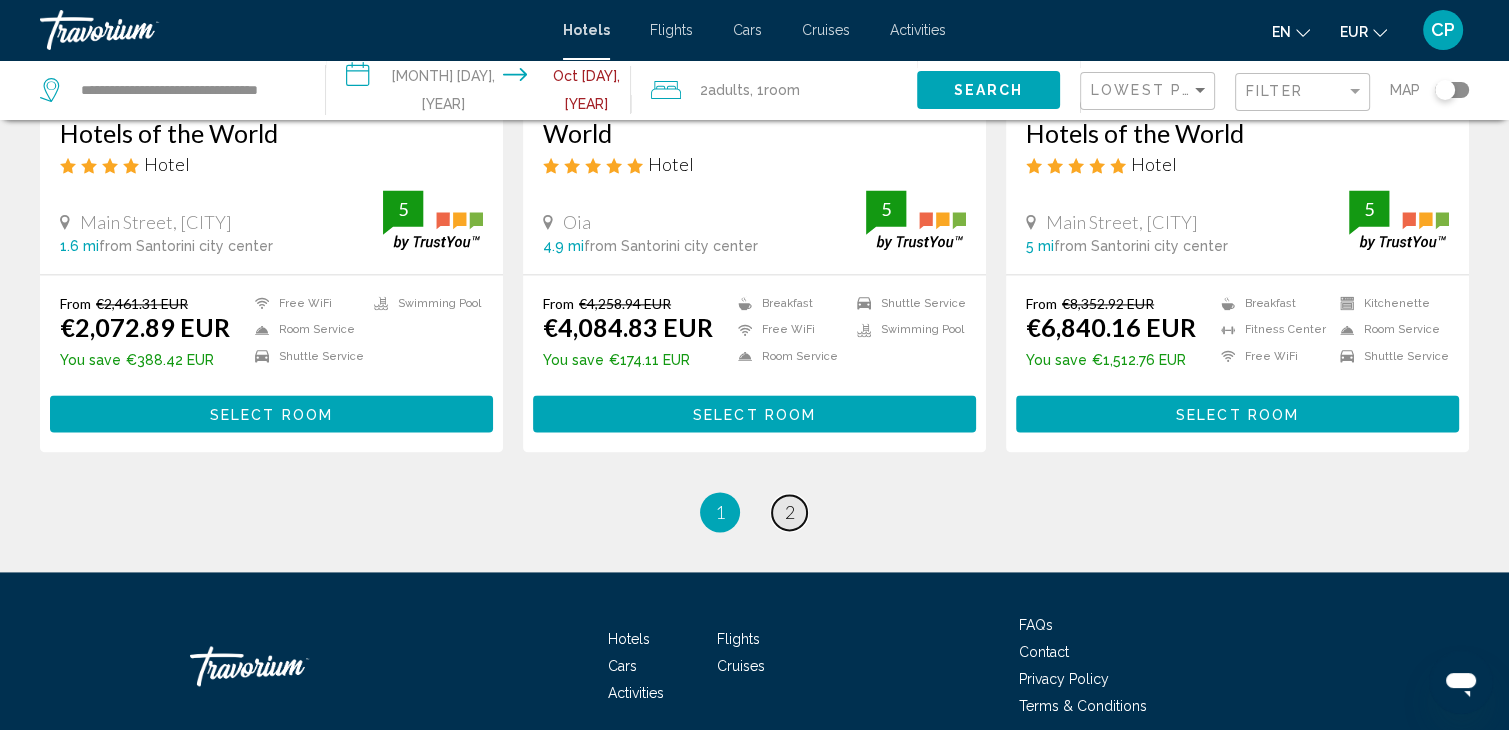 click on "2" at bounding box center [790, 512] 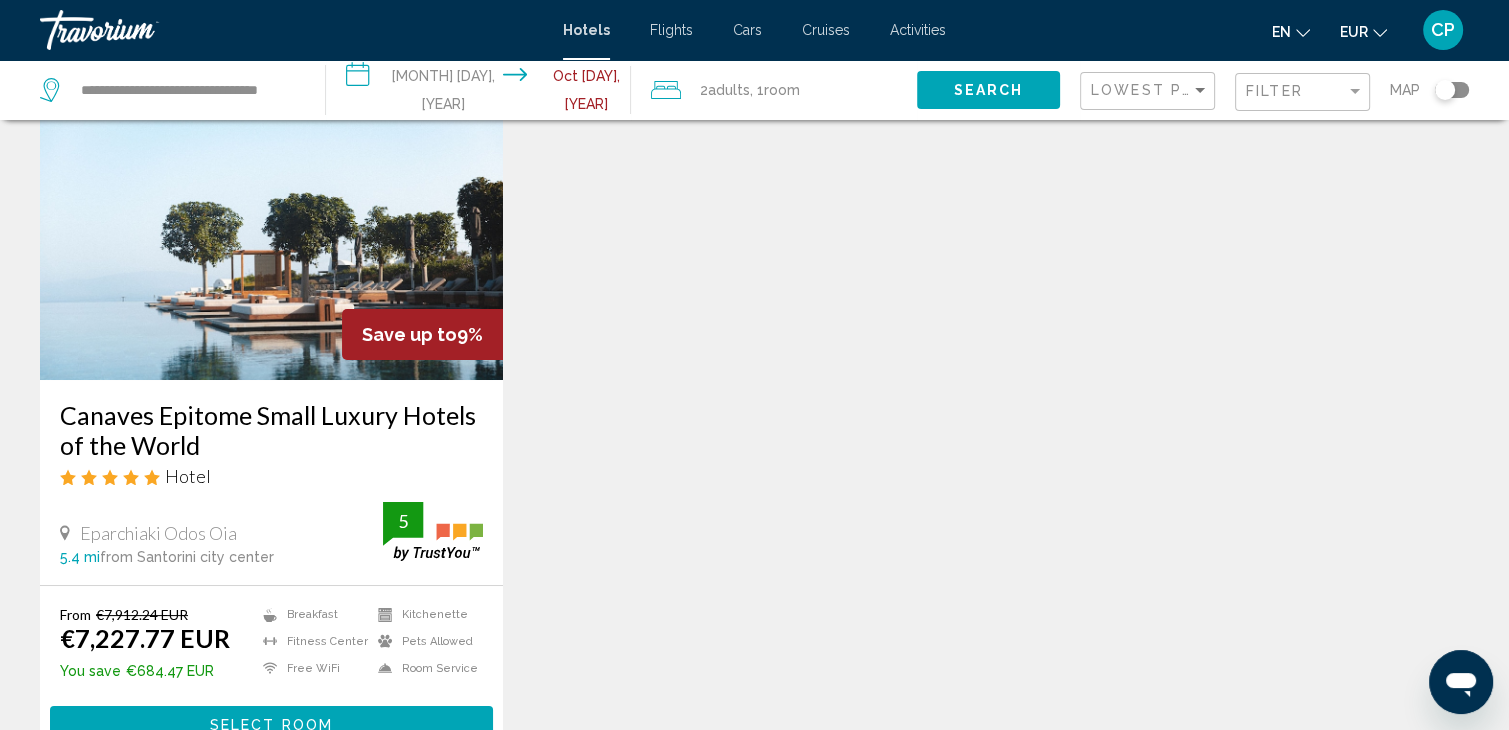 scroll, scrollTop: 0, scrollLeft: 0, axis: both 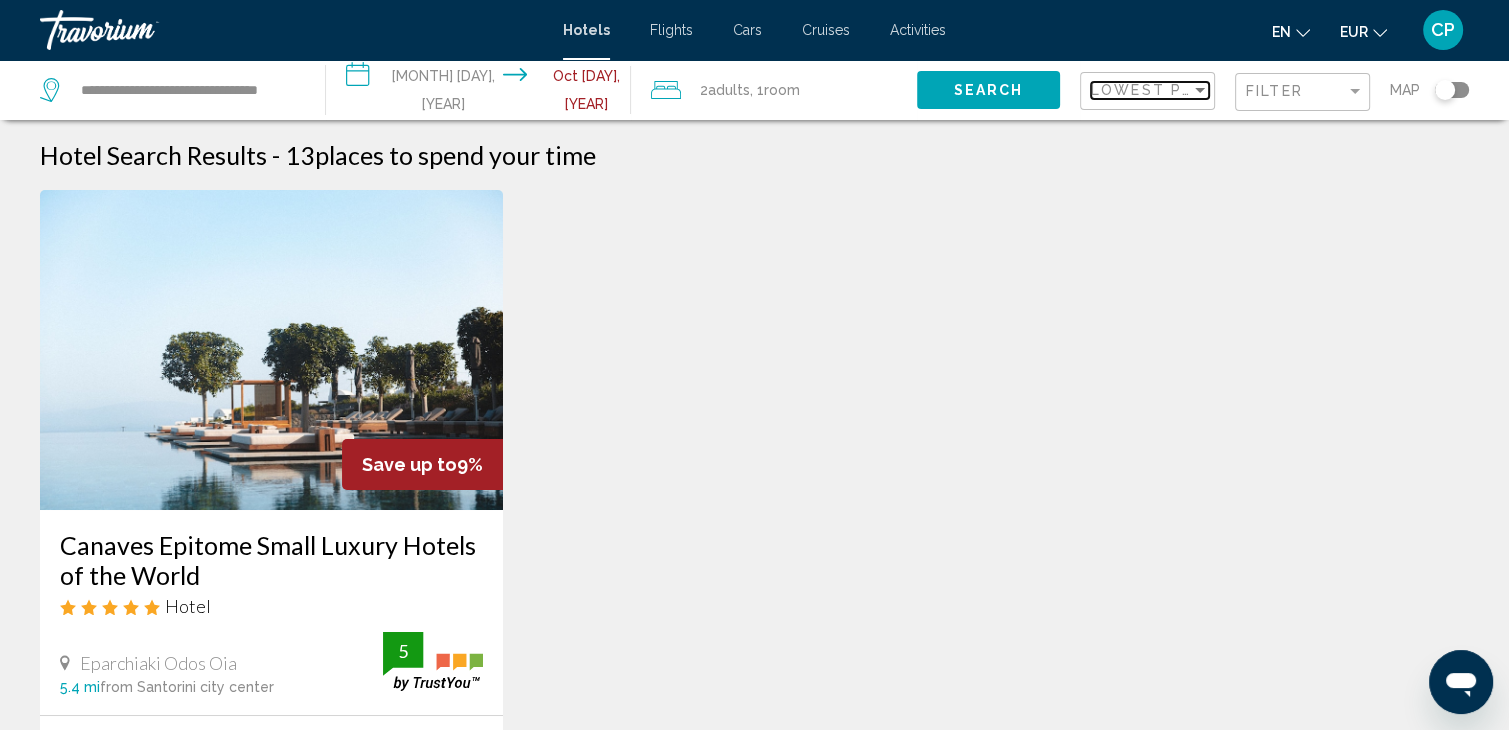 click on "Lowest Price" at bounding box center [1155, 90] 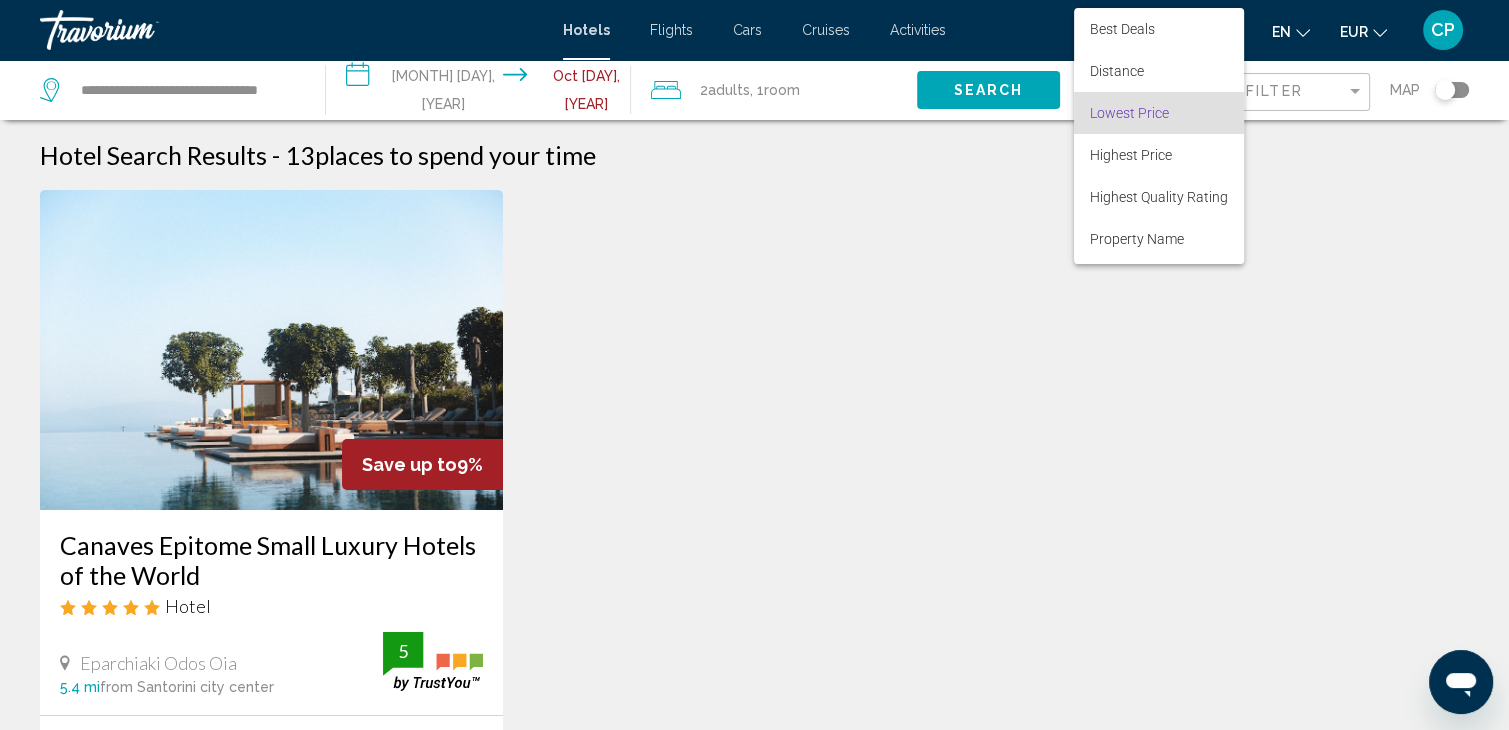 scroll, scrollTop: 23, scrollLeft: 0, axis: vertical 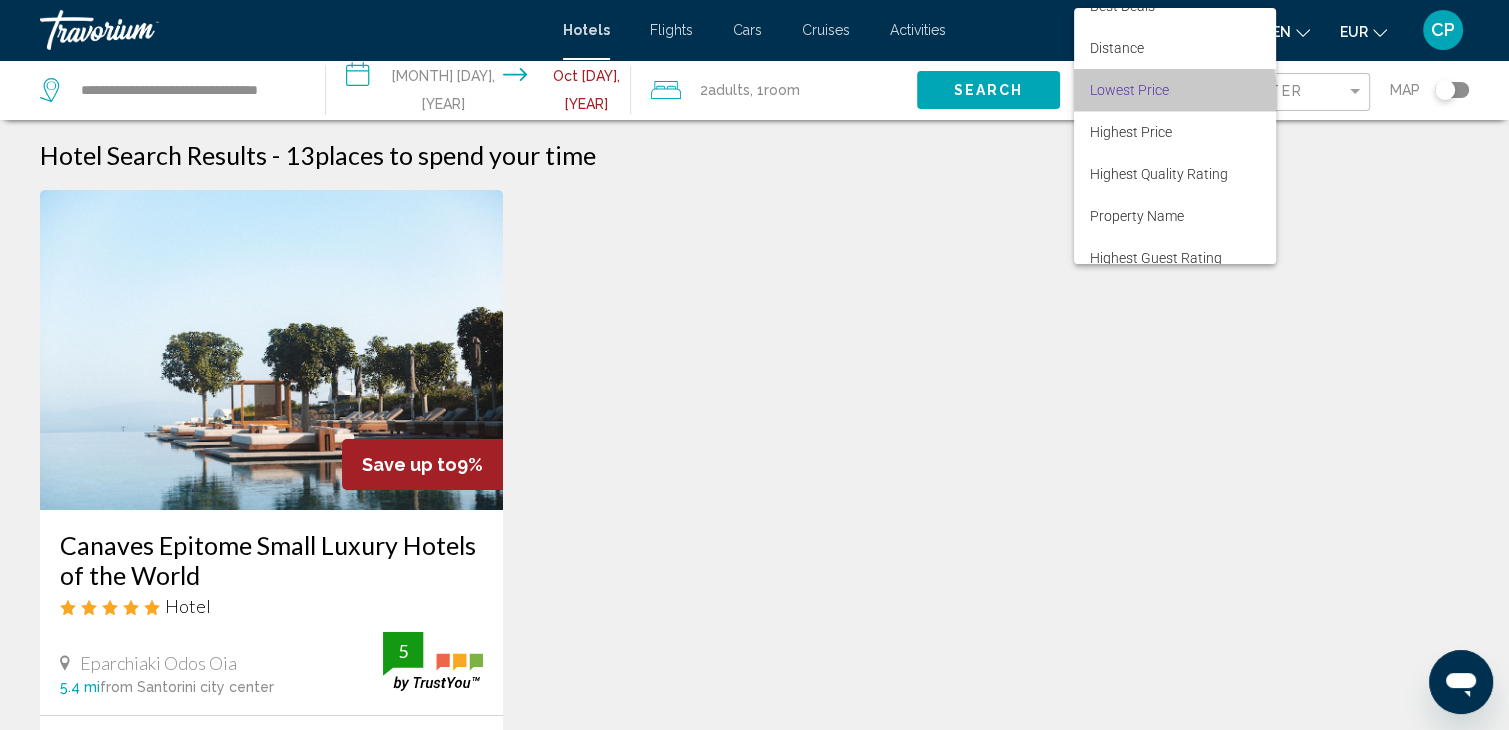 click on "Lowest Price" at bounding box center (1175, 90) 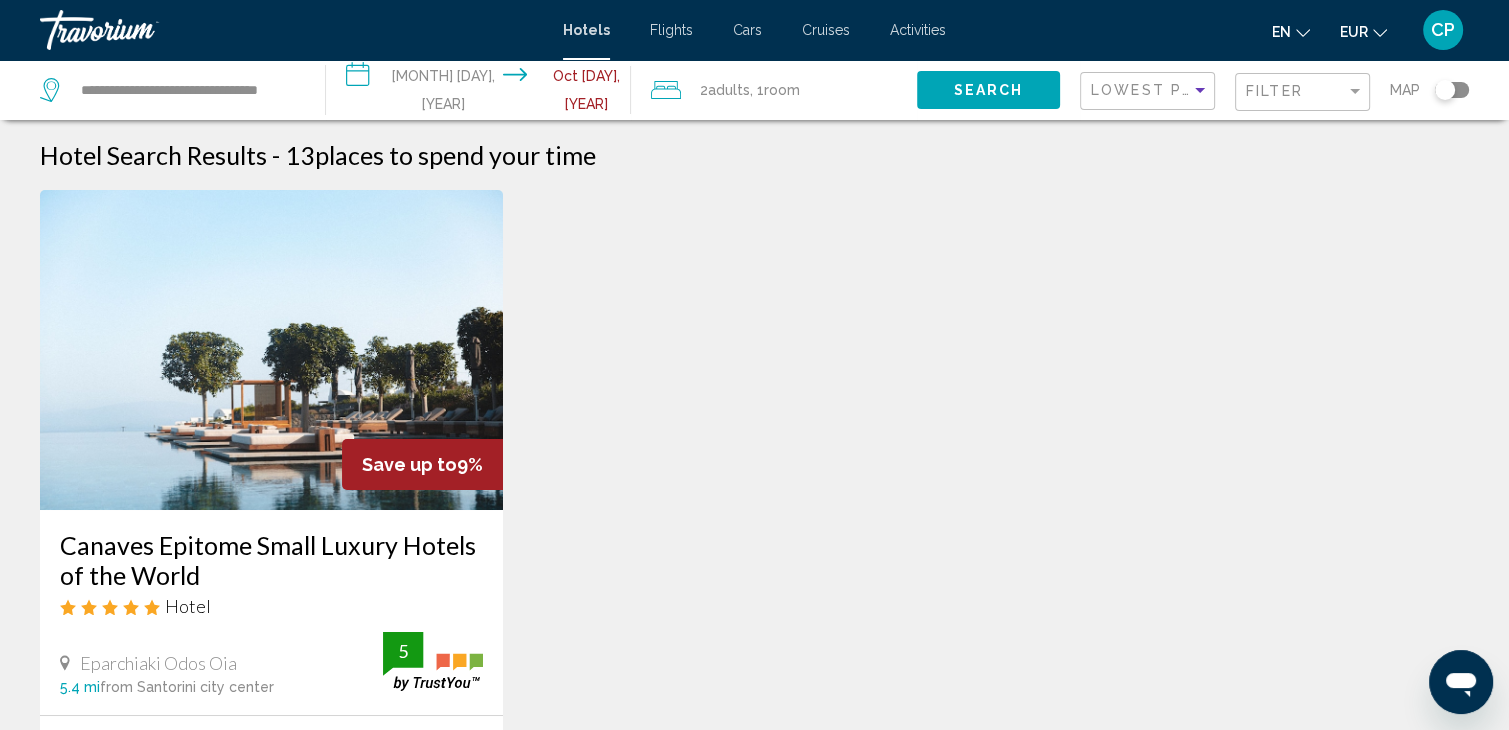 click on "Save up to  9%   Canaves Epitome Small Luxury Hotels of the World
Hotel
Eparchiaki Odos Oia 5.4 mi  from Santorini city center from hotel 5 From €7,912.24 EUR €7,227.77 EUR  You save  €684.47 EUR
Breakfast
Fitness Center
Free WiFi
Kitchenette
Pets Allowed
Room Service  5 Select Room No results based on your filters" at bounding box center (754, 562) 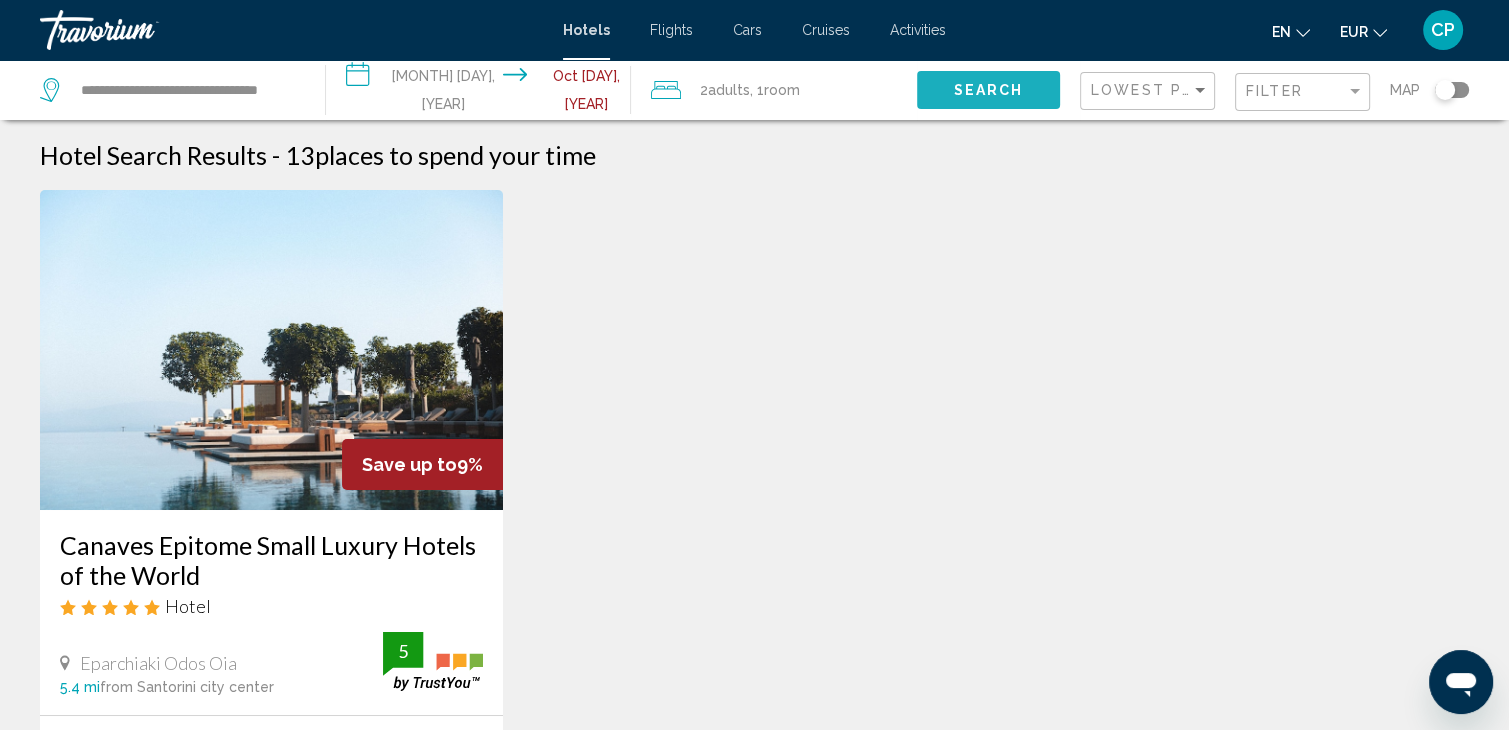click on "Search" 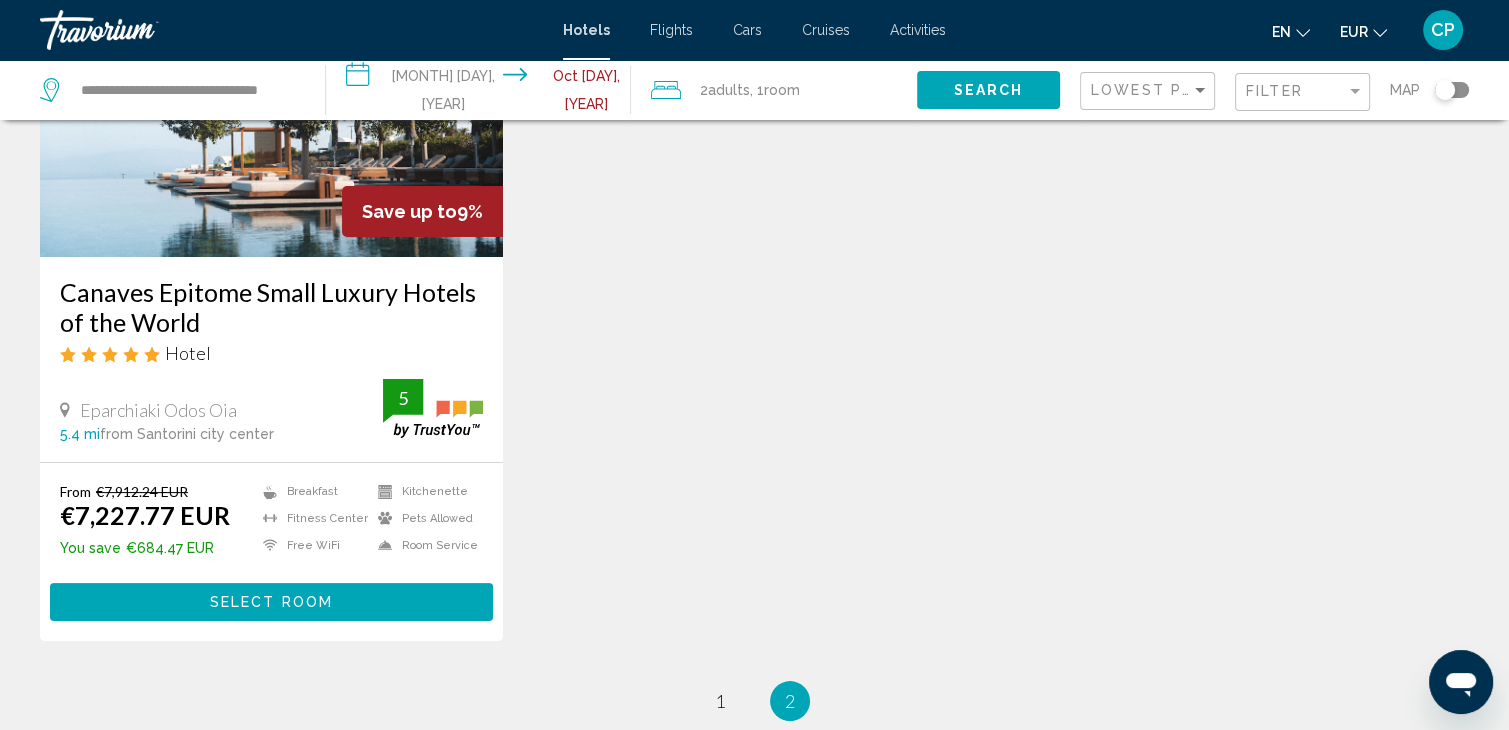 scroll, scrollTop: 528, scrollLeft: 0, axis: vertical 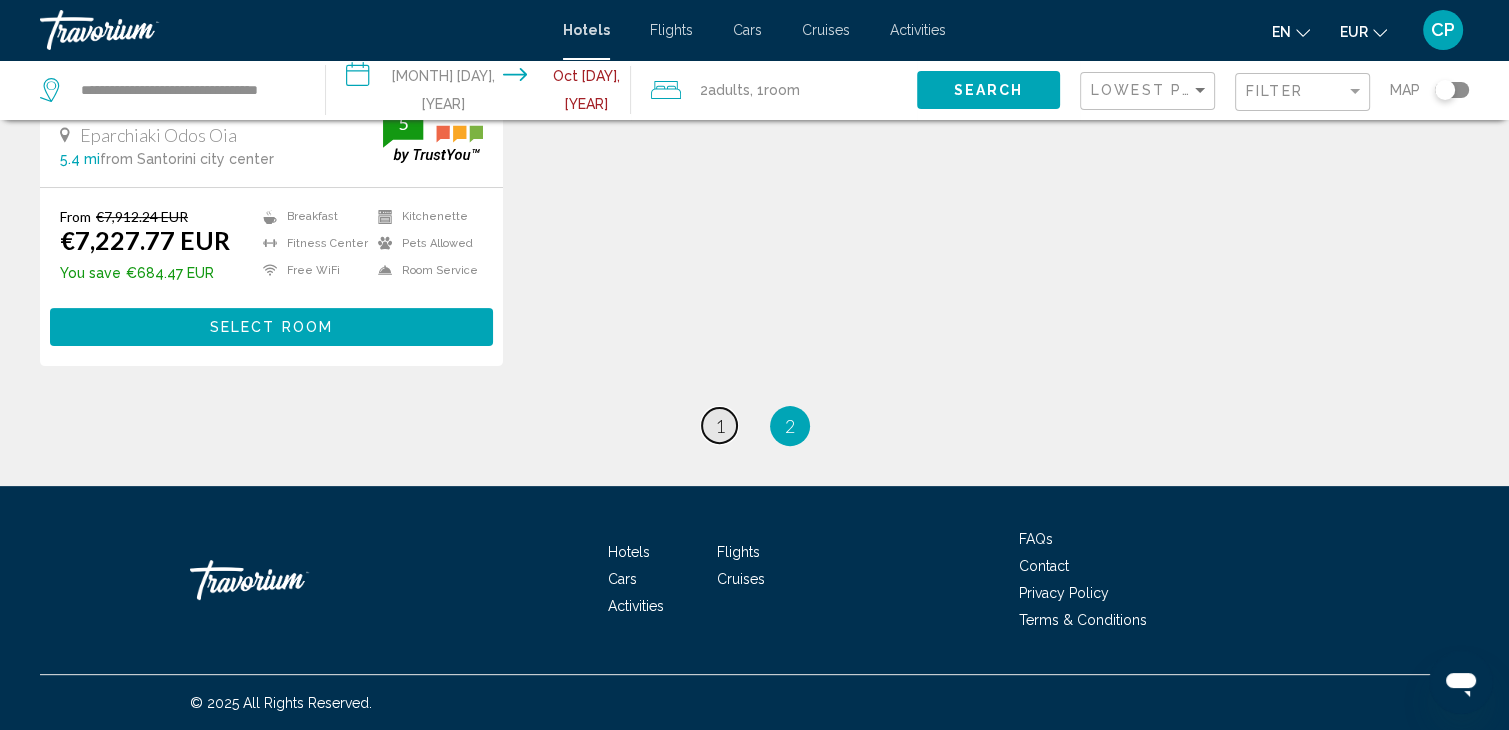 click on "page  1" at bounding box center (719, 425) 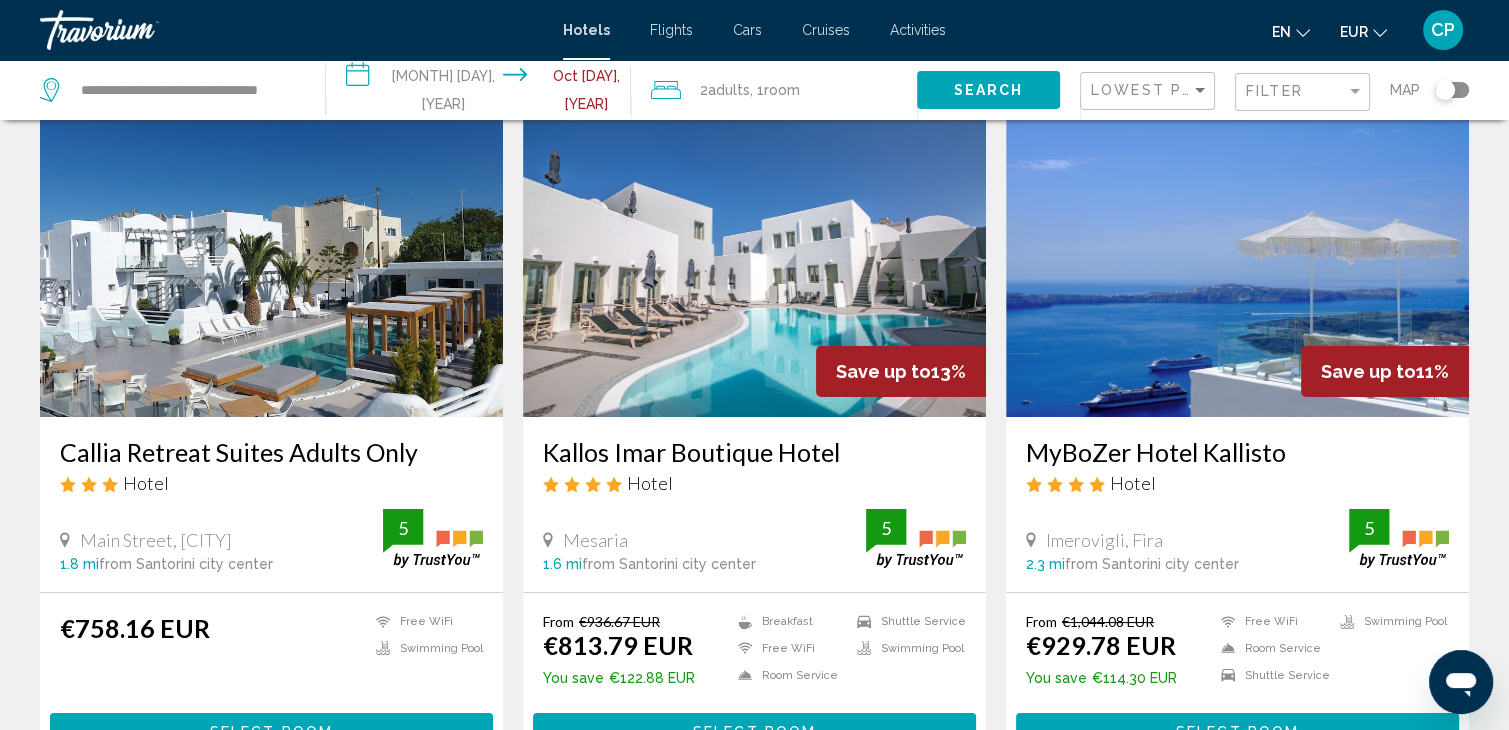 scroll, scrollTop: 0, scrollLeft: 0, axis: both 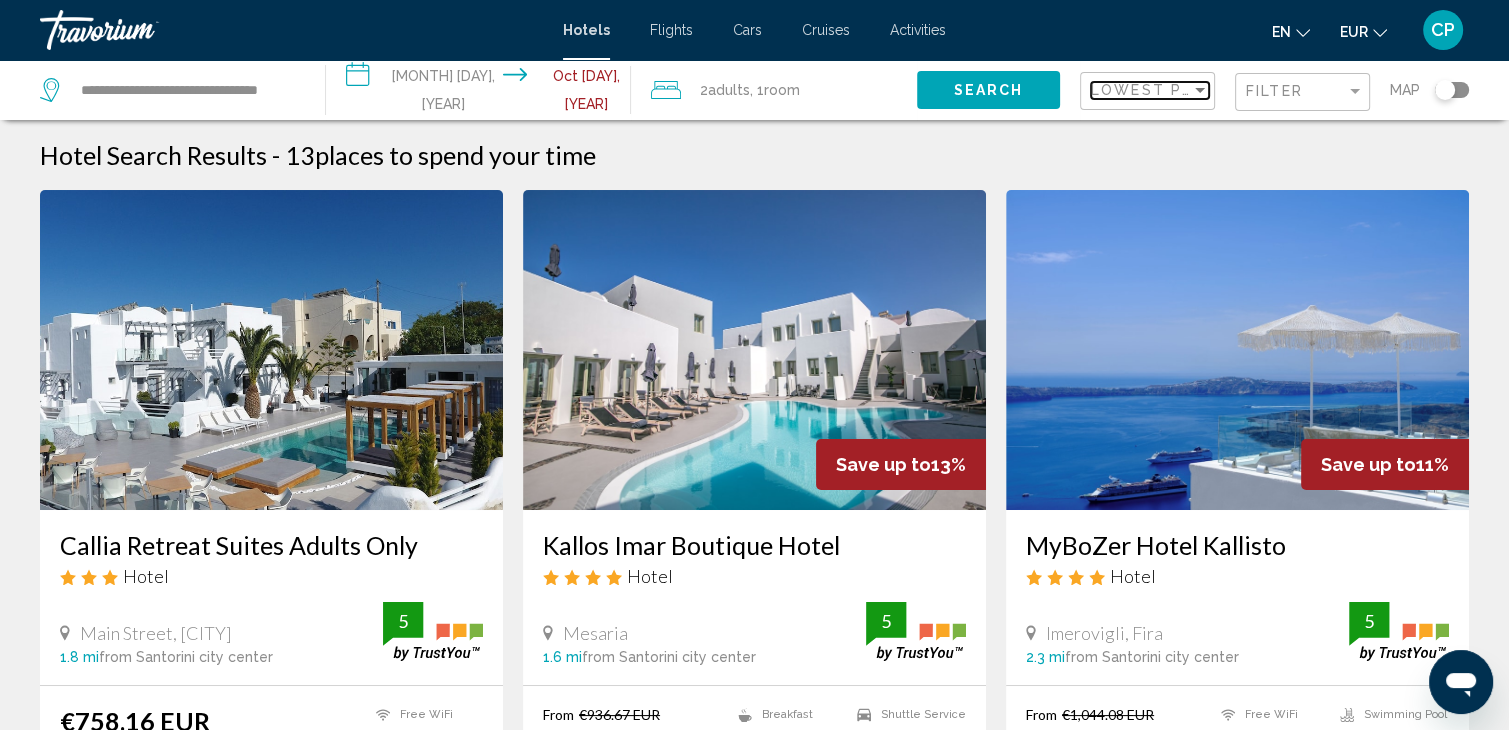 click on "Lowest Price" at bounding box center (1155, 90) 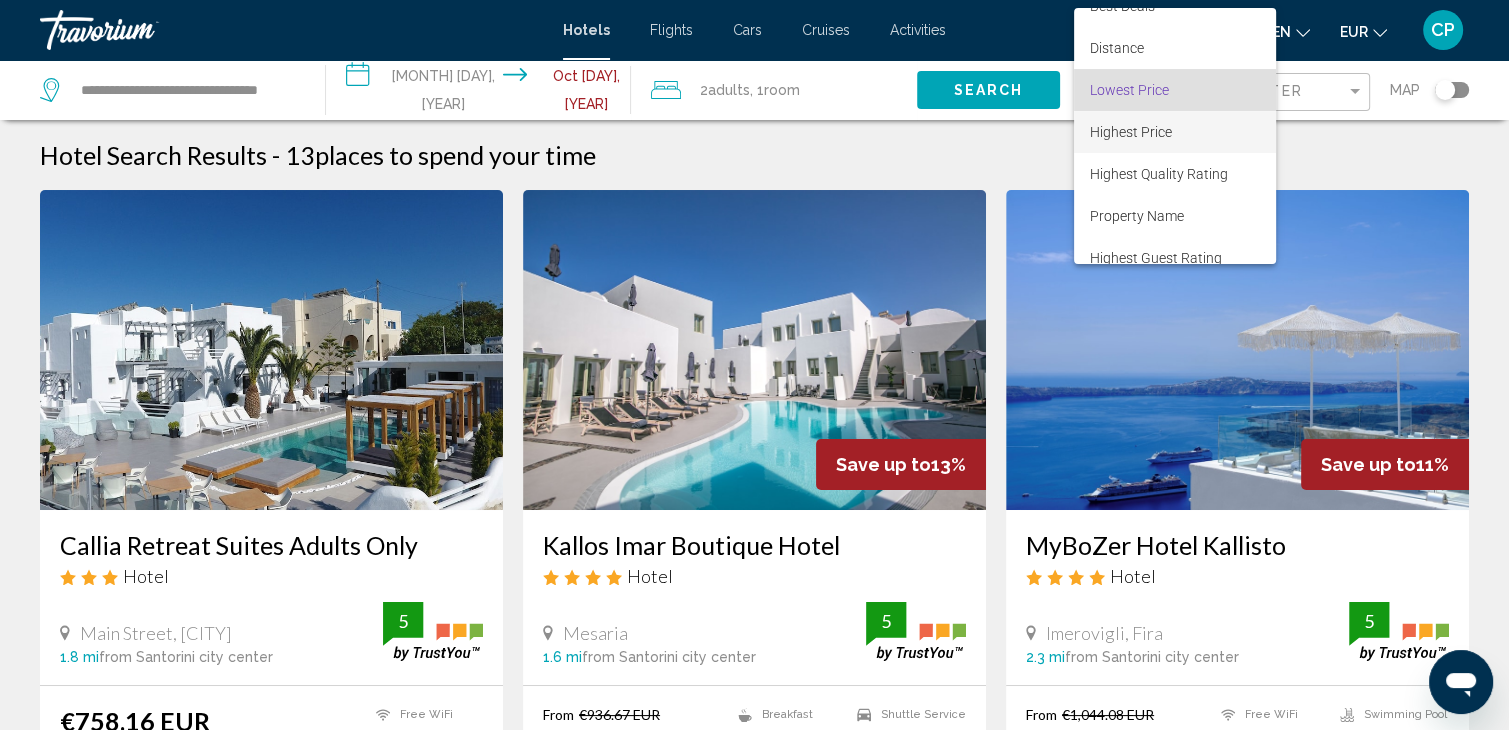 scroll, scrollTop: 0, scrollLeft: 0, axis: both 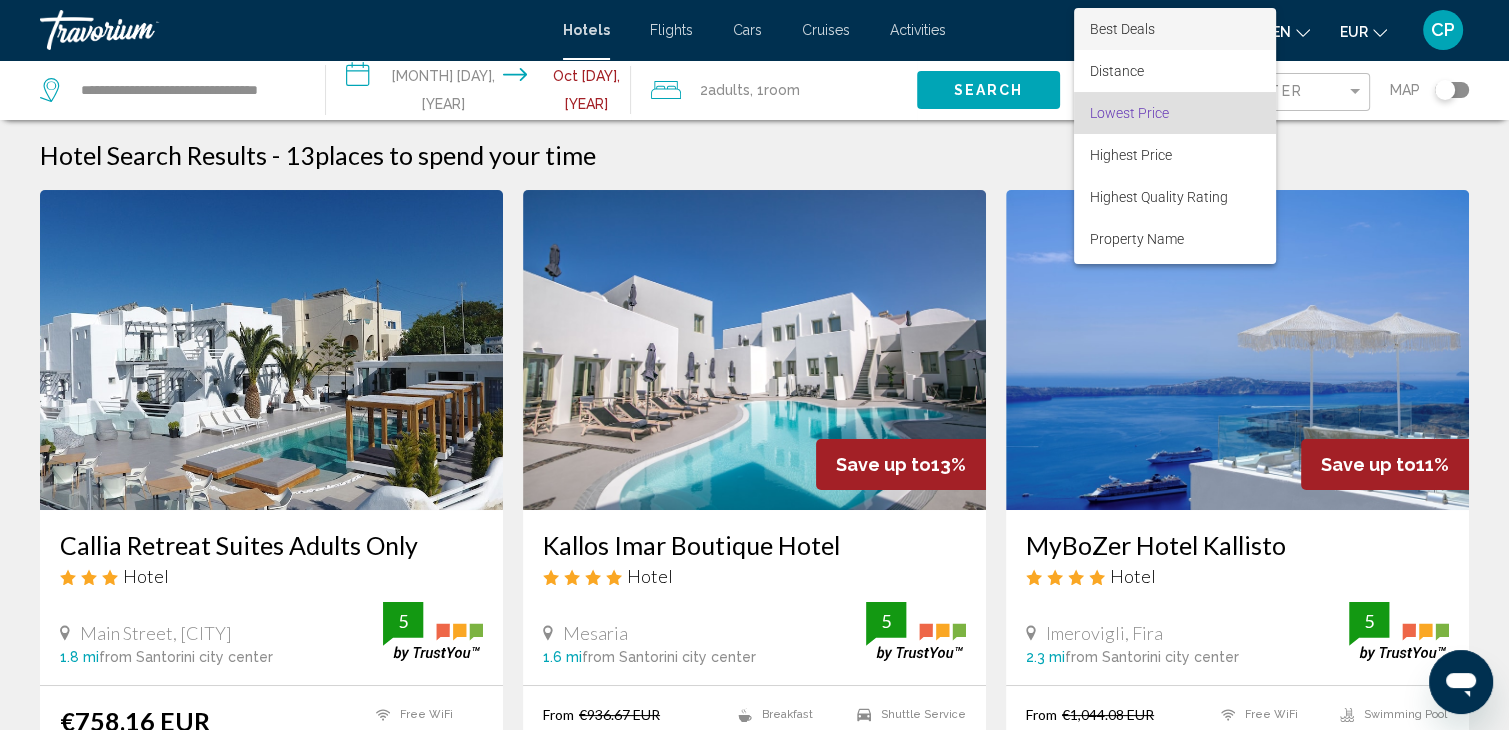 click on "Best Deals" at bounding box center (1122, 29) 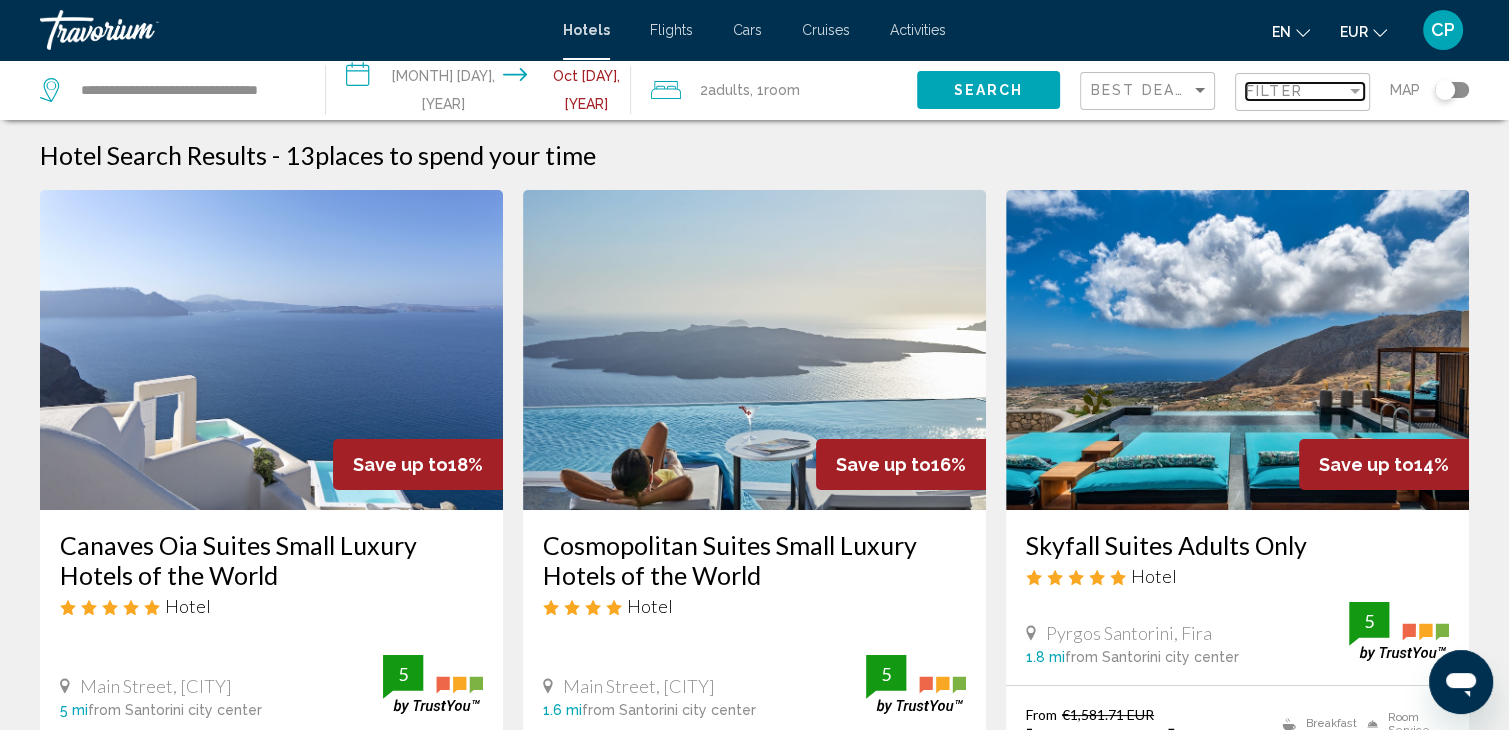 click on "Filter" at bounding box center [1274, 91] 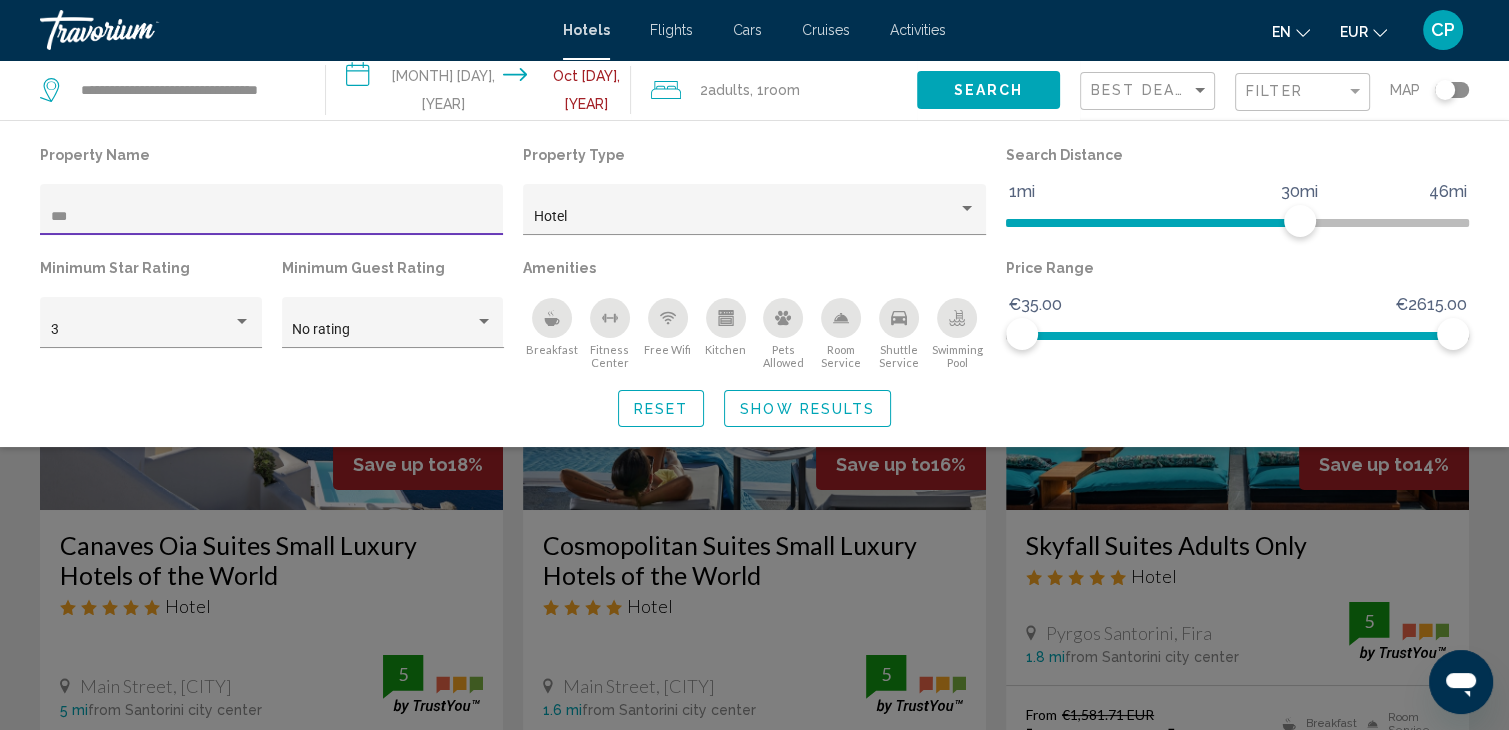 drag, startPoint x: 47, startPoint y: 207, endPoint x: 0, endPoint y: 218, distance: 48.270073 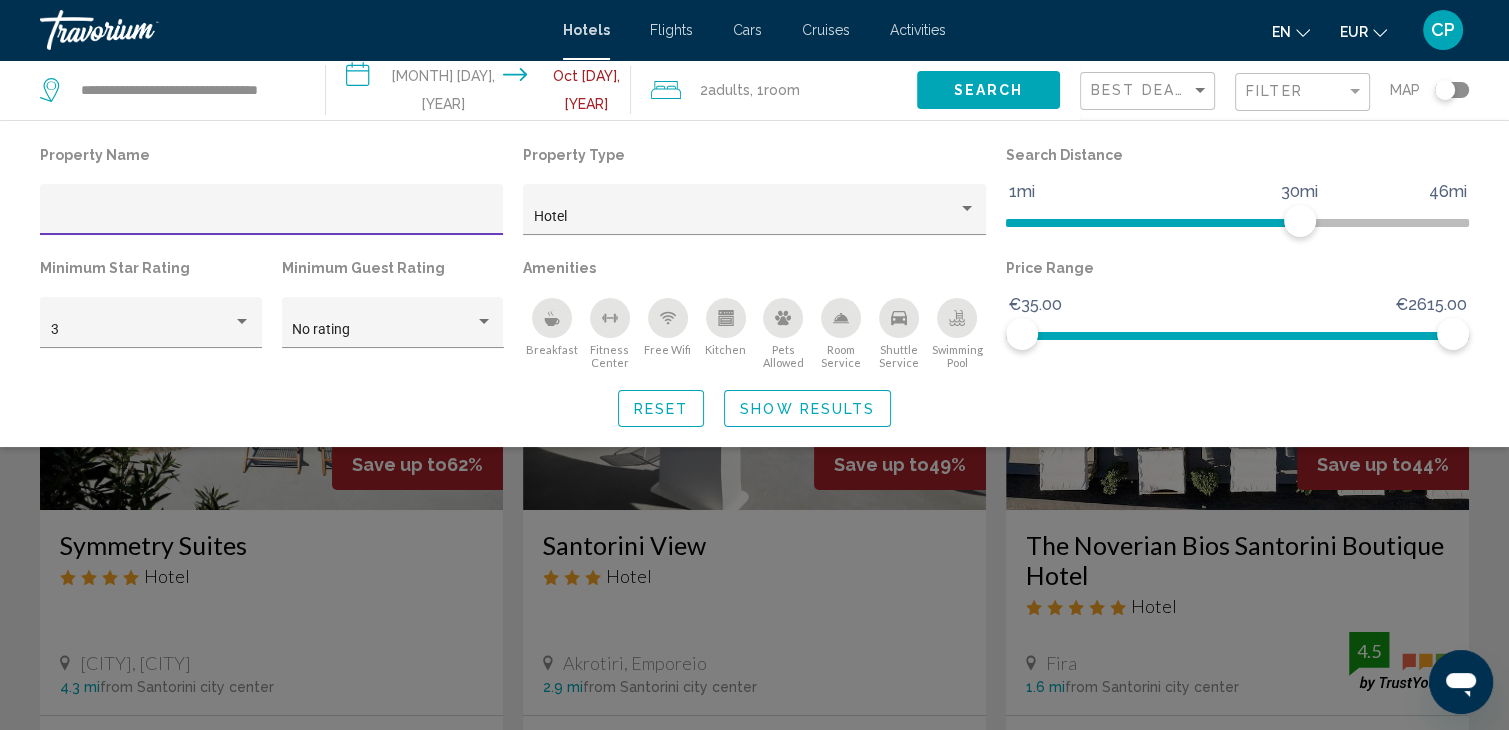 type 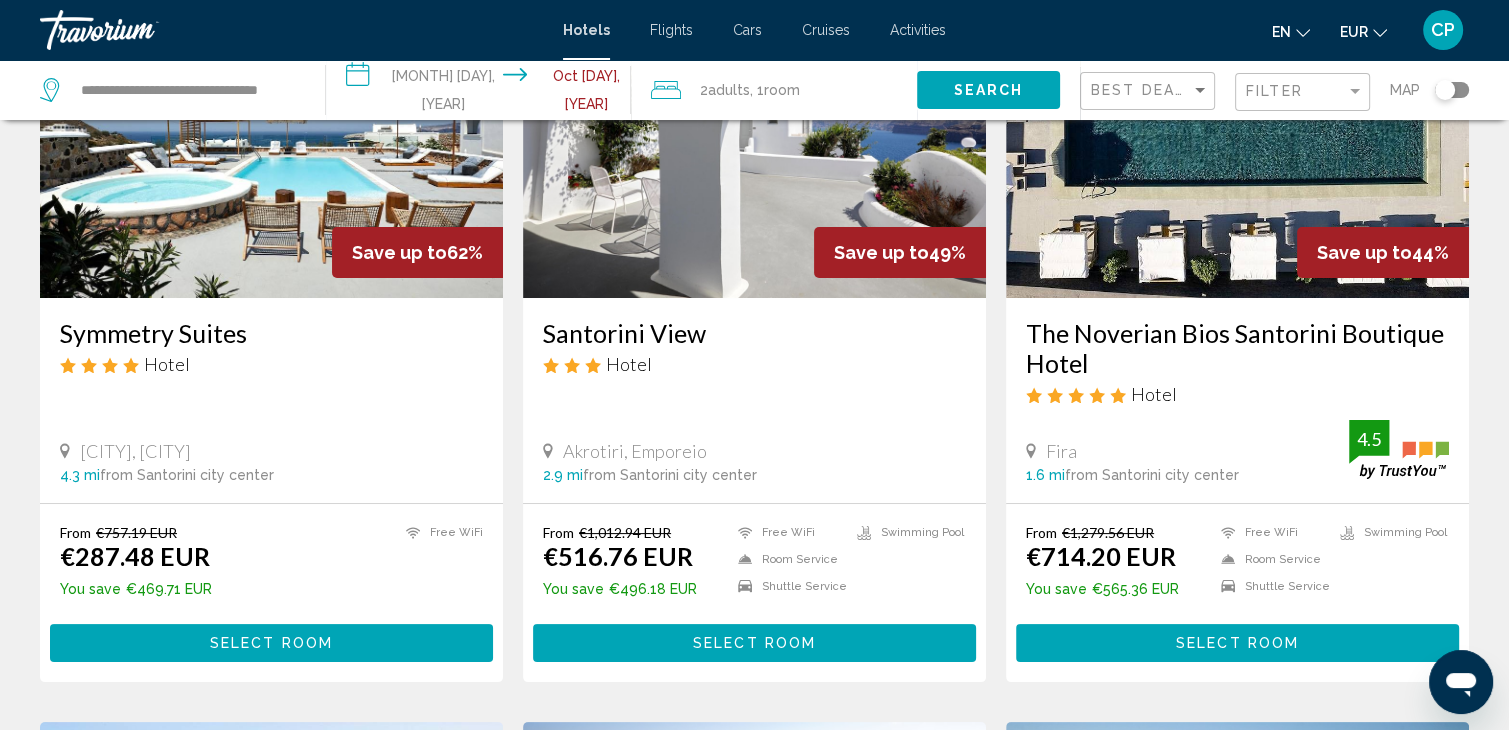 scroll, scrollTop: 266, scrollLeft: 0, axis: vertical 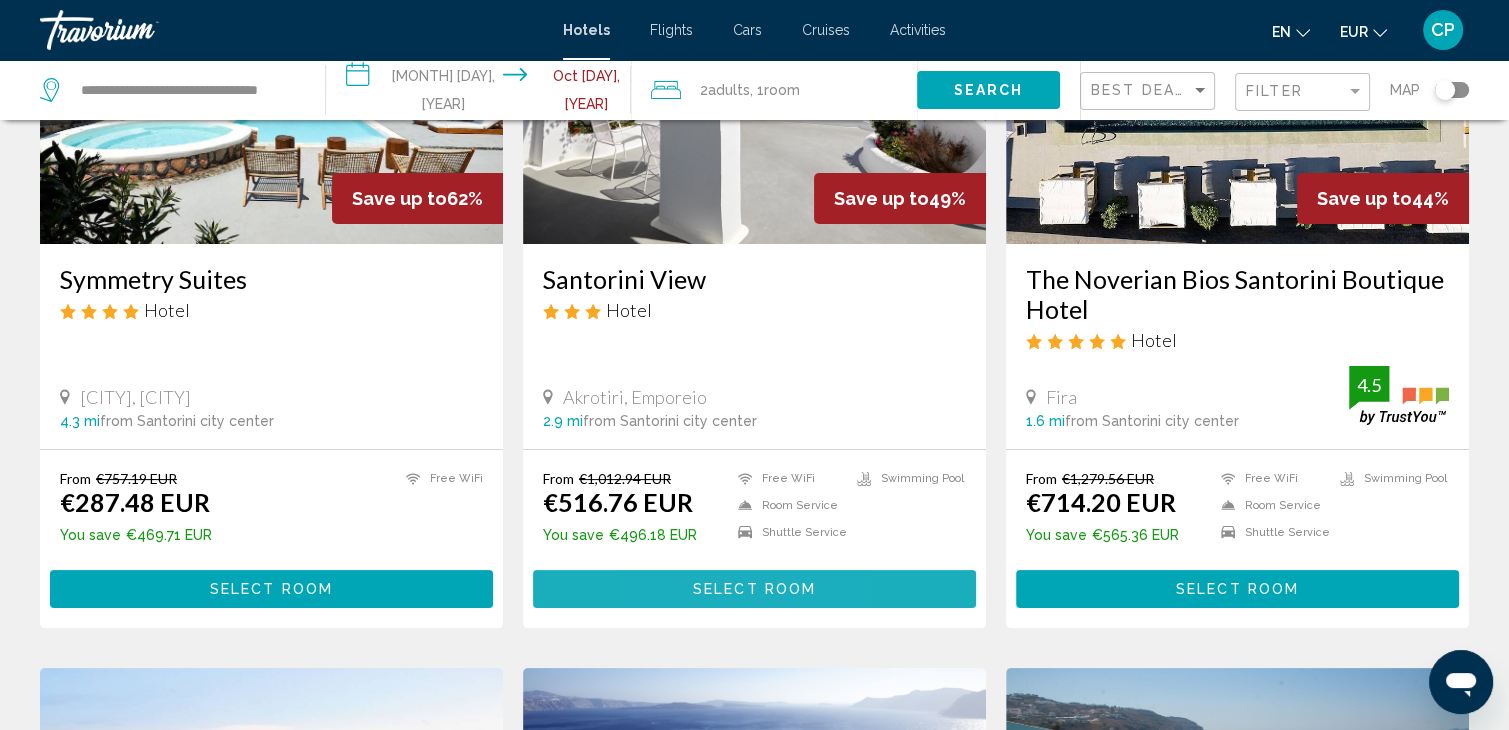 drag, startPoint x: 670, startPoint y: 582, endPoint x: 696, endPoint y: 604, distance: 34.058773 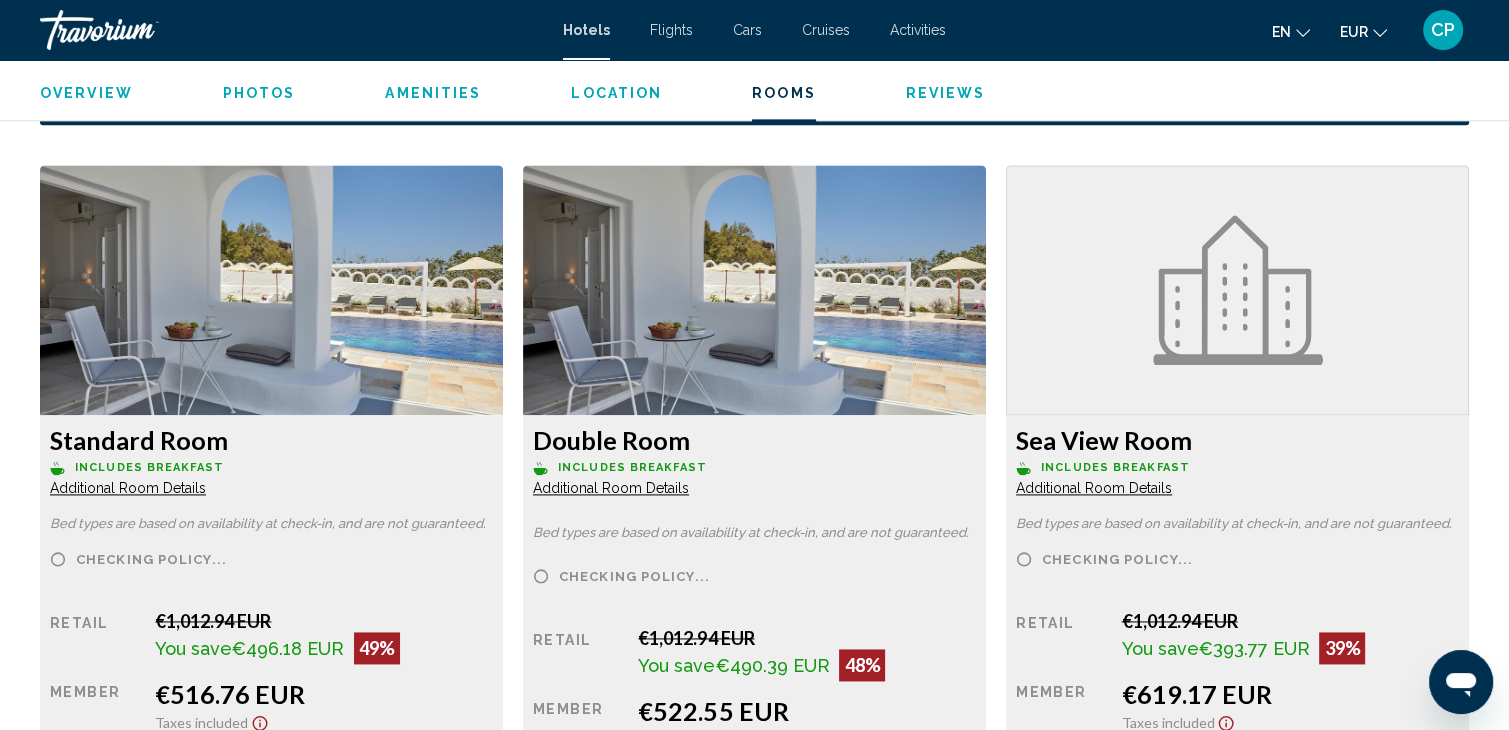 scroll, scrollTop: 2800, scrollLeft: 0, axis: vertical 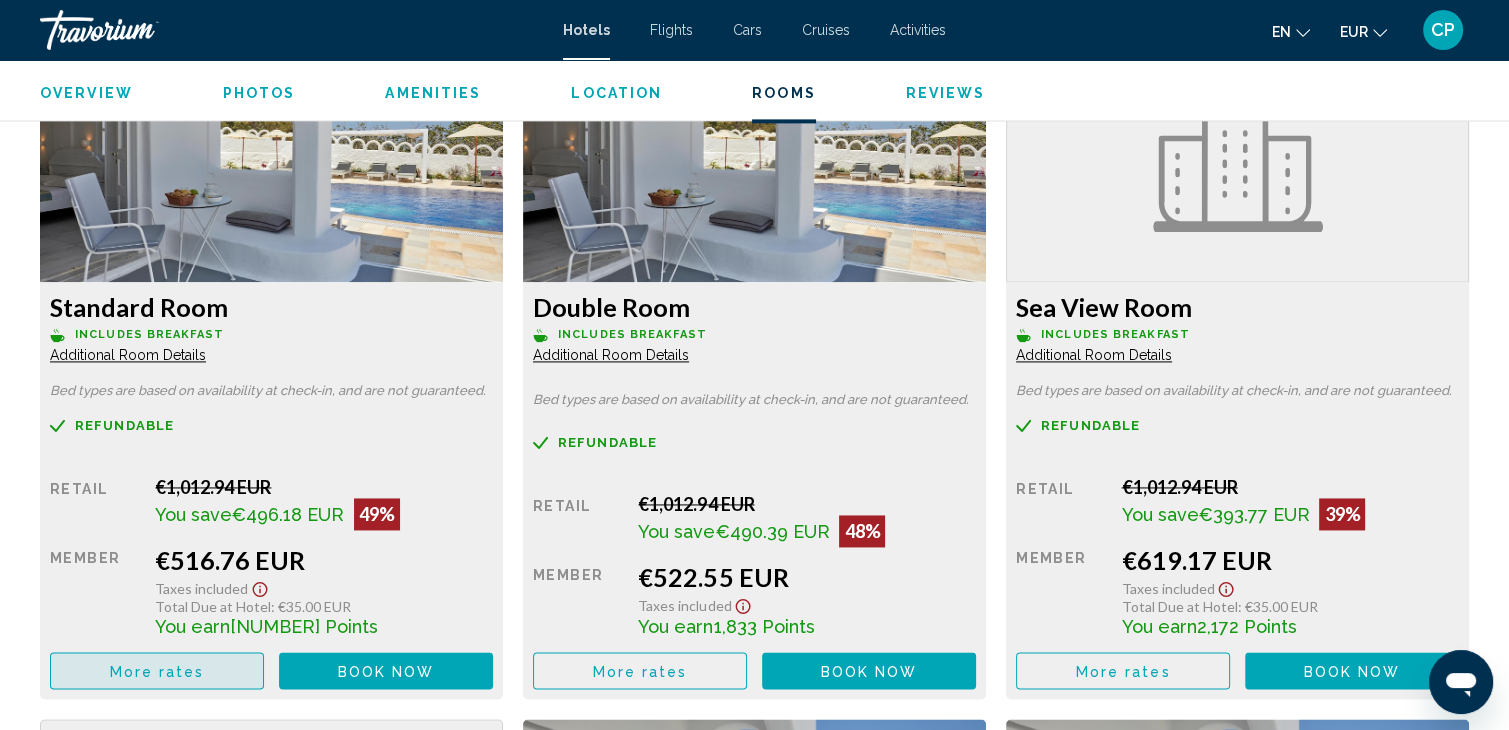 click on "More rates" at bounding box center (157, 671) 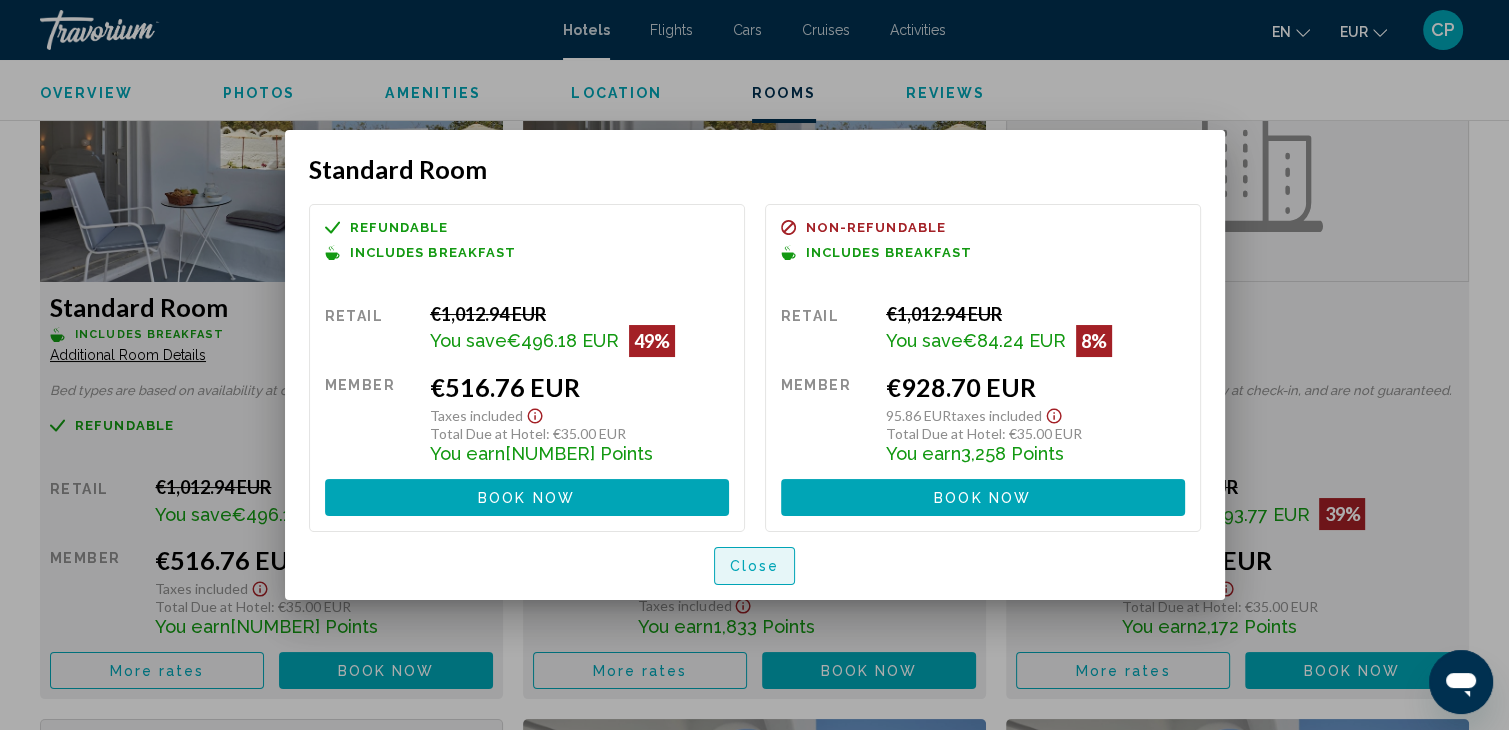 click on "Close" at bounding box center (755, 567) 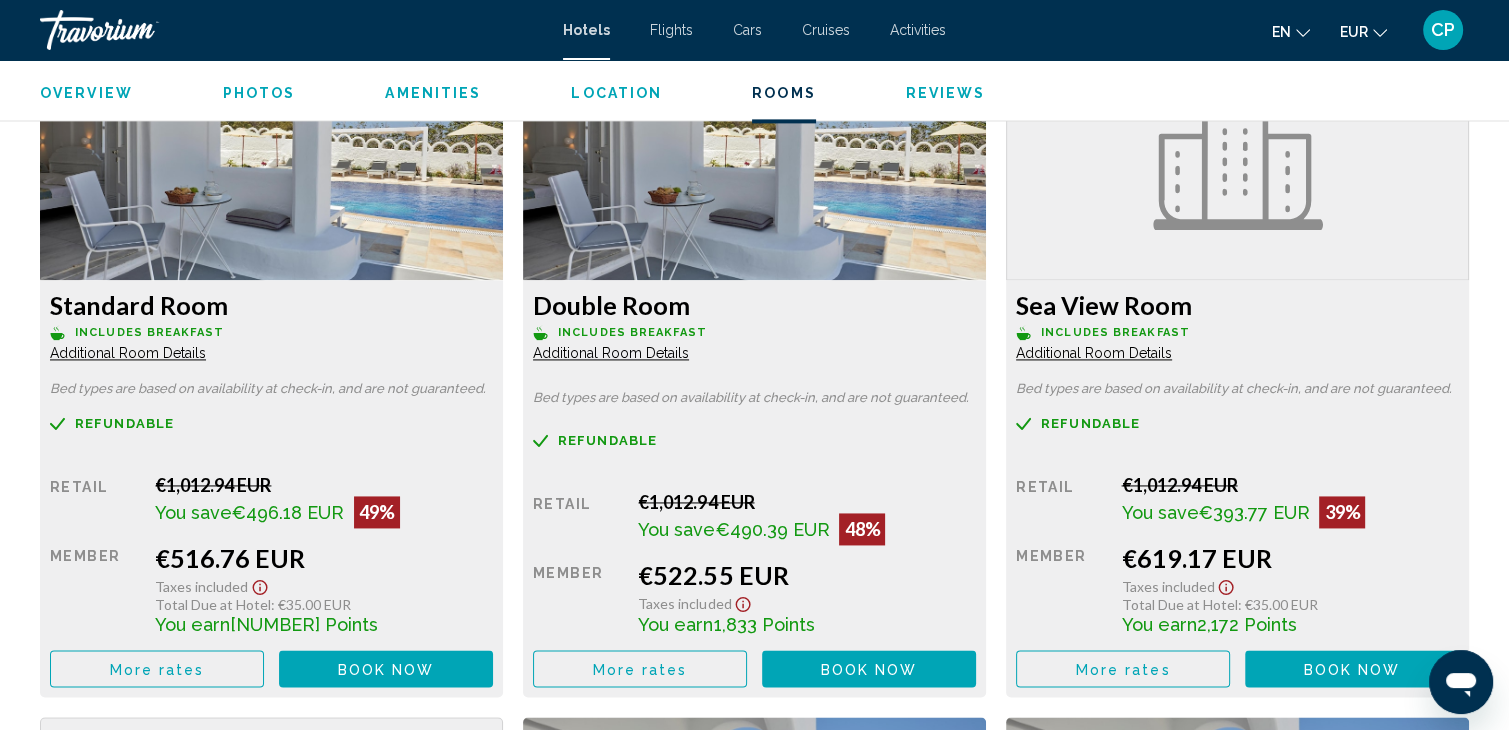 scroll, scrollTop: 2933, scrollLeft: 0, axis: vertical 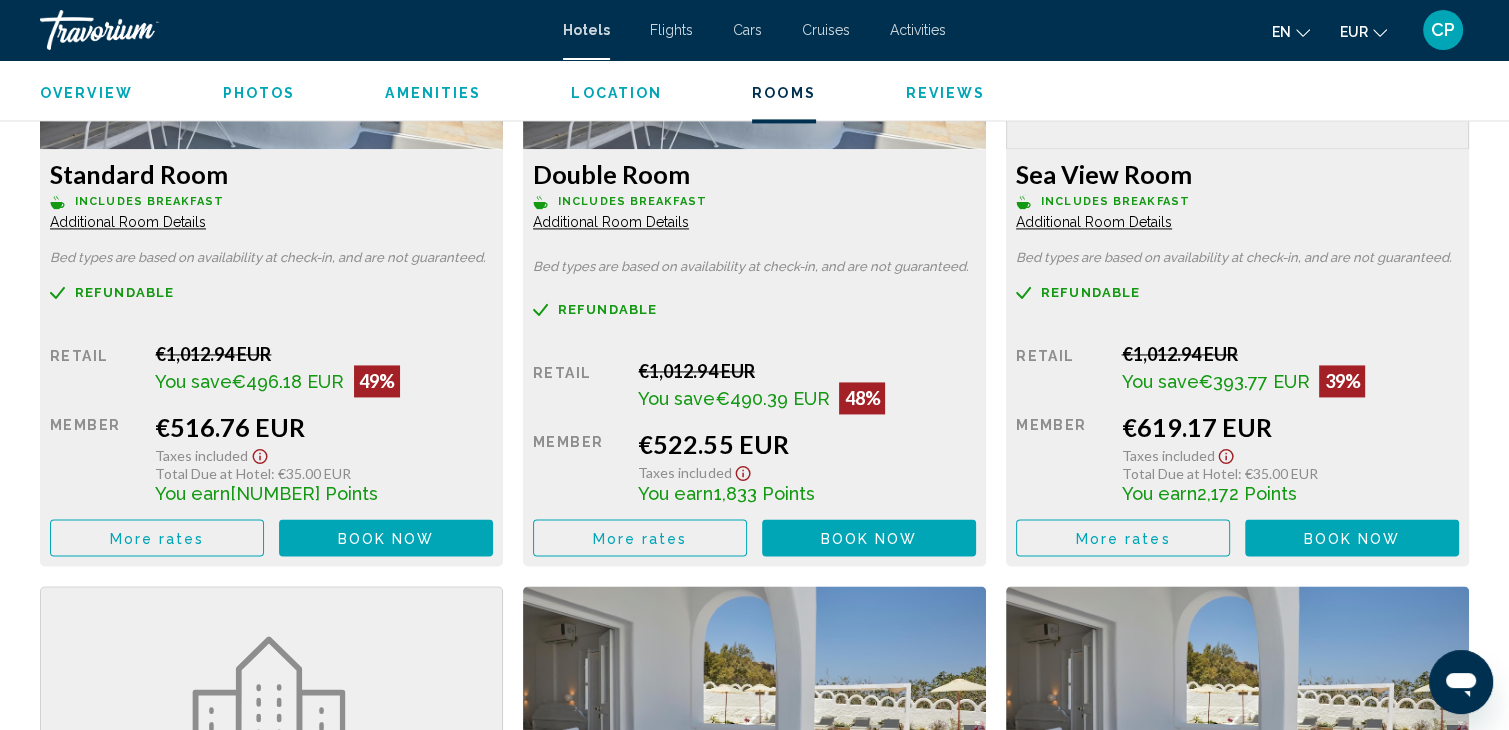 click on "Book now No longer available" at bounding box center [386, 537] 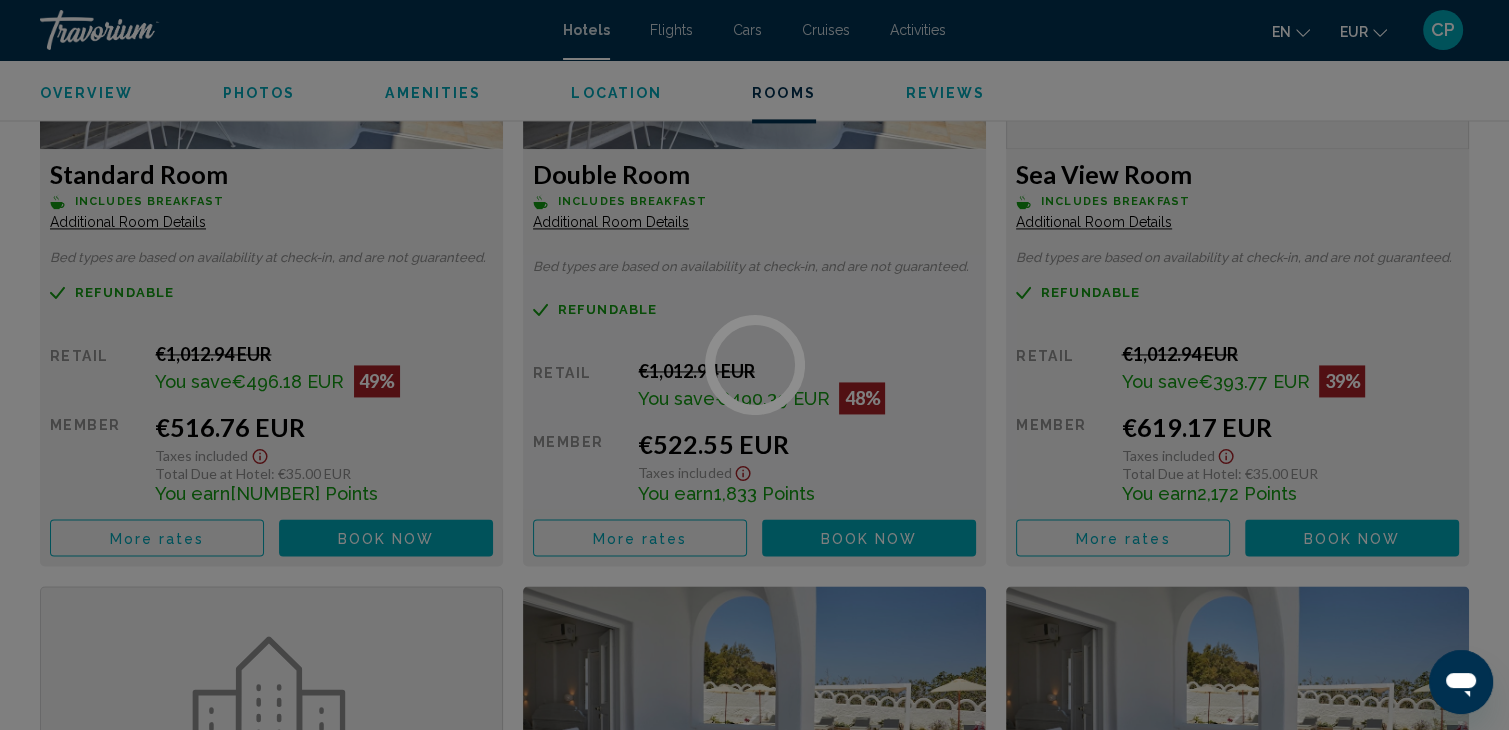 scroll, scrollTop: 0, scrollLeft: 0, axis: both 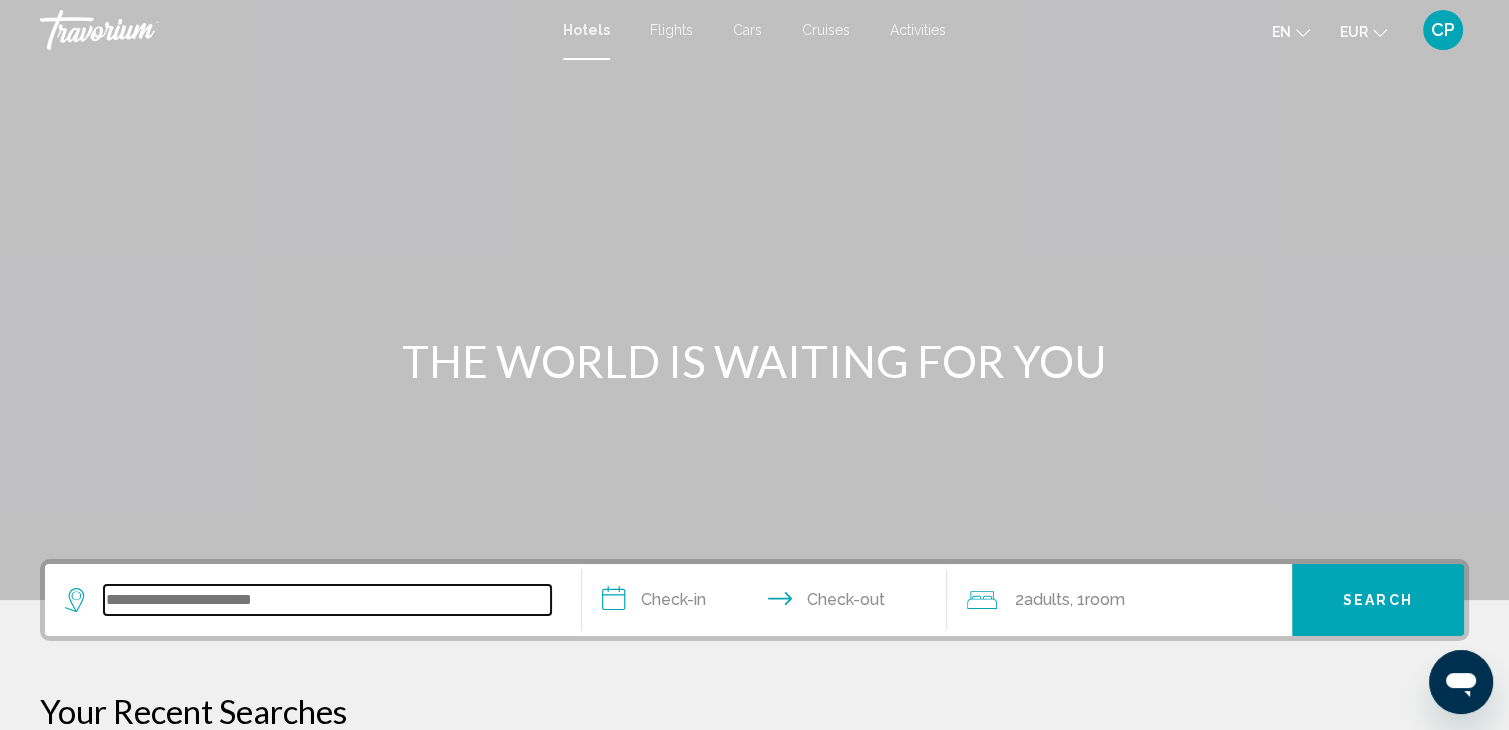 click at bounding box center [327, 600] 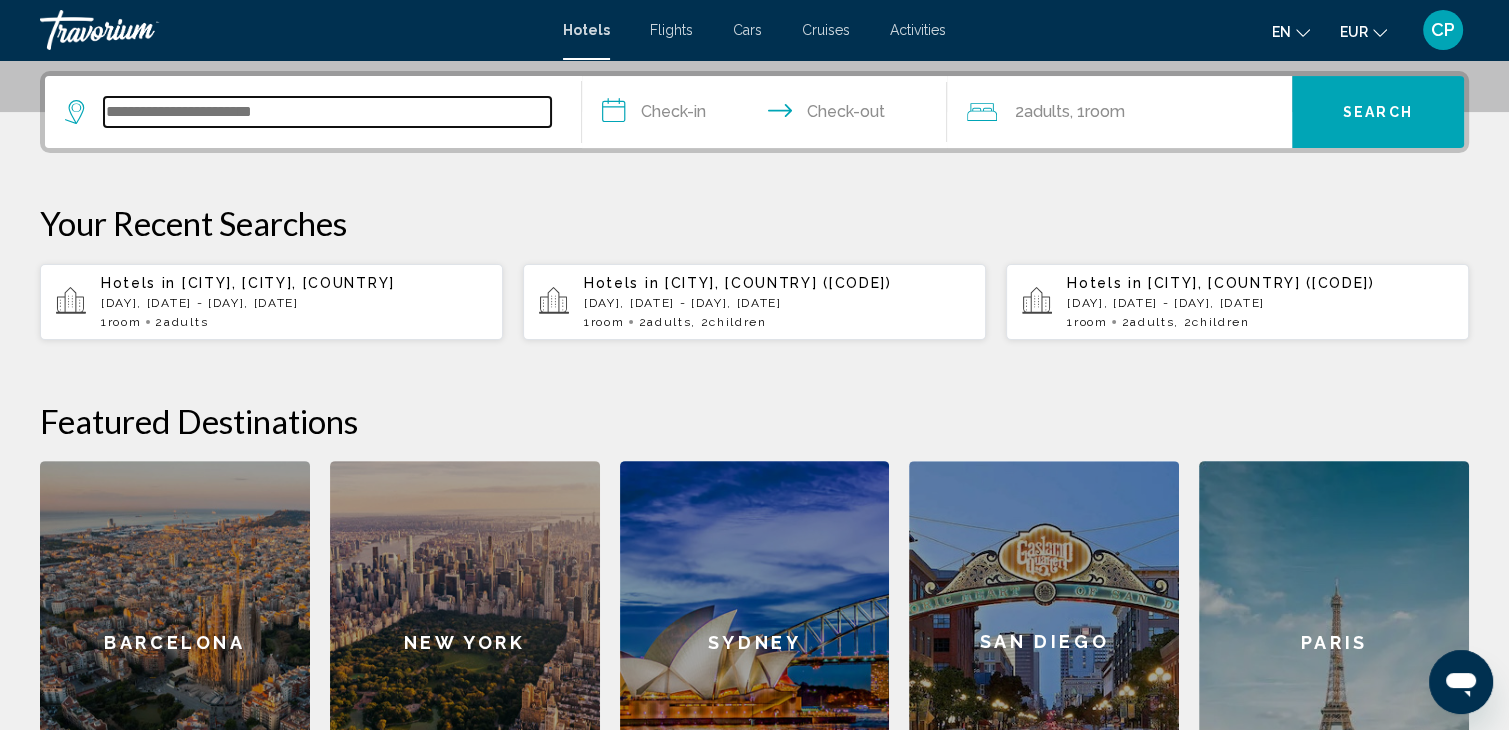 scroll, scrollTop: 493, scrollLeft: 0, axis: vertical 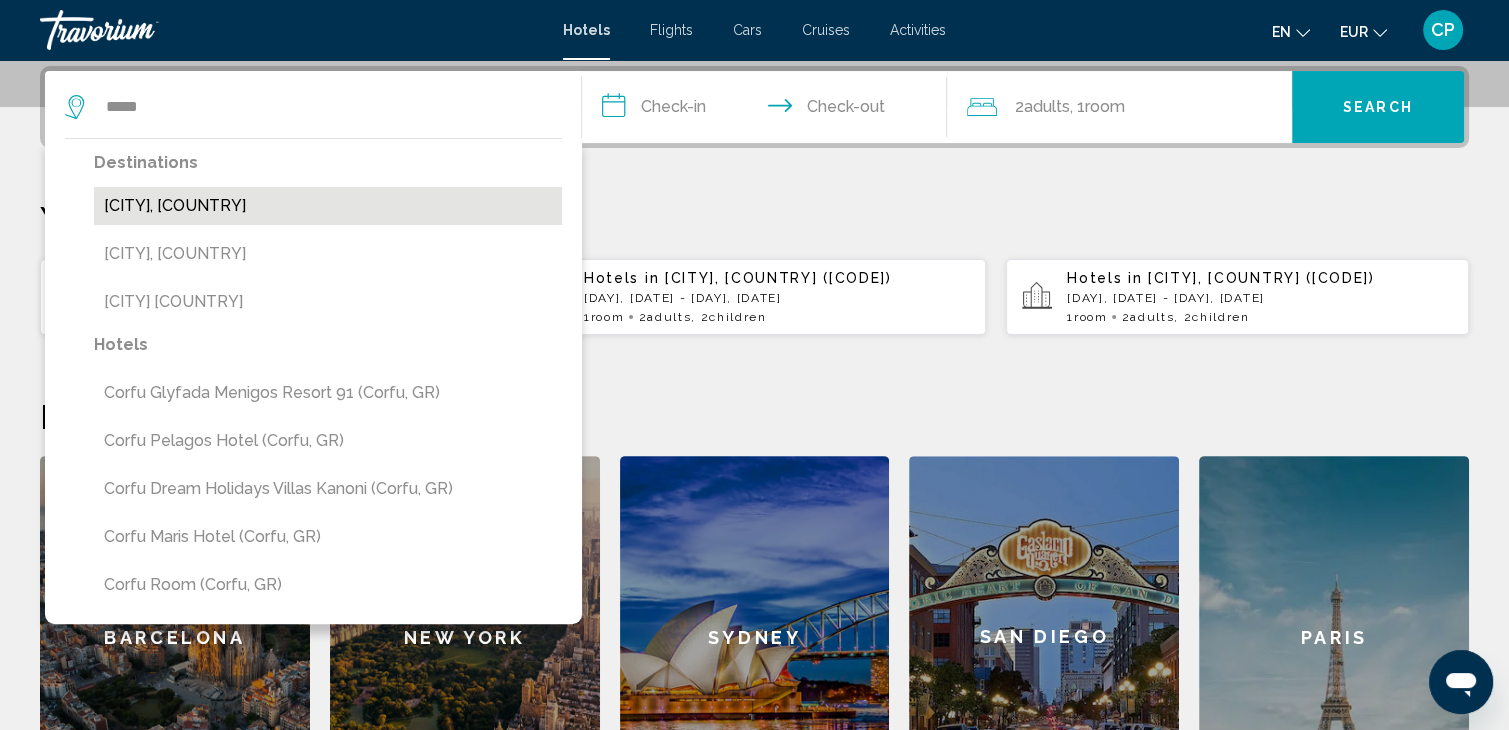 click on "[CITY], [COUNTRY]" at bounding box center [328, 206] 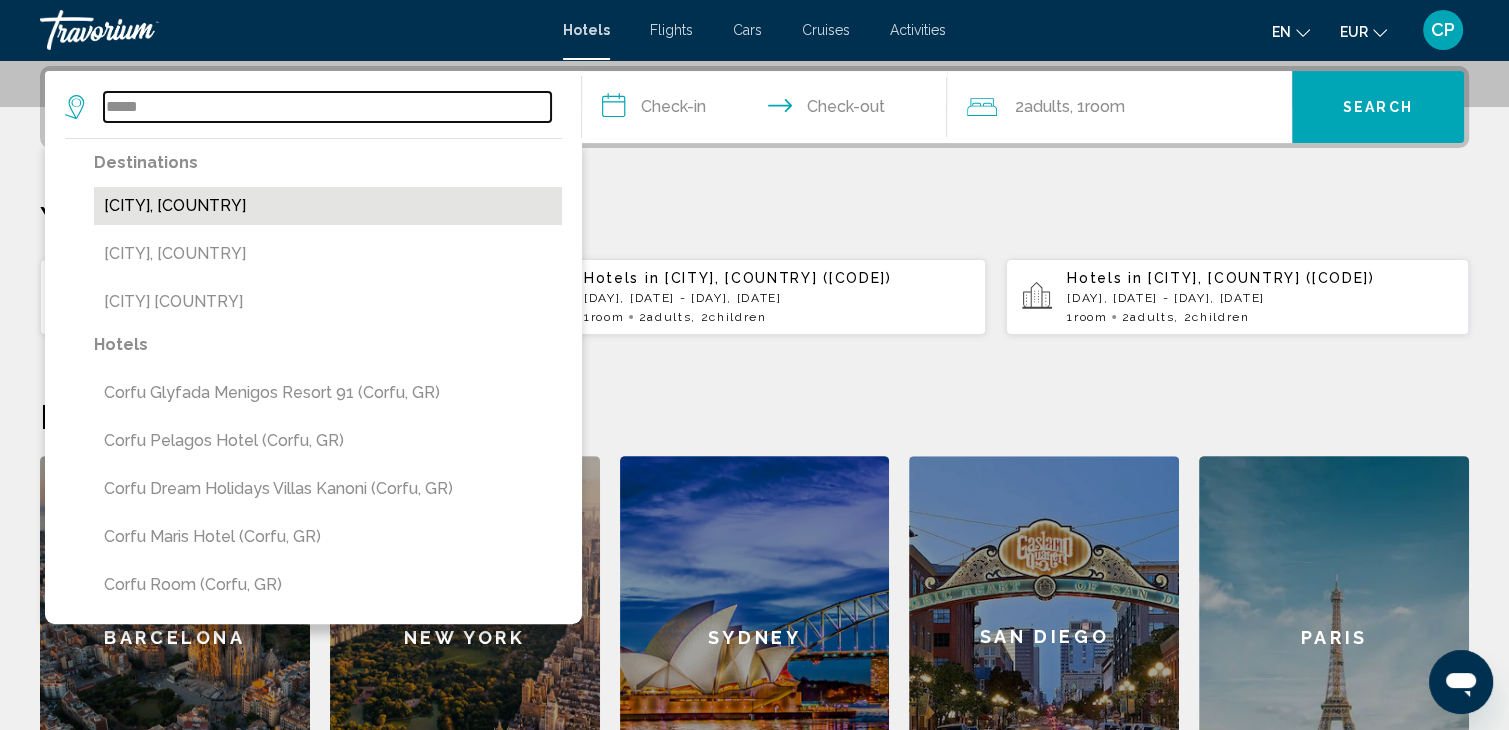 type on "**********" 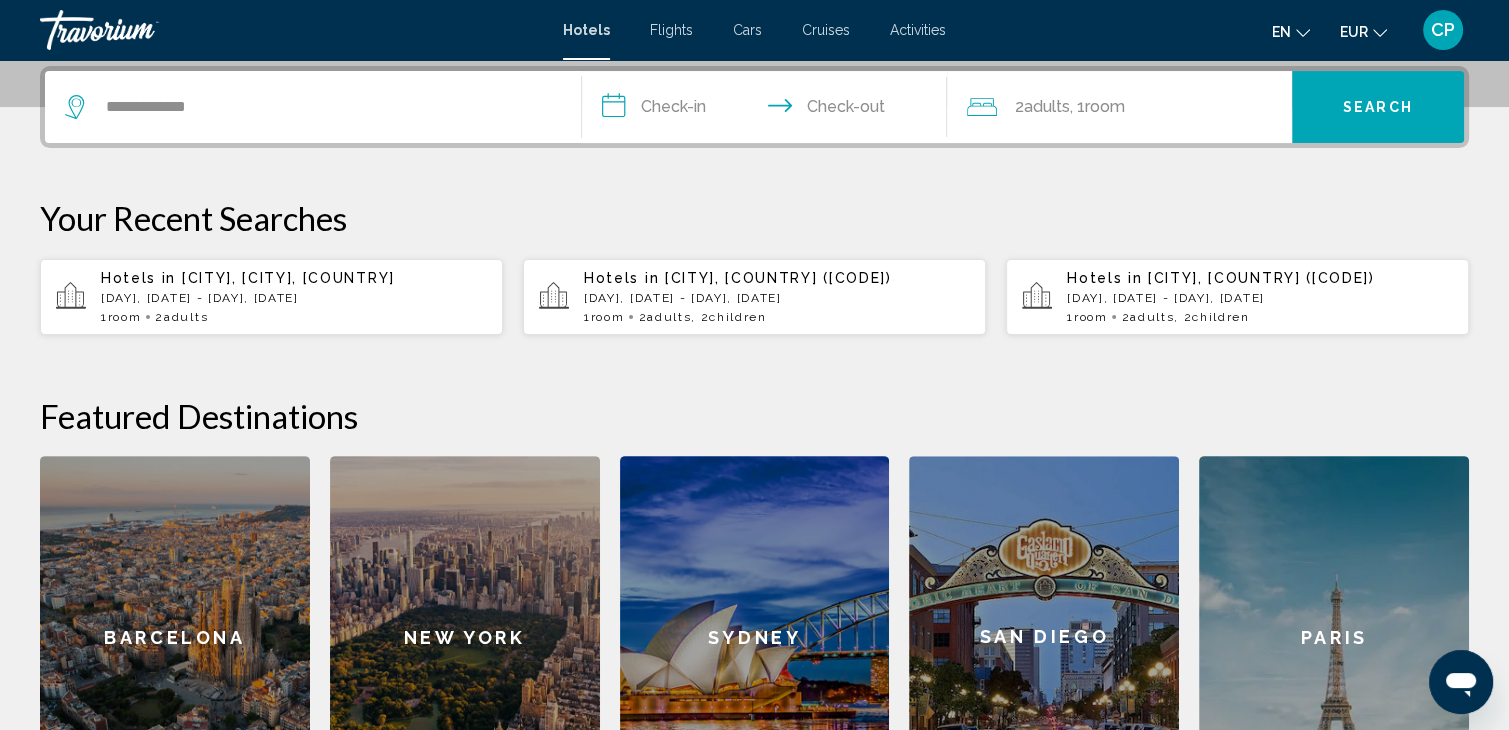 click on "**********" at bounding box center [768, 110] 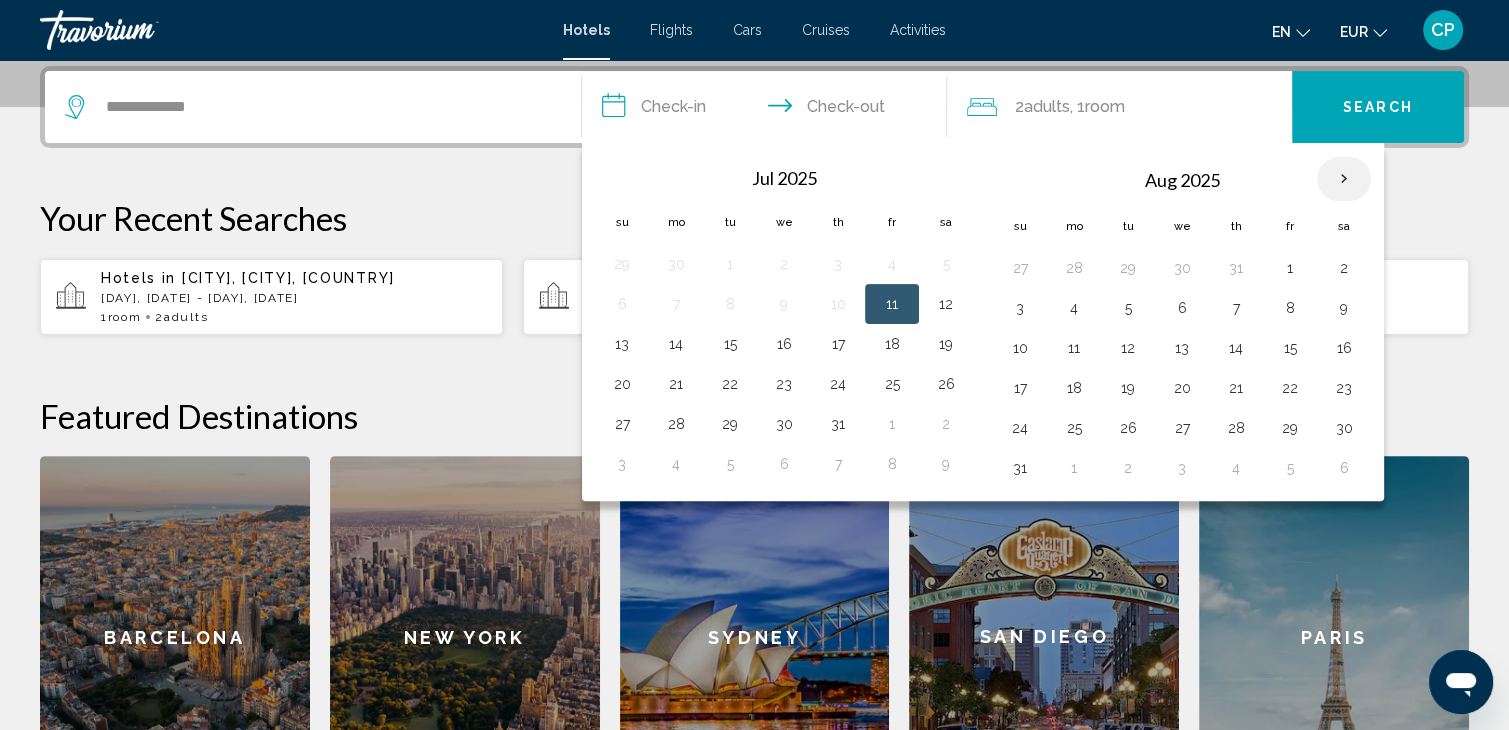 click at bounding box center [1344, 179] 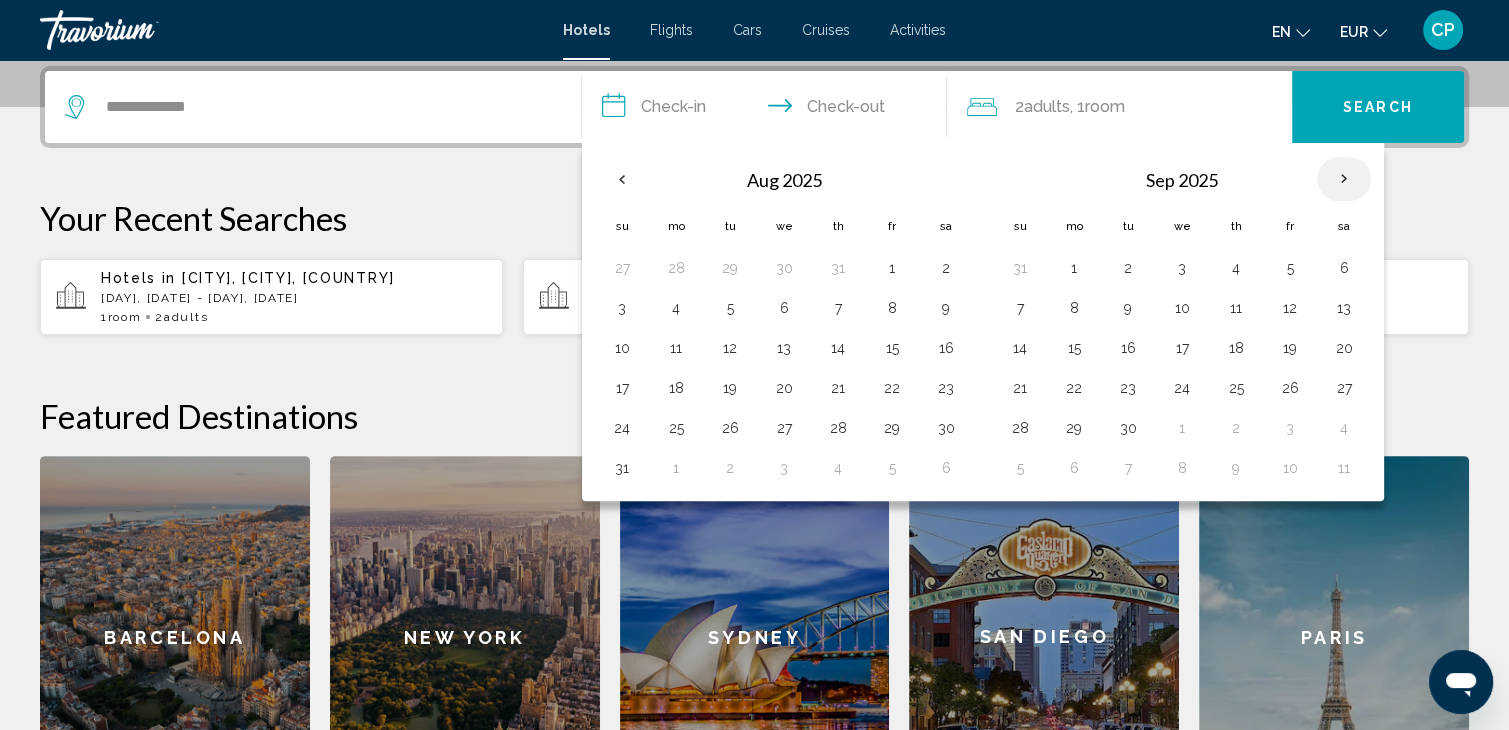 click at bounding box center (1344, 179) 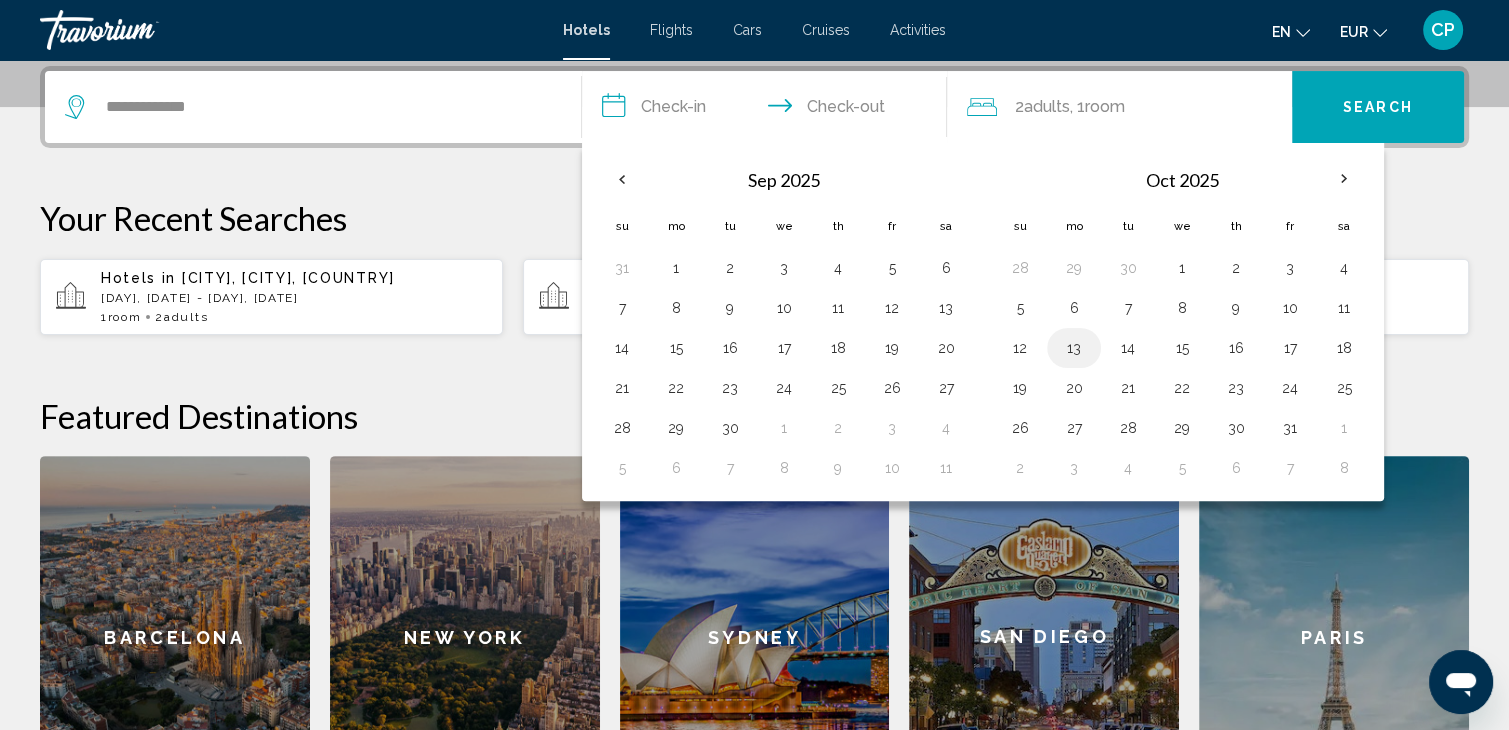 click on "13" at bounding box center (1074, 348) 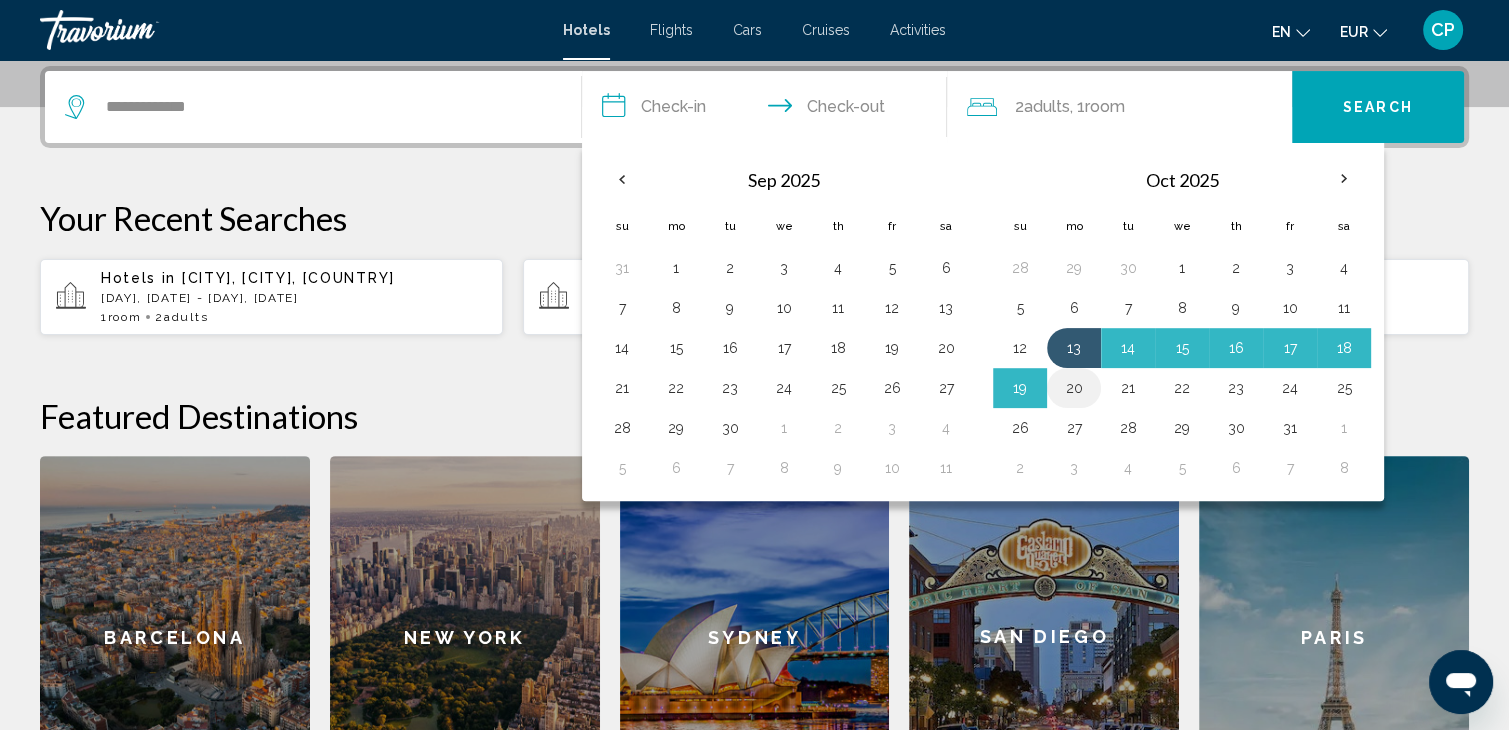 drag, startPoint x: 1080, startPoint y: 385, endPoint x: 1076, endPoint y: 370, distance: 15.524175 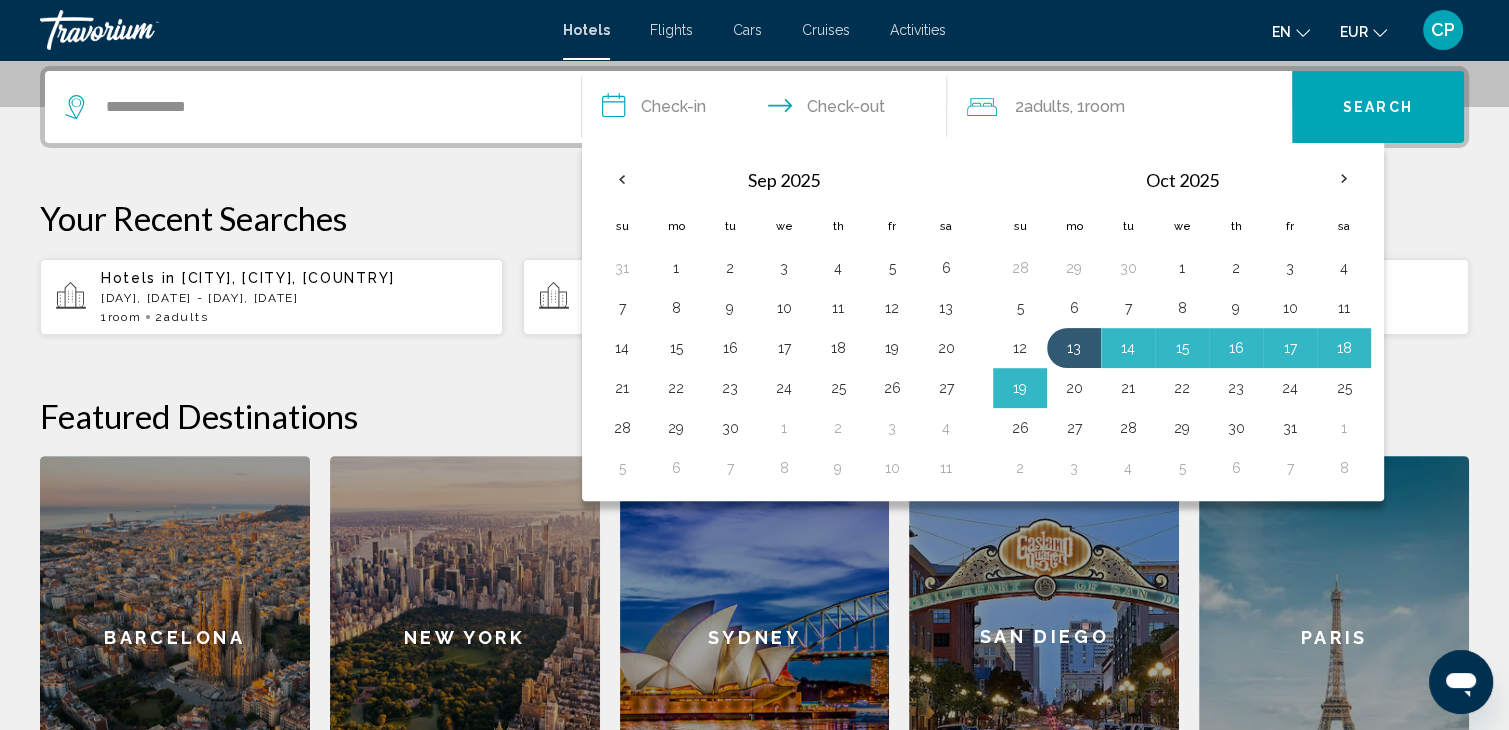 type on "**********" 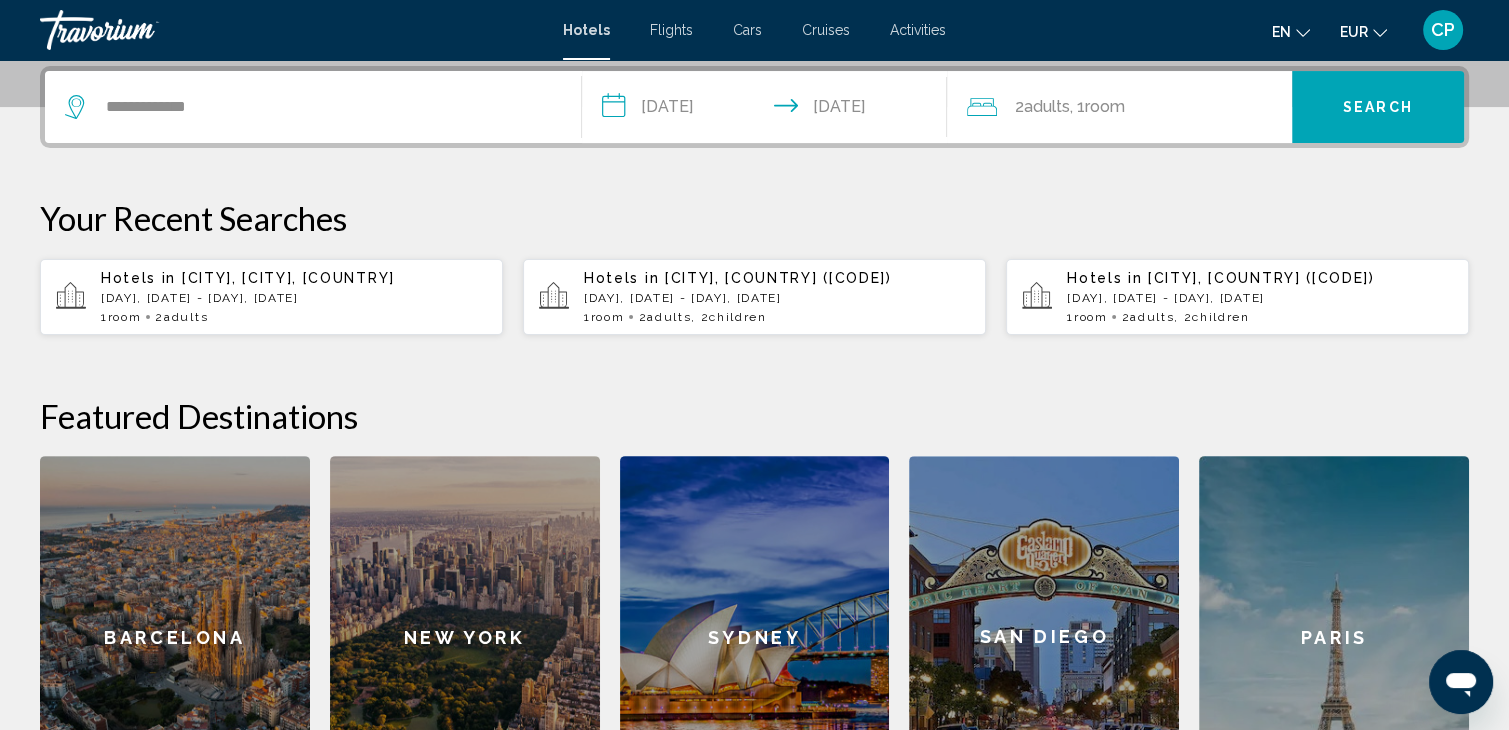 click on "Search" at bounding box center (1378, 107) 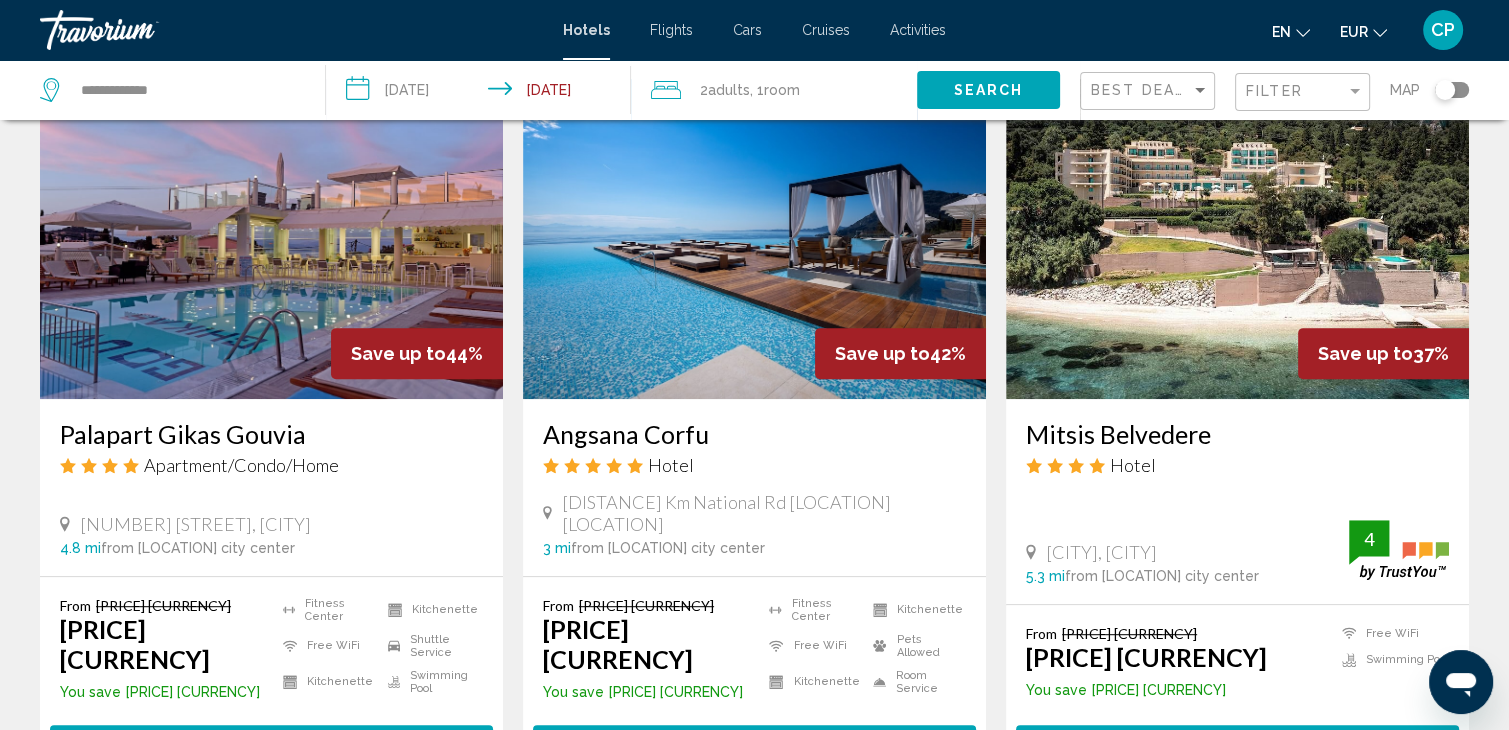 scroll, scrollTop: 933, scrollLeft: 0, axis: vertical 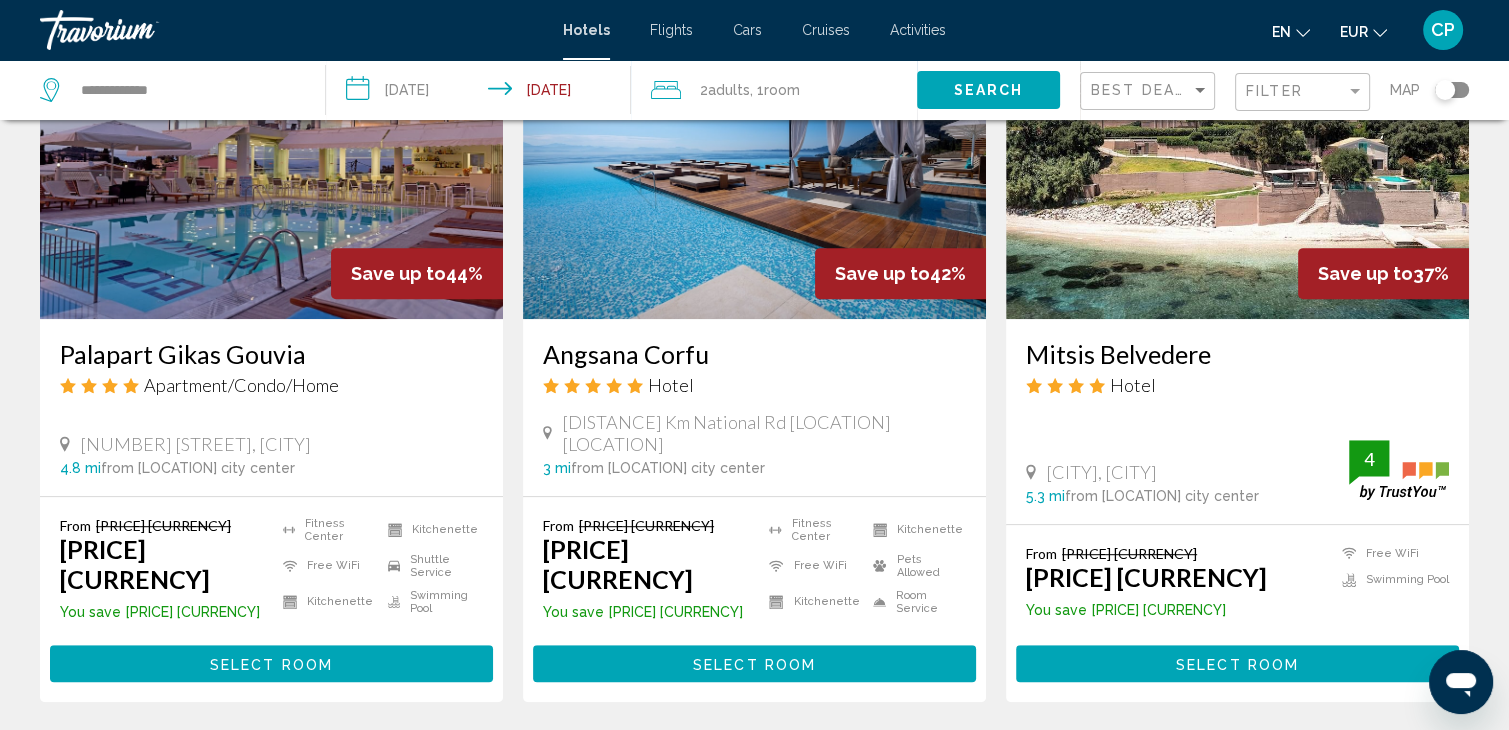 click on "Select Room" at bounding box center (271, 664) 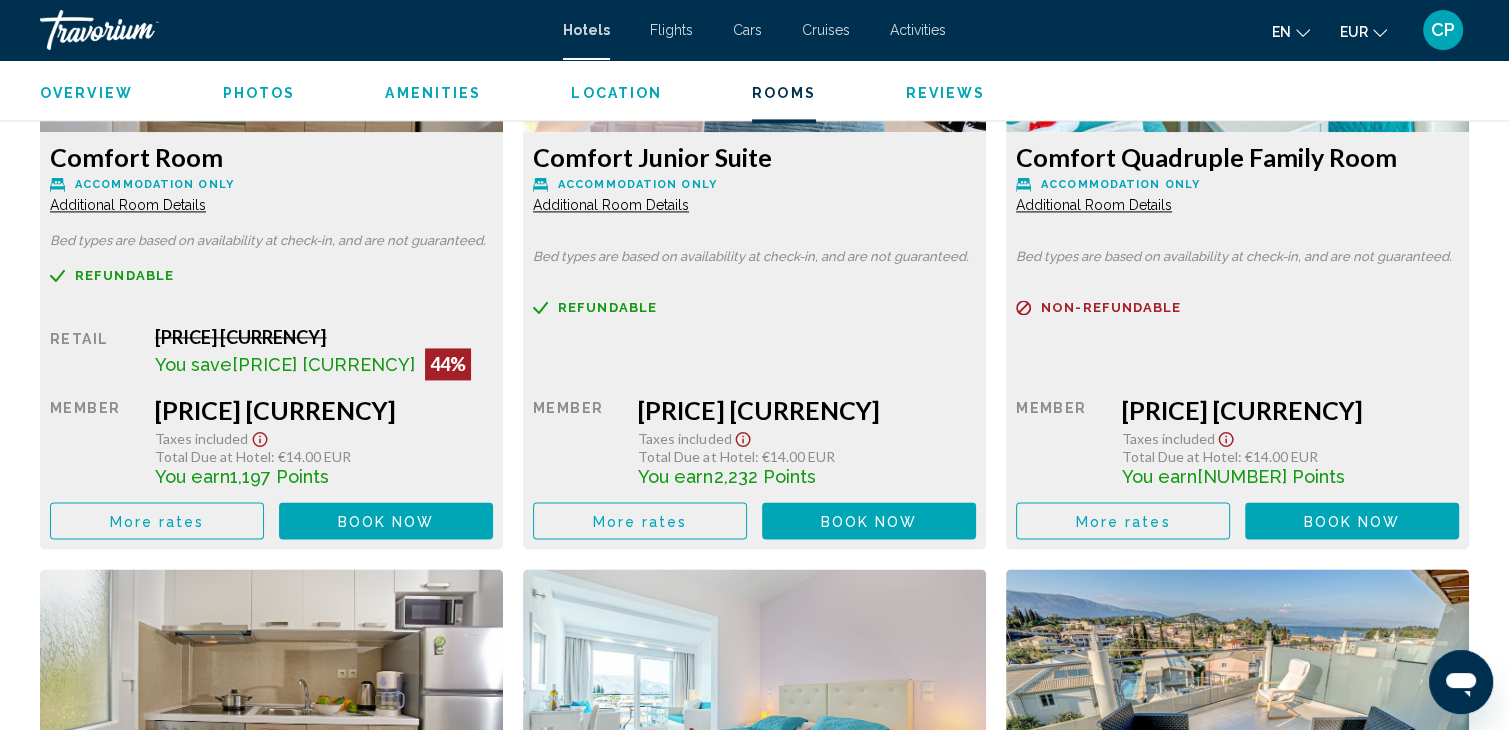 scroll, scrollTop: 2988, scrollLeft: 0, axis: vertical 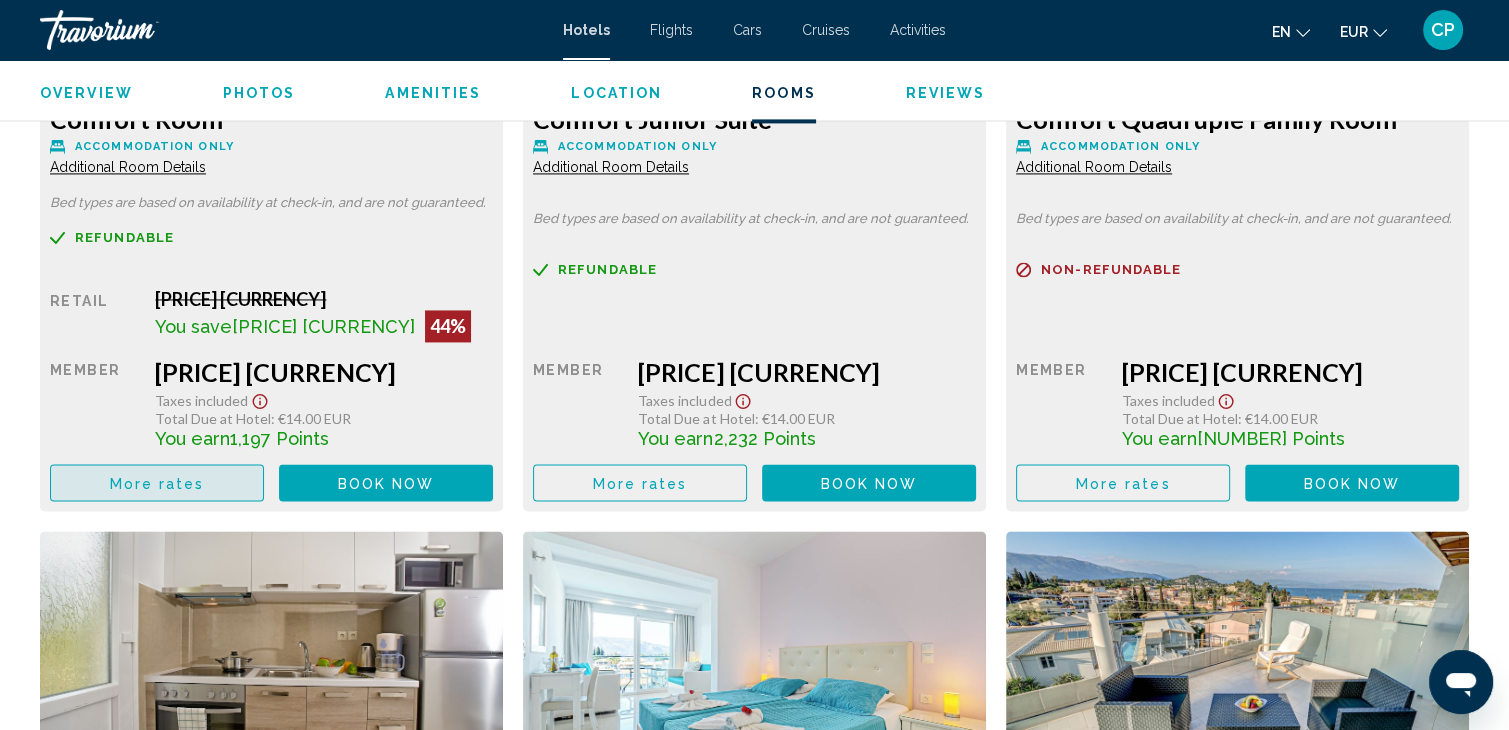 click on "More rates" at bounding box center (157, 482) 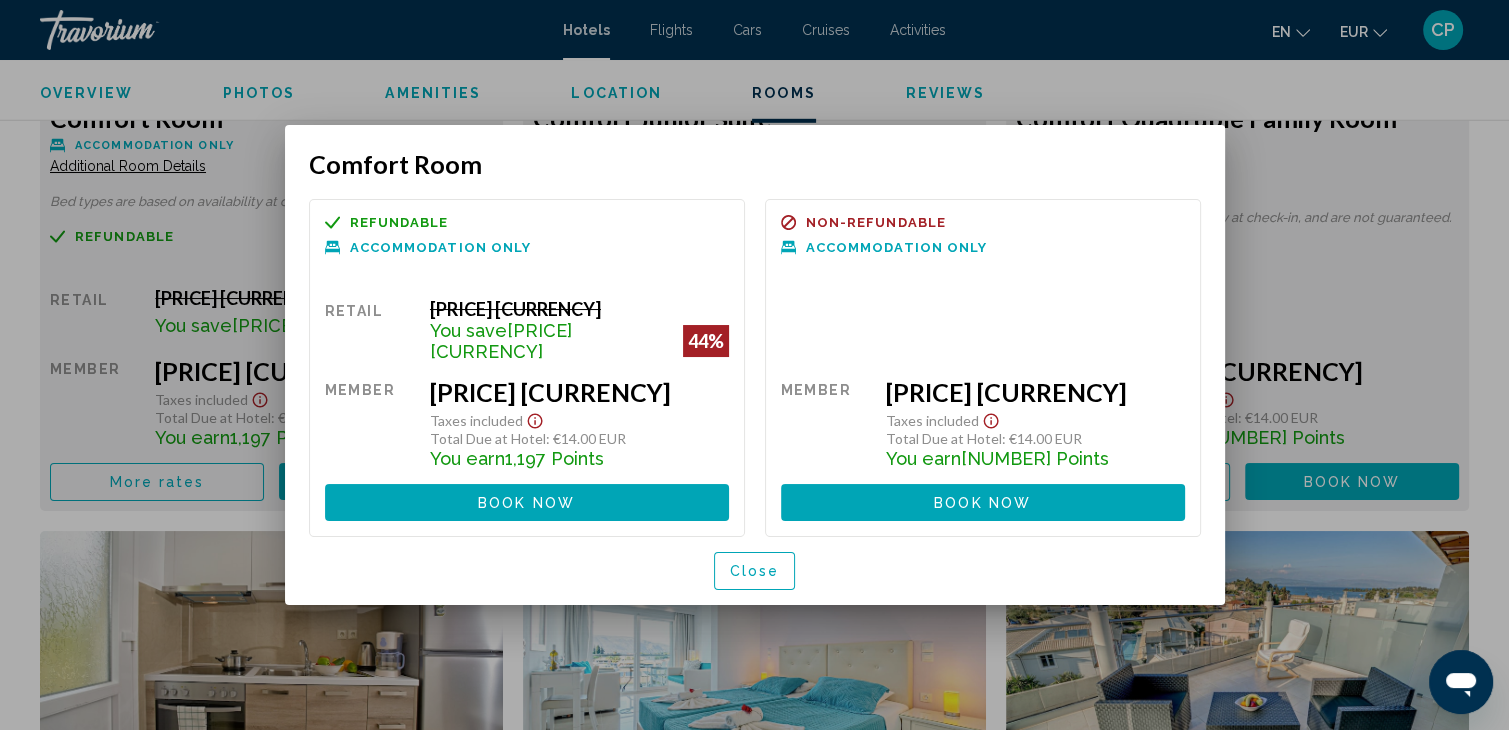 scroll, scrollTop: 0, scrollLeft: 0, axis: both 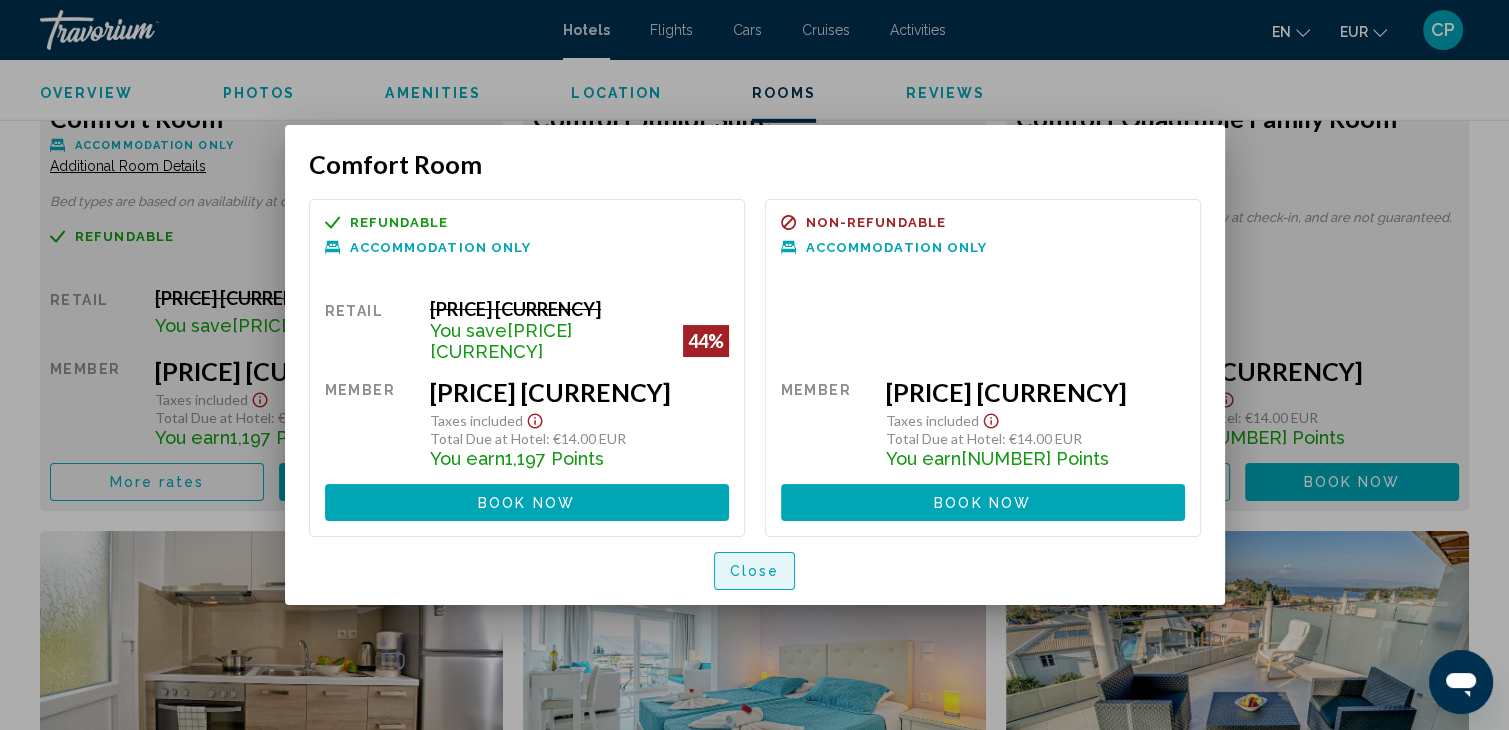 click on "Close" at bounding box center (755, 572) 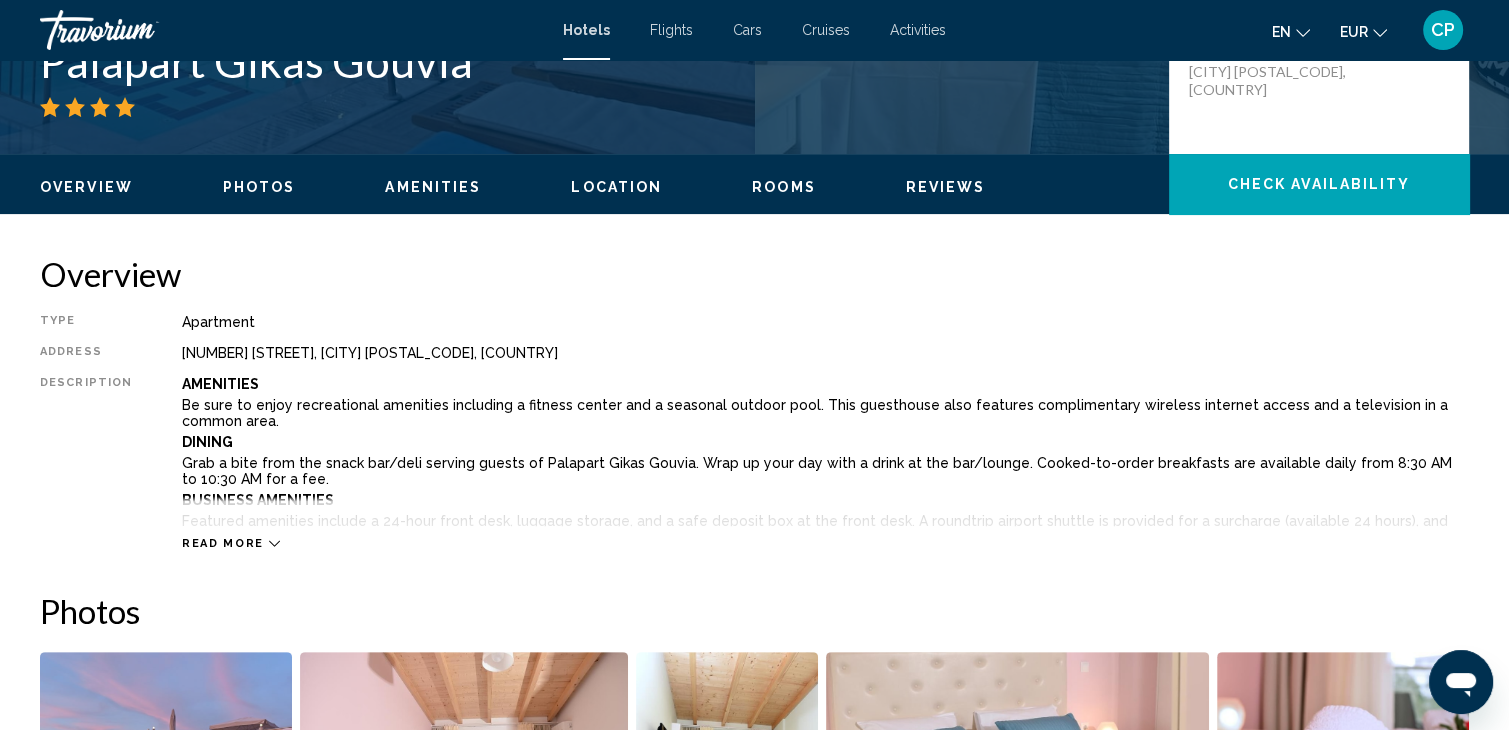 scroll, scrollTop: 0, scrollLeft: 0, axis: both 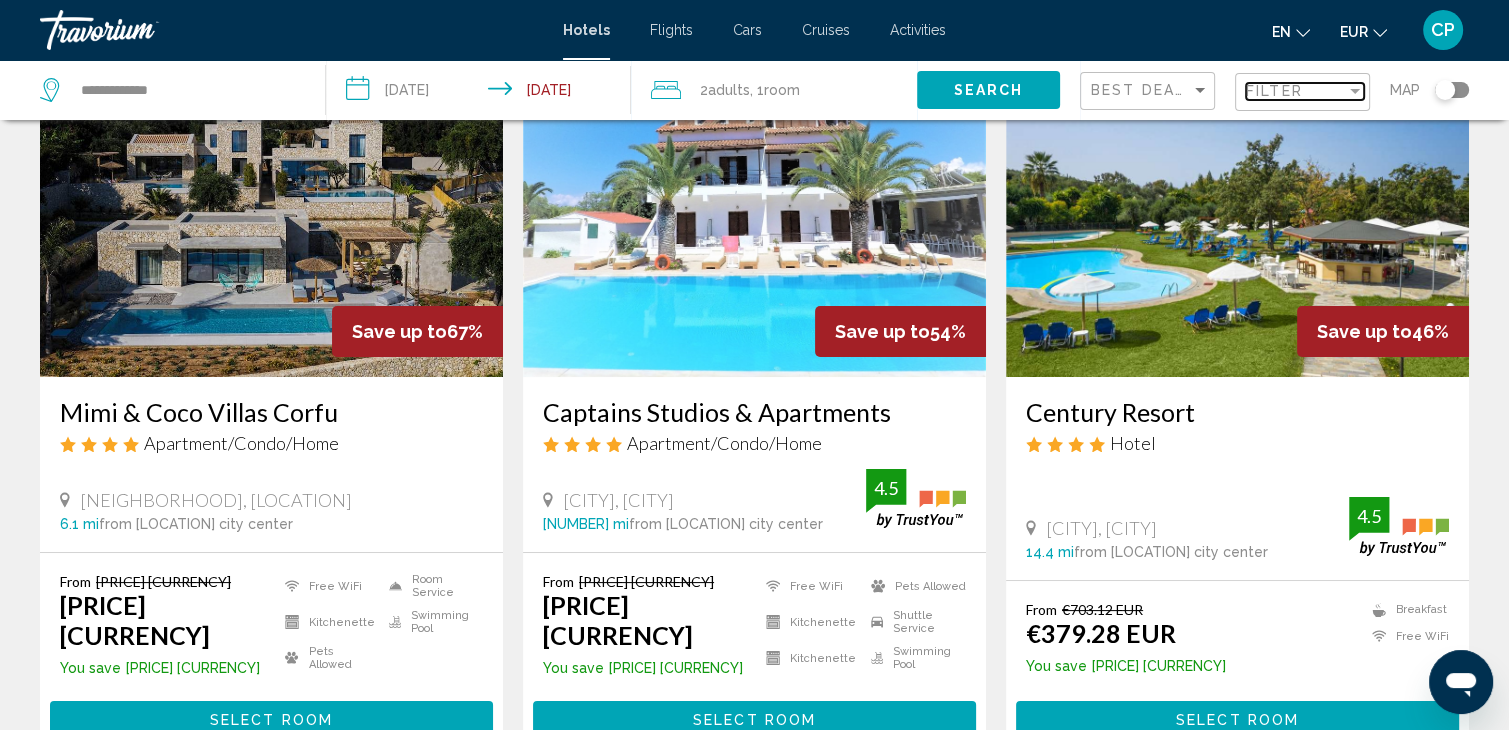 click on "Filter" at bounding box center [1274, 91] 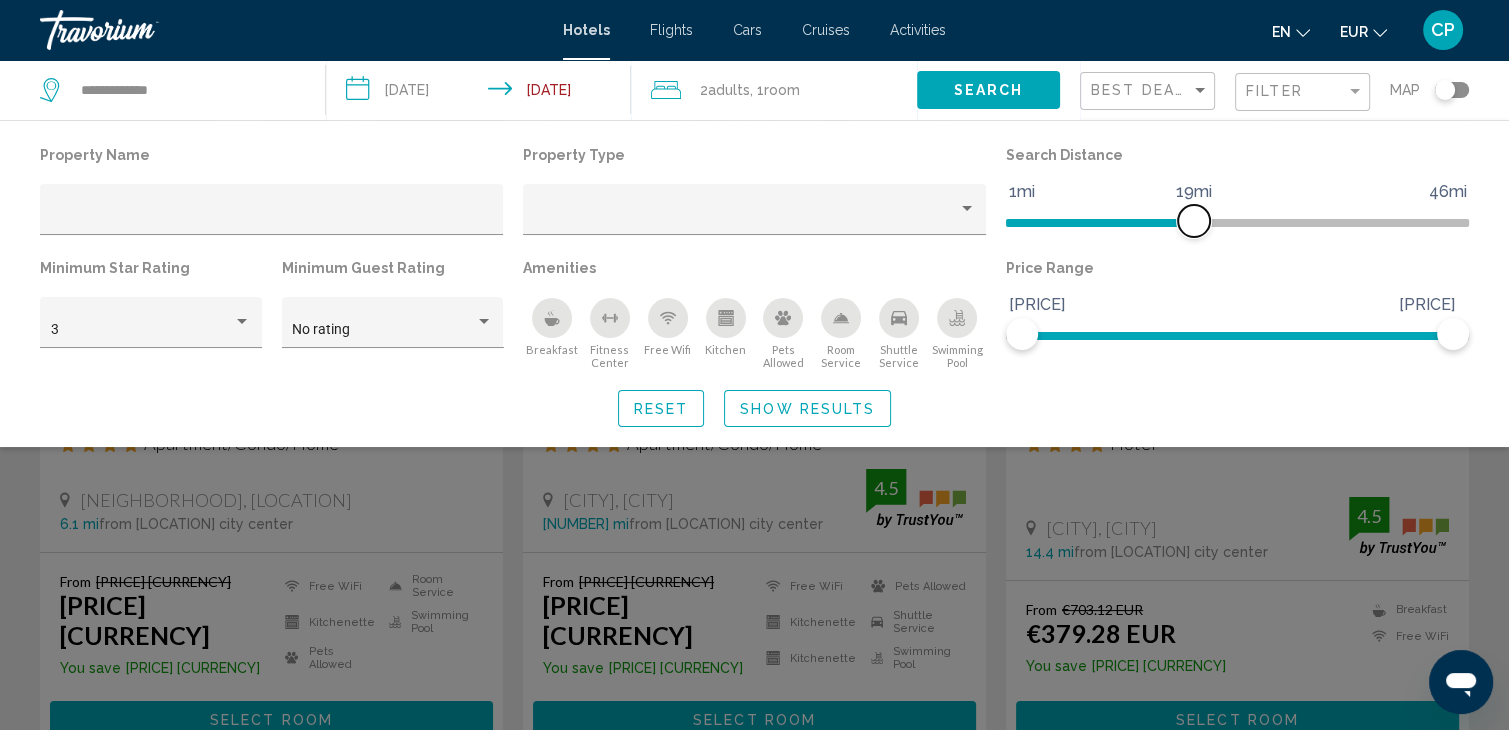 click 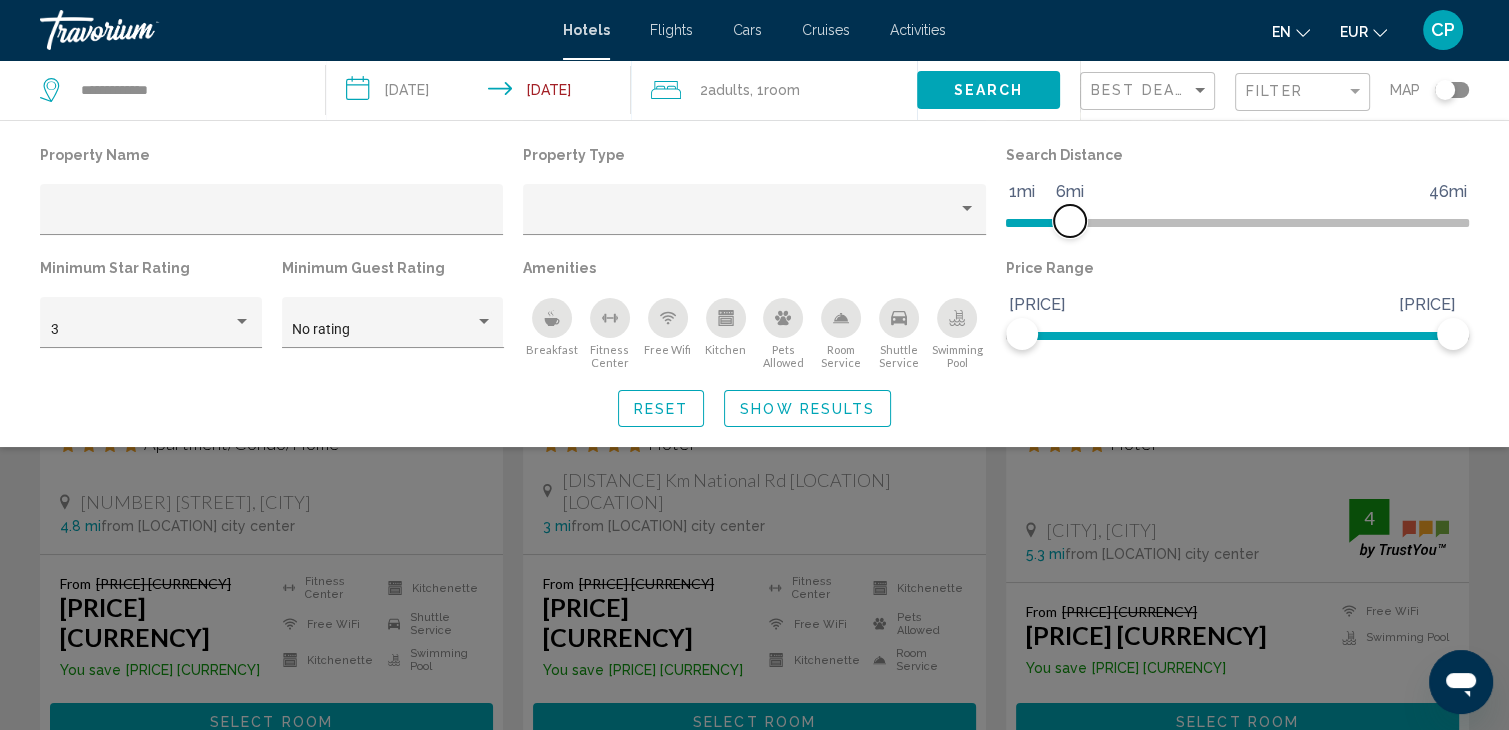click 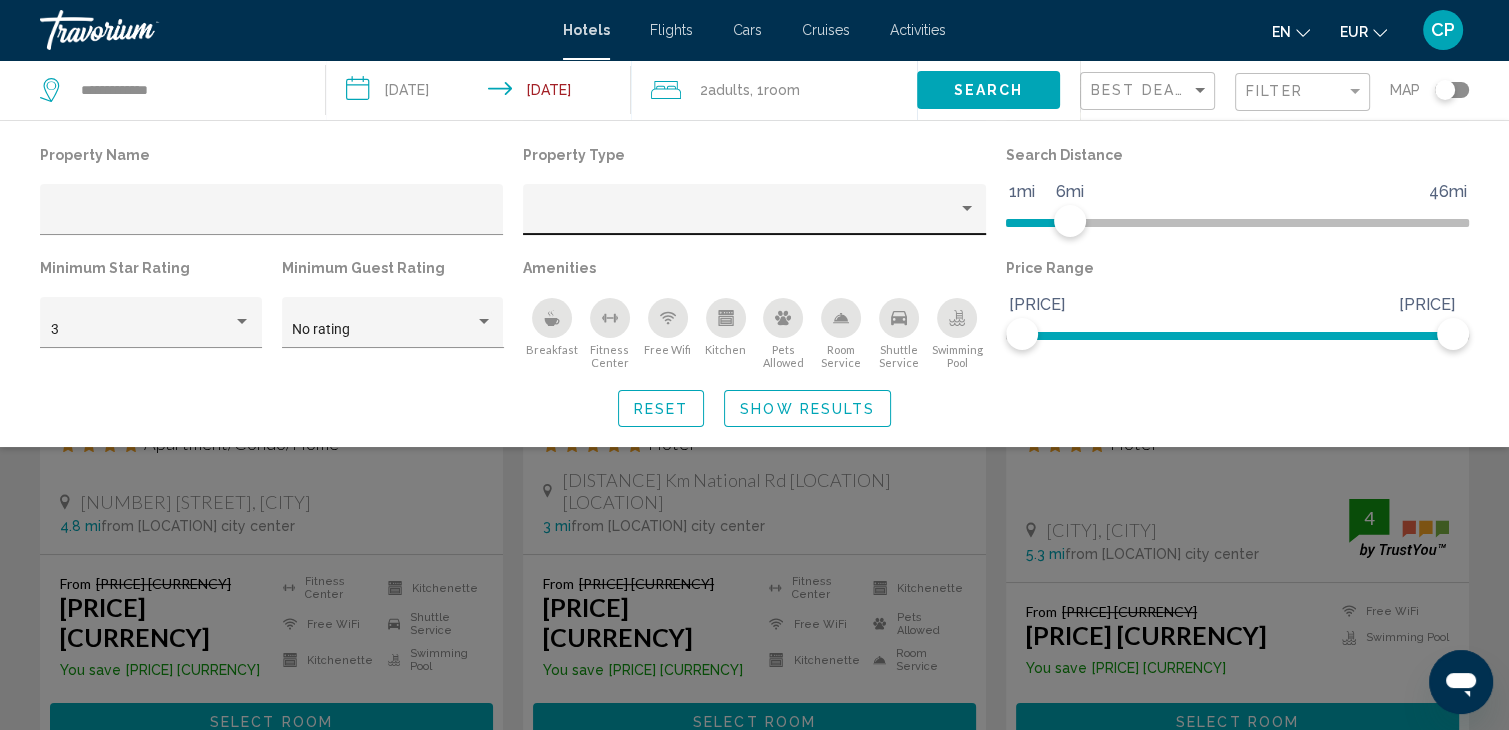 click at bounding box center (746, 217) 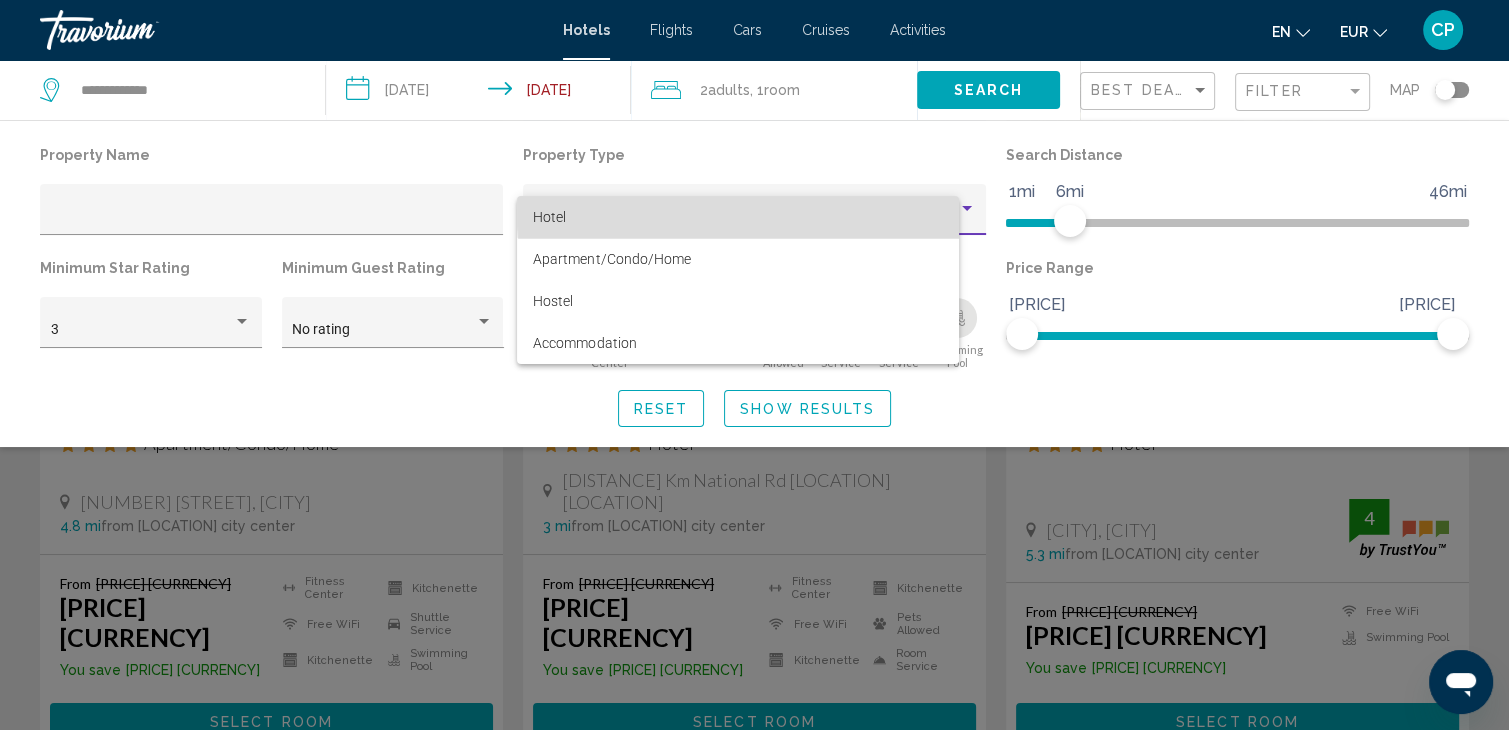 click on "Hotel" at bounding box center [738, 217] 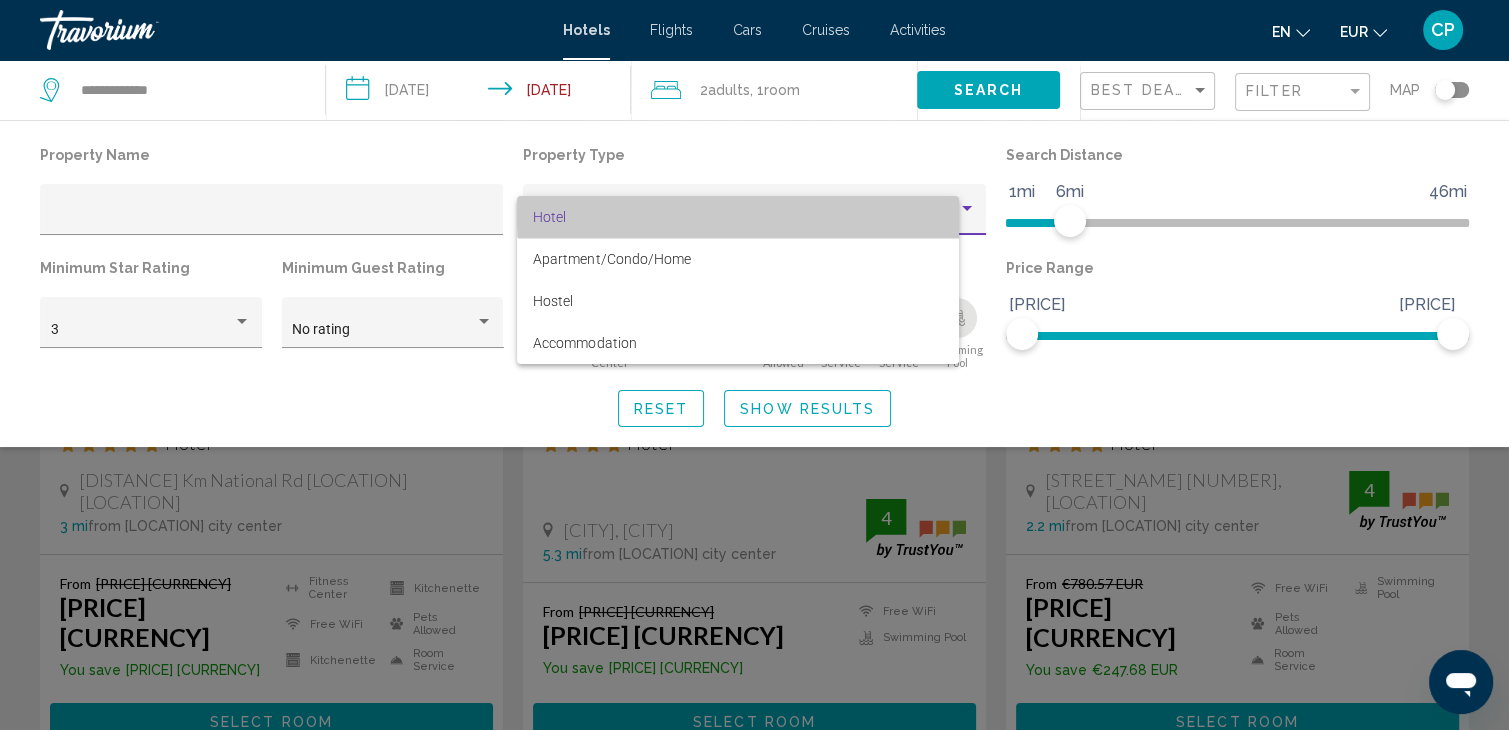 click on "Hotel" at bounding box center [755, 217] 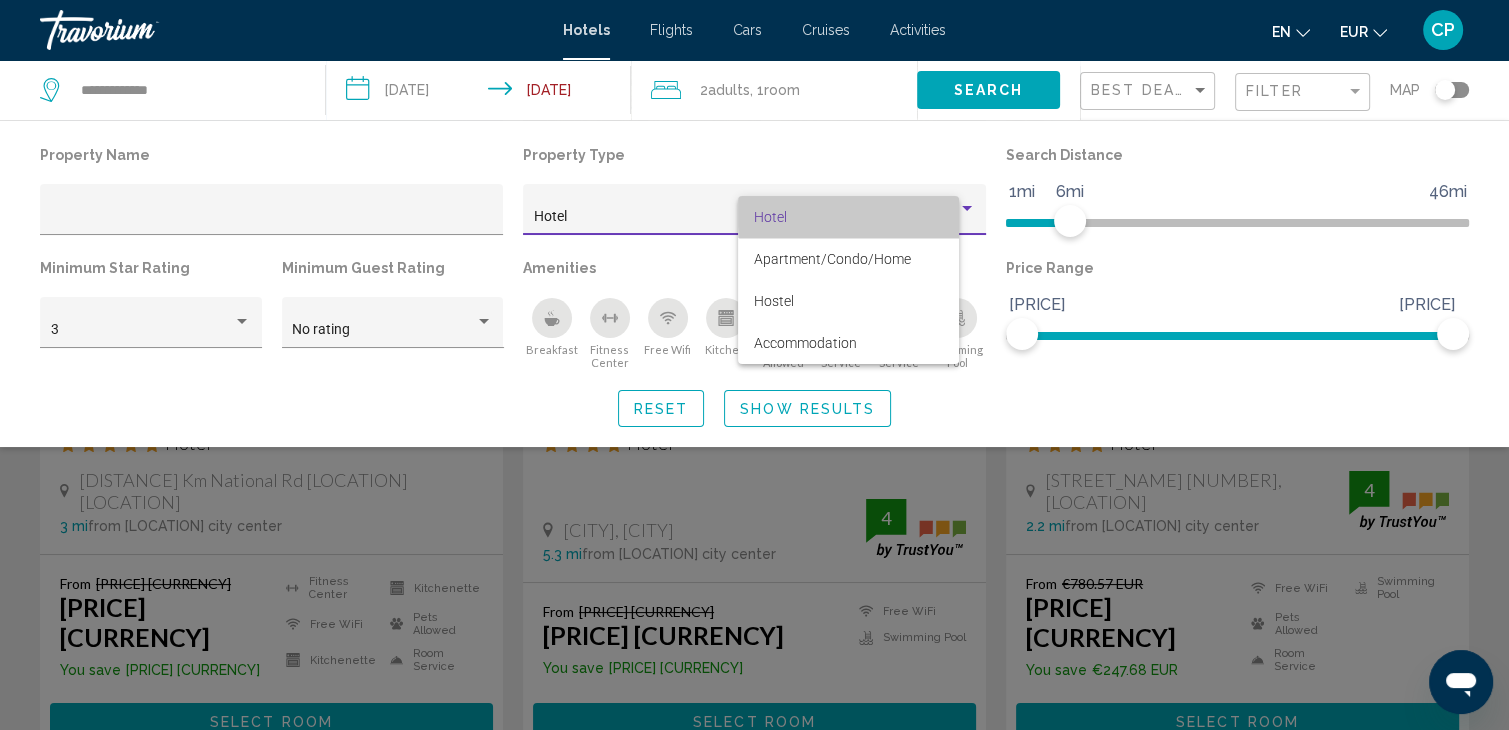 click at bounding box center [967, 208] 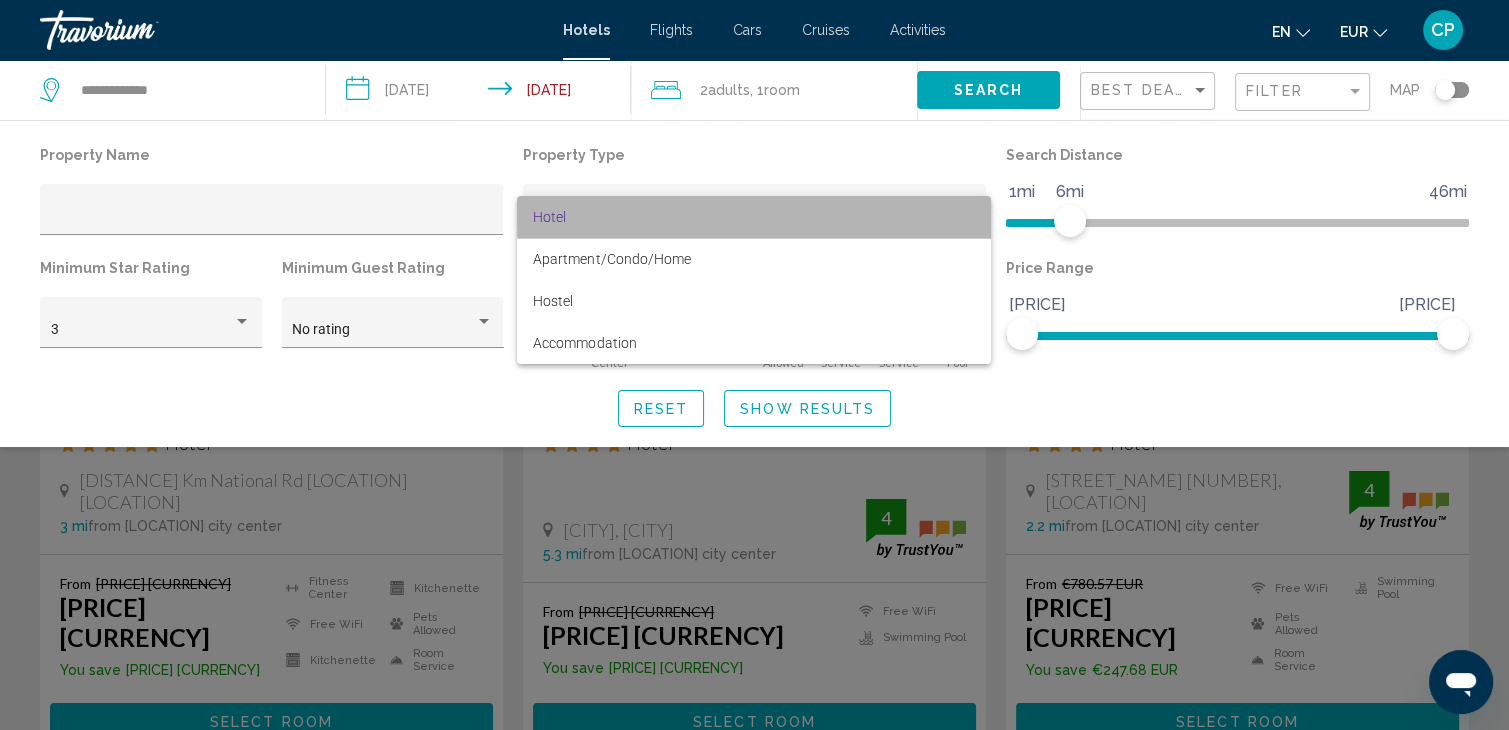 click on "Hotel" at bounding box center [754, 217] 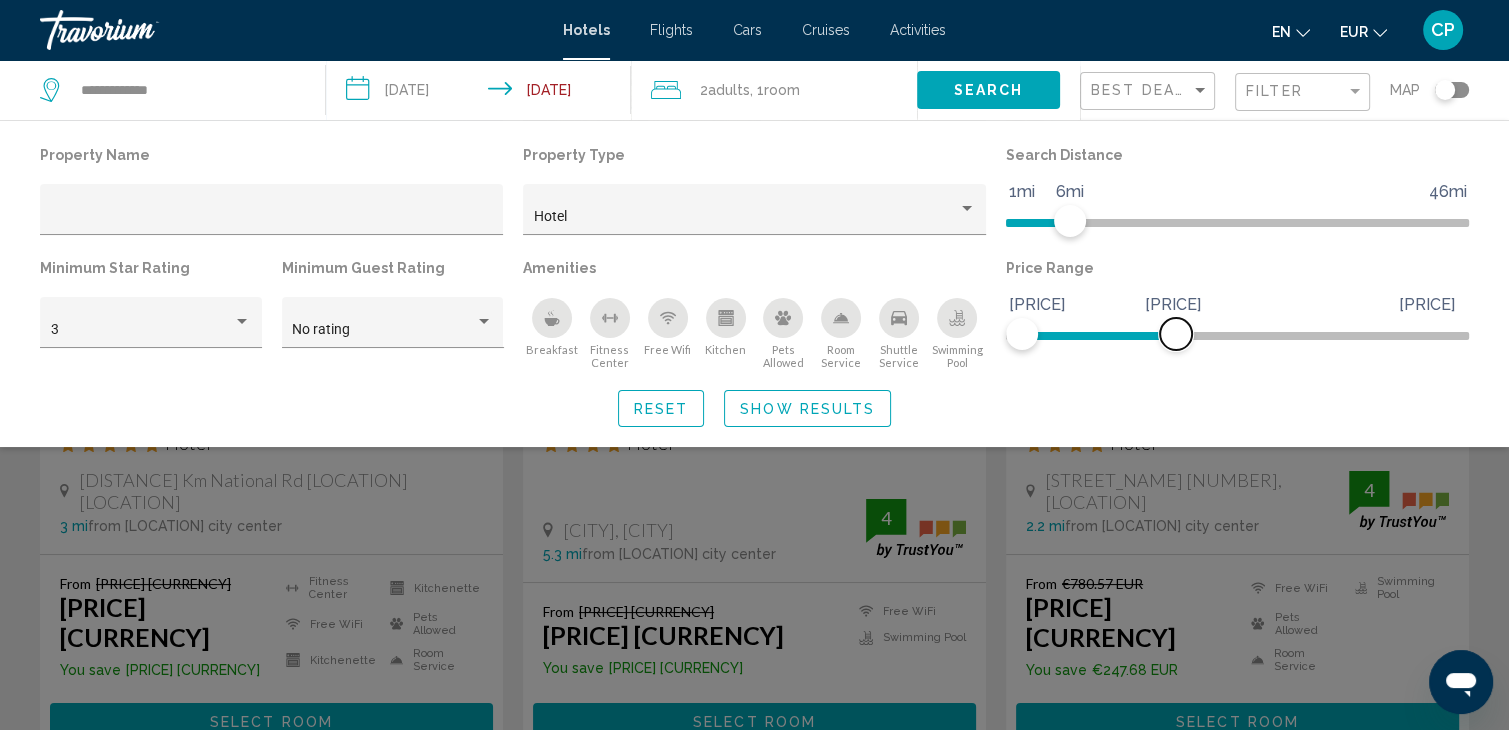 drag, startPoint x: 1446, startPoint y: 337, endPoint x: 1176, endPoint y: 322, distance: 270.41635 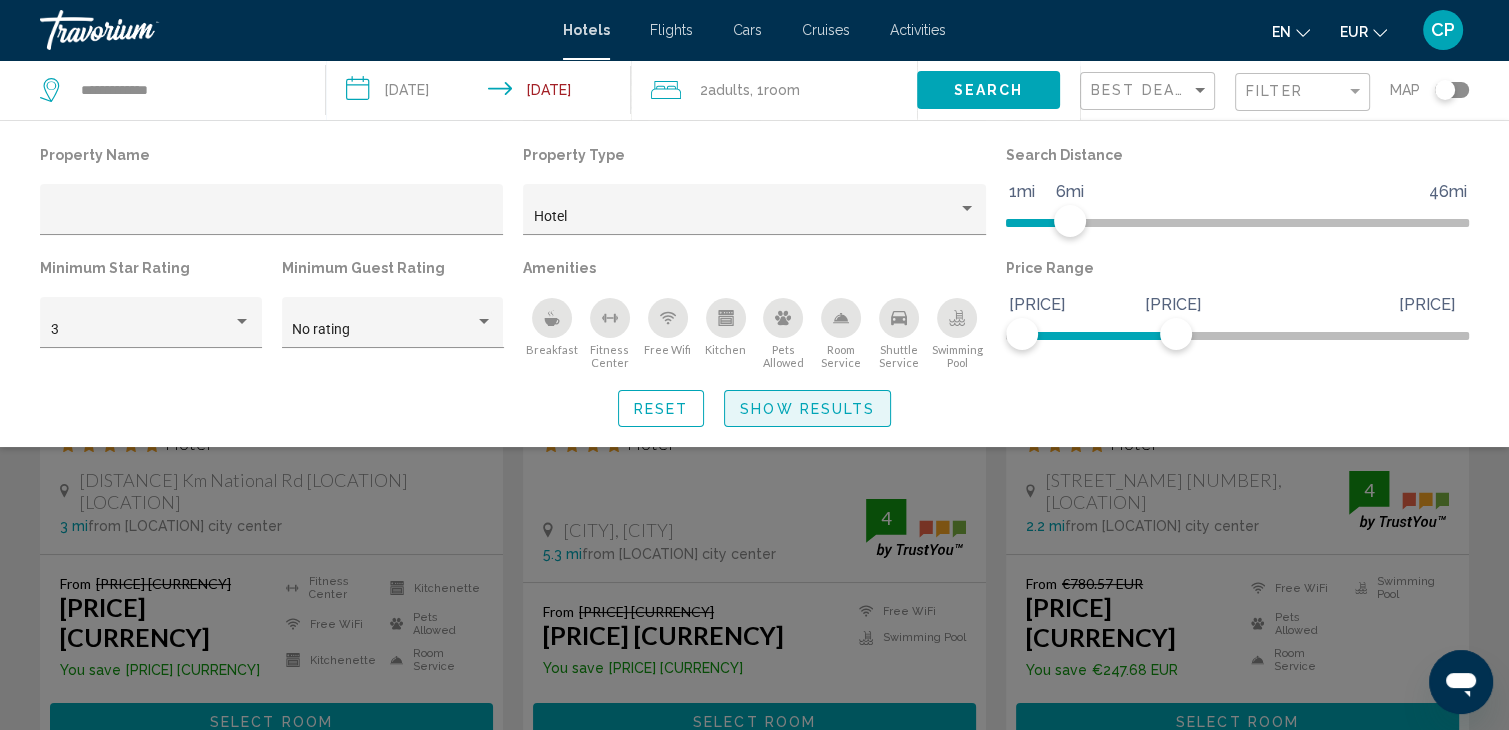 click on "Show Results" 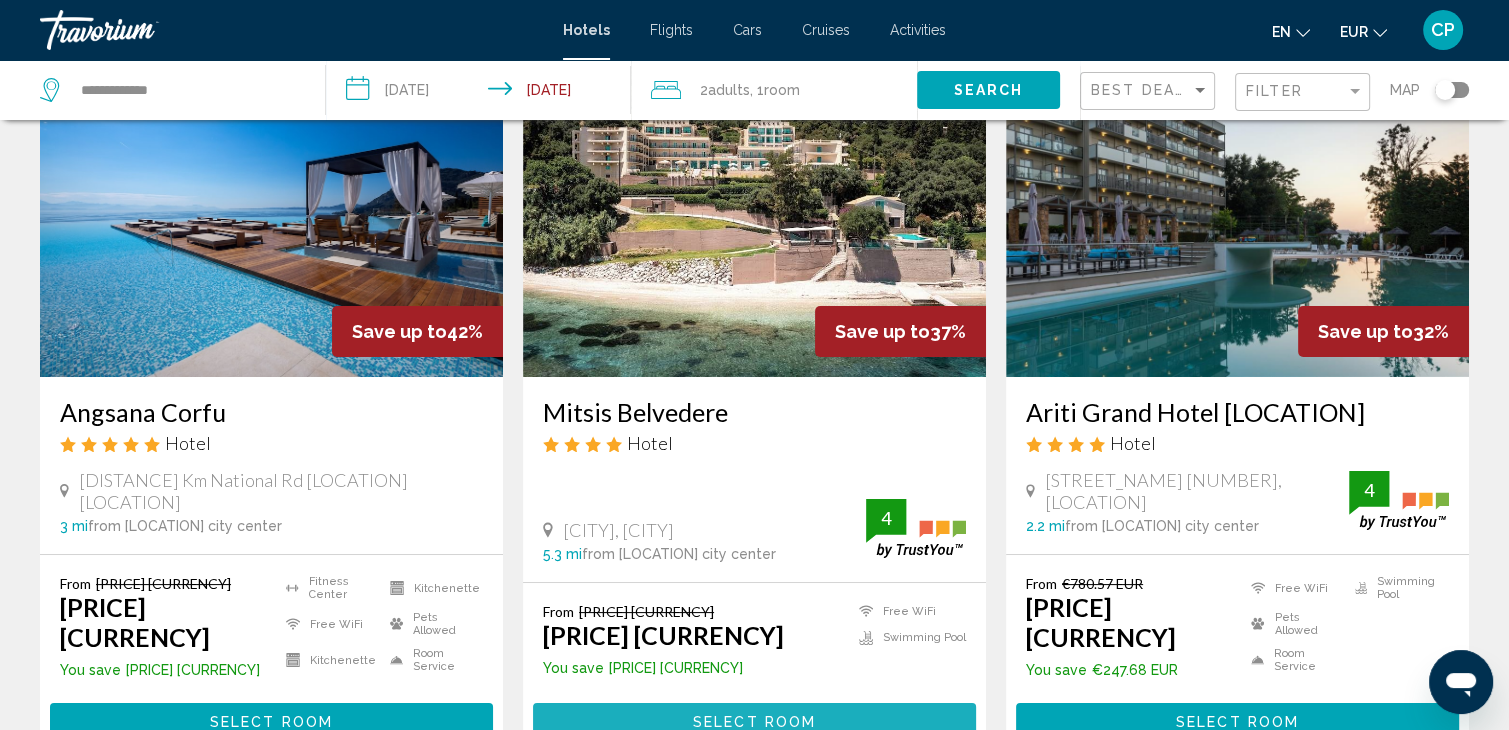 click on "Select Room" at bounding box center (754, 722) 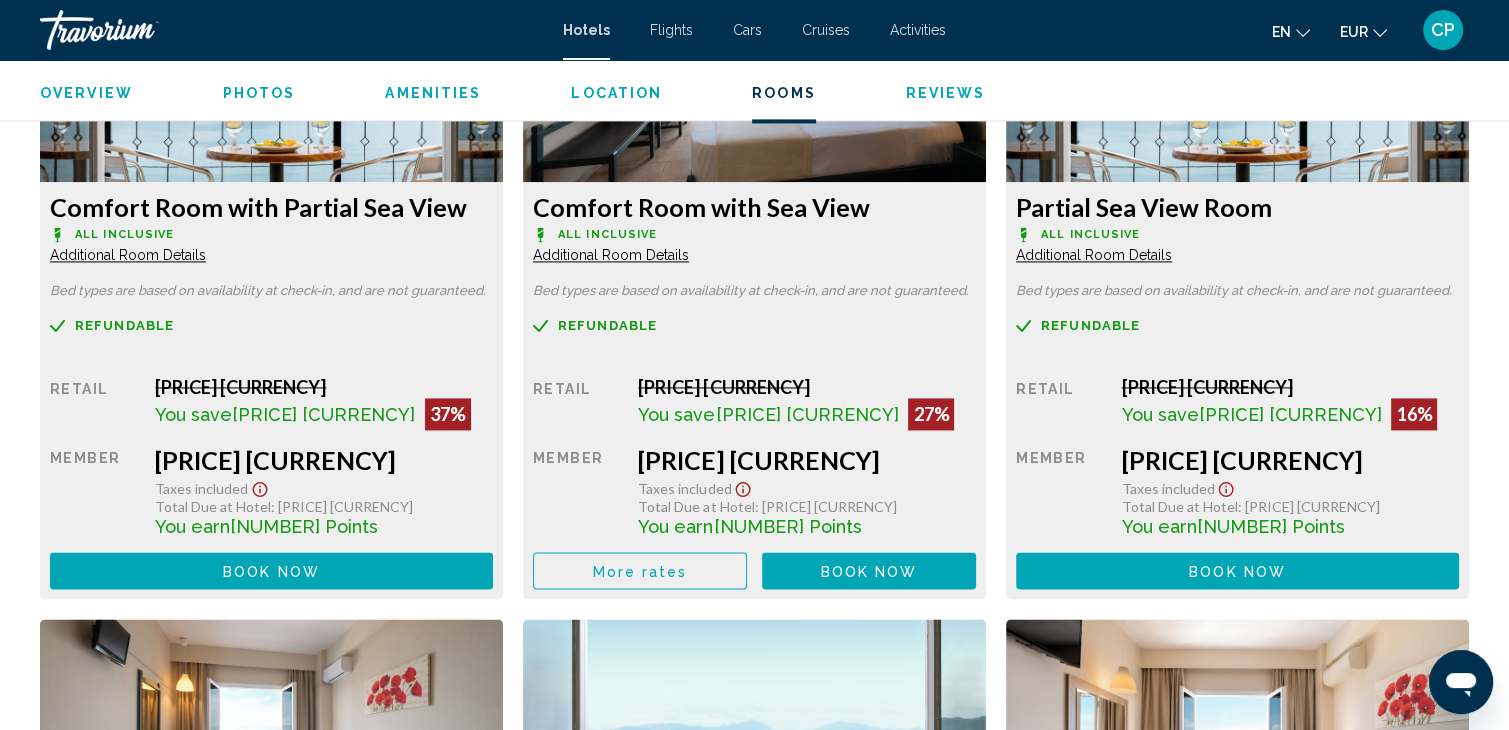 scroll, scrollTop: 2933, scrollLeft: 0, axis: vertical 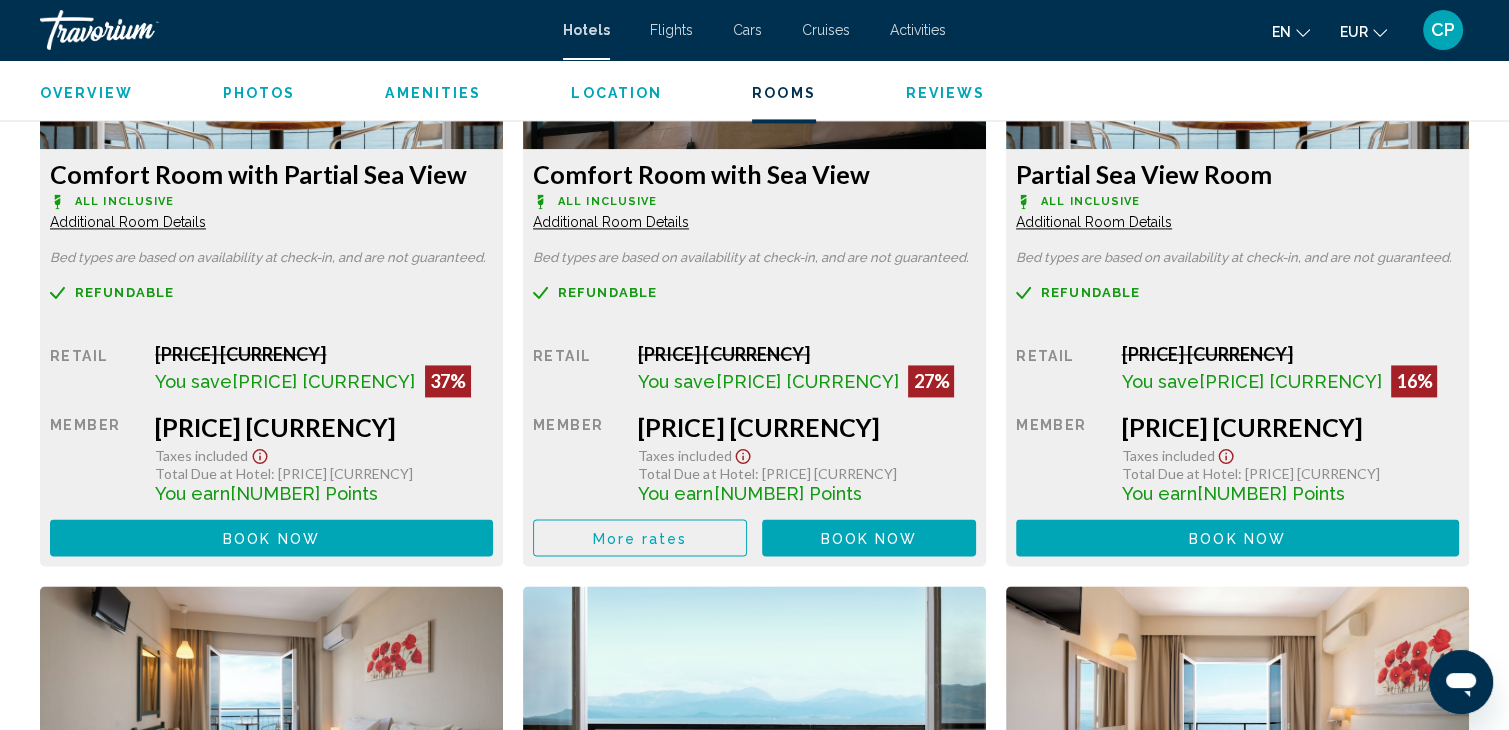 drag, startPoint x: 328, startPoint y: 527, endPoint x: 502, endPoint y: 629, distance: 201.69284 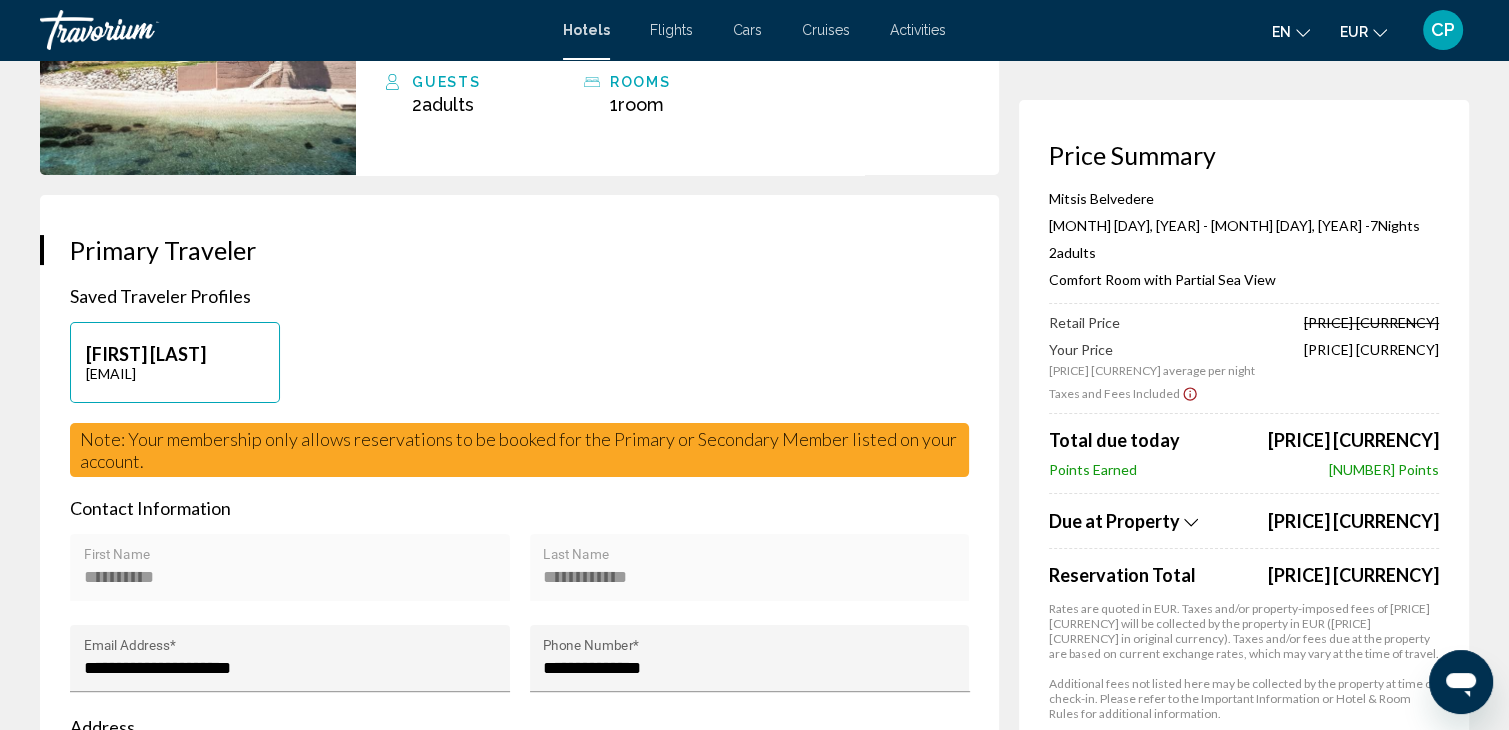 scroll, scrollTop: 400, scrollLeft: 0, axis: vertical 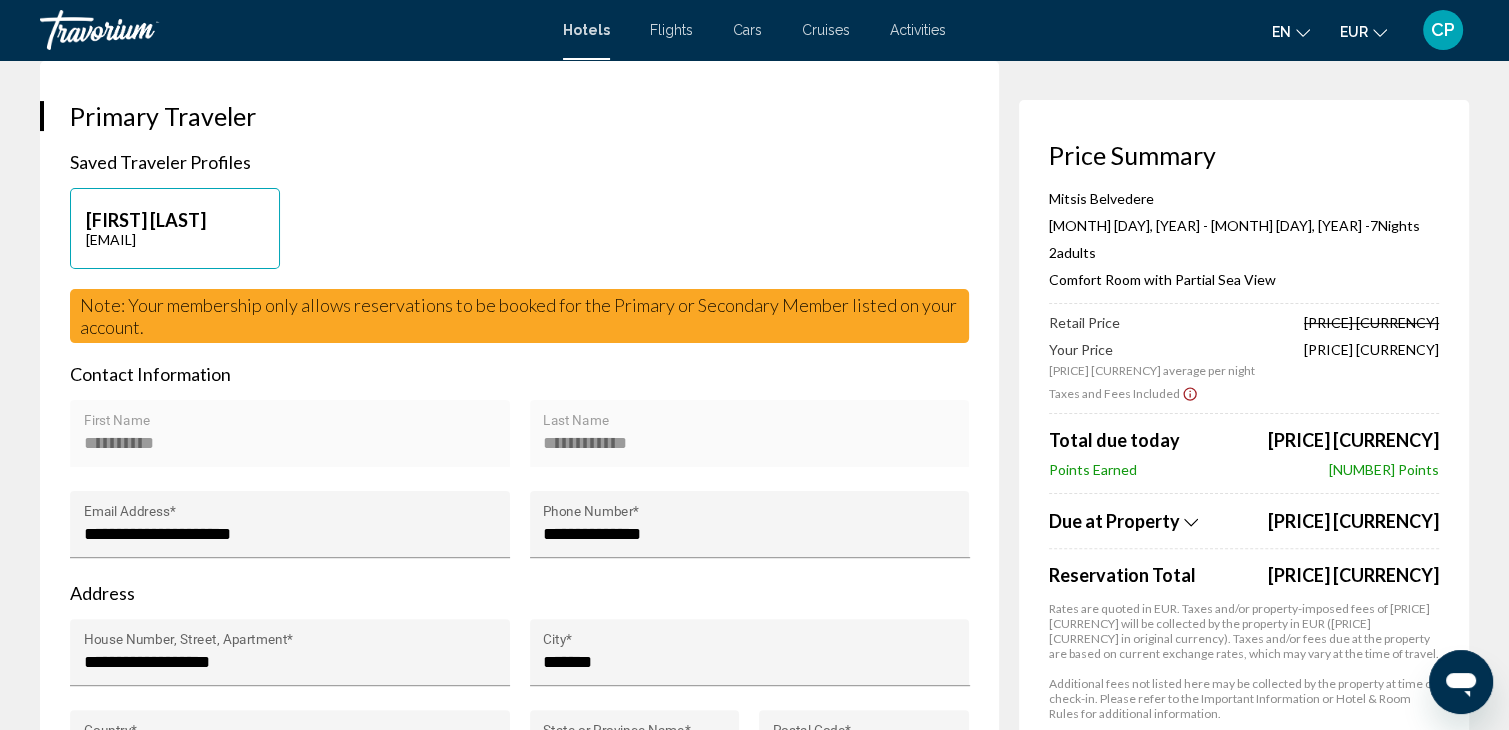 click on "en
English Español Français Italiano Português русский" 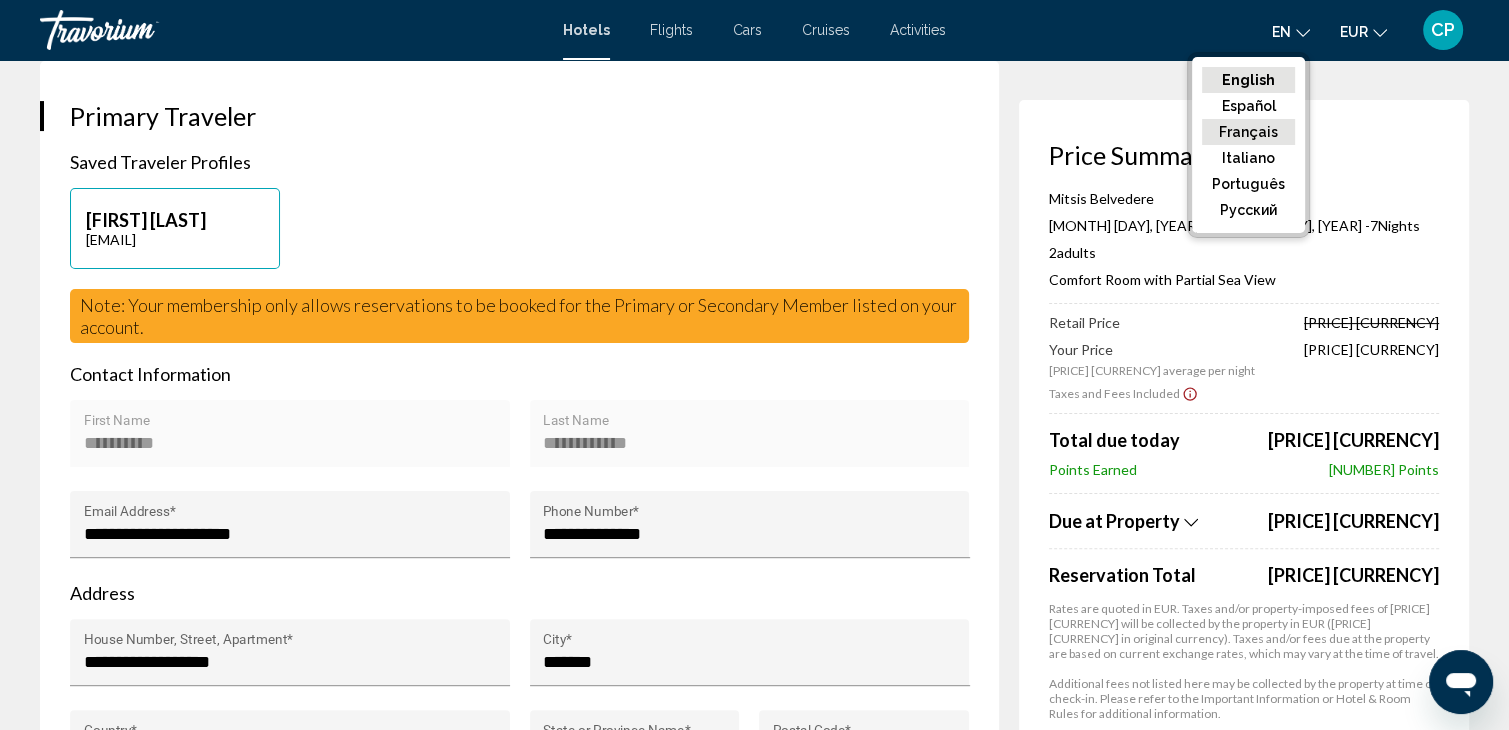 click on "Français" 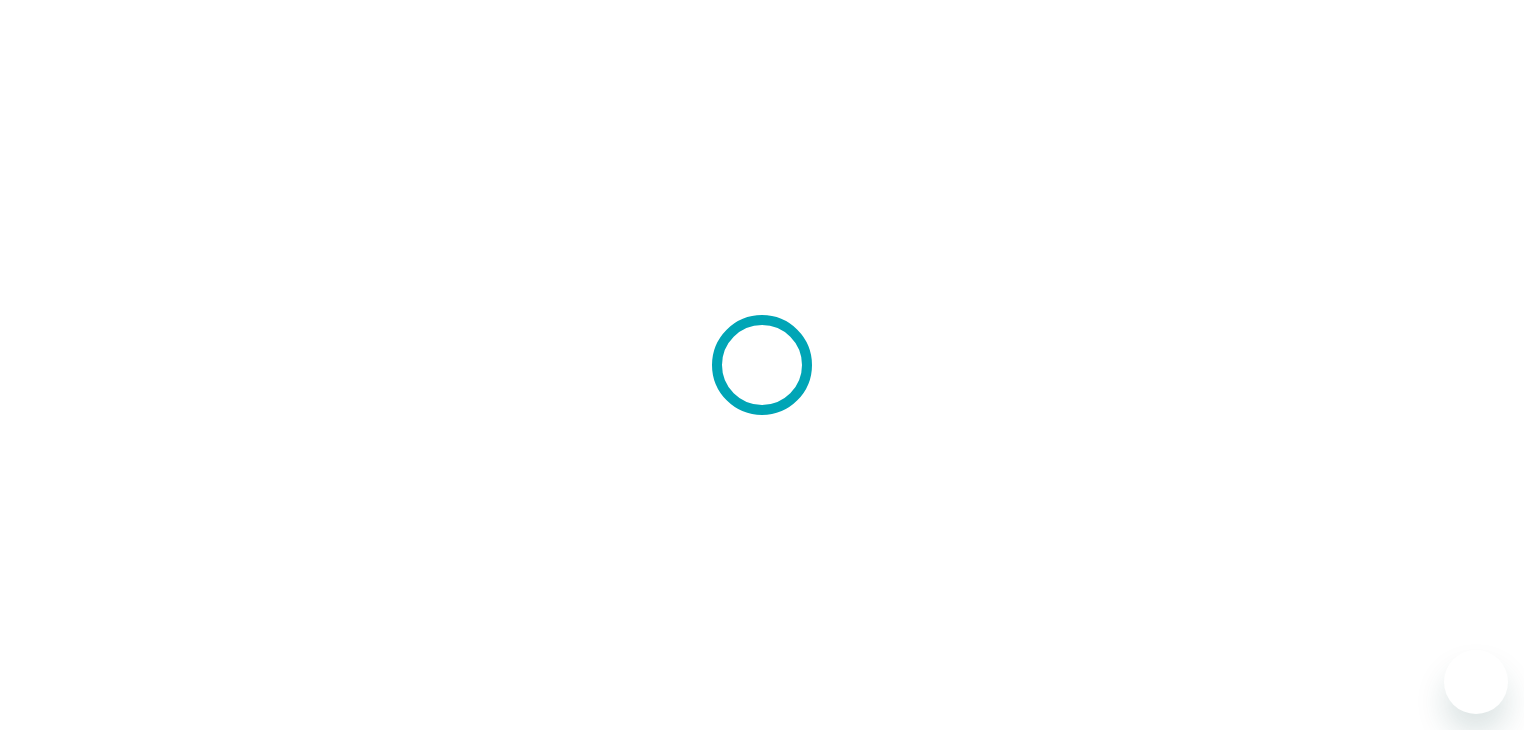 scroll, scrollTop: 0, scrollLeft: 0, axis: both 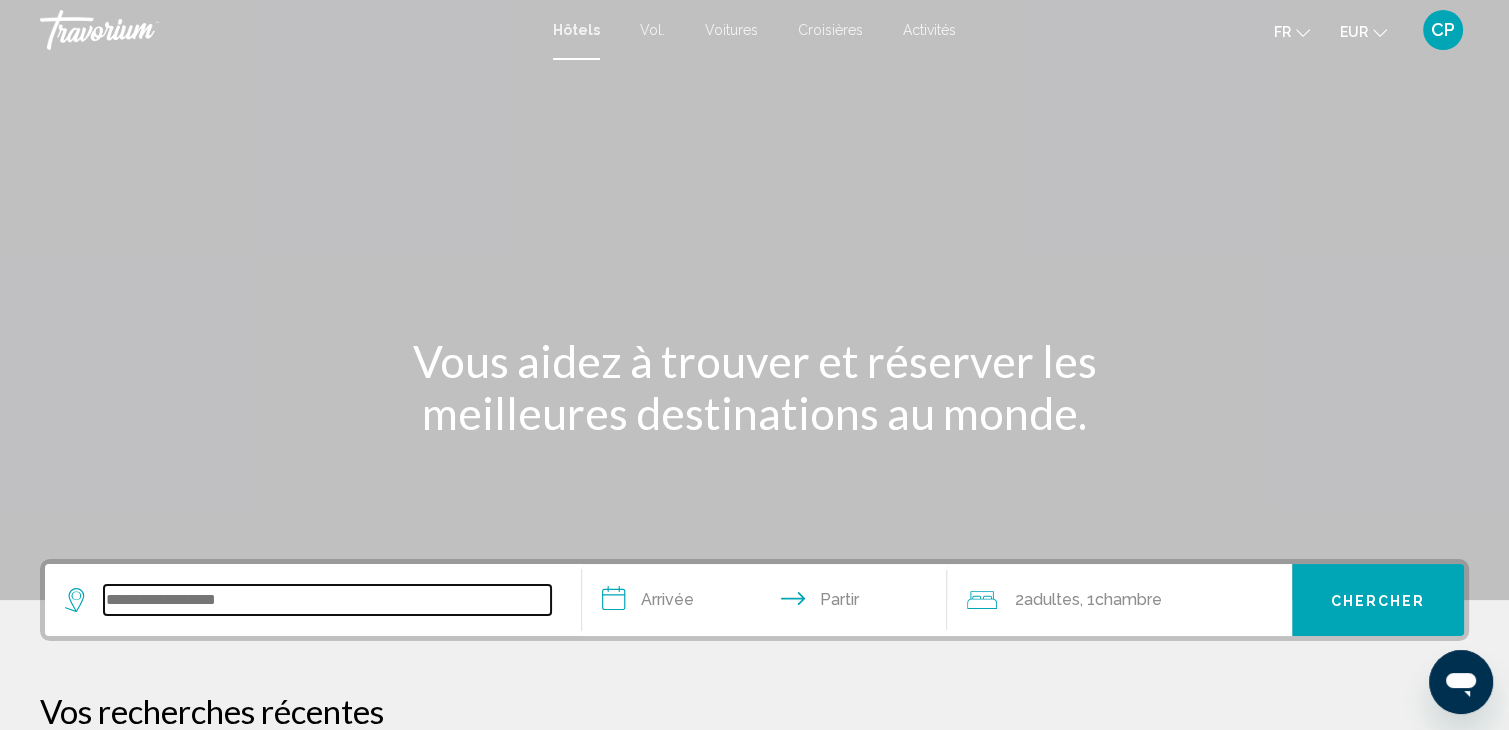 click at bounding box center [327, 600] 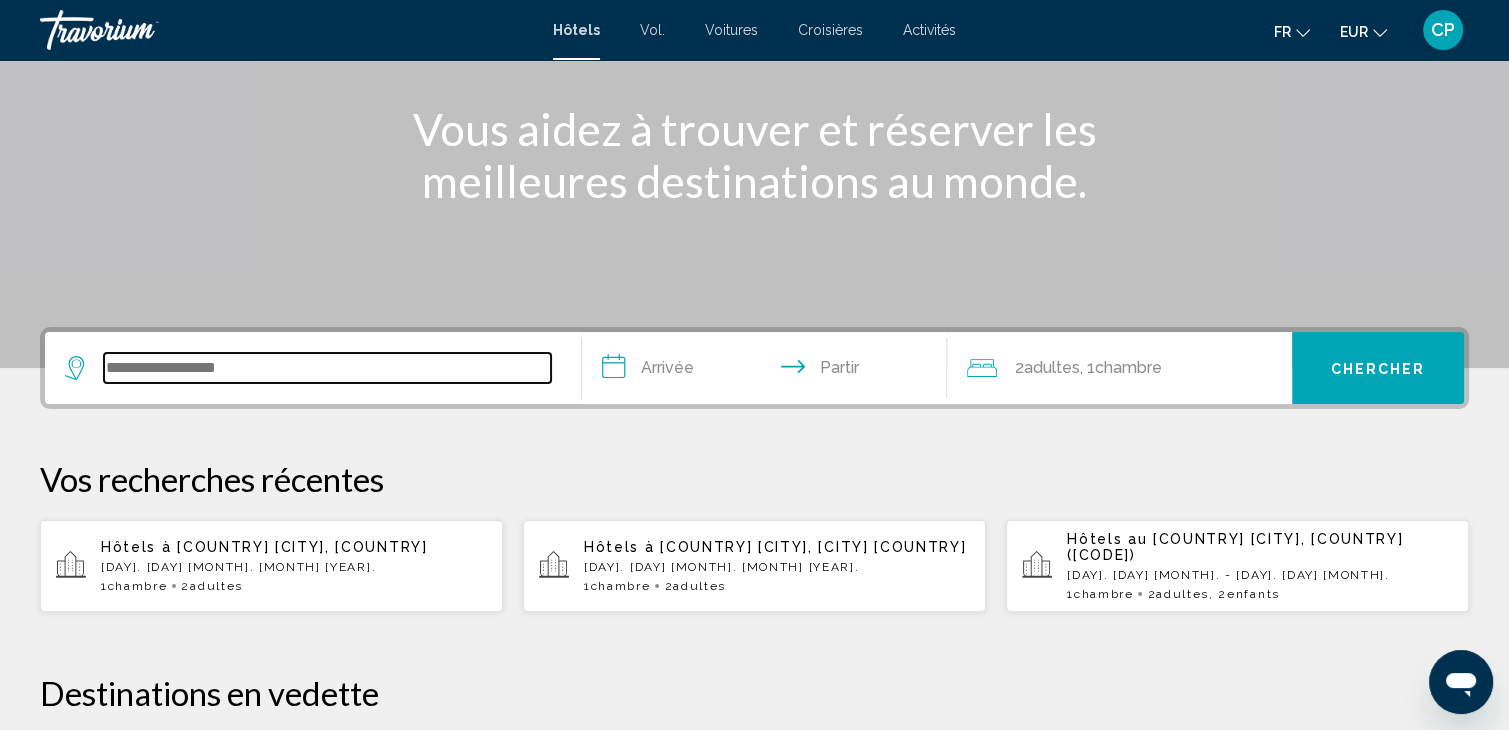 scroll, scrollTop: 493, scrollLeft: 0, axis: vertical 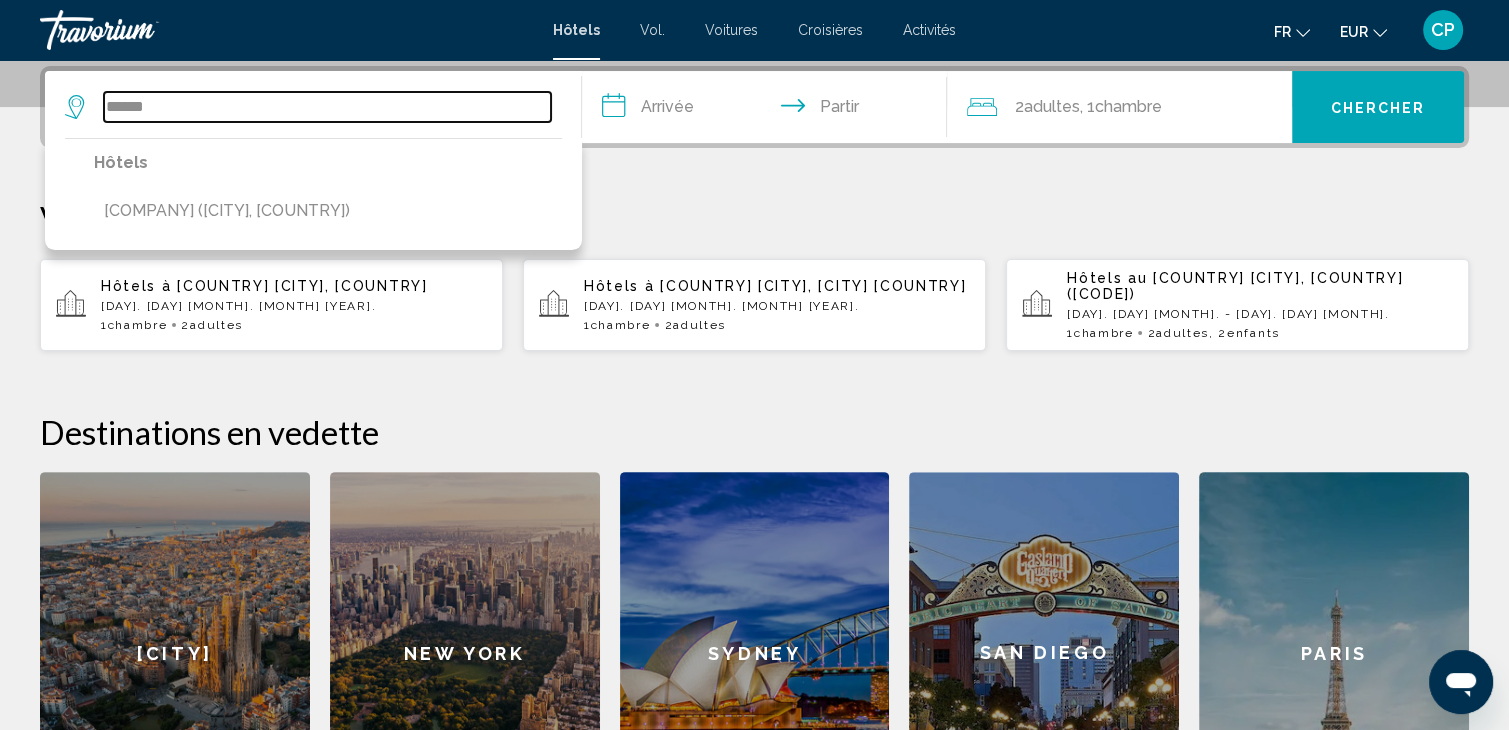 click on "******" at bounding box center (327, 107) 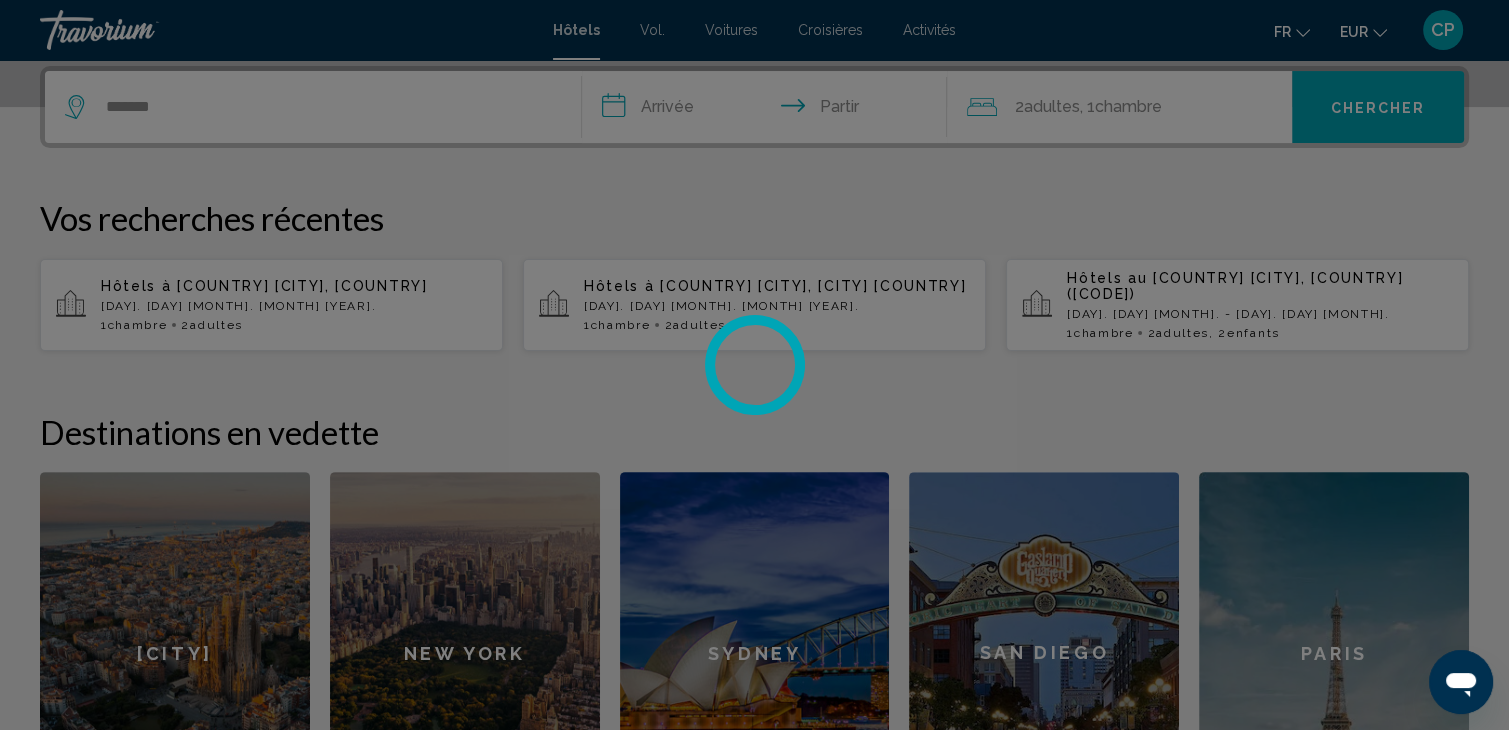 click at bounding box center (754, 365) 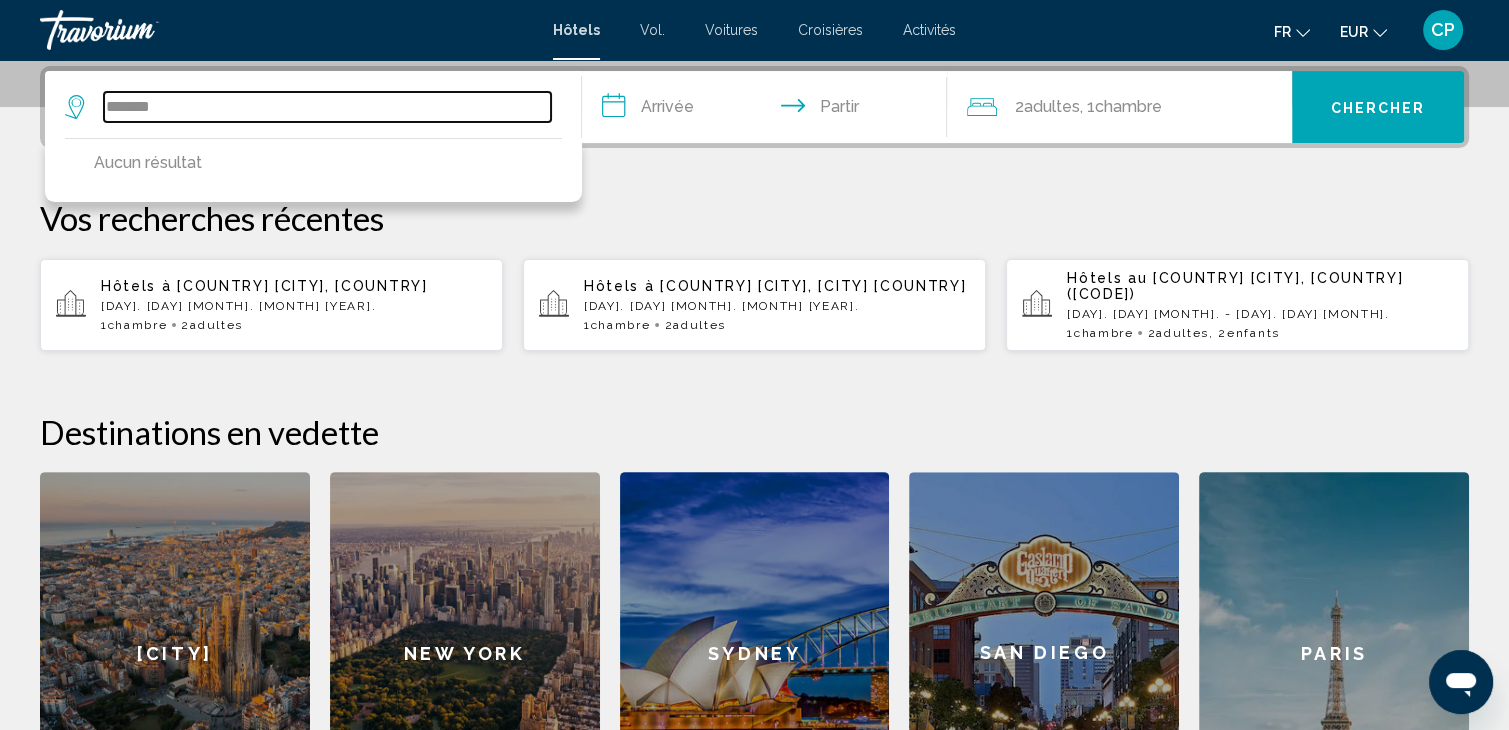 click on "*******" at bounding box center (327, 107) 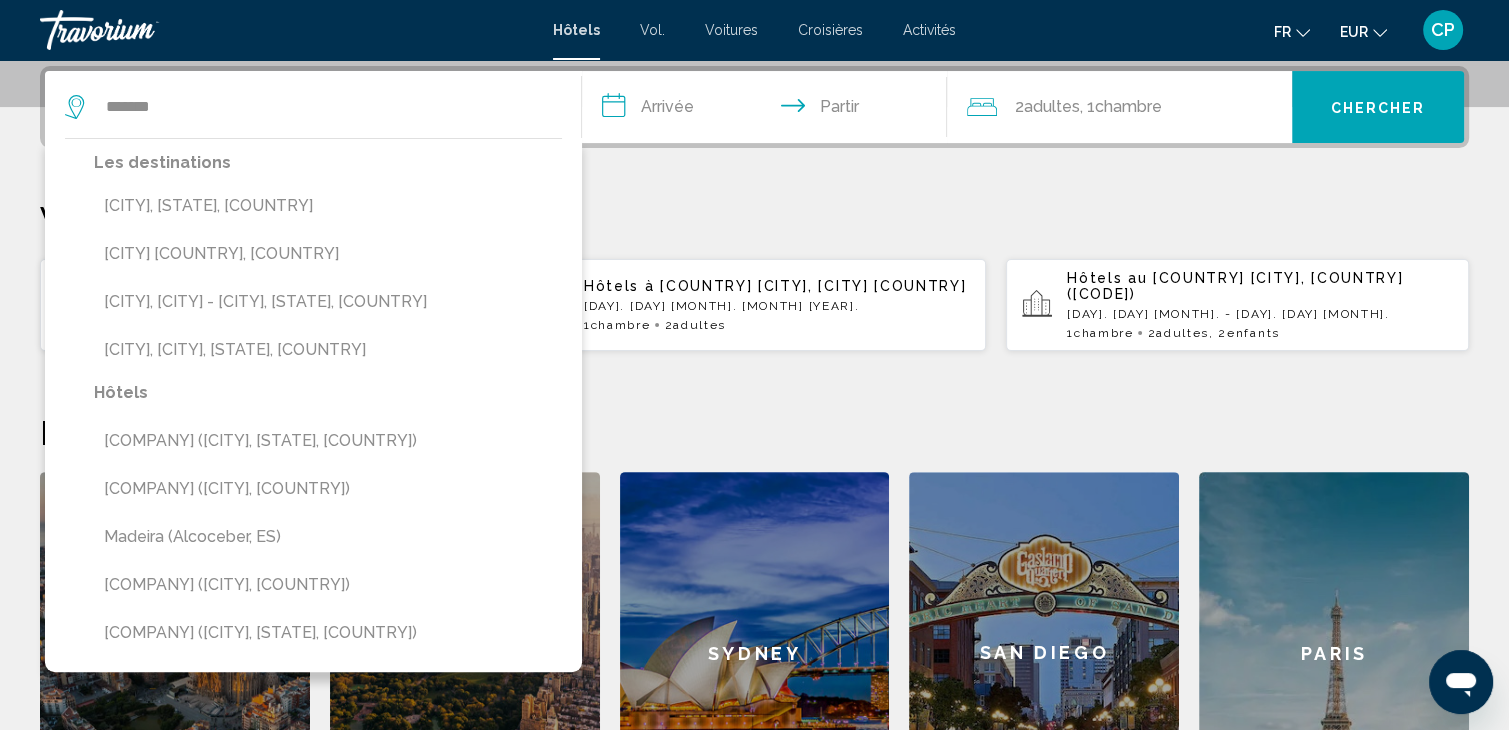 click on "**********" at bounding box center (768, 110) 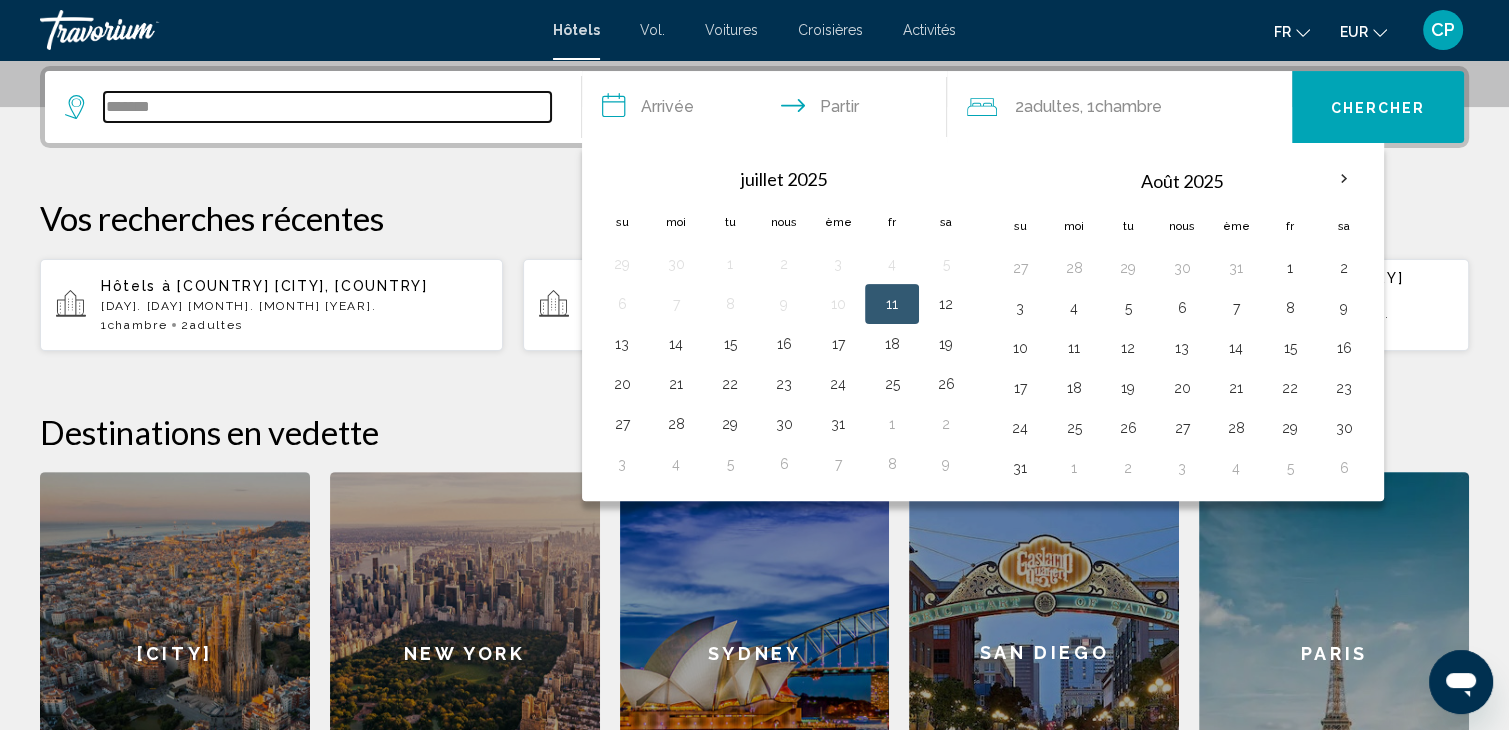 click on "*******" at bounding box center (327, 107) 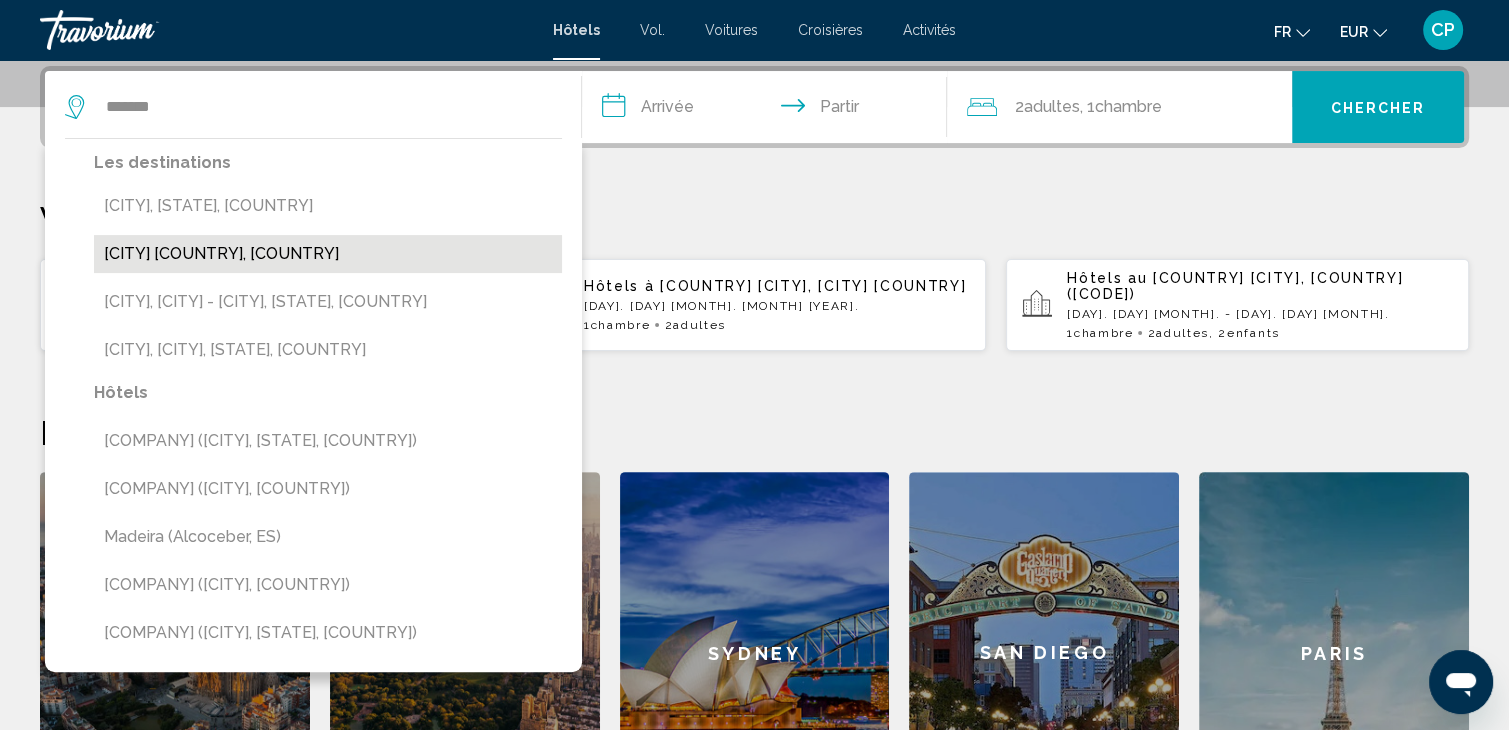 click on "Madeira Island, Madeira, Portugal" at bounding box center [328, 254] 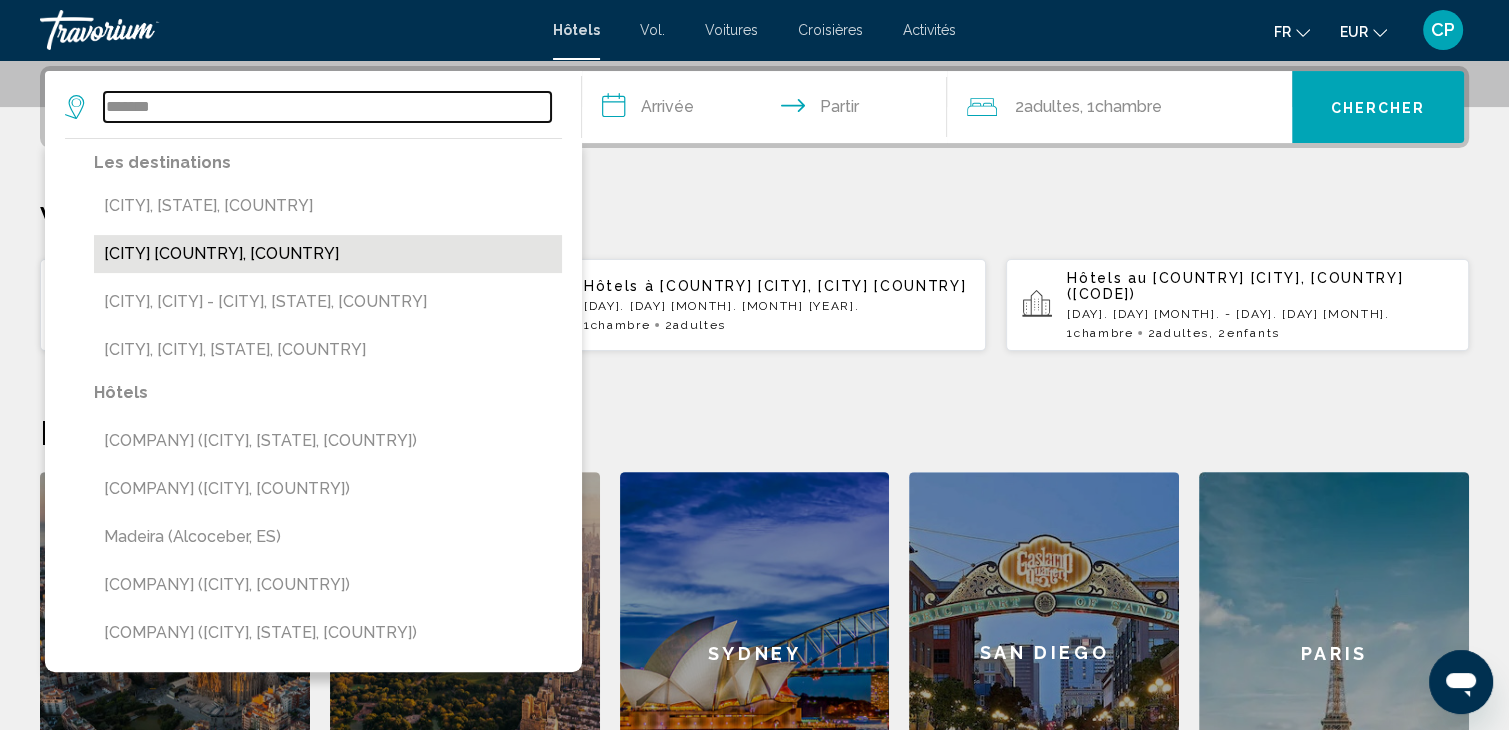 type on "**********" 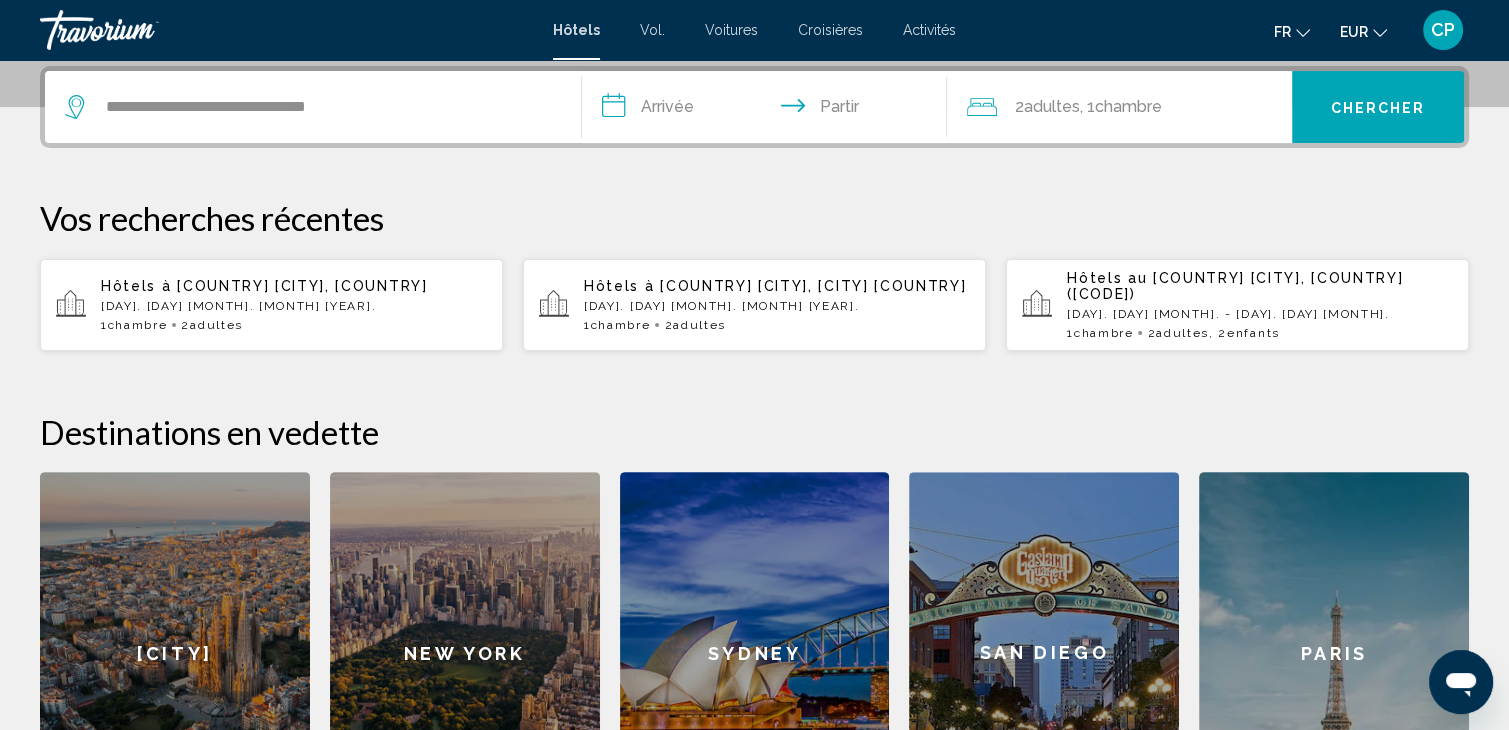 click on "**********" at bounding box center [768, 110] 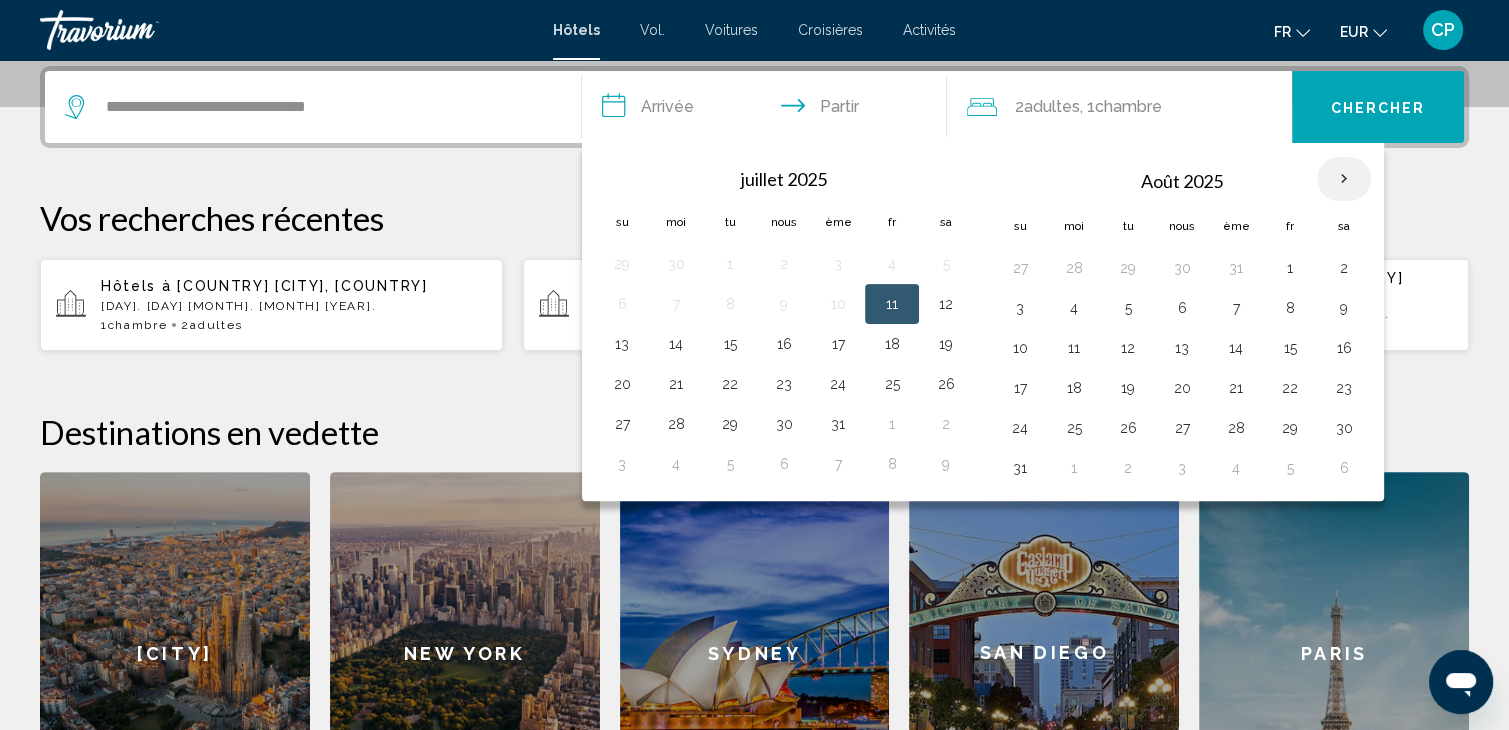 click at bounding box center (1344, 179) 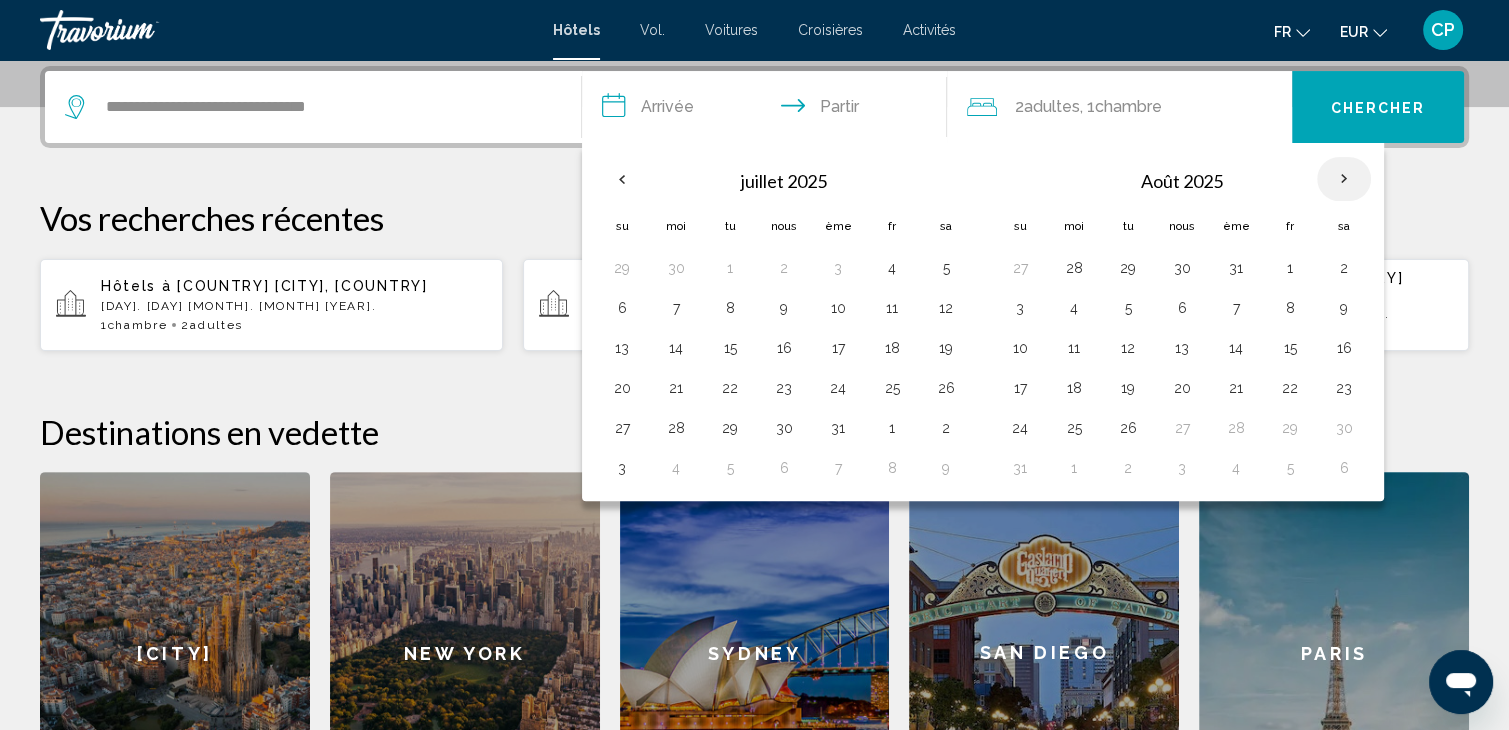 click at bounding box center [1344, 179] 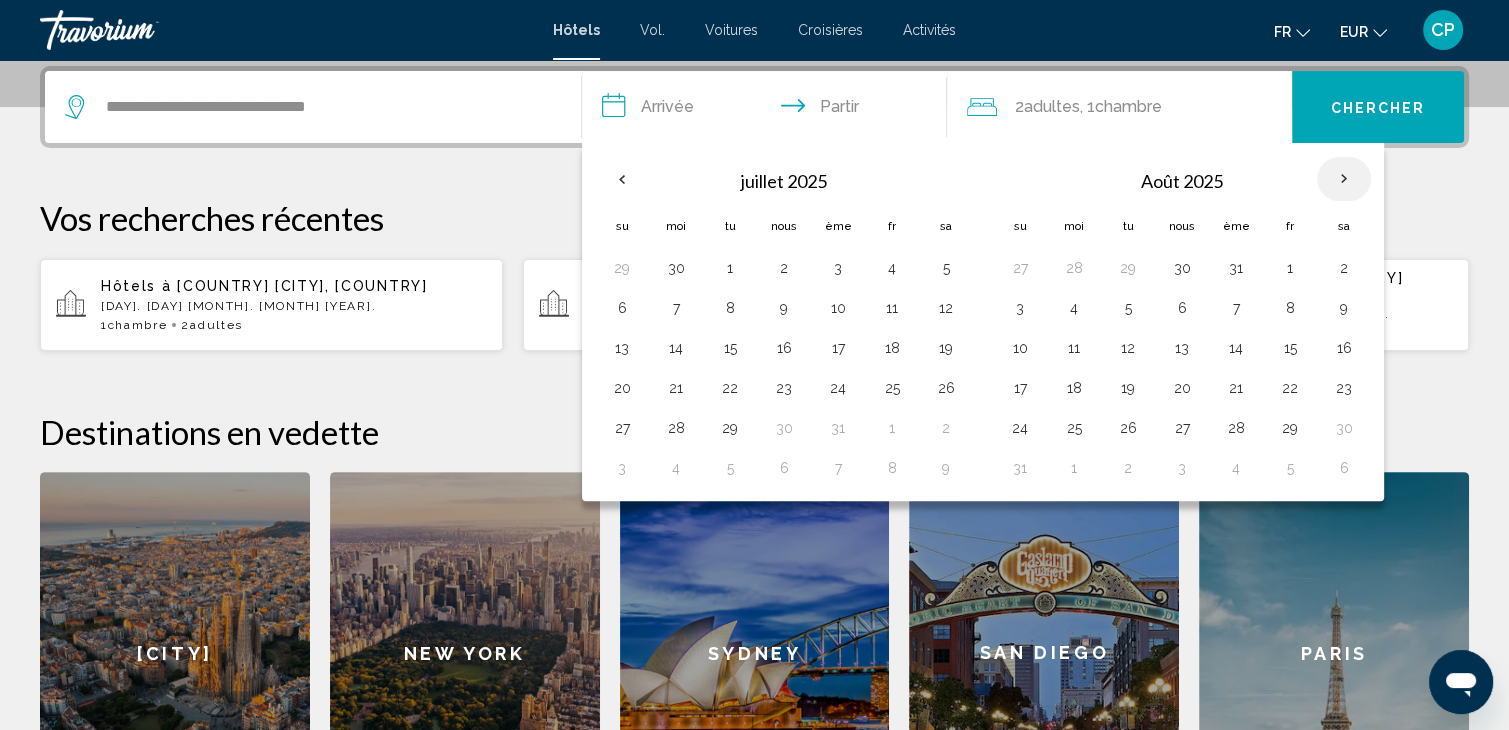 click at bounding box center [1344, 179] 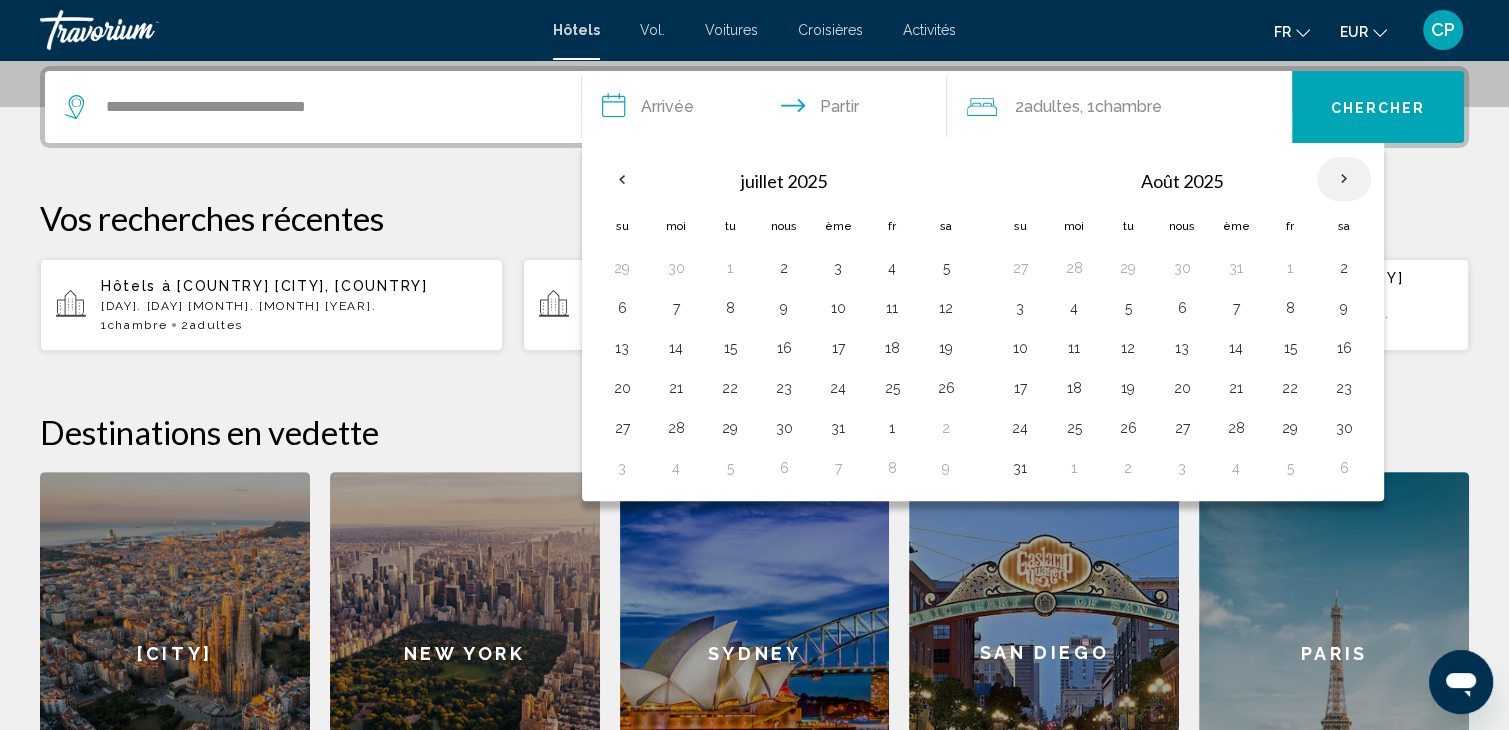 click at bounding box center [1344, 179] 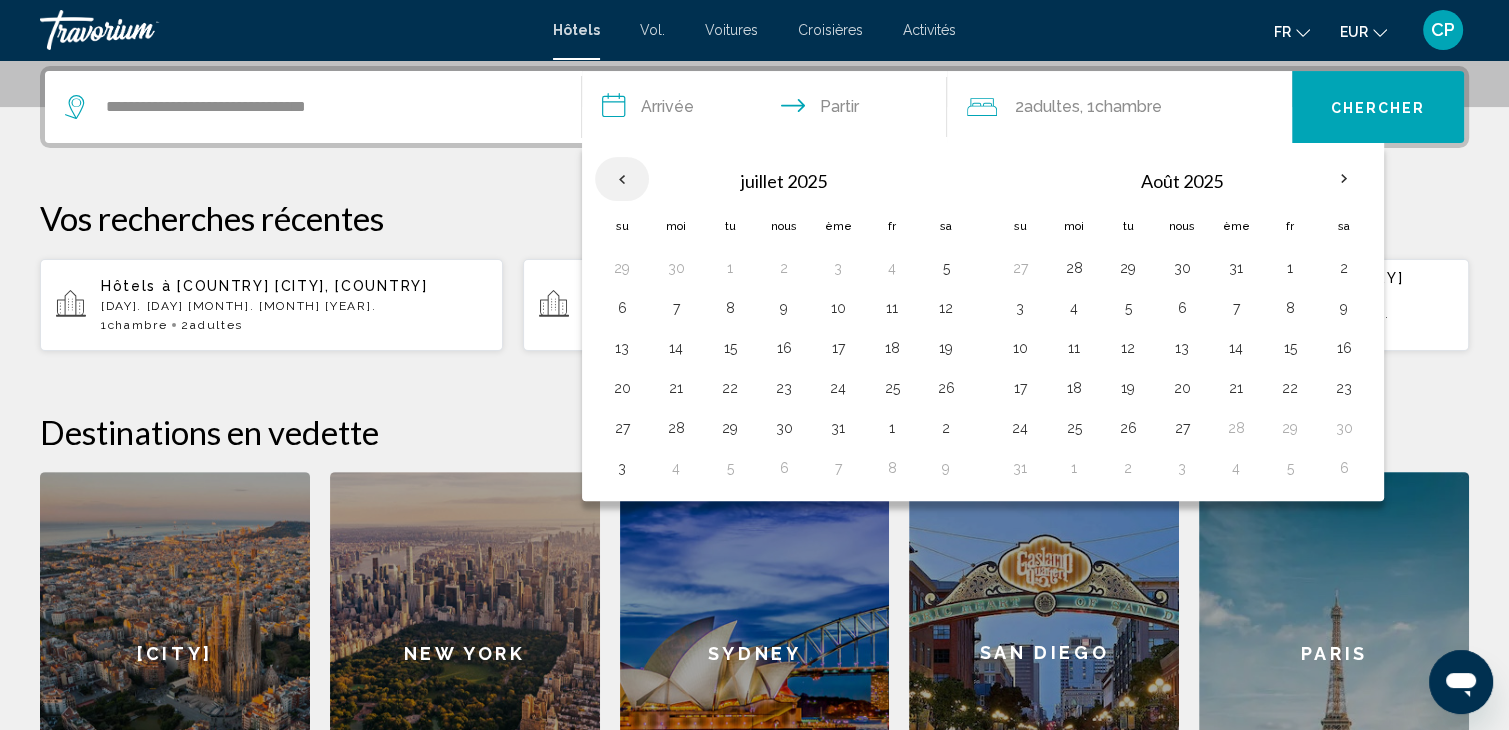 click at bounding box center (622, 179) 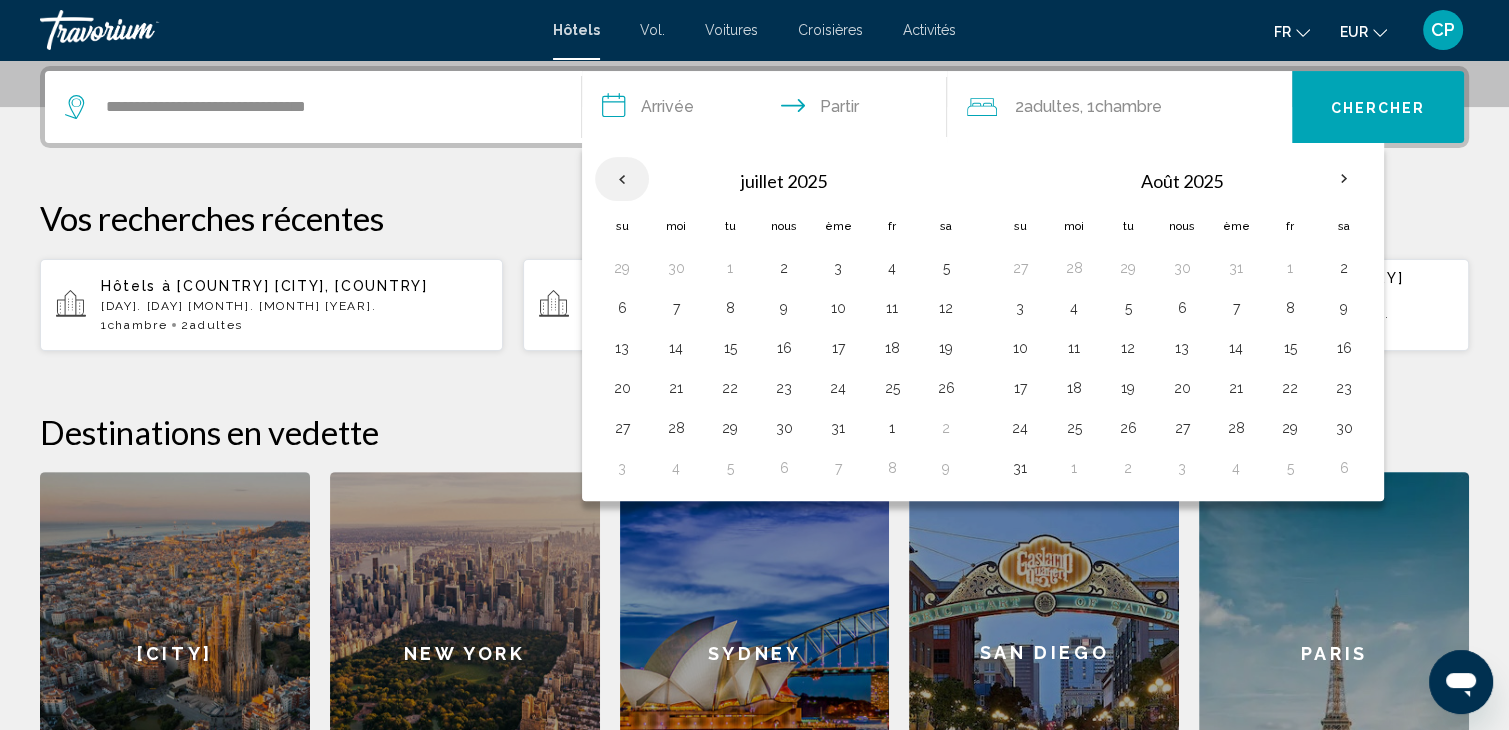 click at bounding box center [622, 179] 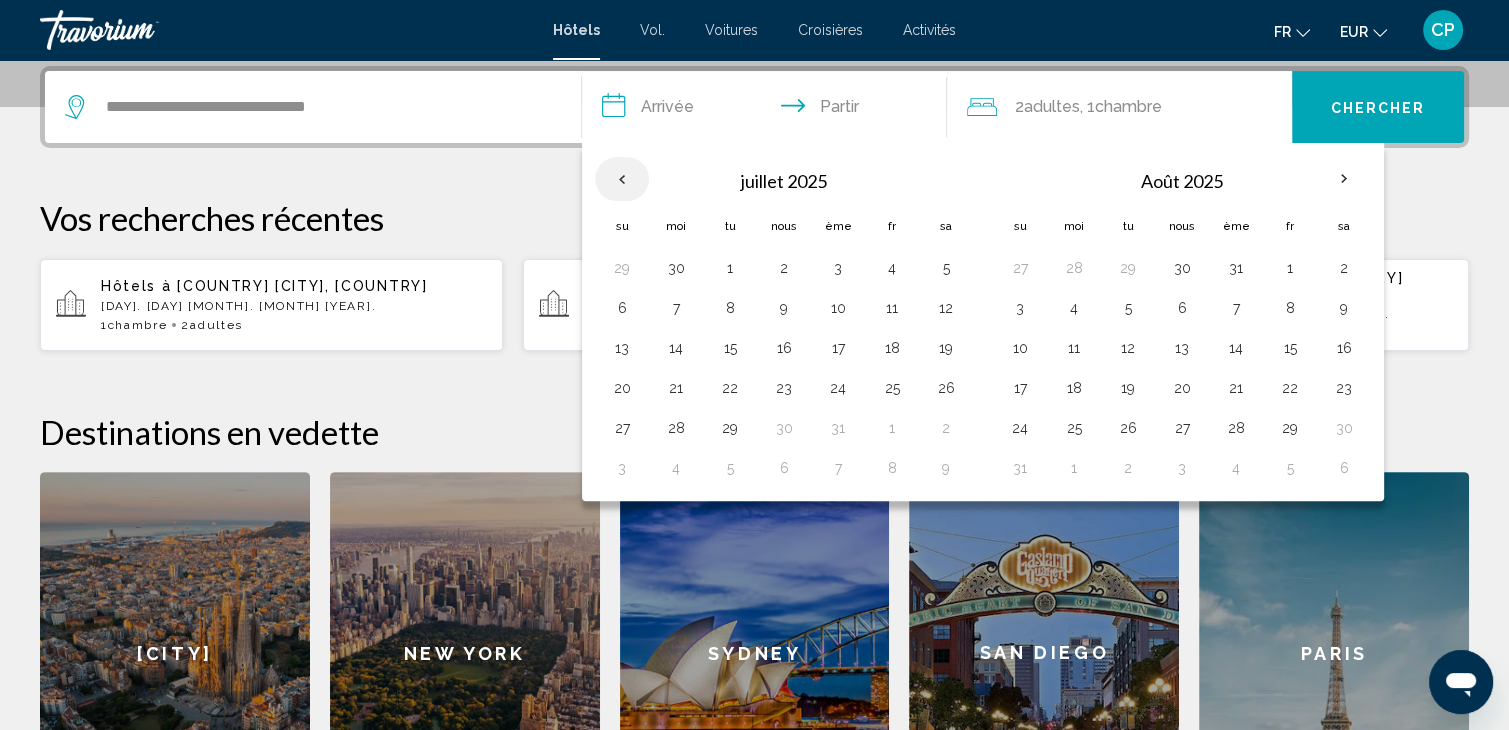 click at bounding box center [622, 179] 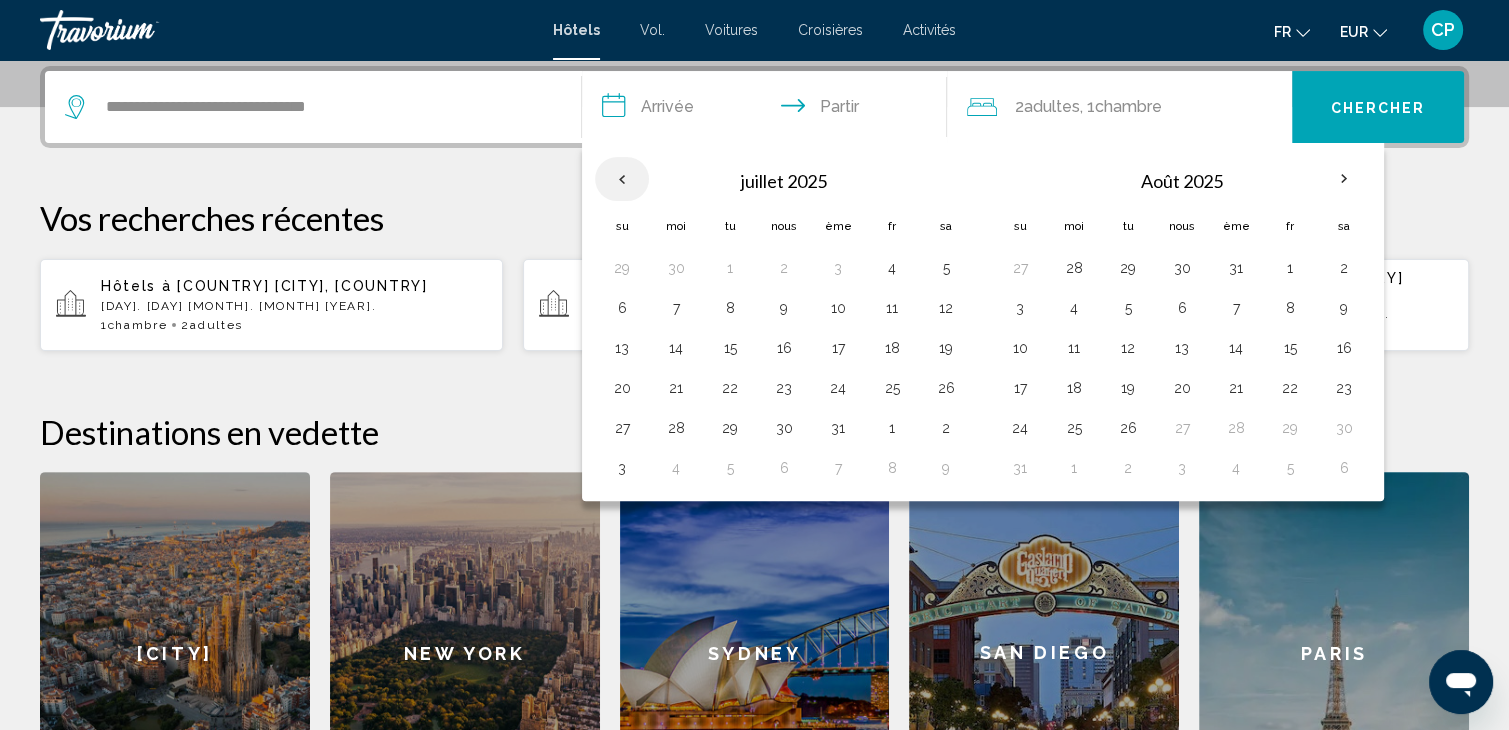 click at bounding box center (622, 179) 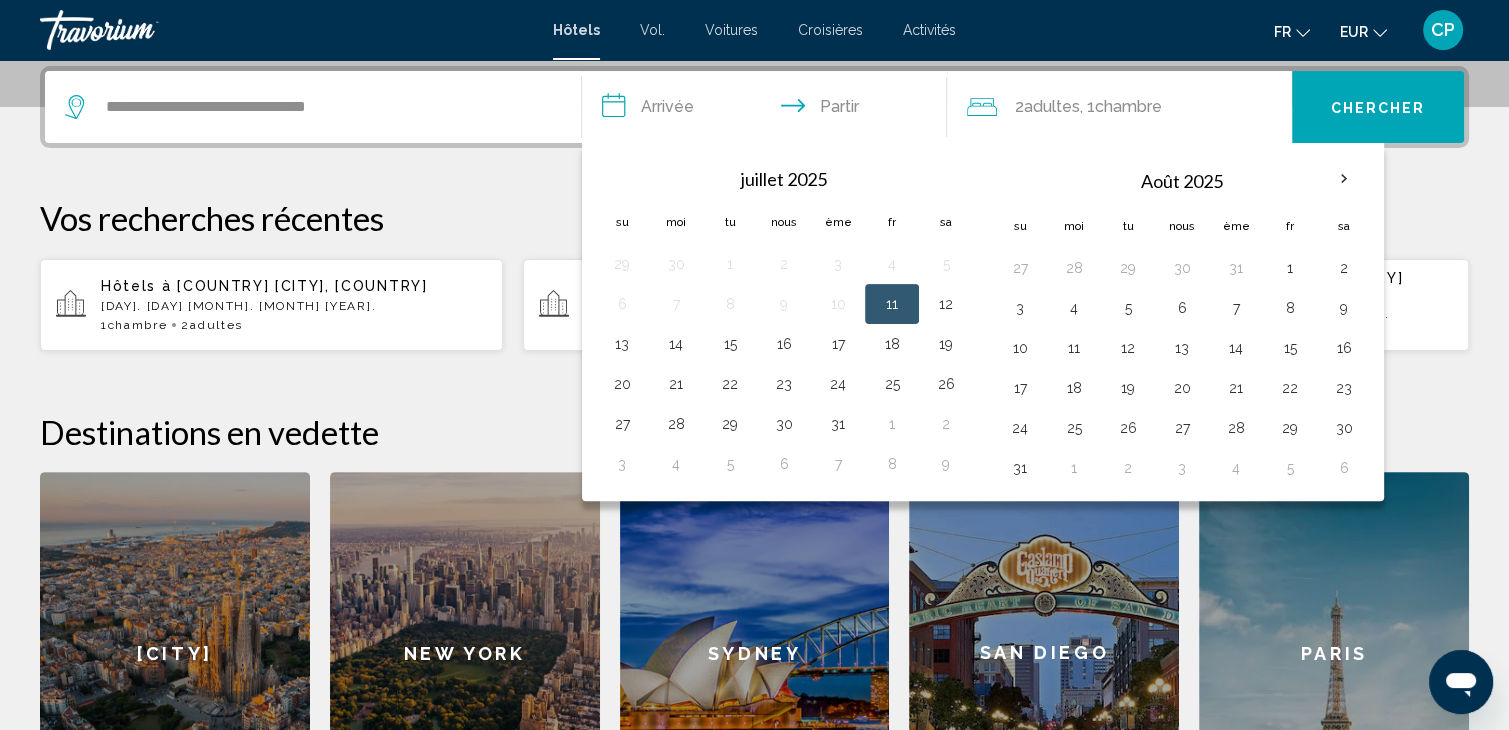 click on "fr
Anglais Espagnol Français italien Portugais russe" 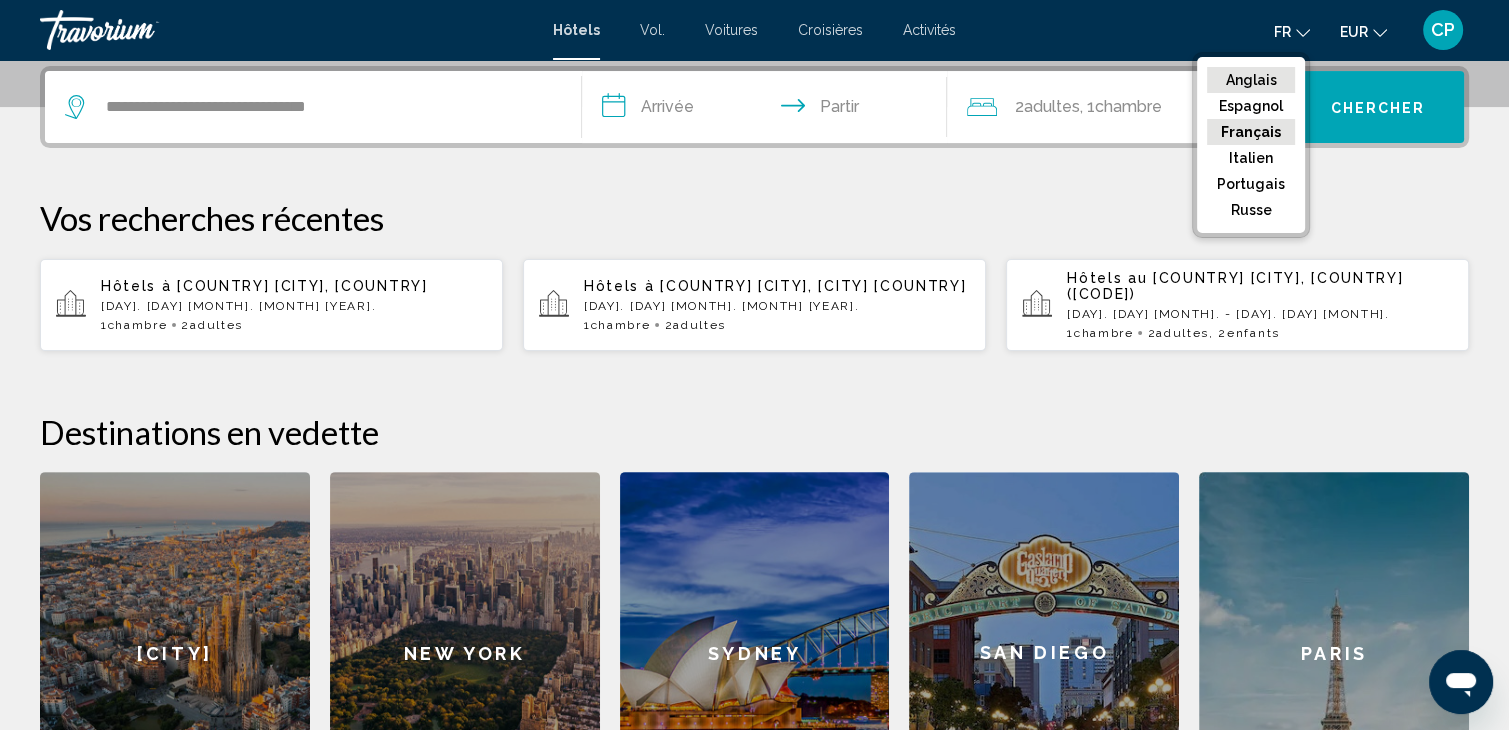 click on "Anglais" 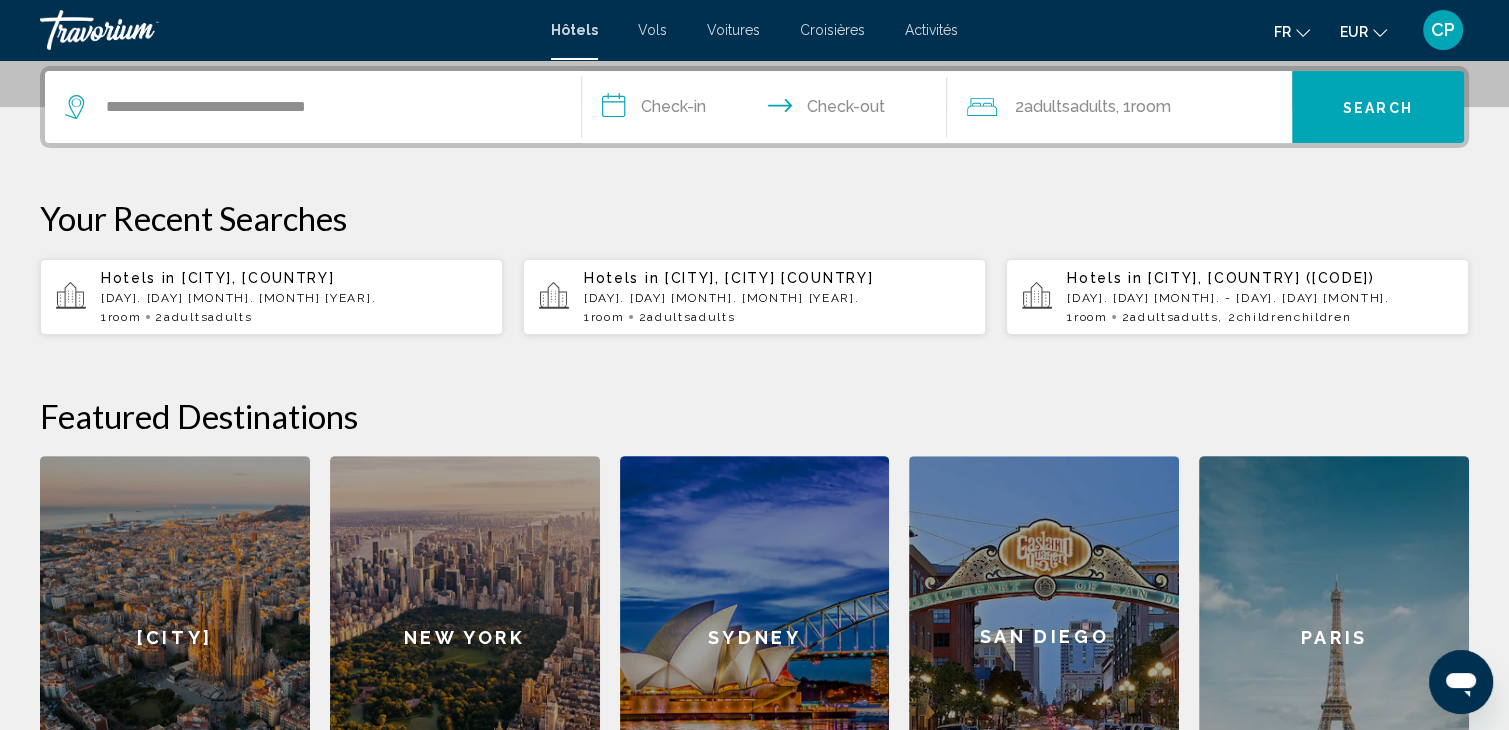 click on "**********" at bounding box center (768, 110) 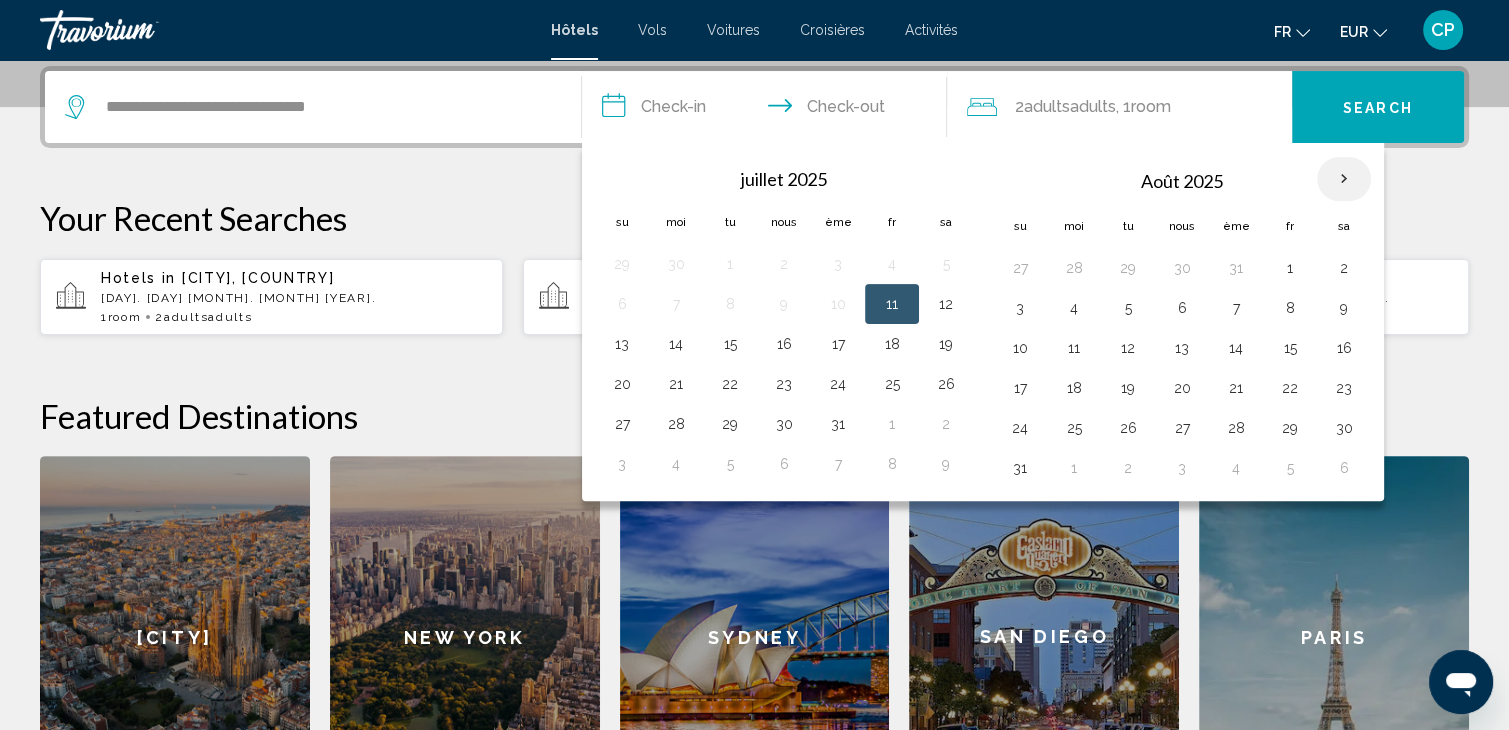click at bounding box center [1344, 179] 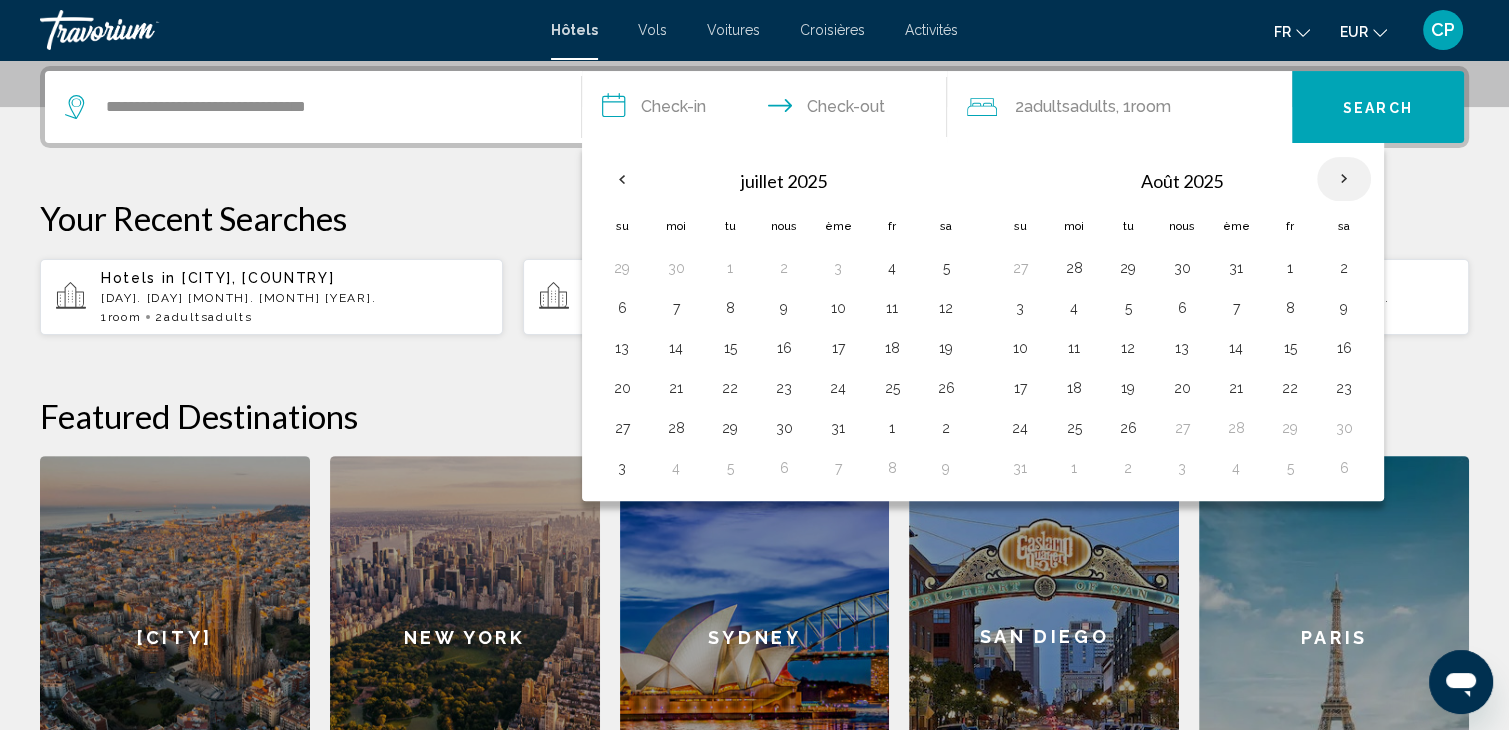 click at bounding box center (1344, 179) 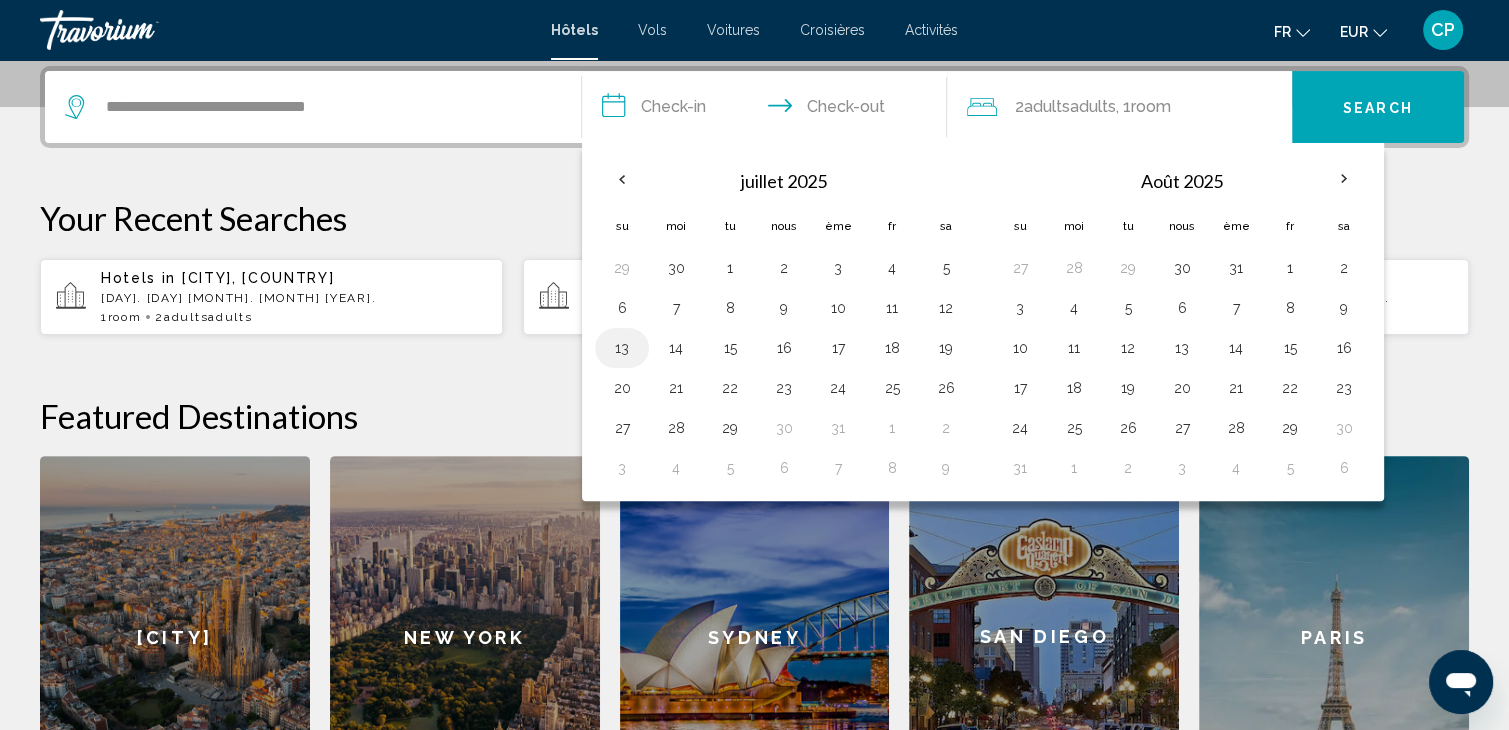 click on "13" at bounding box center (622, 348) 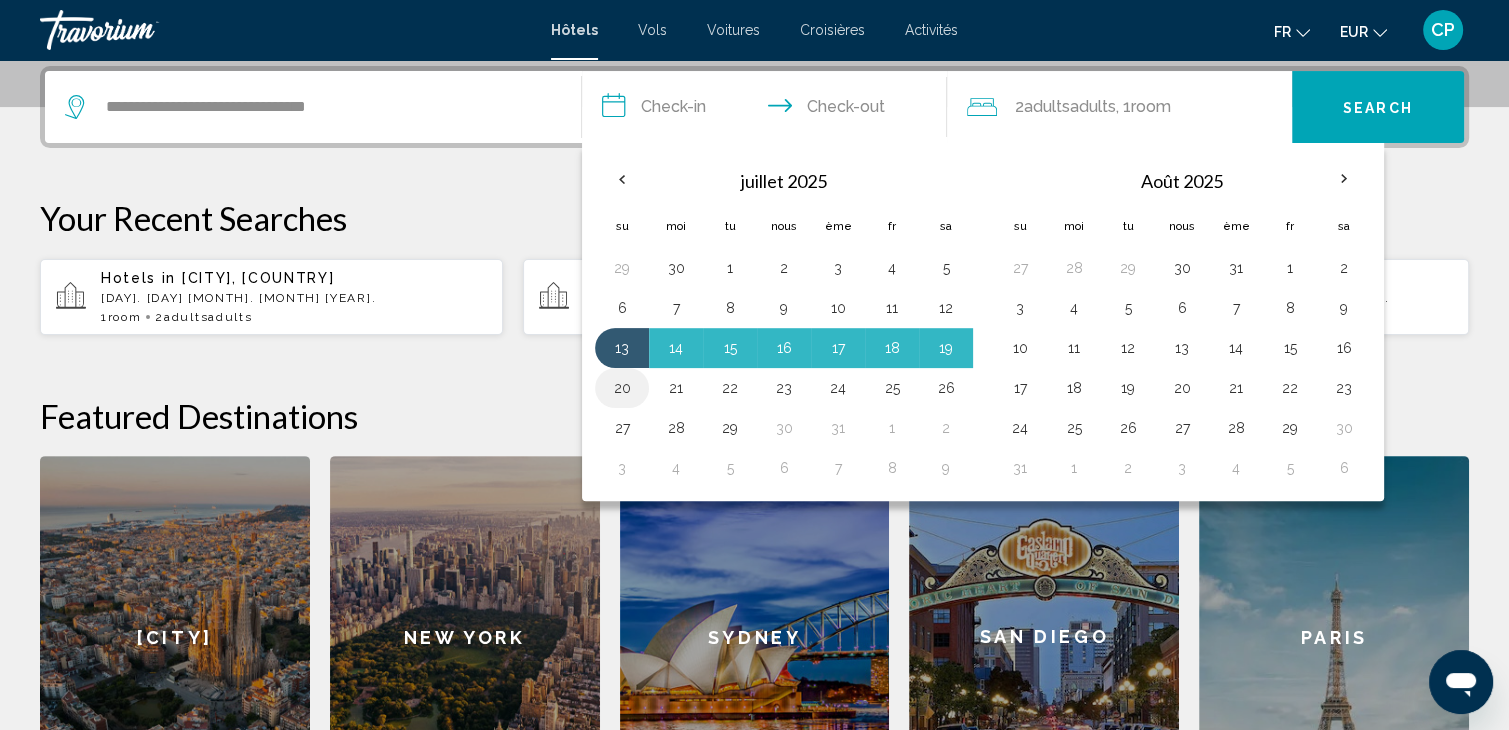 click on "20" at bounding box center (622, 388) 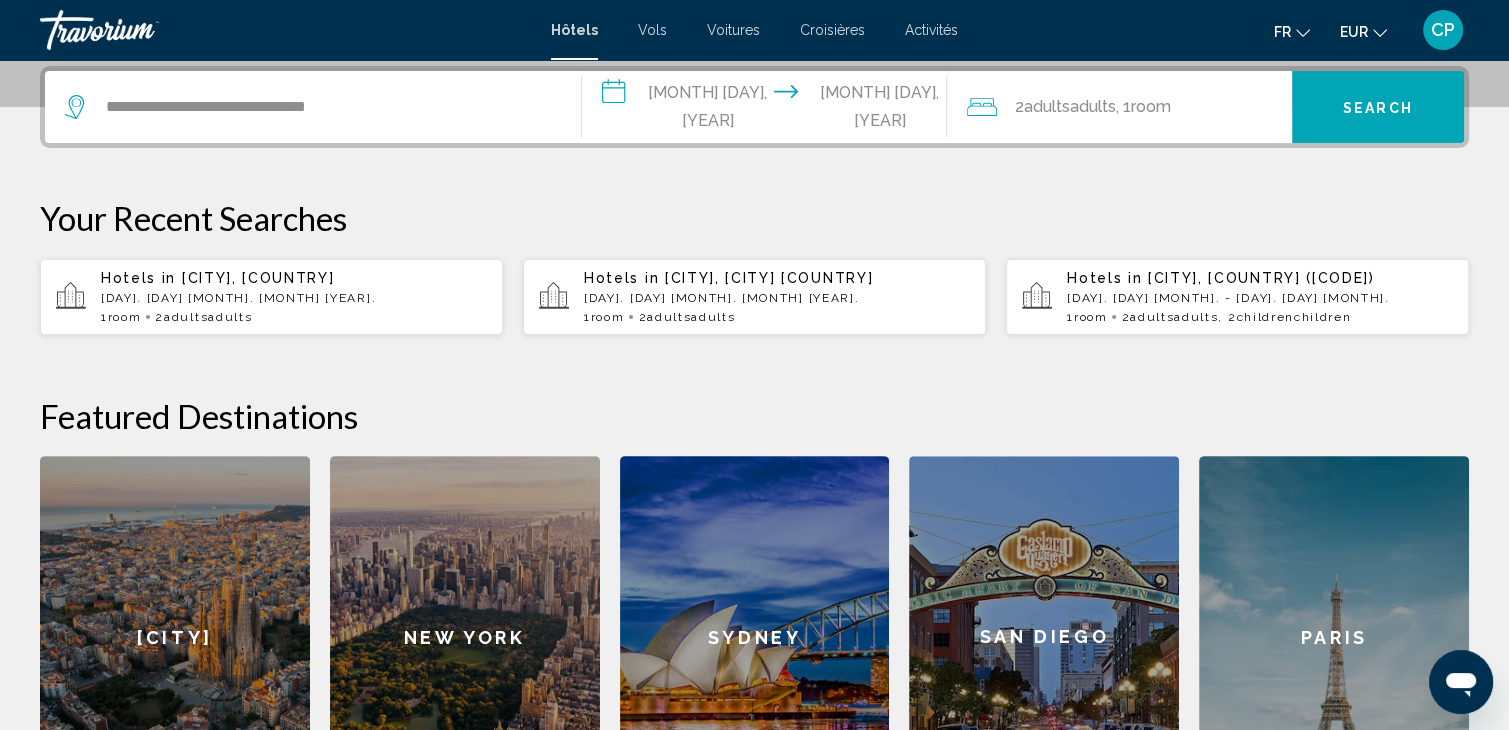 click on "**********" at bounding box center [768, 110] 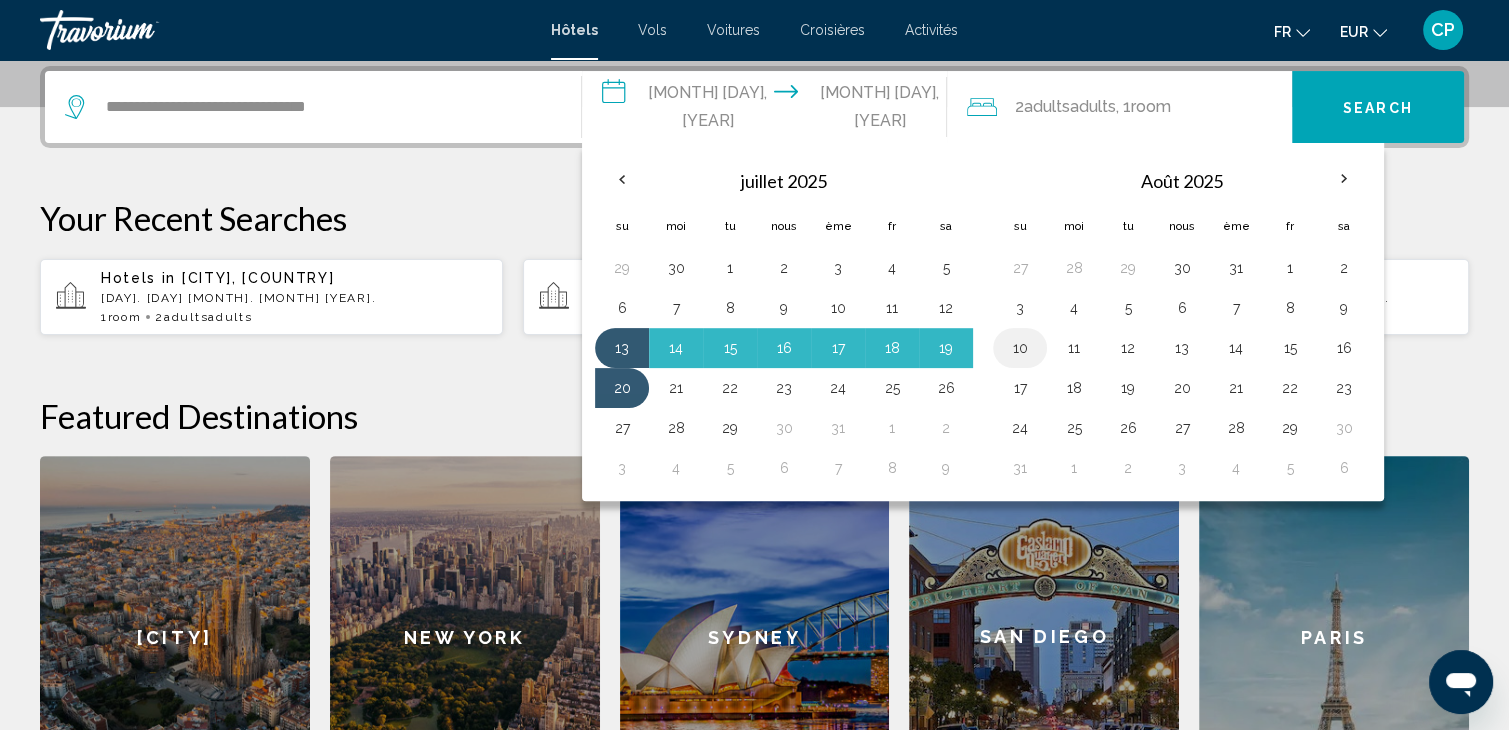 click on "10" at bounding box center [1020, 348] 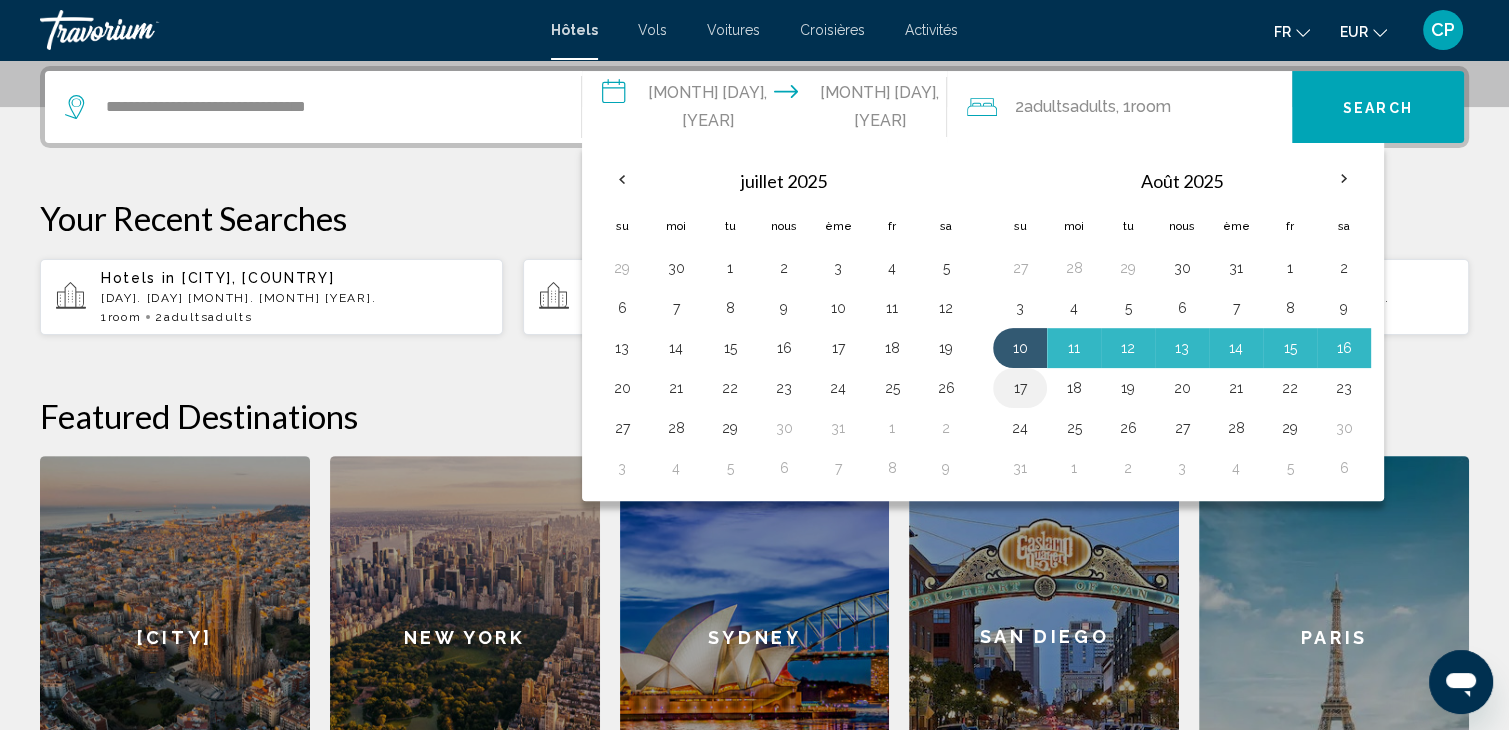 click on "17" at bounding box center [1020, 388] 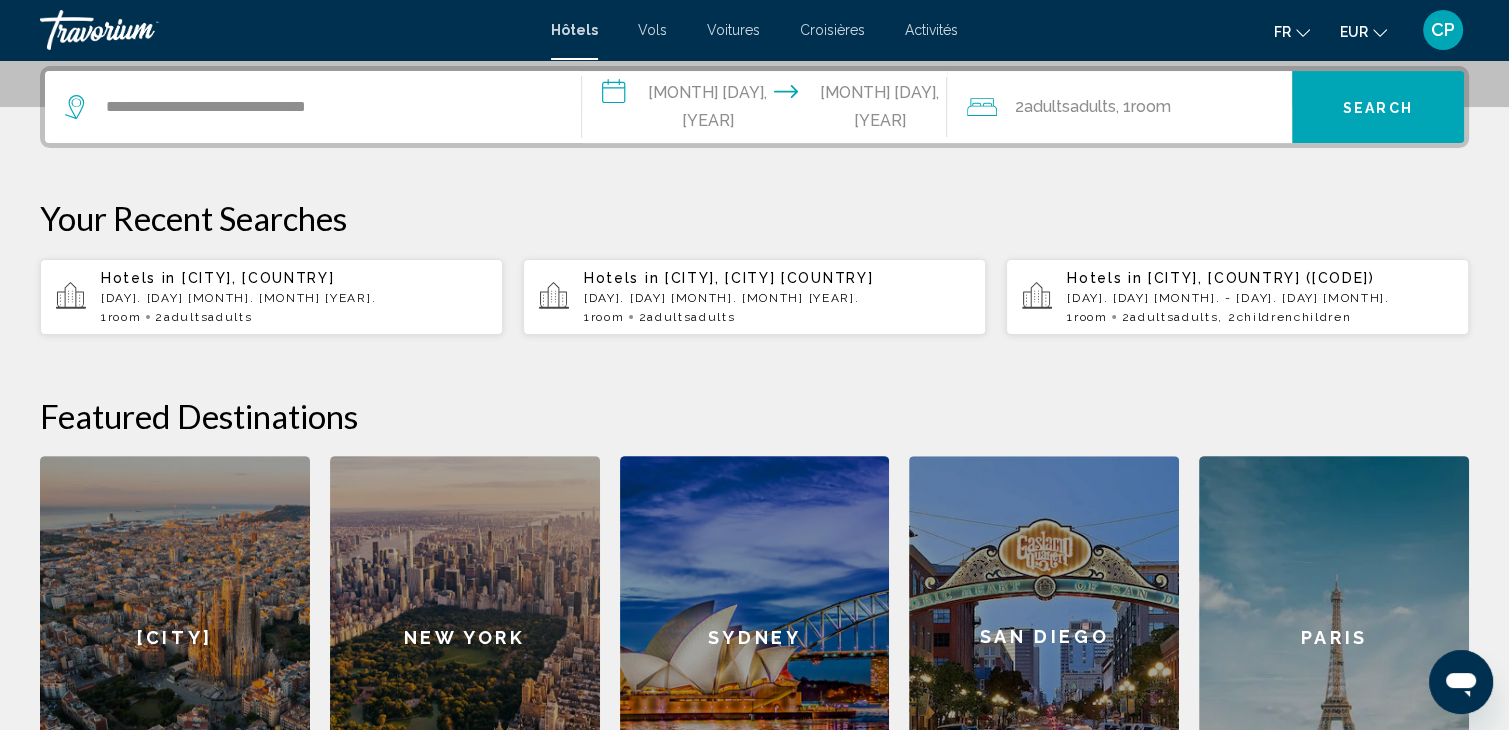 click on "**********" at bounding box center (754, 442) 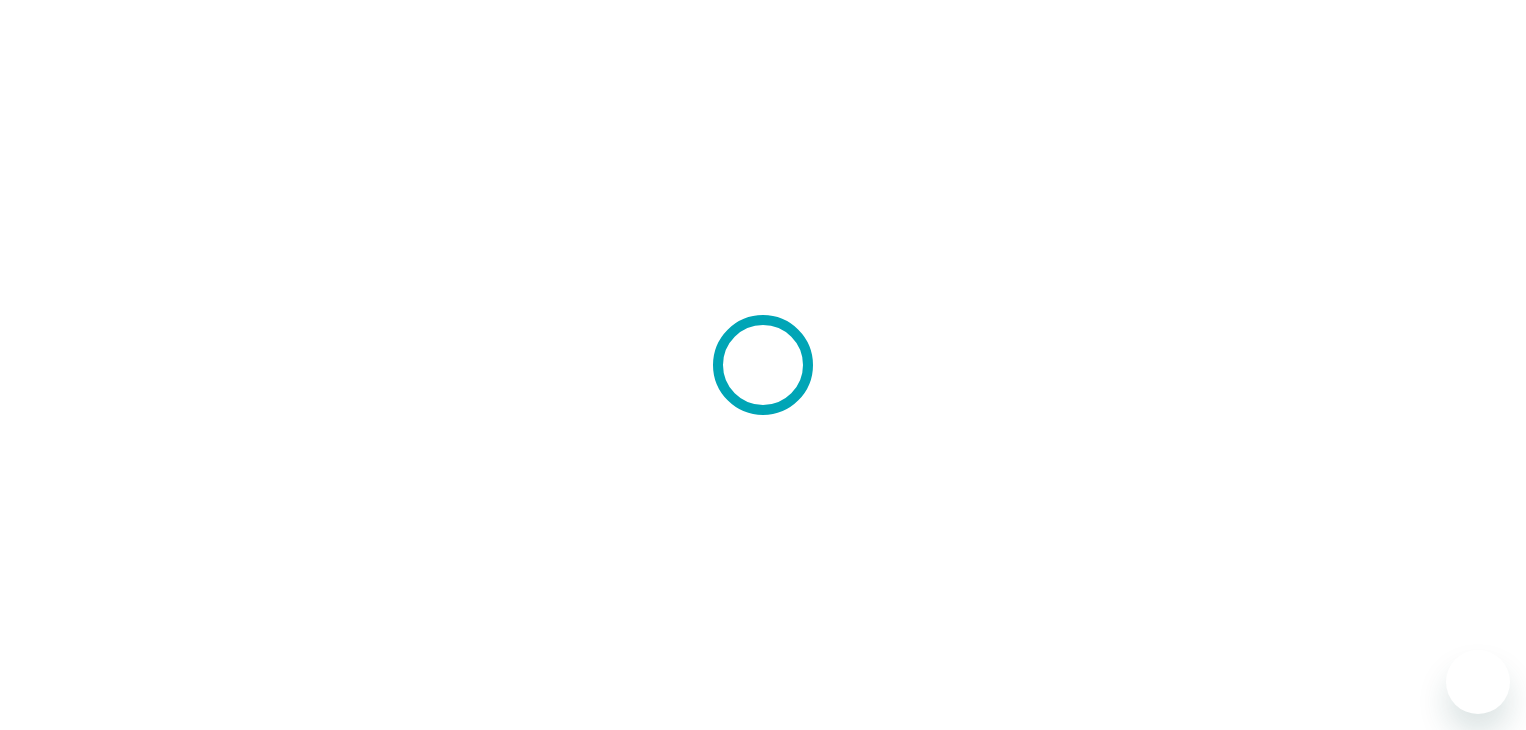 scroll, scrollTop: 0, scrollLeft: 0, axis: both 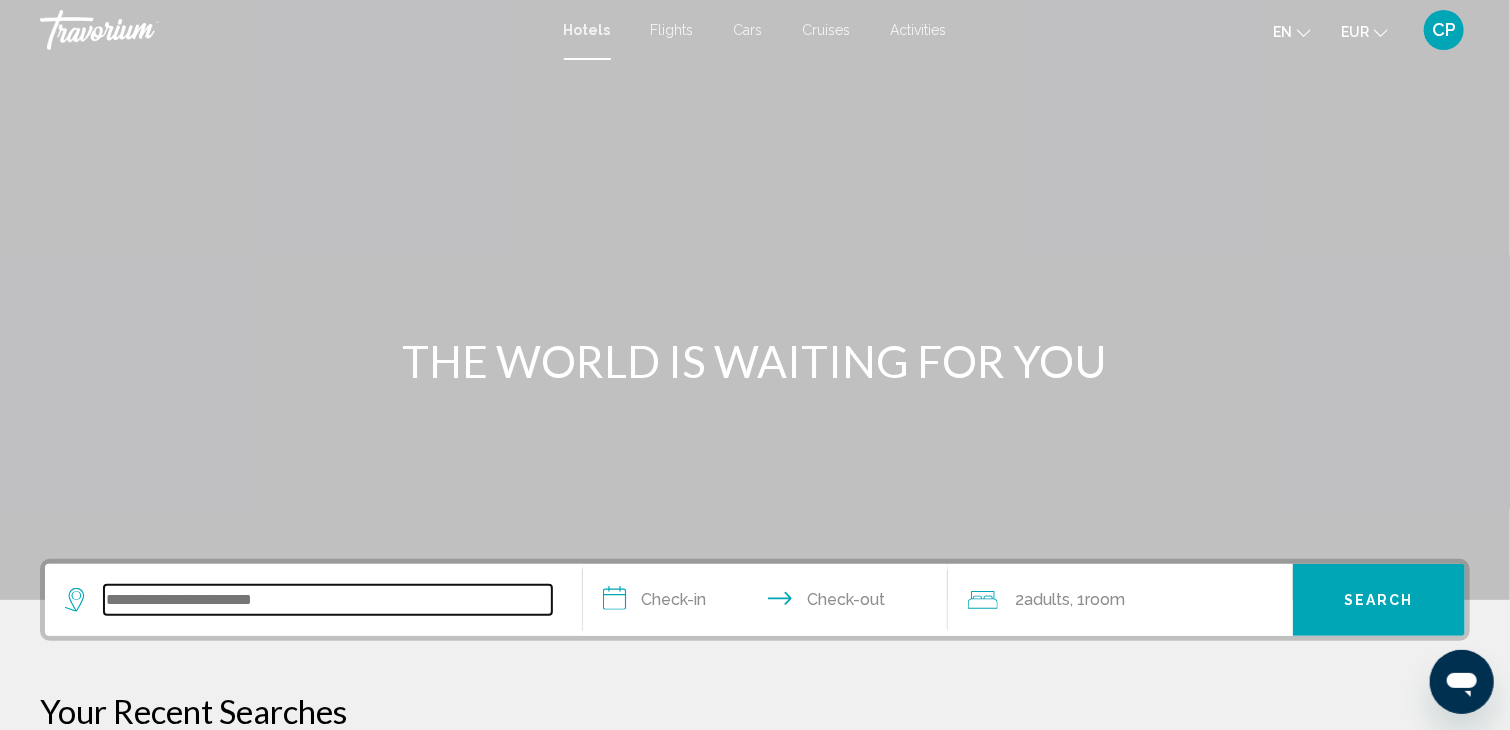 click at bounding box center (328, 600) 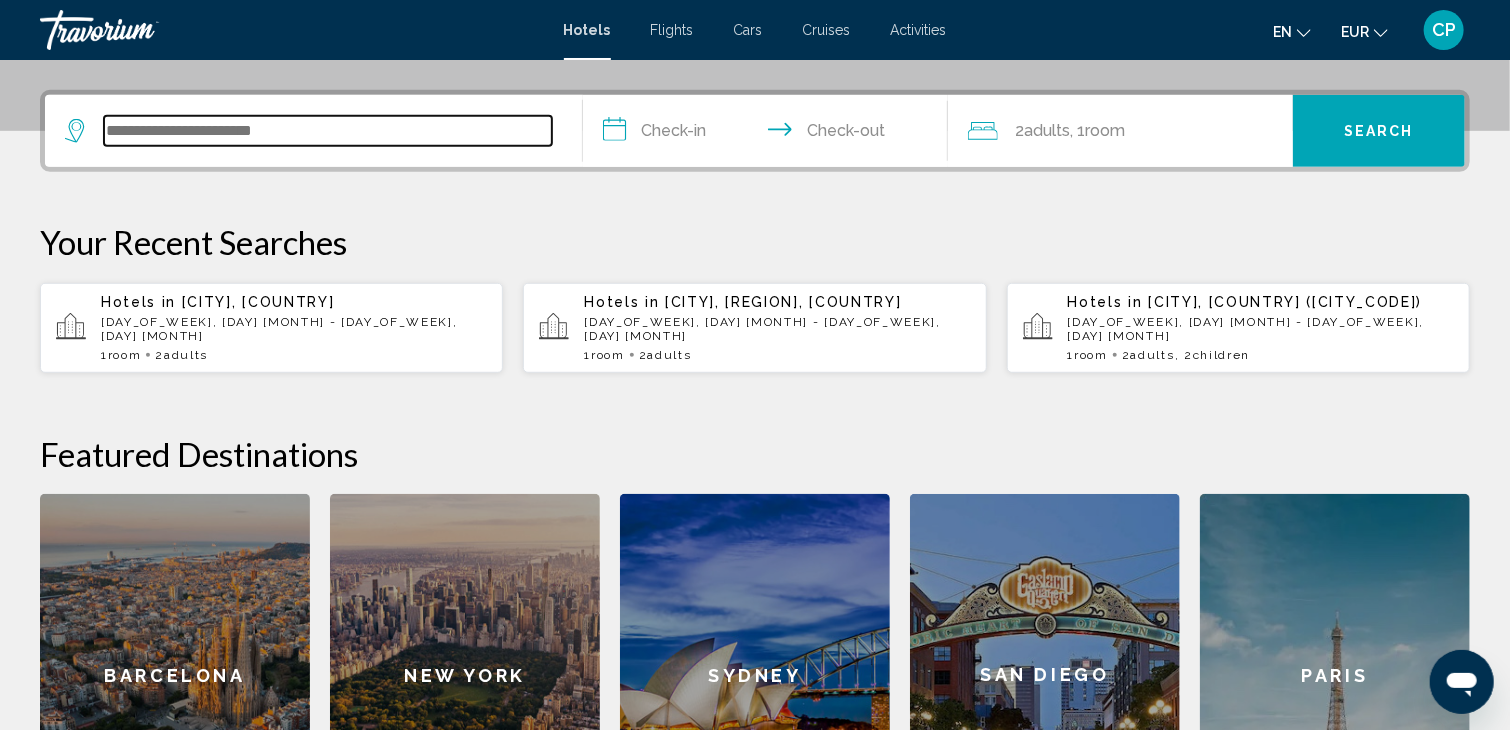 scroll, scrollTop: 493, scrollLeft: 0, axis: vertical 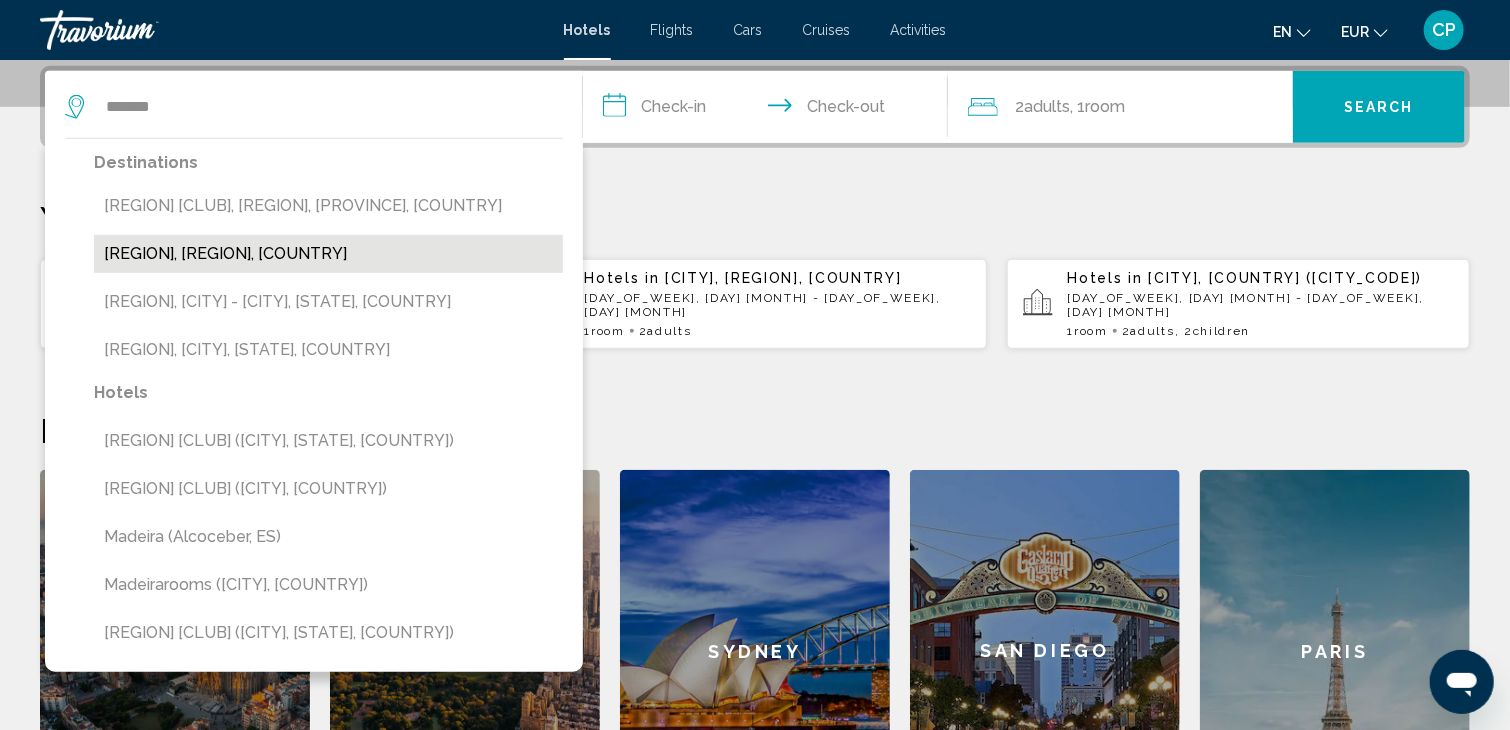 click on "Madeira Island, Madeira, Portugal" at bounding box center [328, 254] 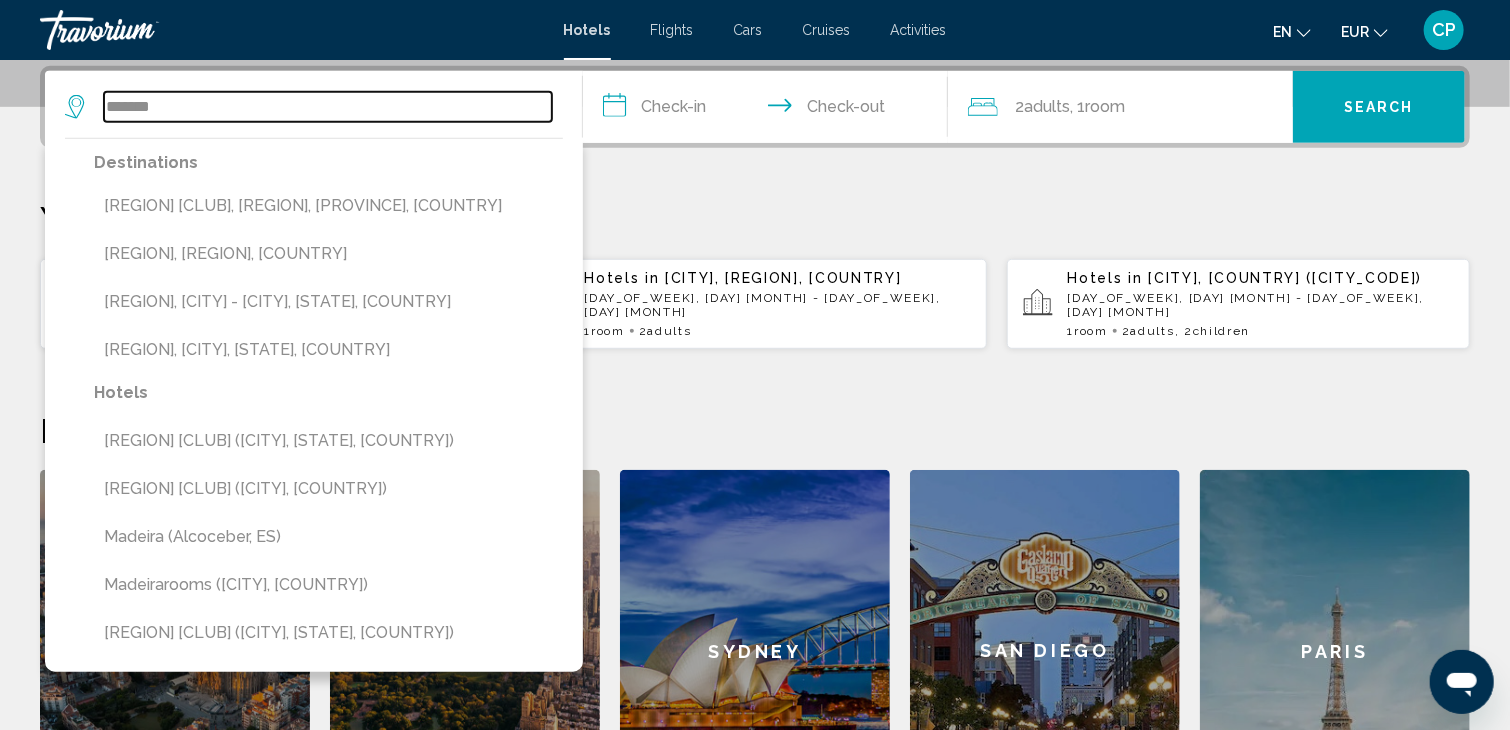 type on "**********" 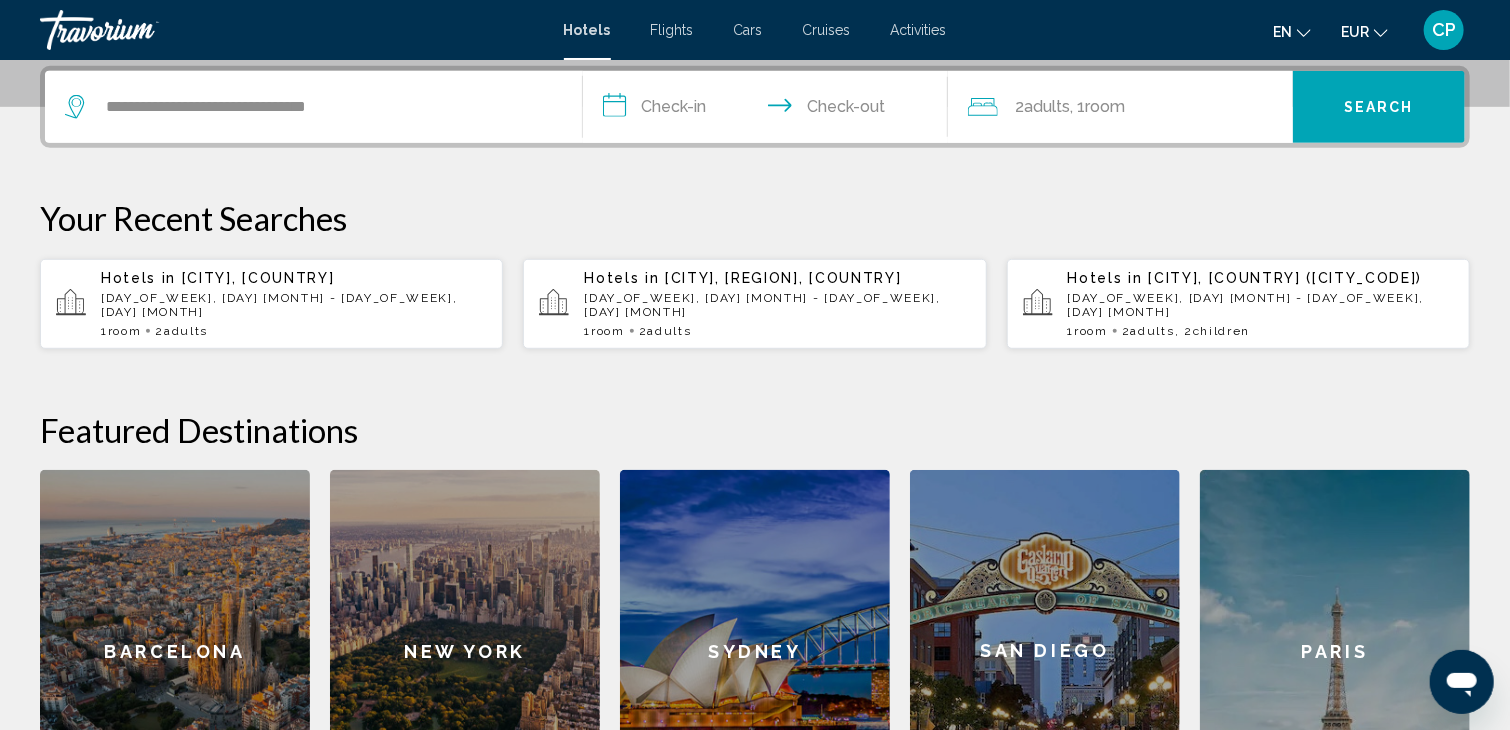 click on "**********" at bounding box center (769, 110) 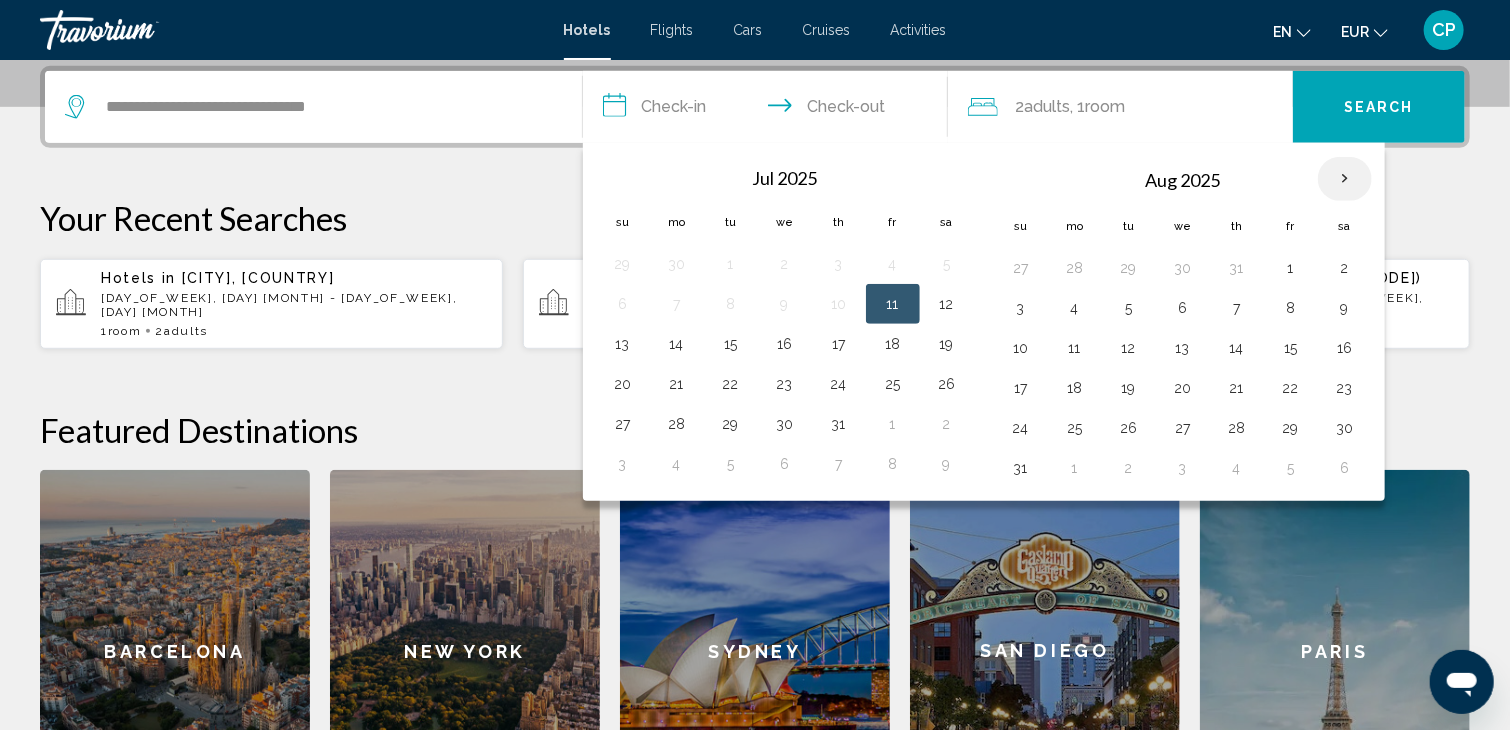 click at bounding box center [1345, 179] 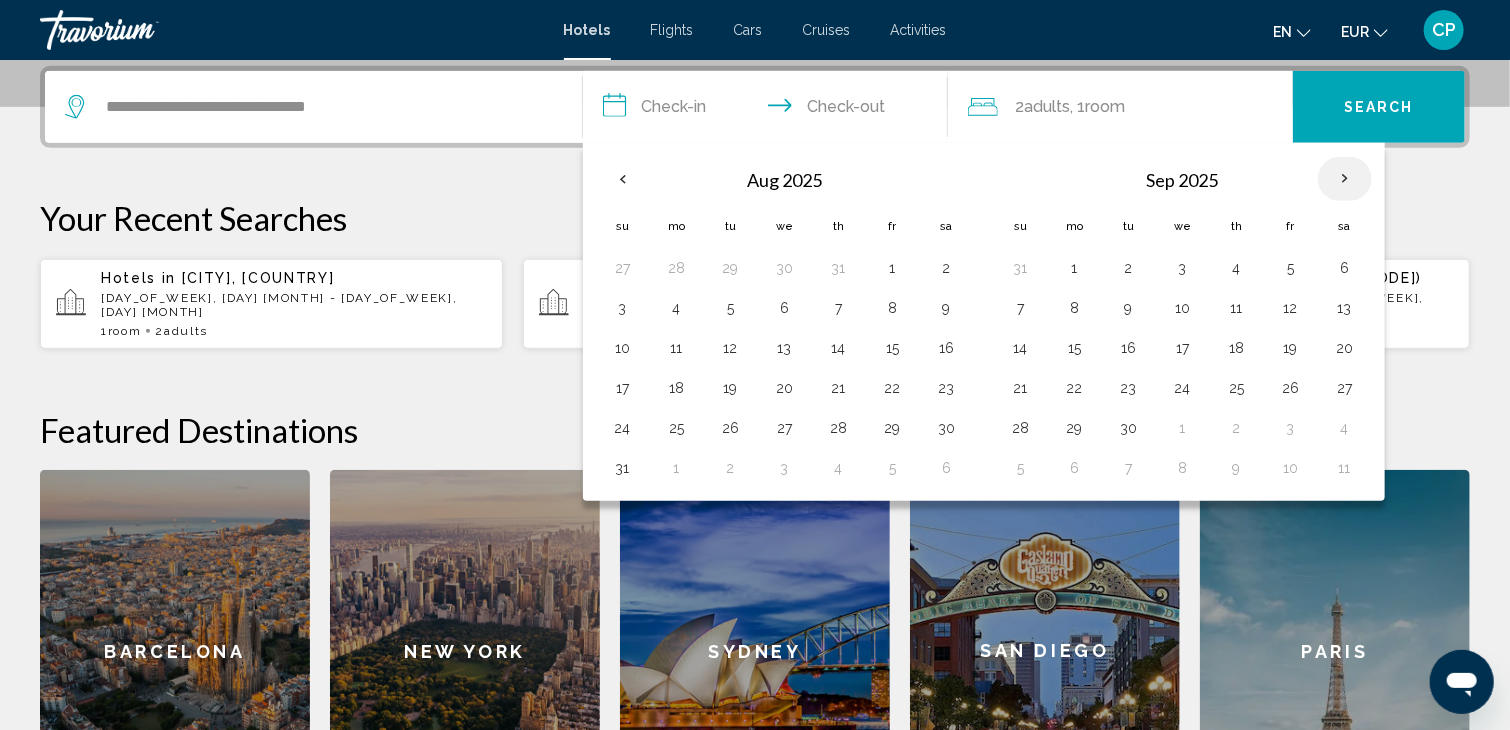 click at bounding box center [1345, 179] 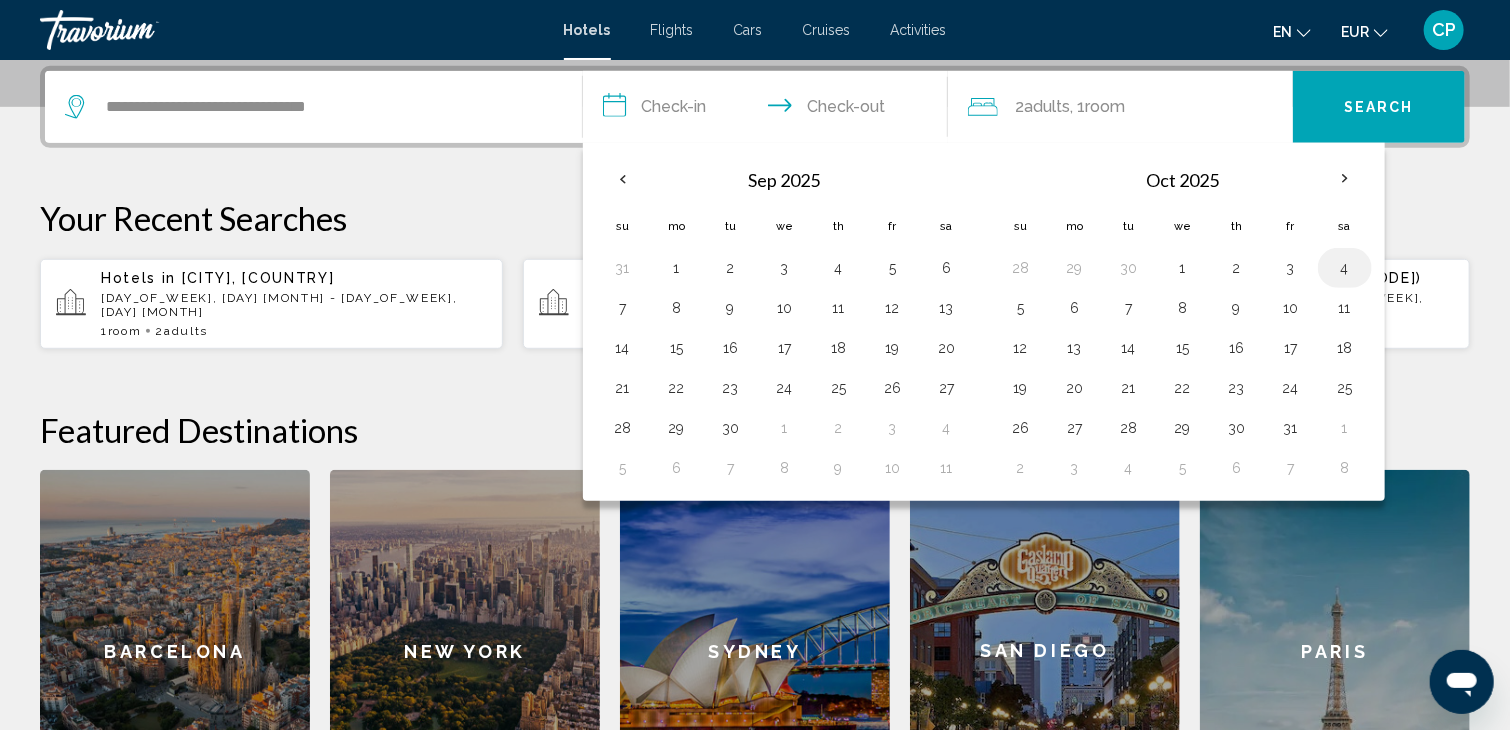 click on "4" at bounding box center (1345, 268) 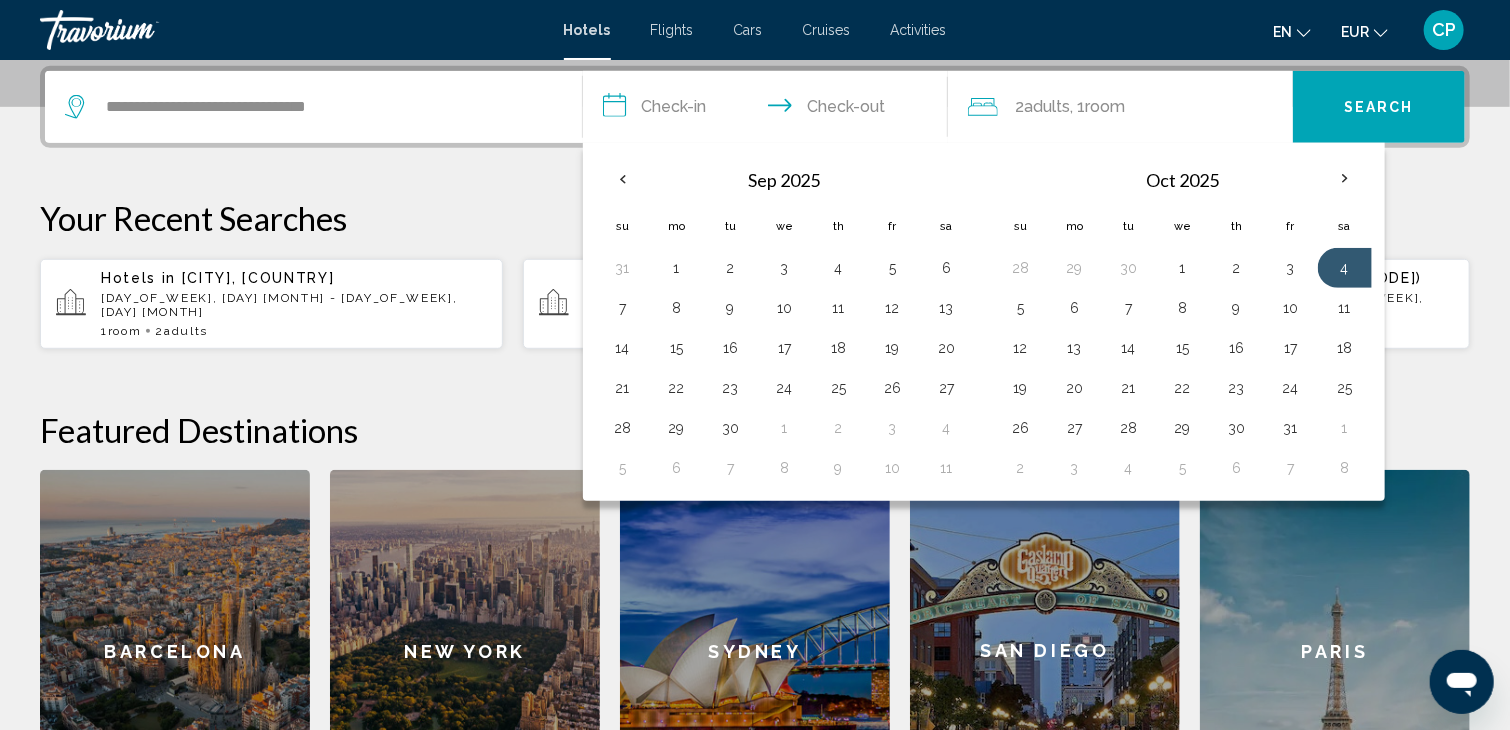 click on "3" at bounding box center [1291, 268] 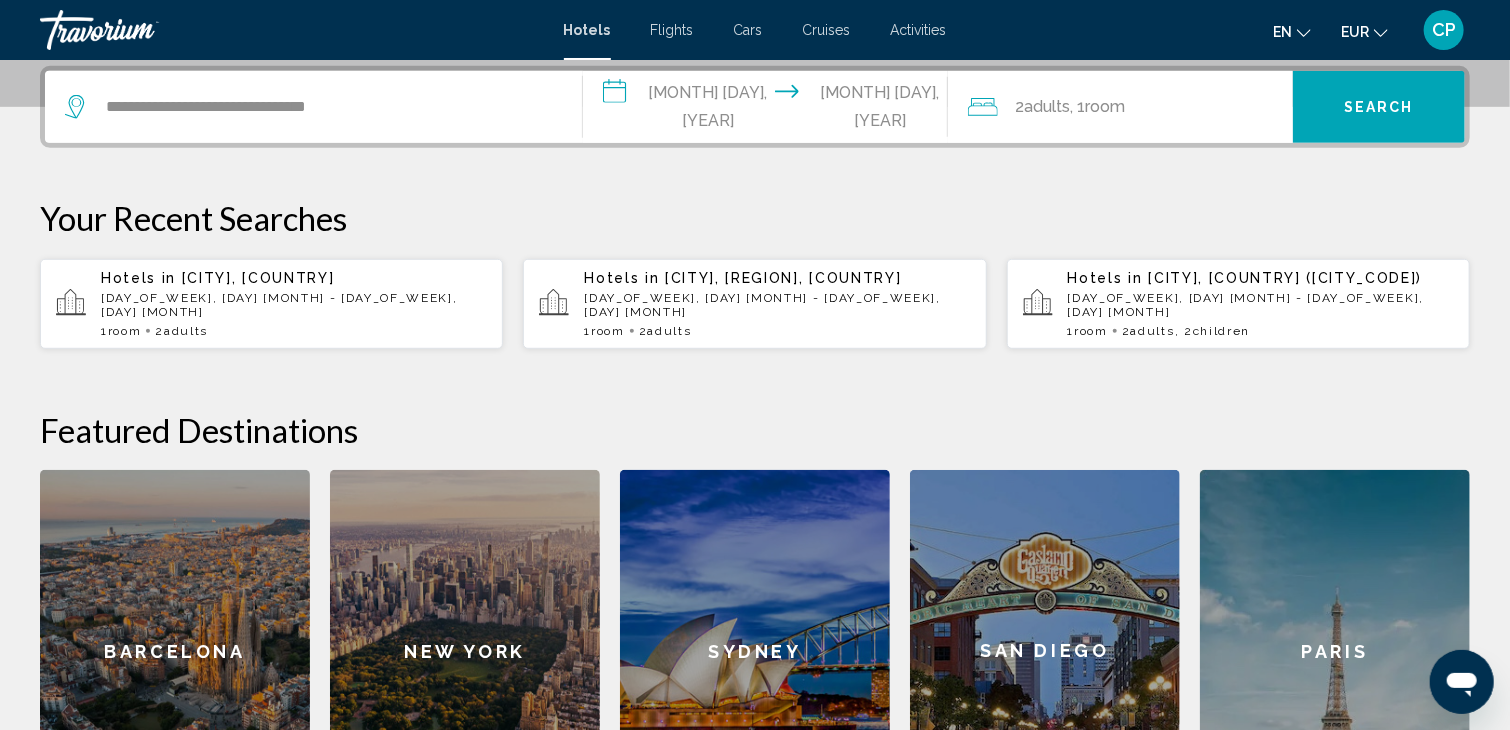 click on "**********" at bounding box center [769, 110] 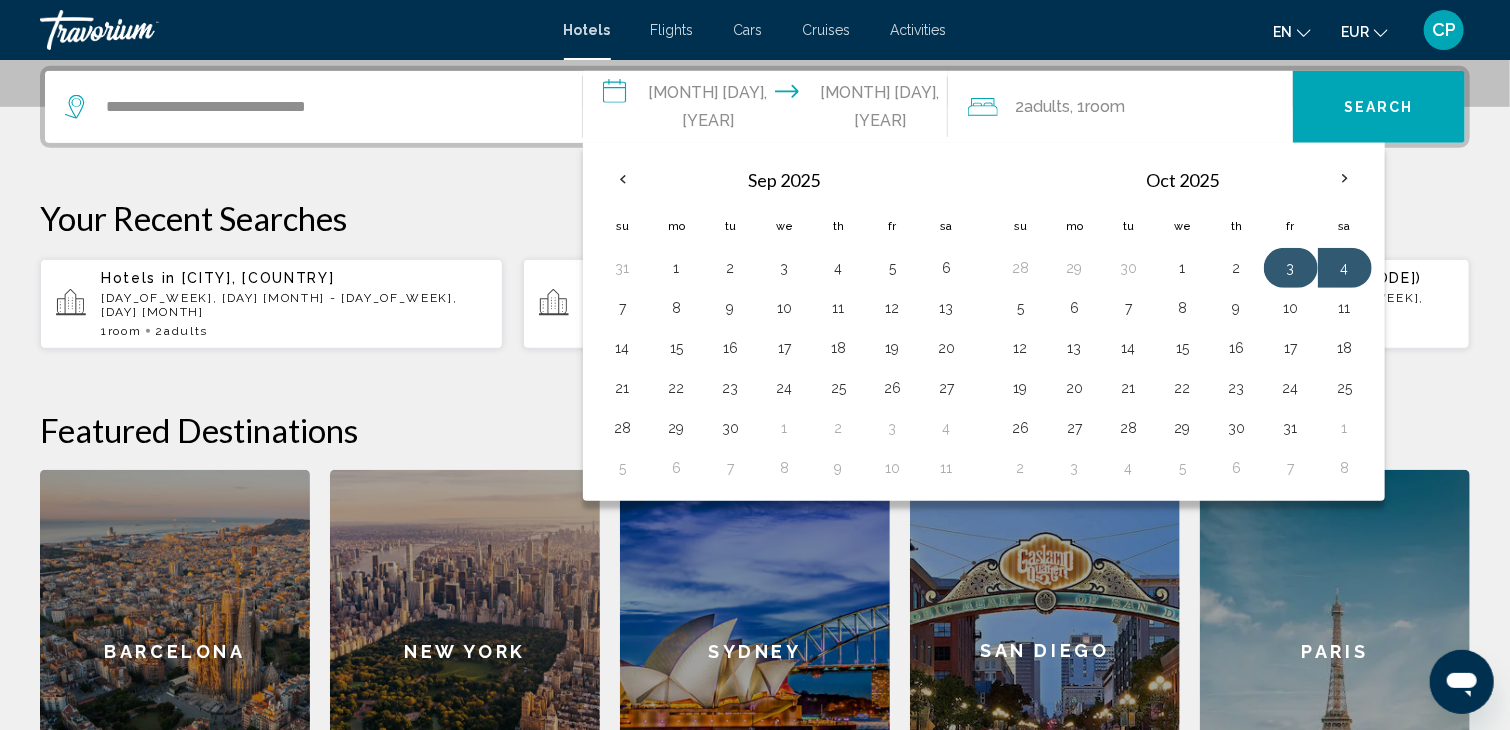 click on "3" at bounding box center [1291, 268] 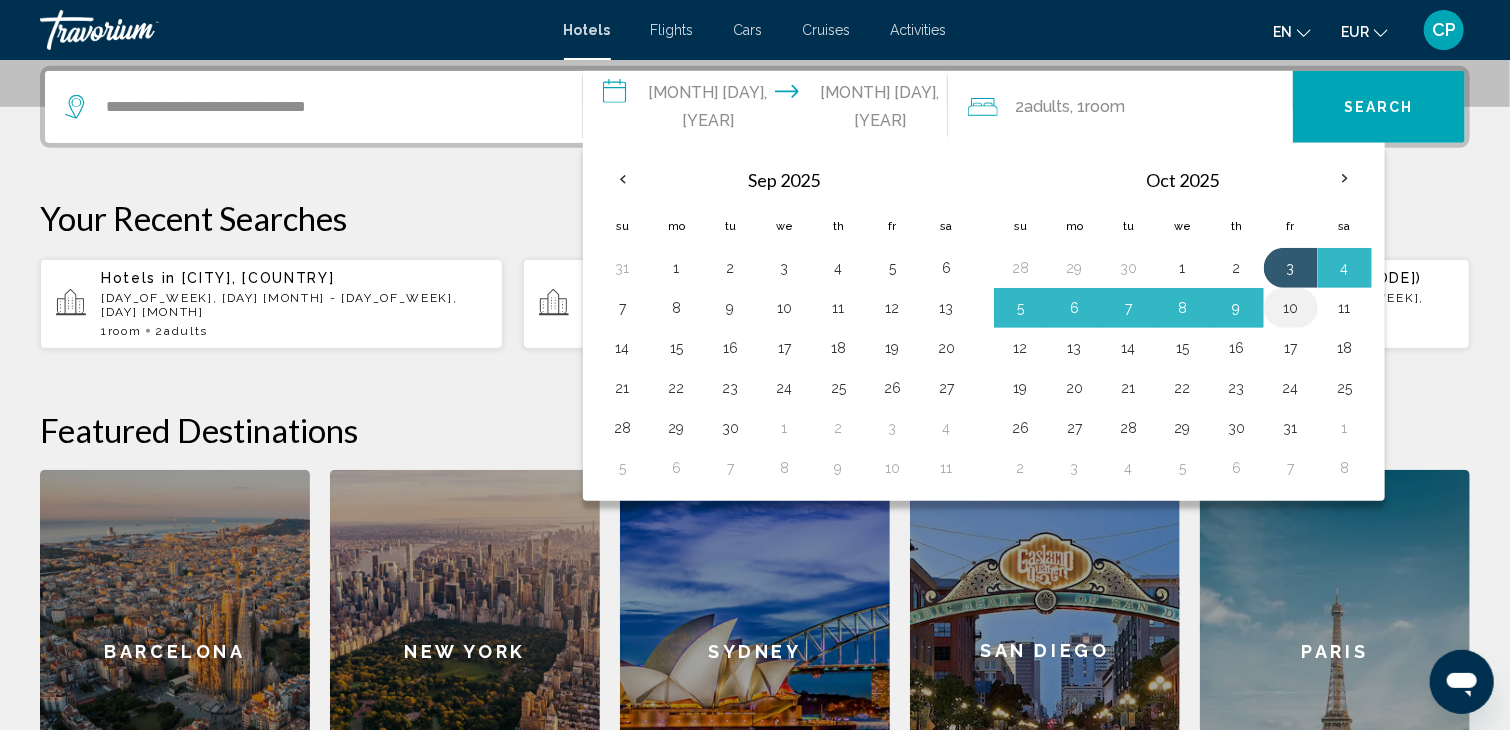 click on "10" at bounding box center [1291, 308] 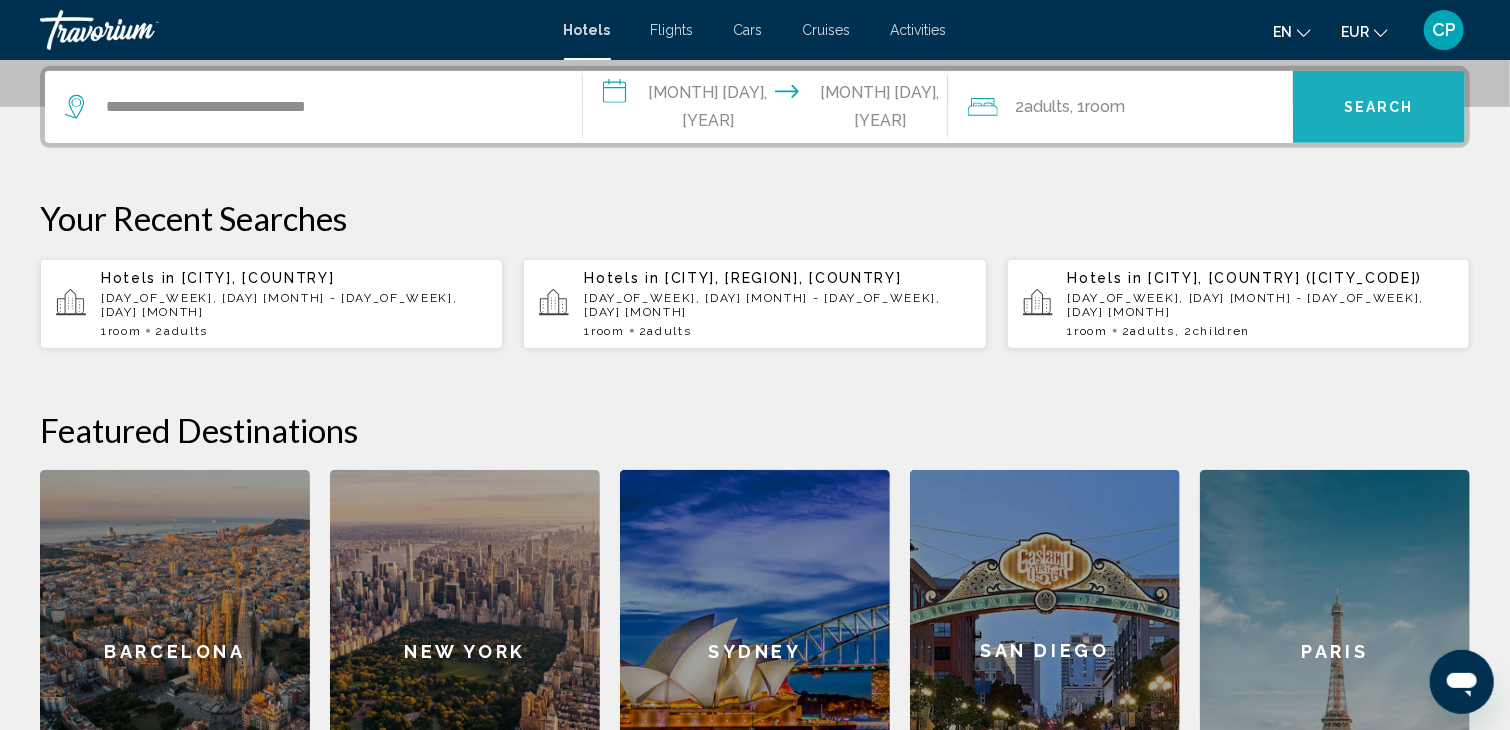 click on "Search" at bounding box center [1379, 108] 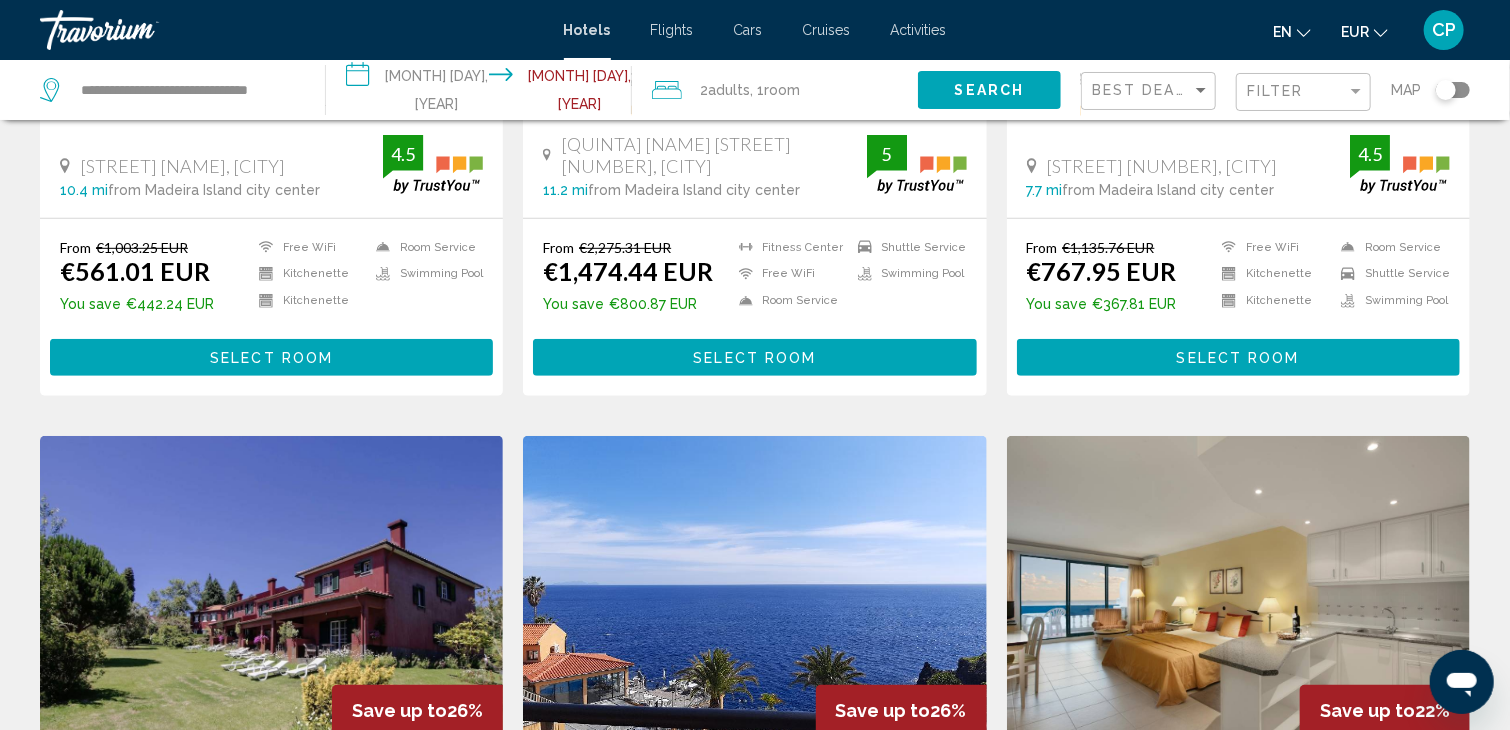 scroll, scrollTop: 267, scrollLeft: 0, axis: vertical 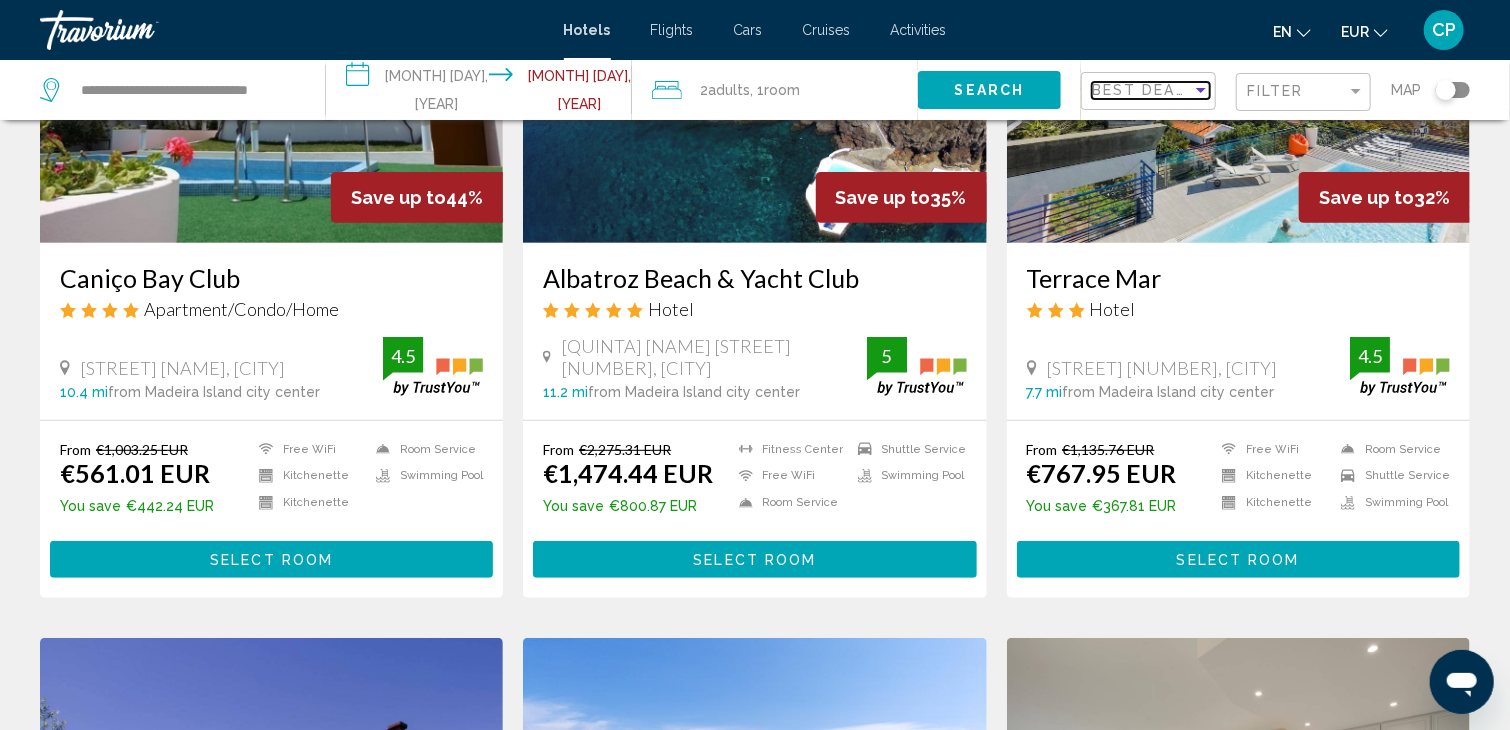 click on "Best Deals" at bounding box center (1144, 90) 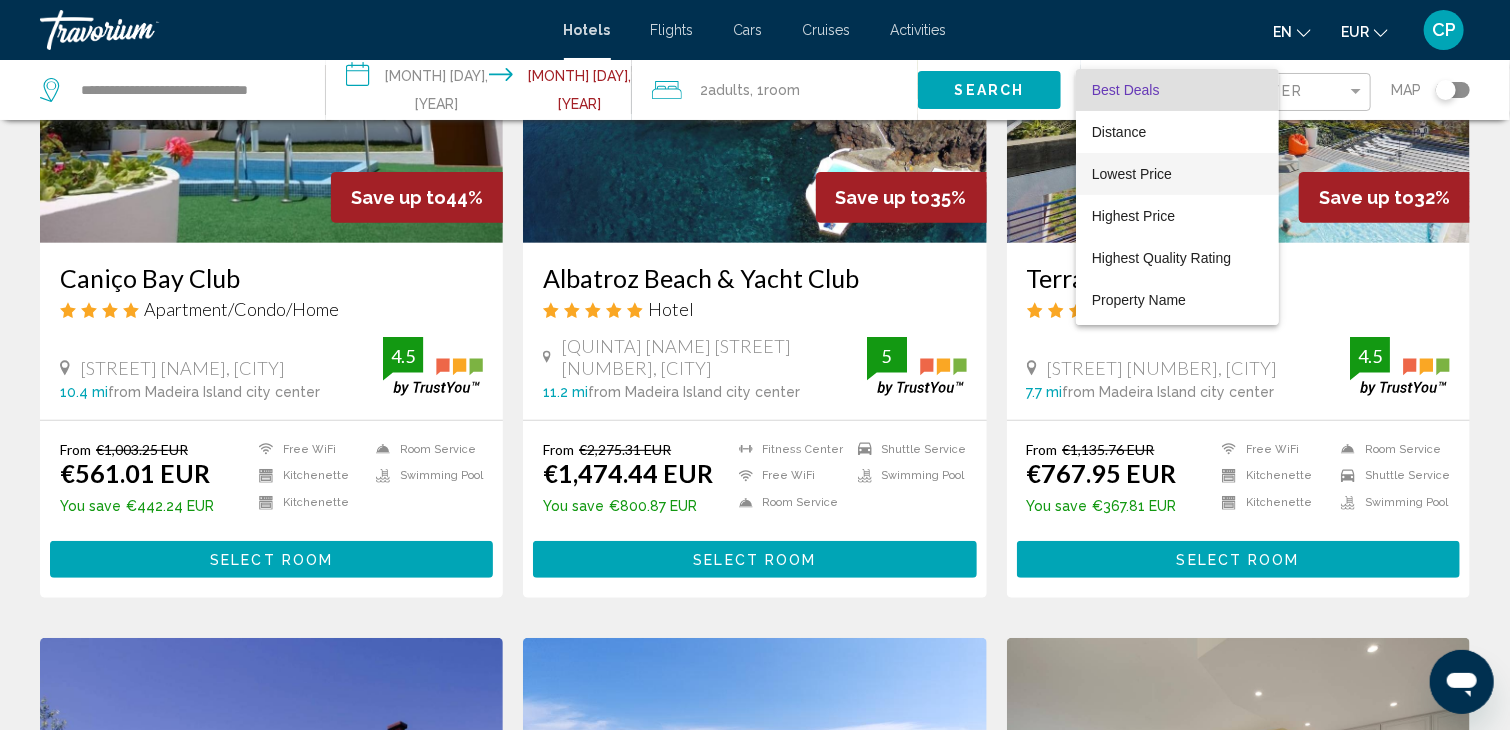 click on "Lowest Price" at bounding box center (1132, 174) 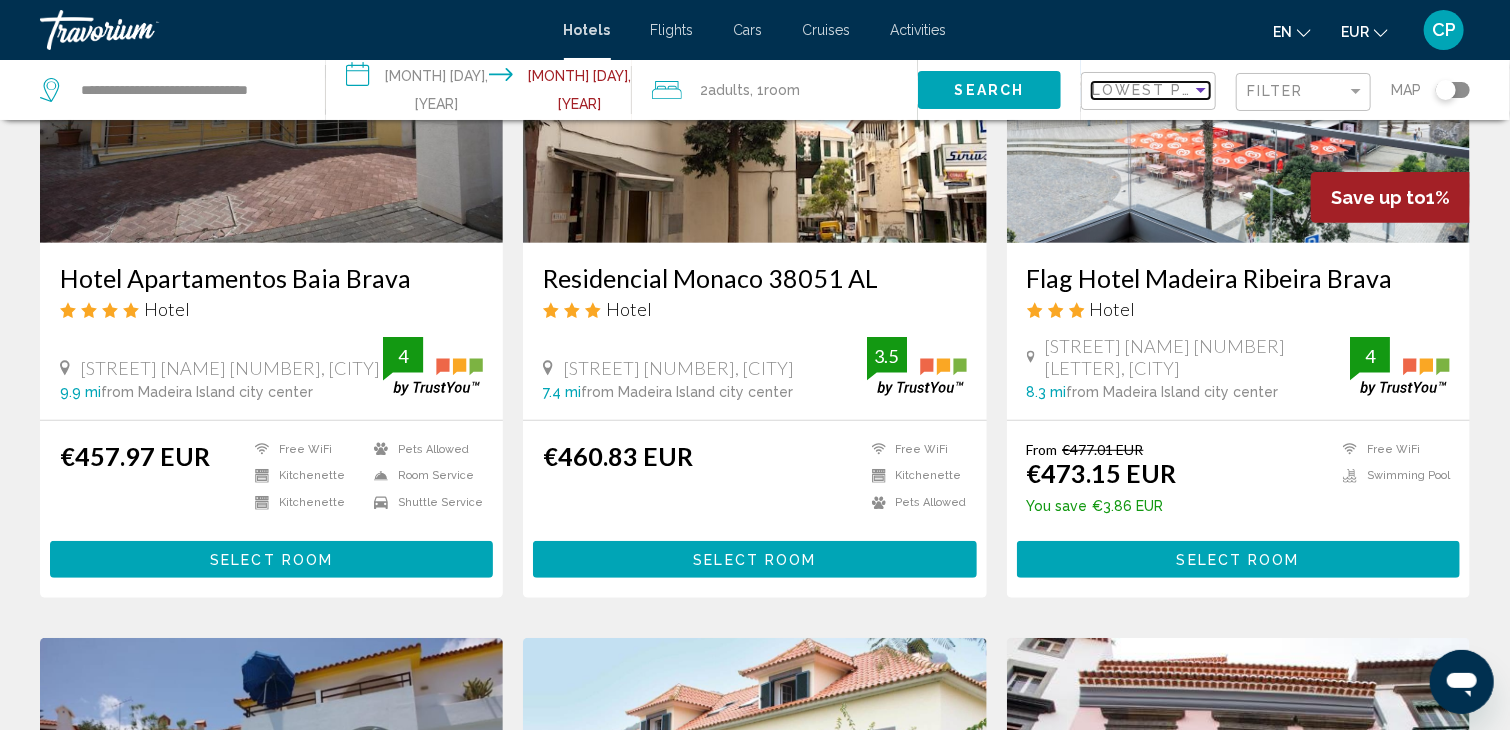 scroll, scrollTop: 981, scrollLeft: 0, axis: vertical 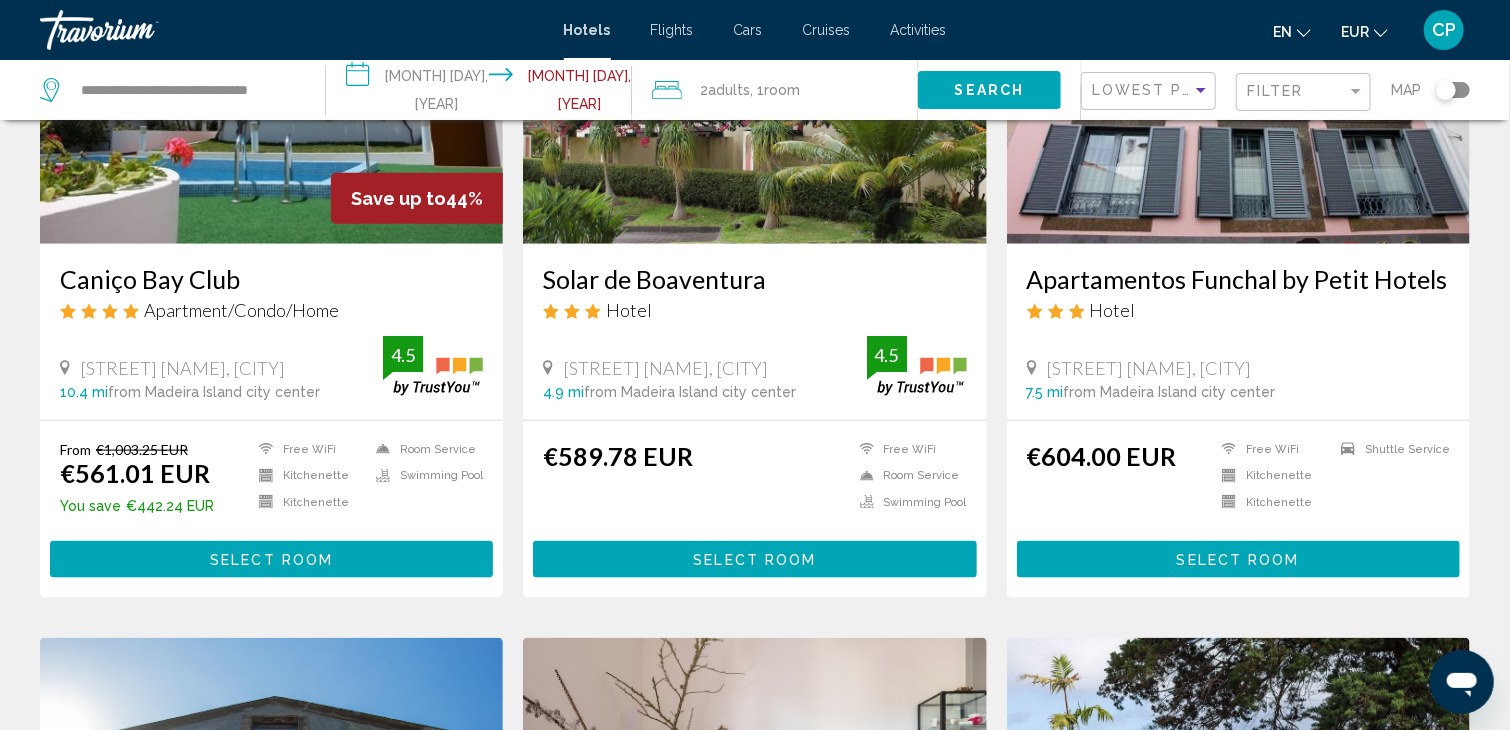 click on "Select Room" at bounding box center (271, 560) 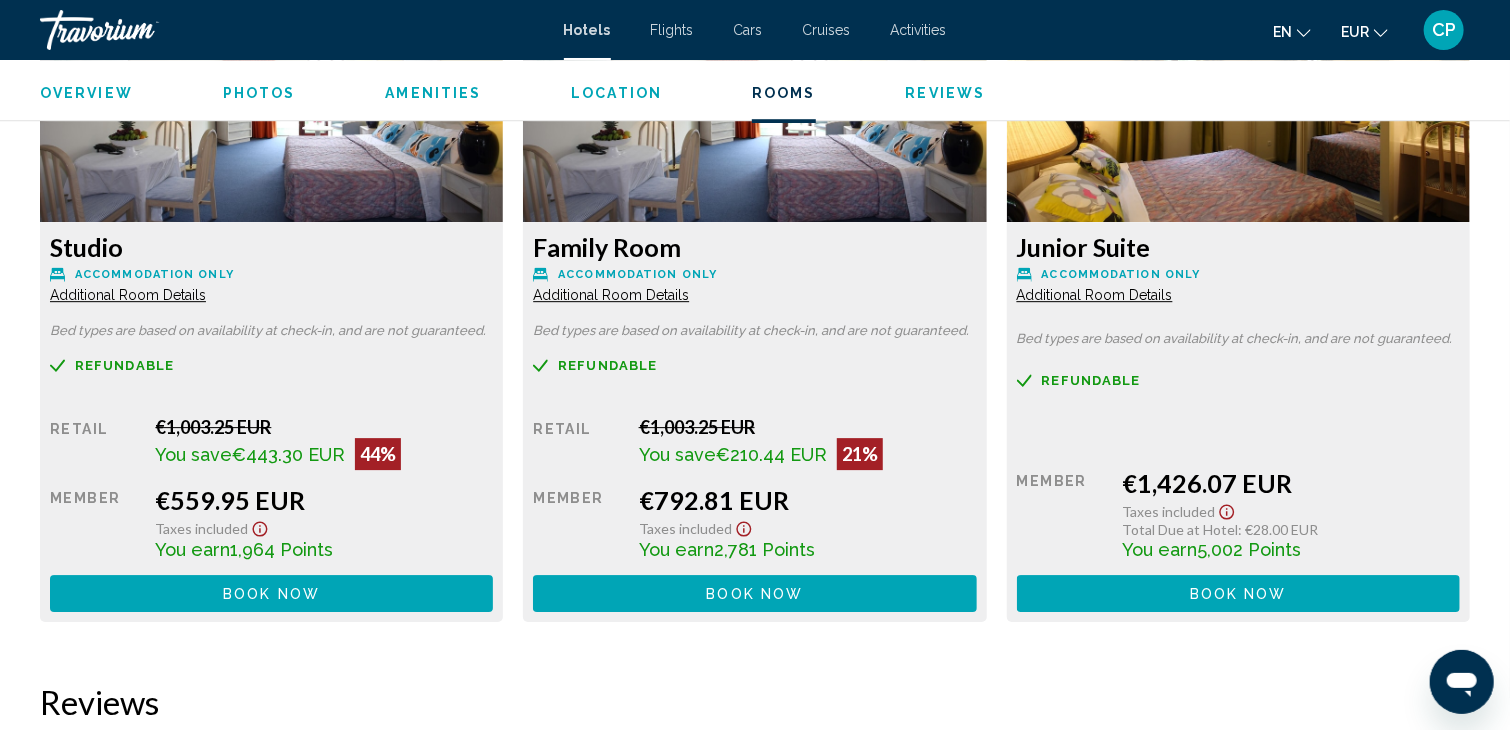 scroll, scrollTop: 2800, scrollLeft: 0, axis: vertical 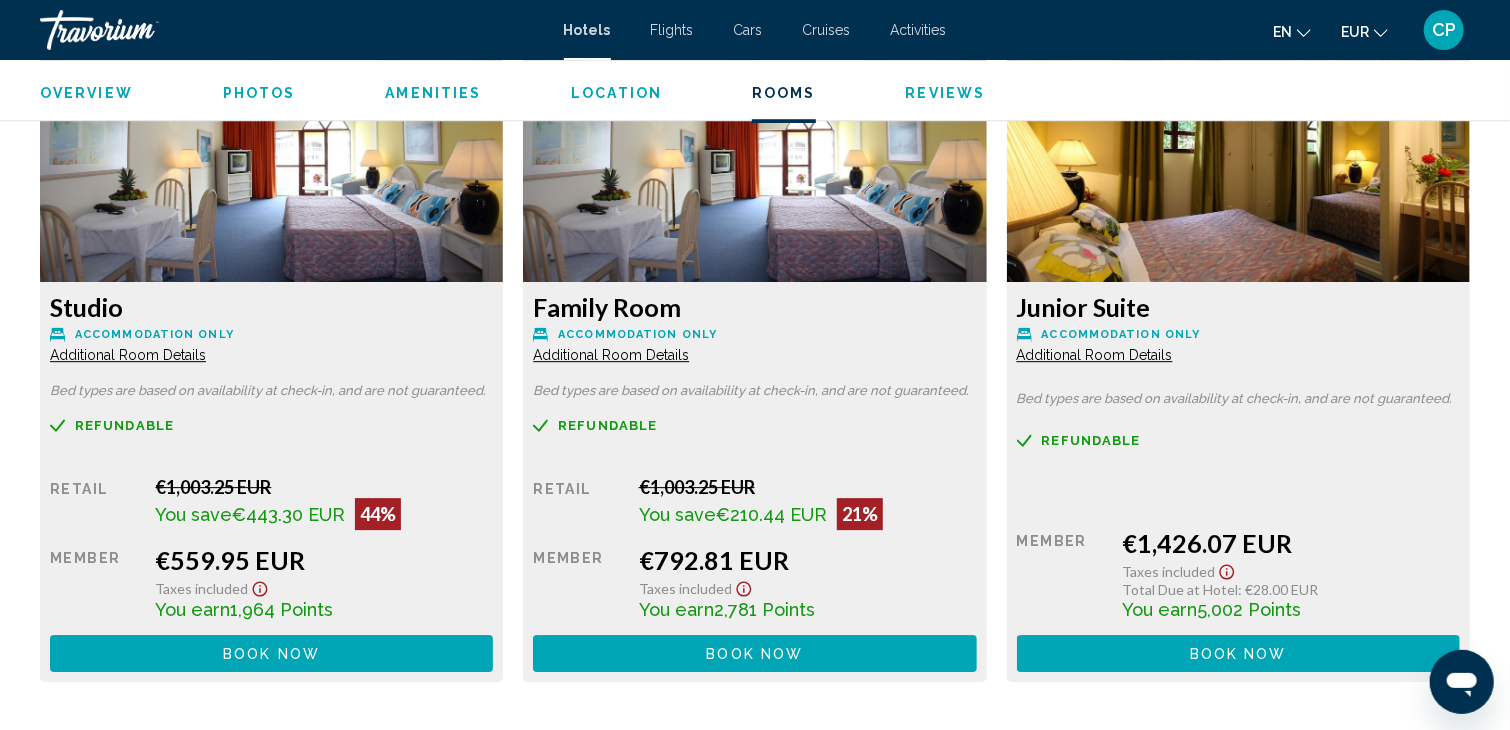 click on "Book now No longer available" at bounding box center (271, 653) 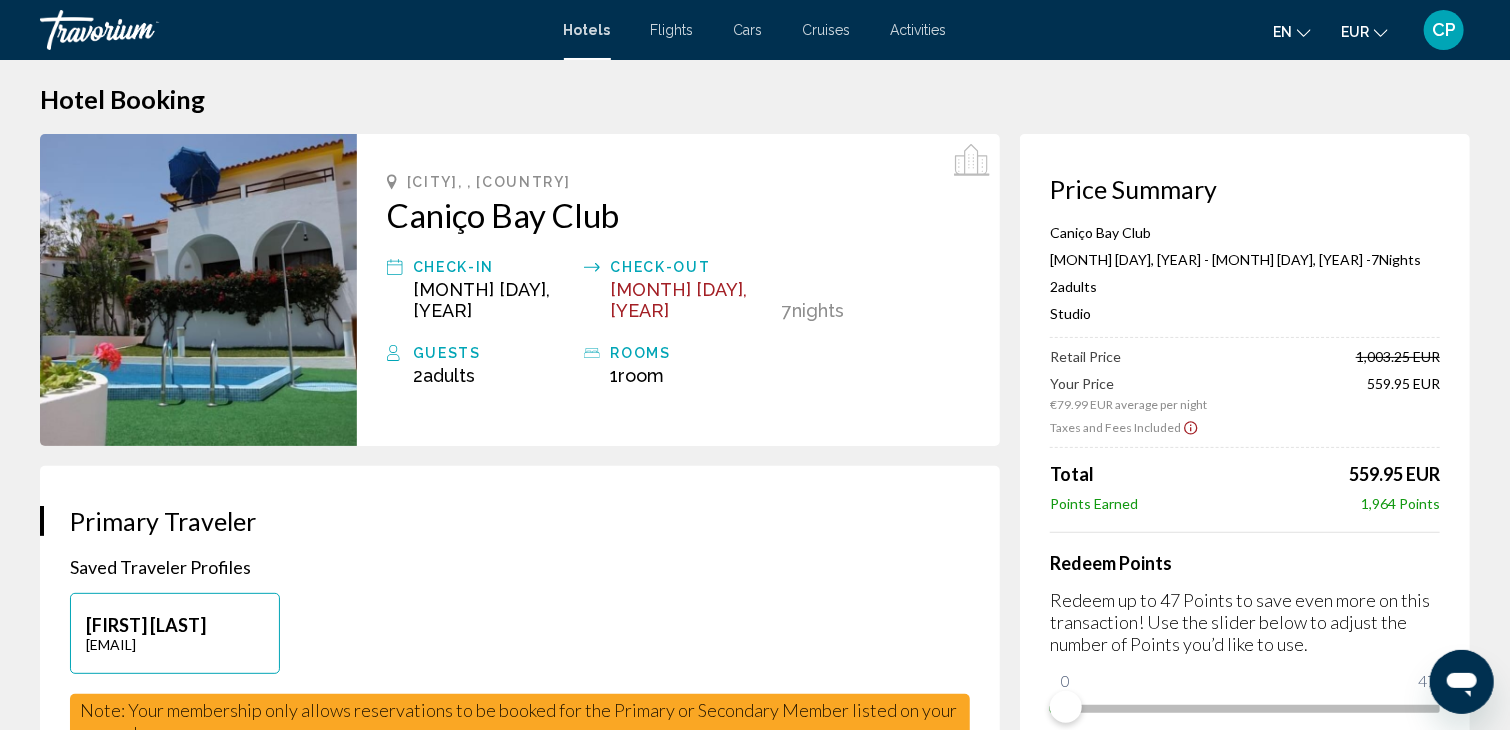scroll, scrollTop: 0, scrollLeft: 0, axis: both 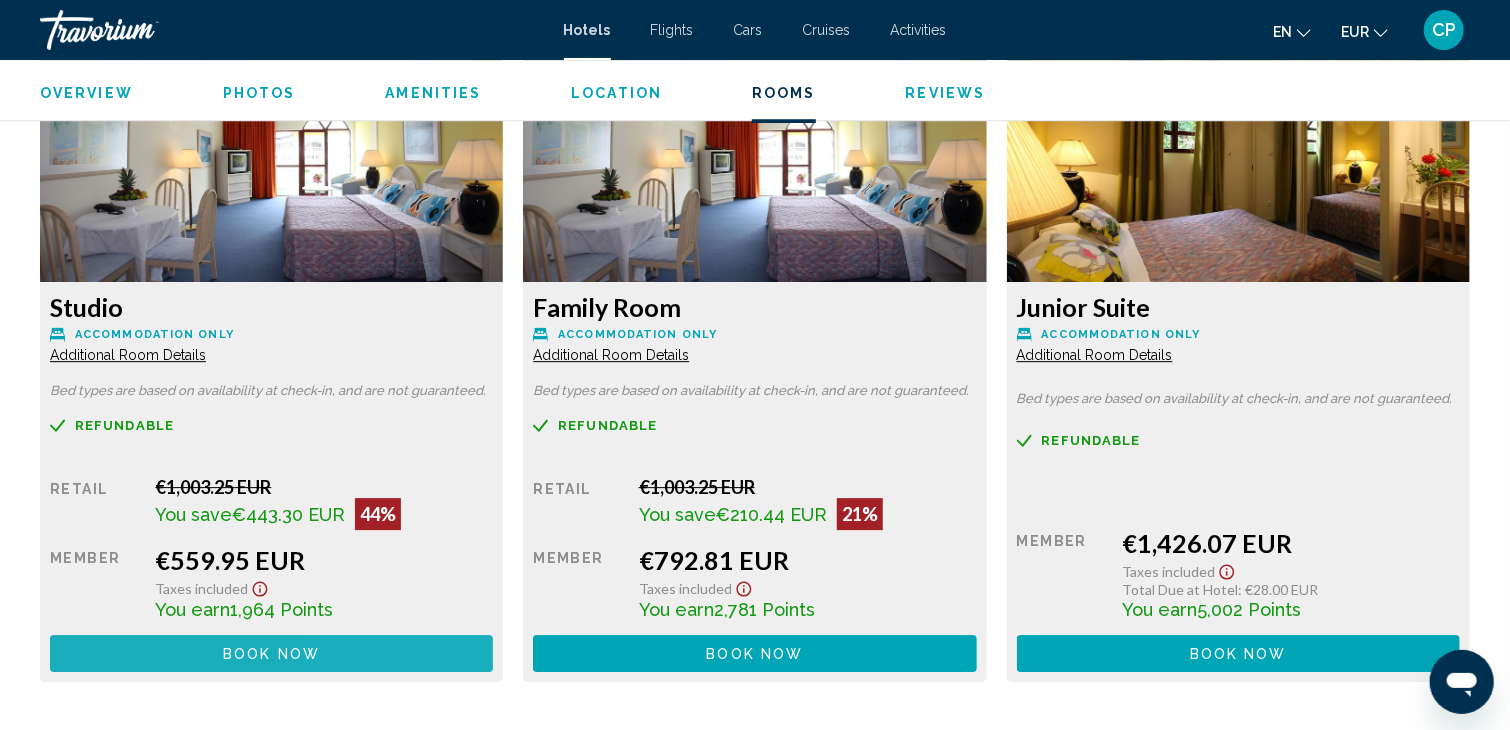 click on "Book now No longer available" at bounding box center [271, 653] 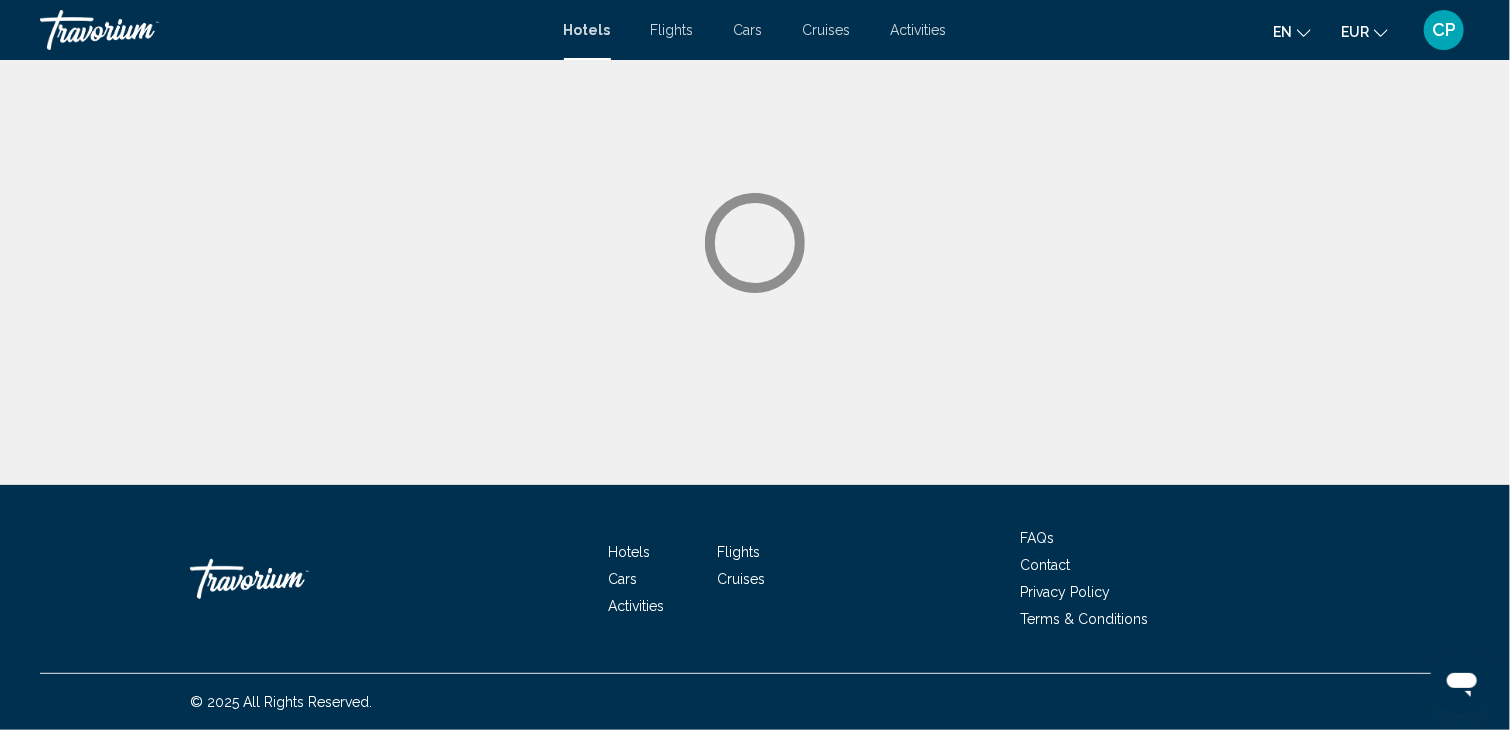 scroll, scrollTop: 0, scrollLeft: 0, axis: both 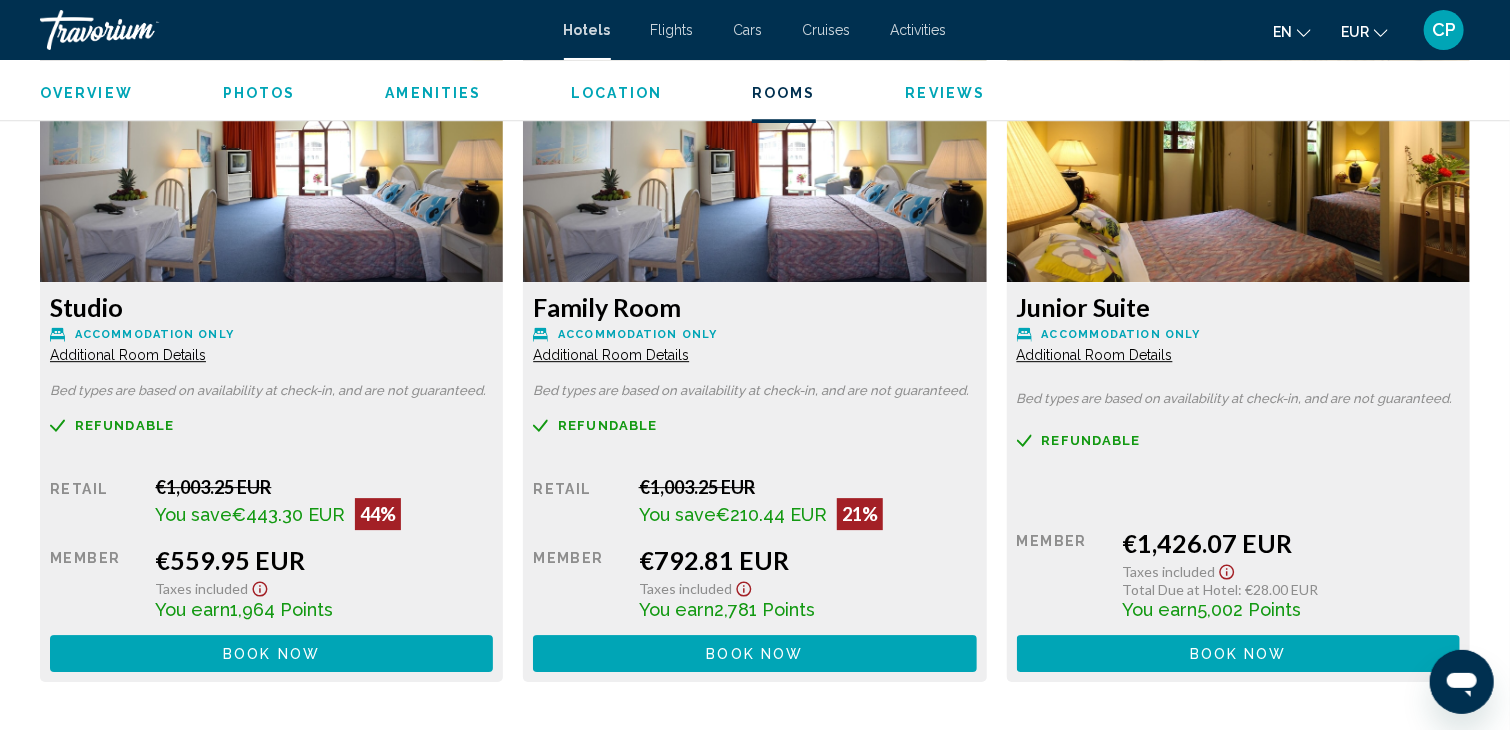 click on "Book now" at bounding box center (271, 654) 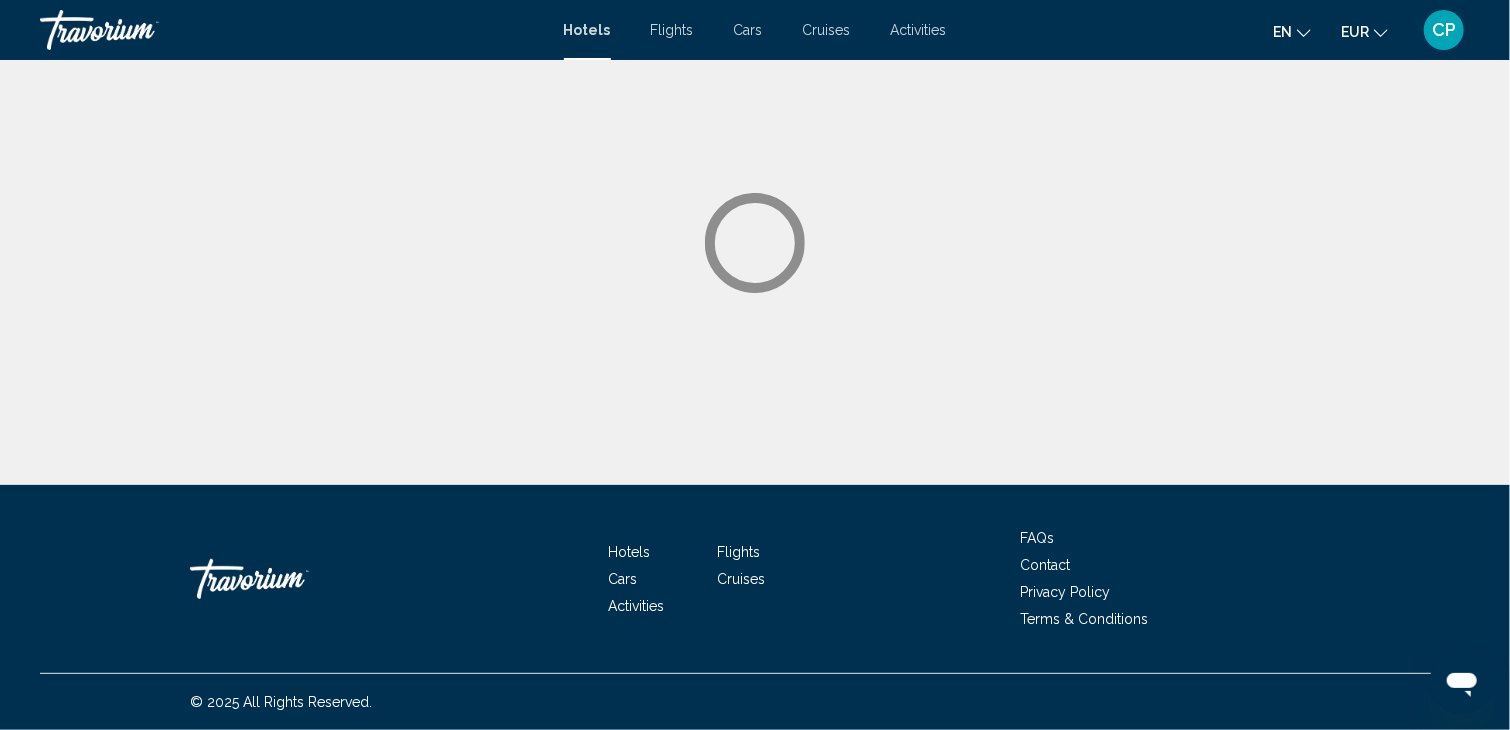 scroll, scrollTop: 0, scrollLeft: 0, axis: both 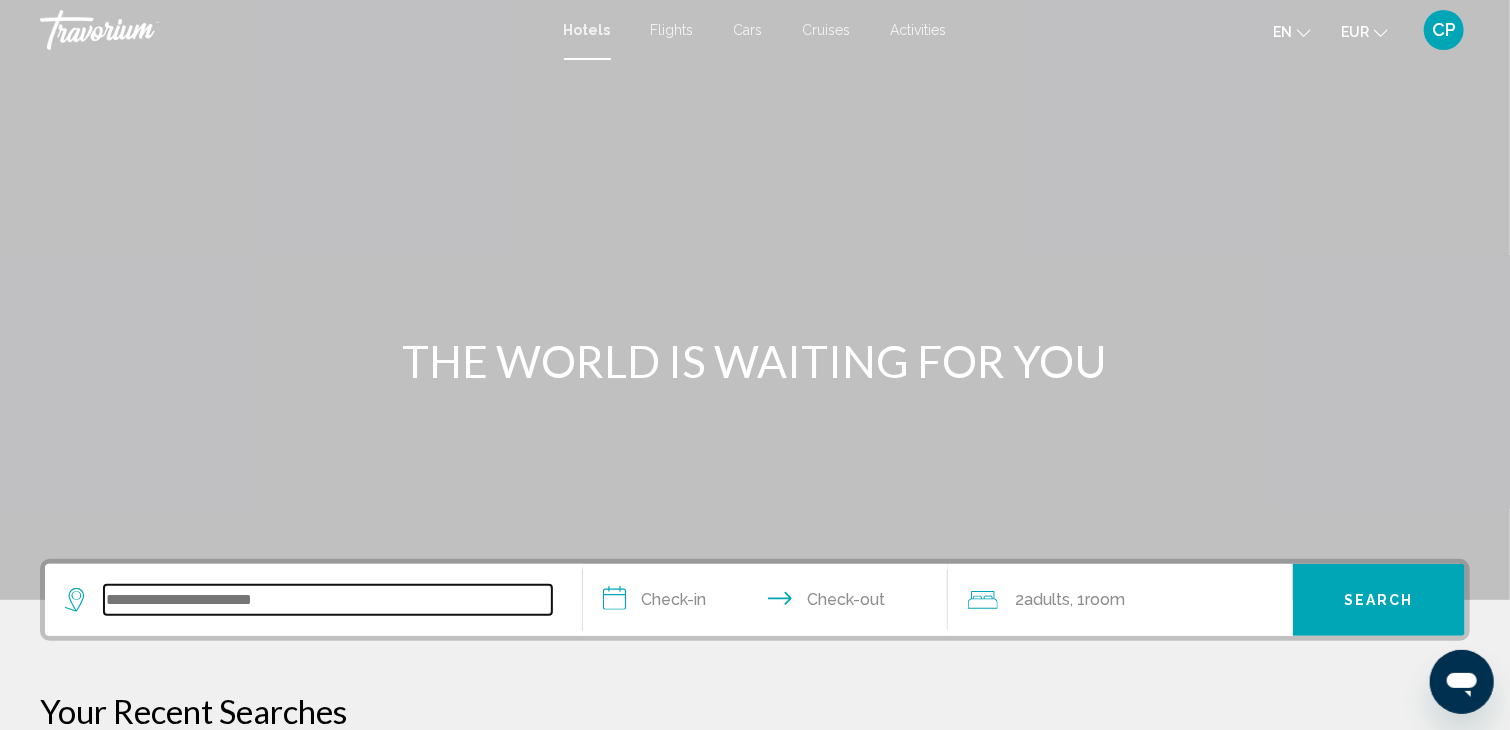 click at bounding box center [328, 600] 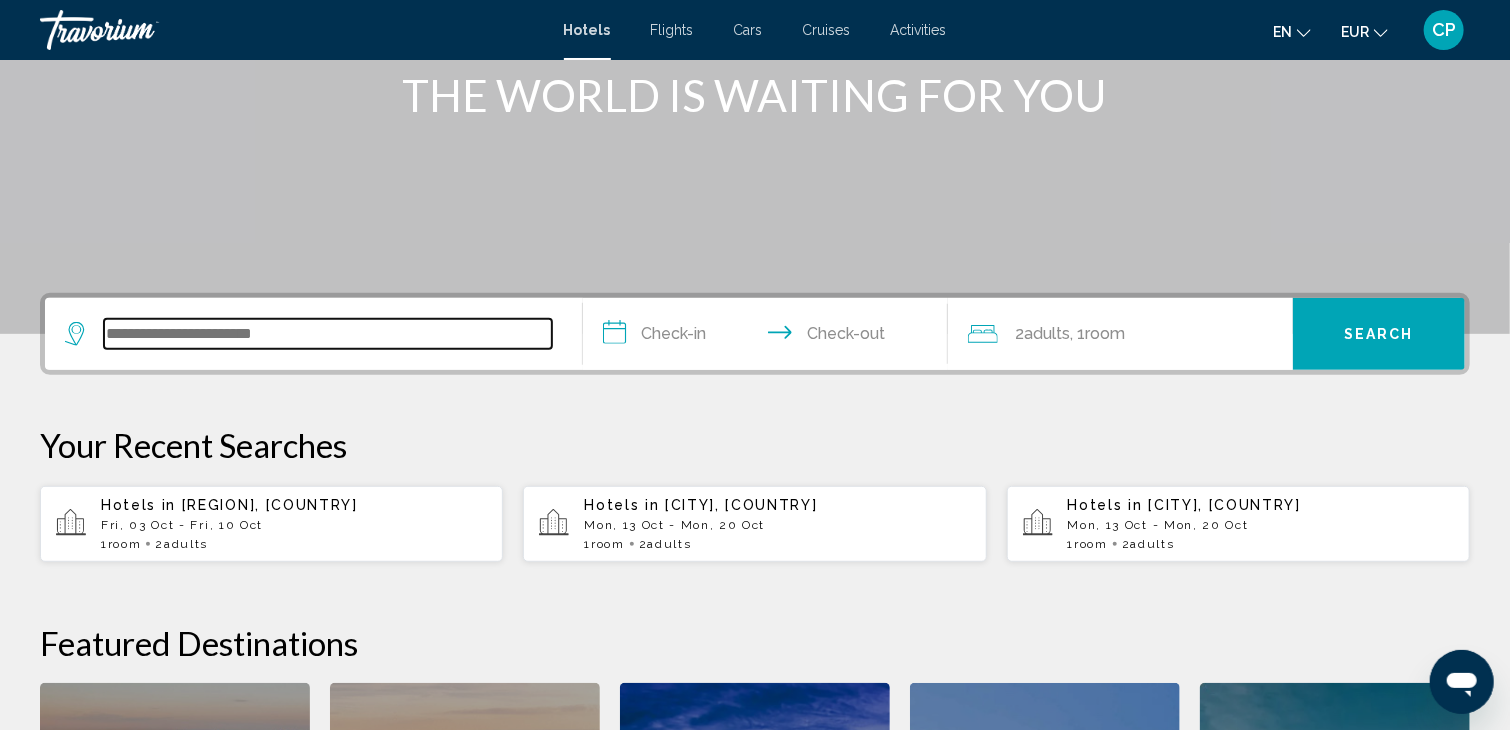 scroll, scrollTop: 493, scrollLeft: 0, axis: vertical 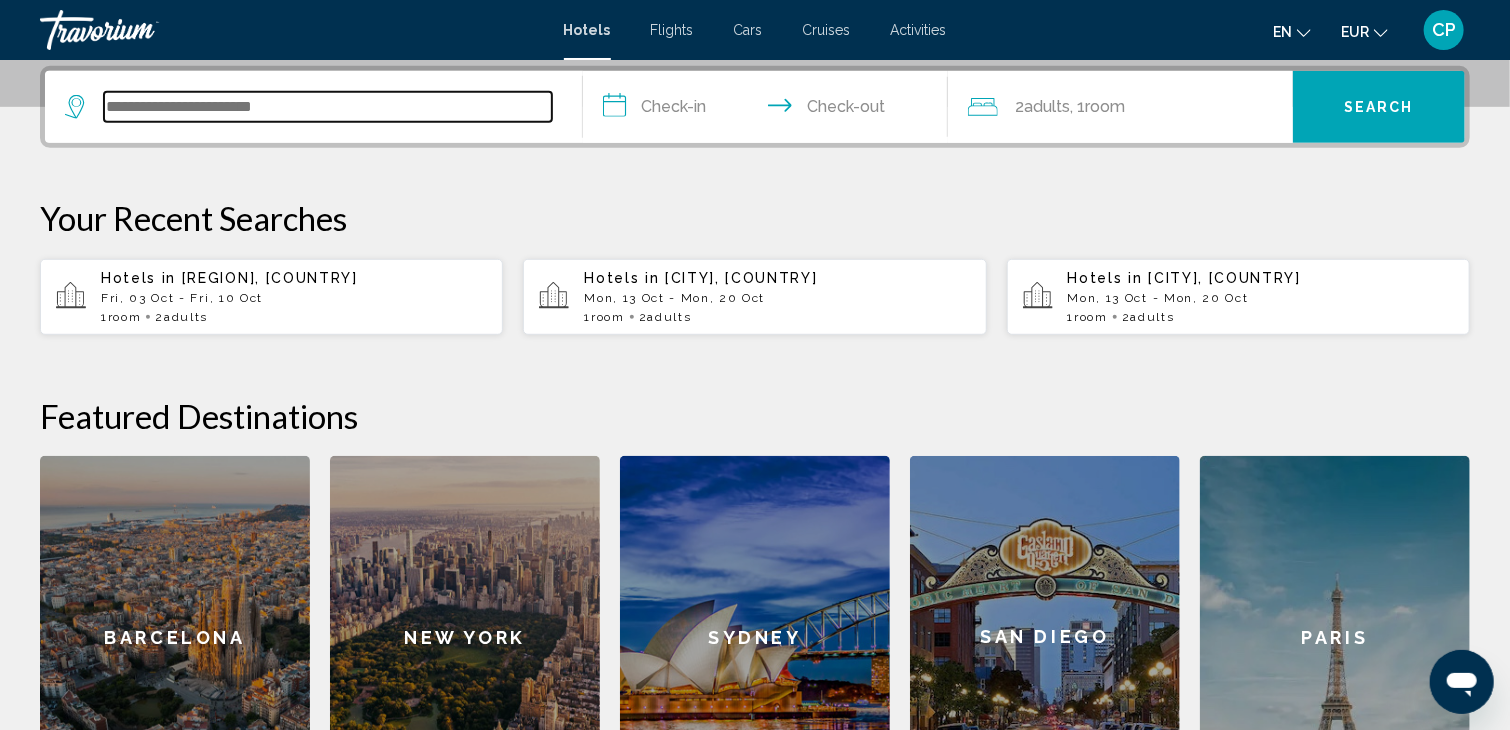 click at bounding box center (328, 107) 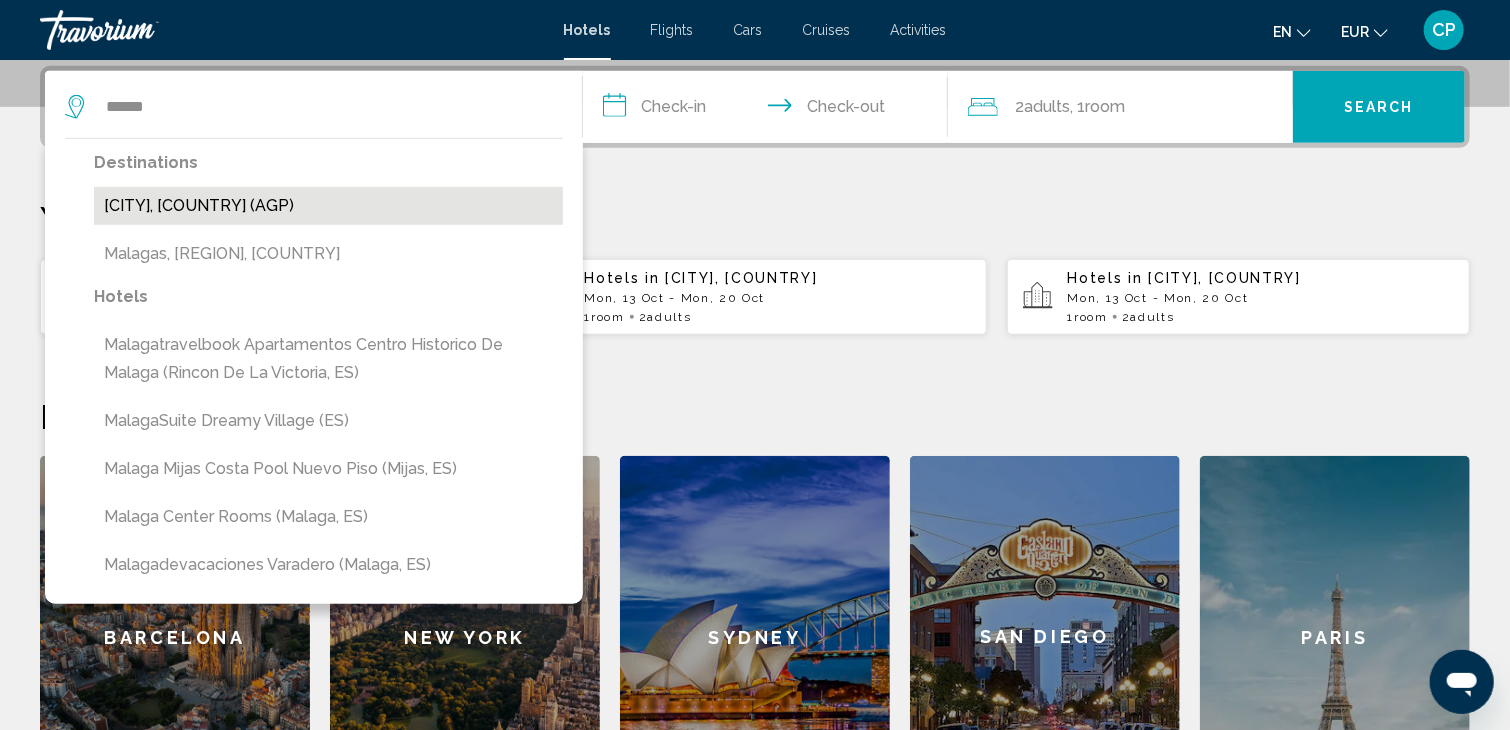 click on "[CITY], [COUNTRY] (AGP)" at bounding box center [328, 206] 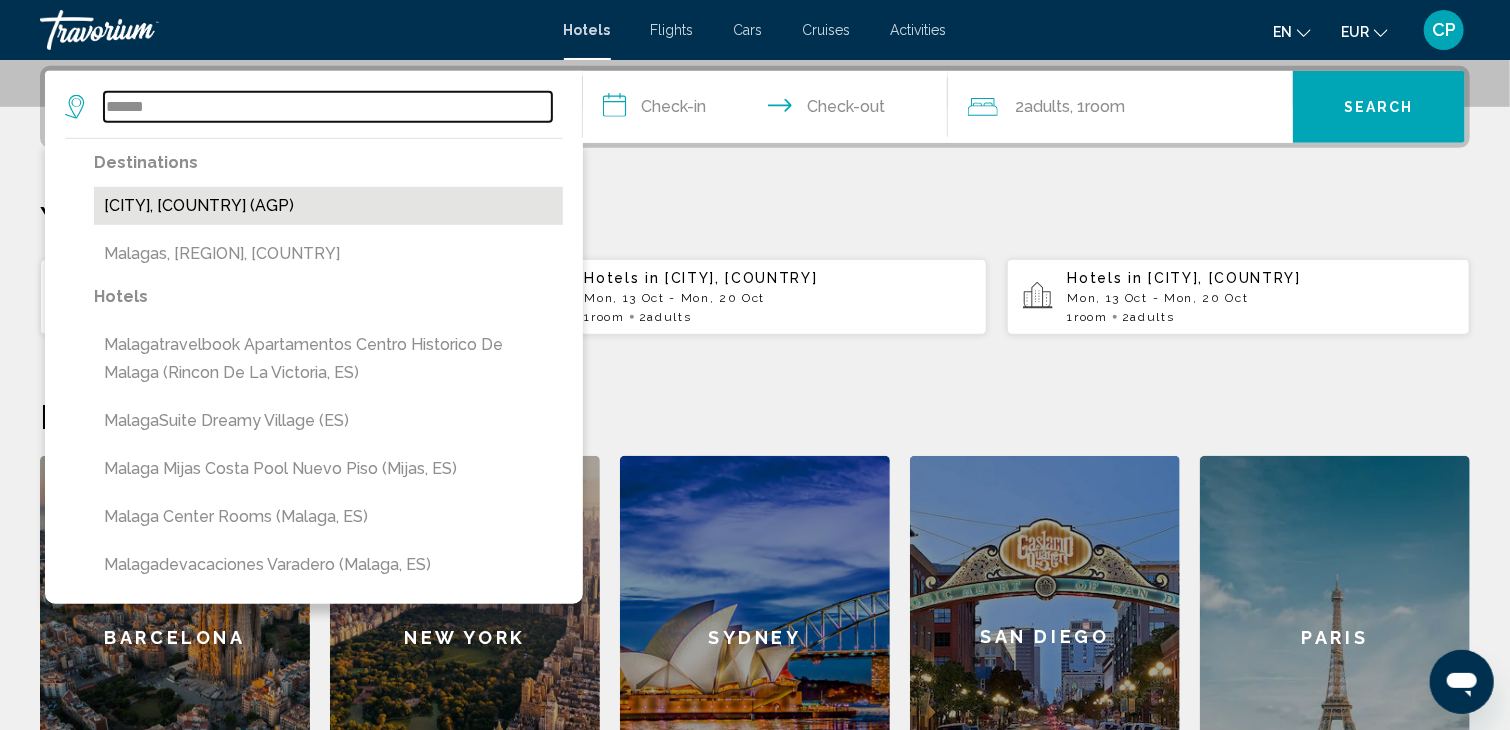 type on "**********" 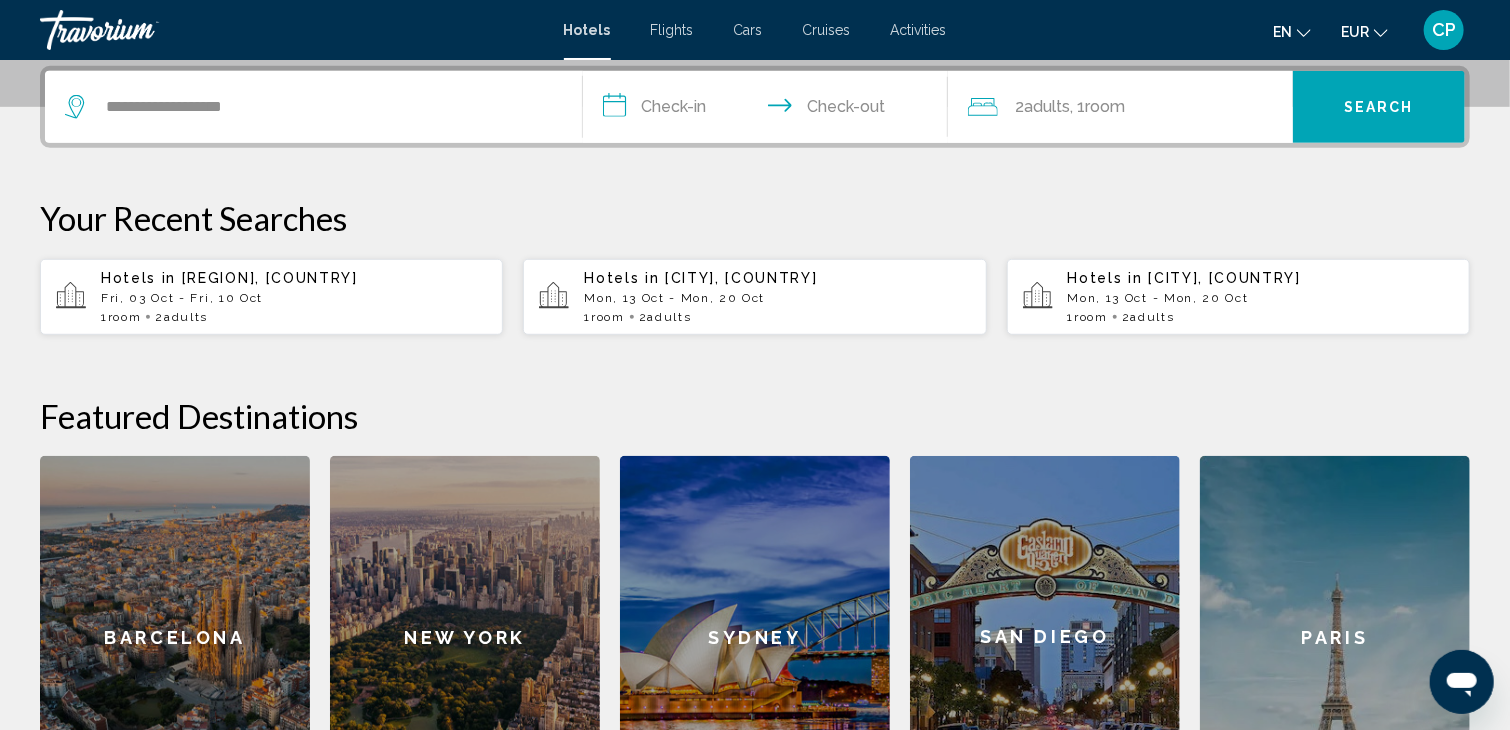 click on "**********" at bounding box center (769, 110) 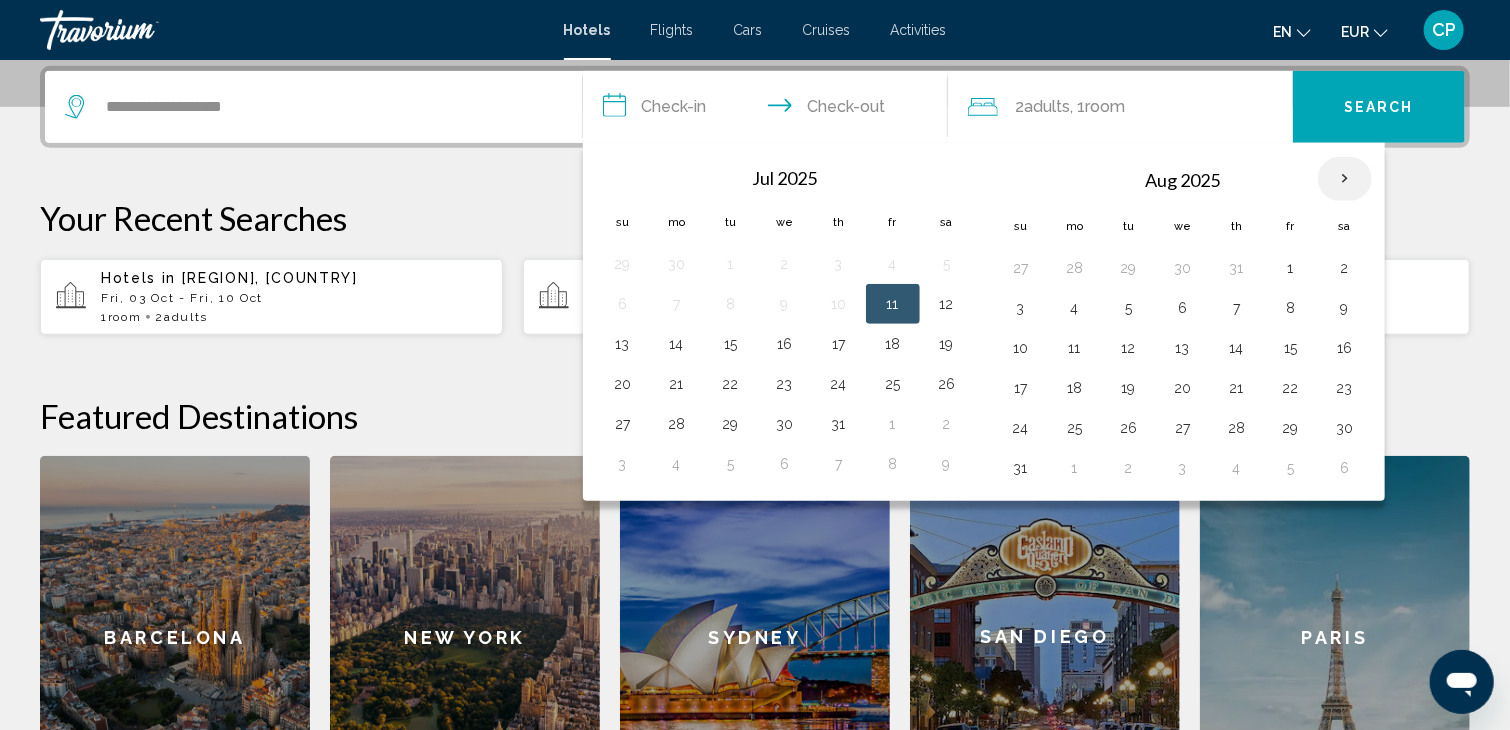 click at bounding box center (1345, 179) 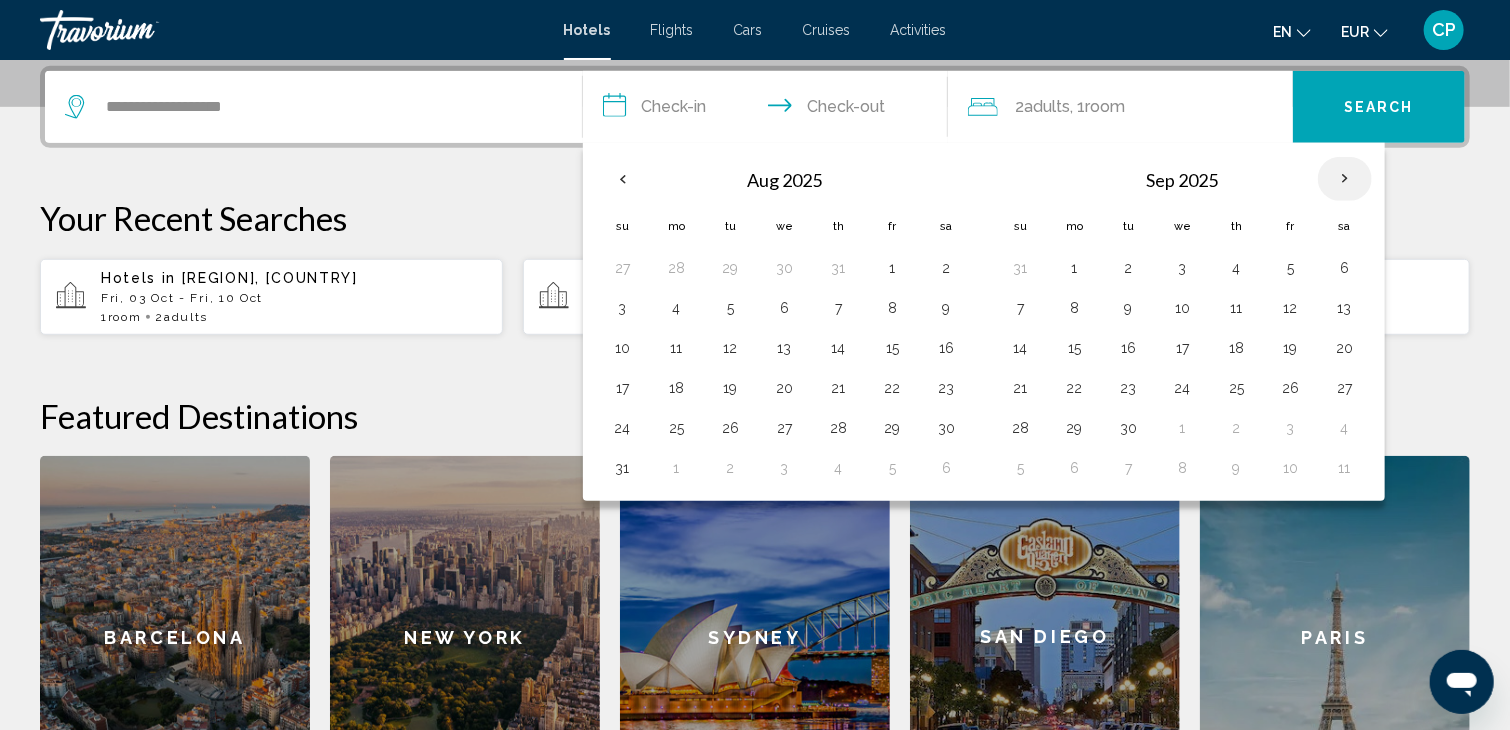 click at bounding box center (1345, 179) 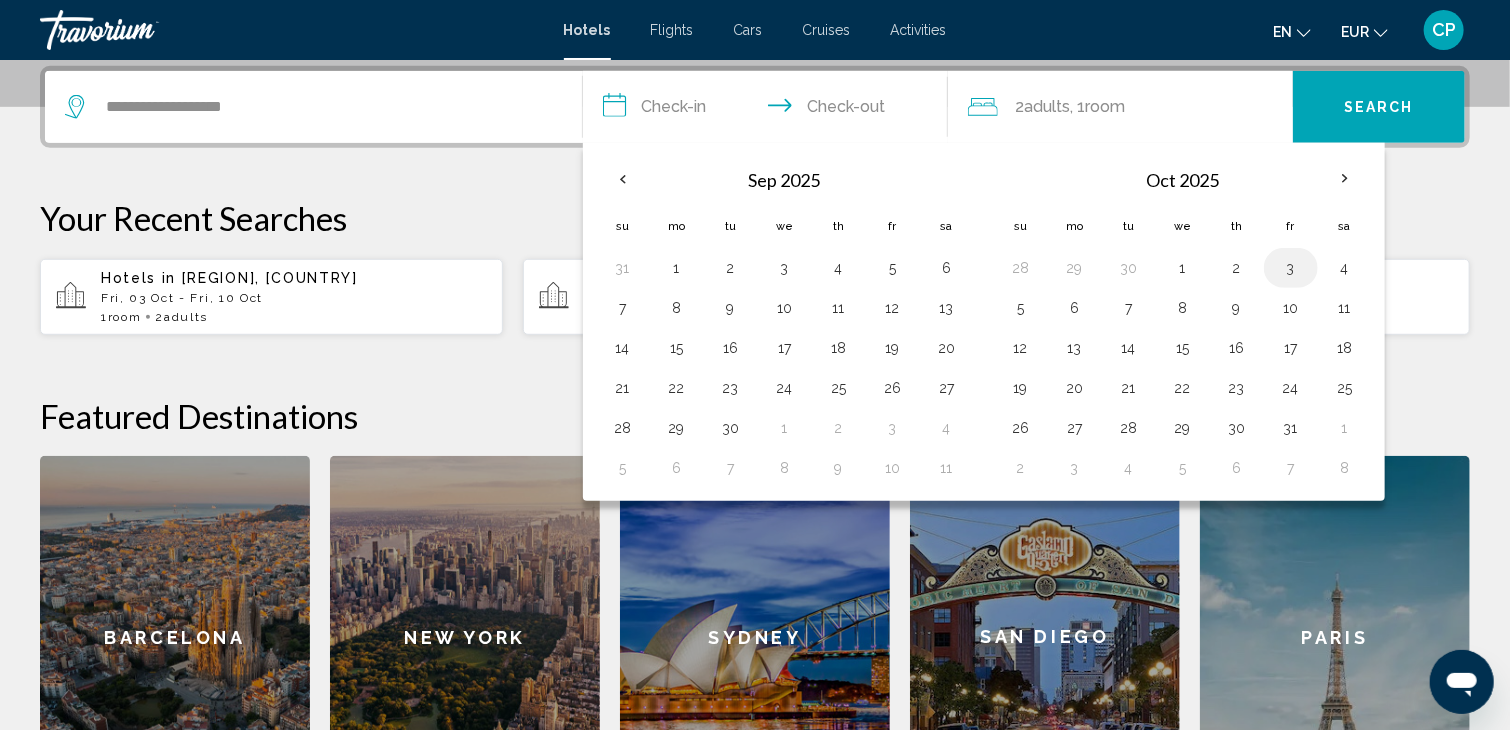 click on "3" at bounding box center (1291, 268) 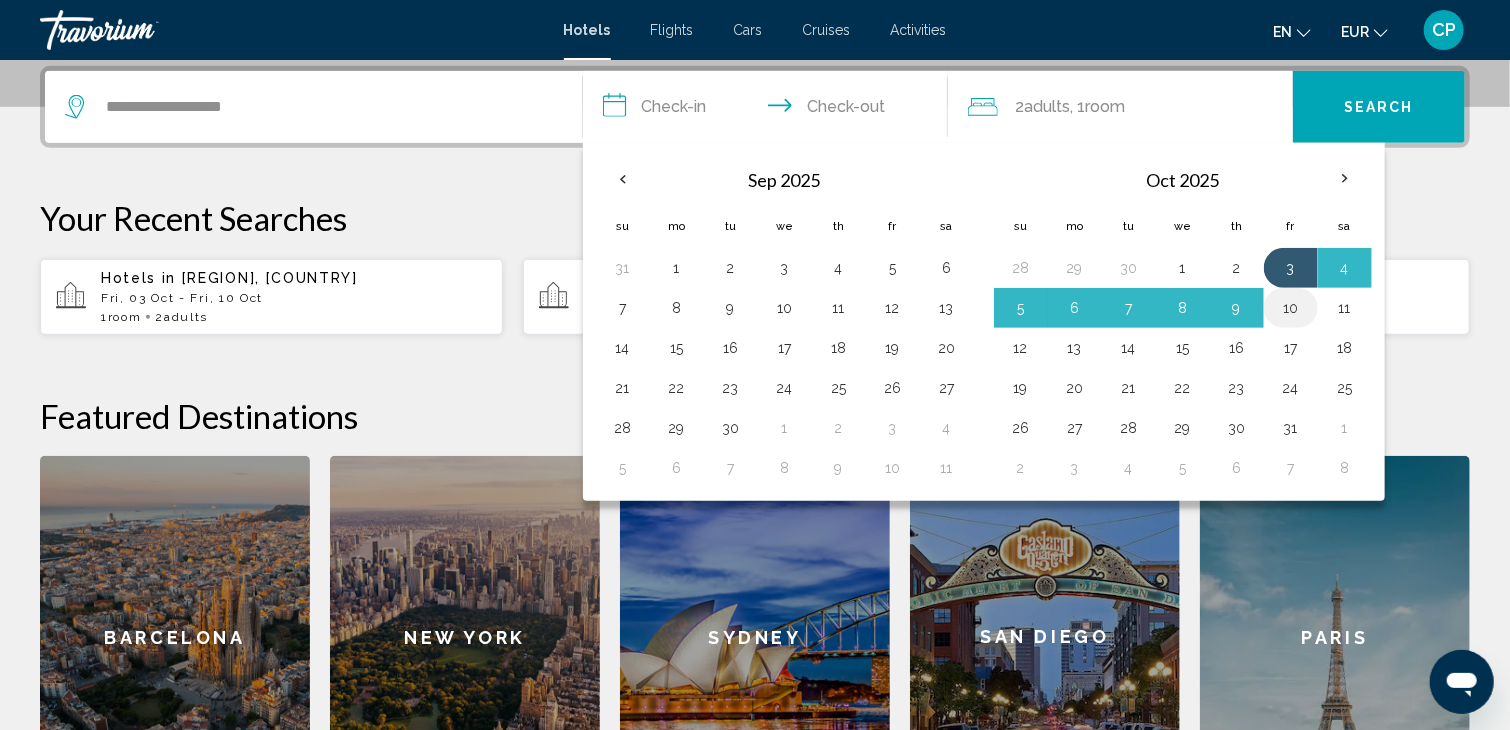 click on "10" at bounding box center (1291, 308) 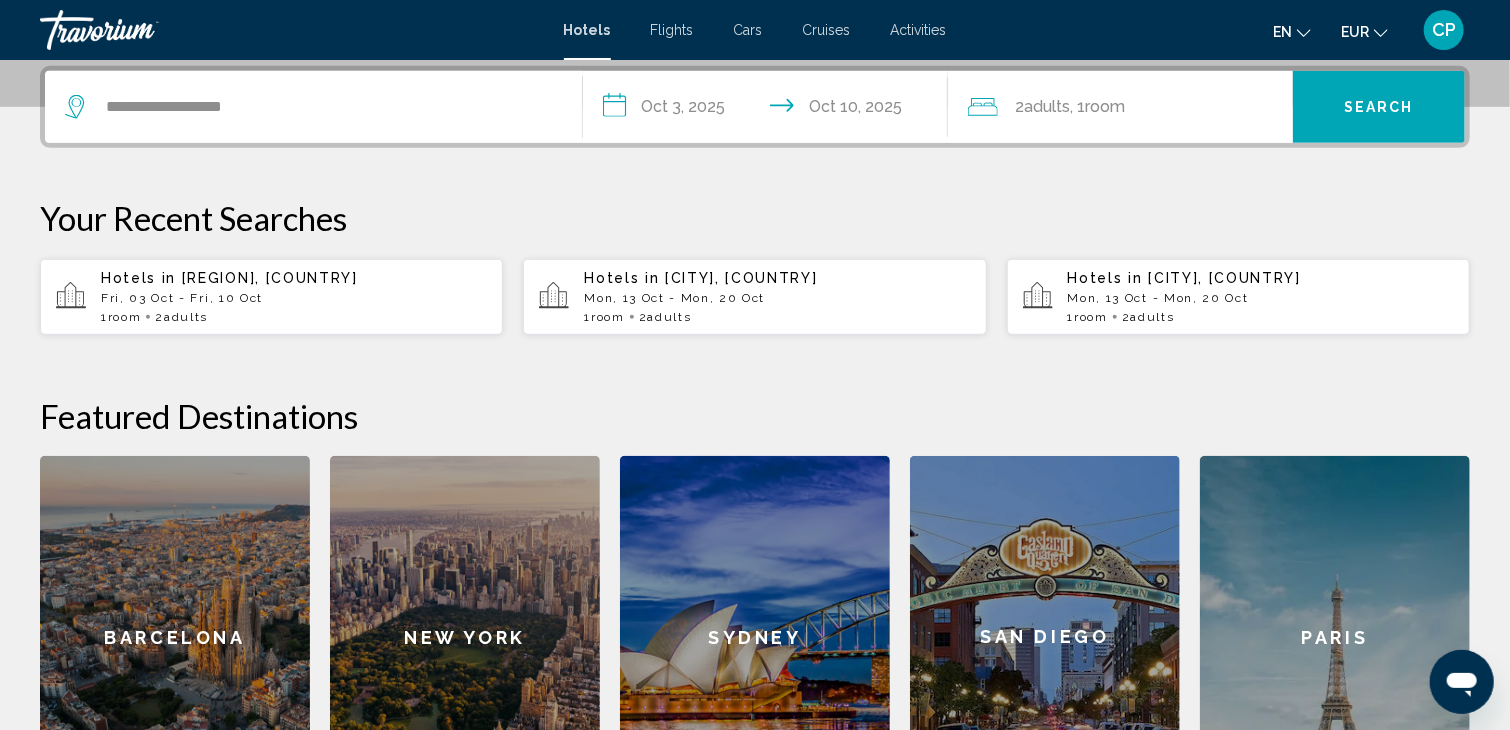 click on "Search" at bounding box center [1379, 108] 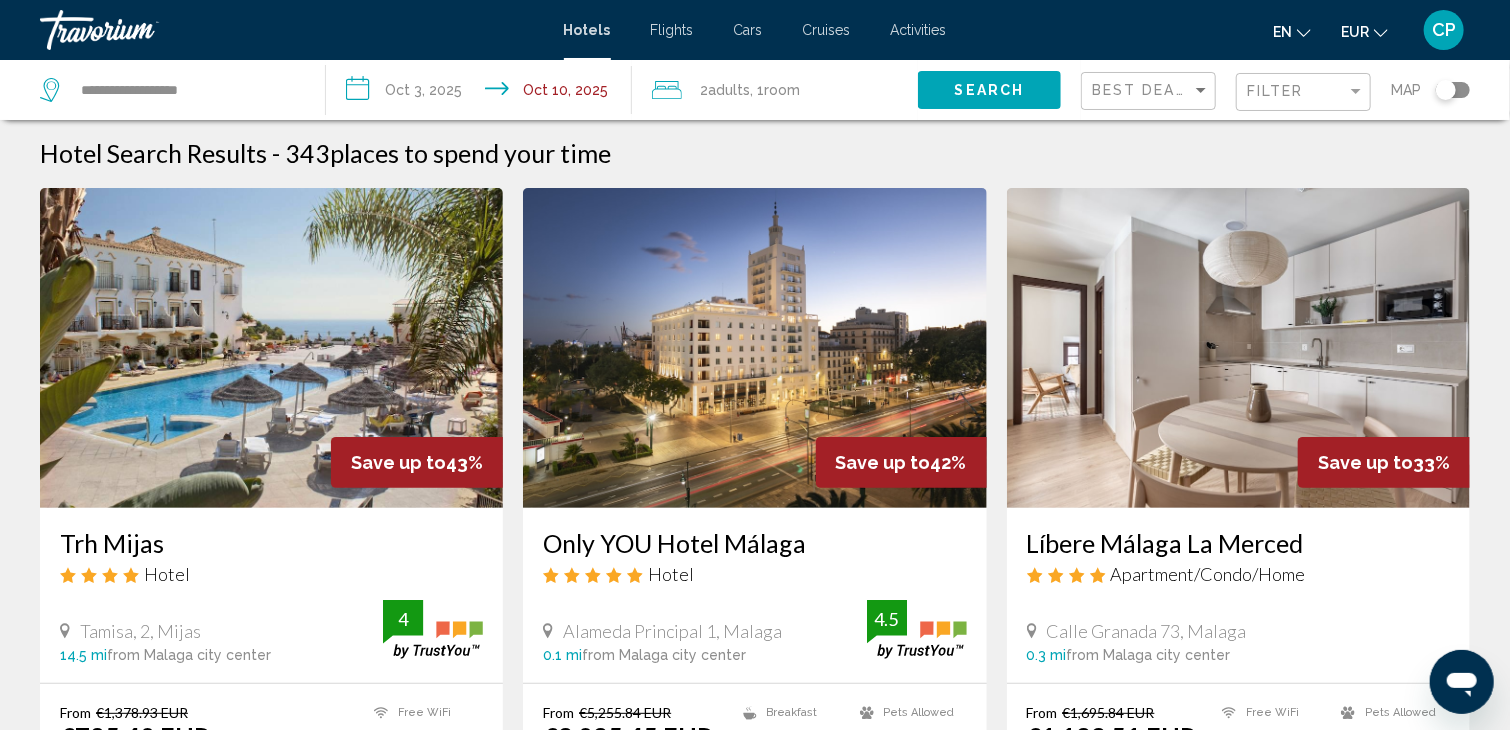 scroll, scrollTop: 0, scrollLeft: 0, axis: both 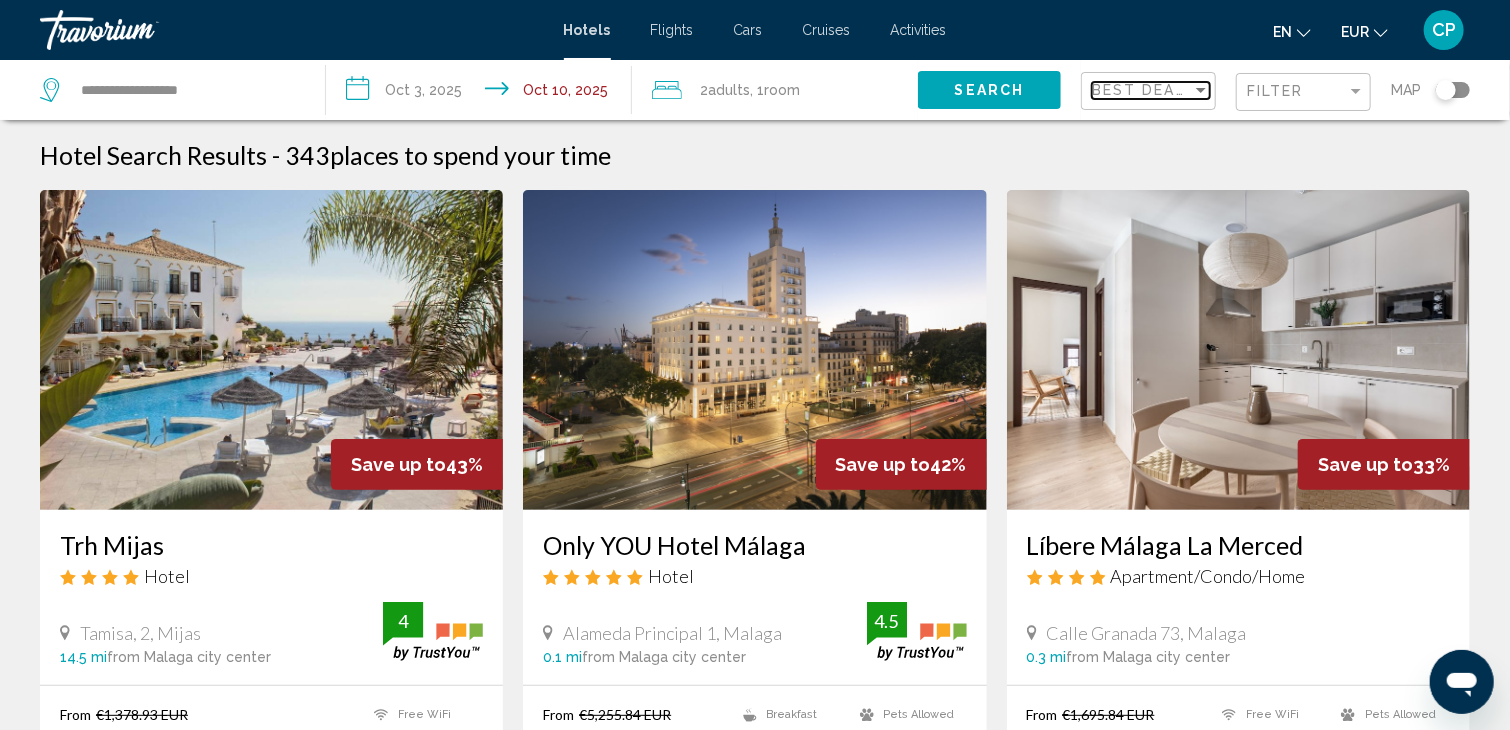 click on "Best Deals" at bounding box center (1144, 90) 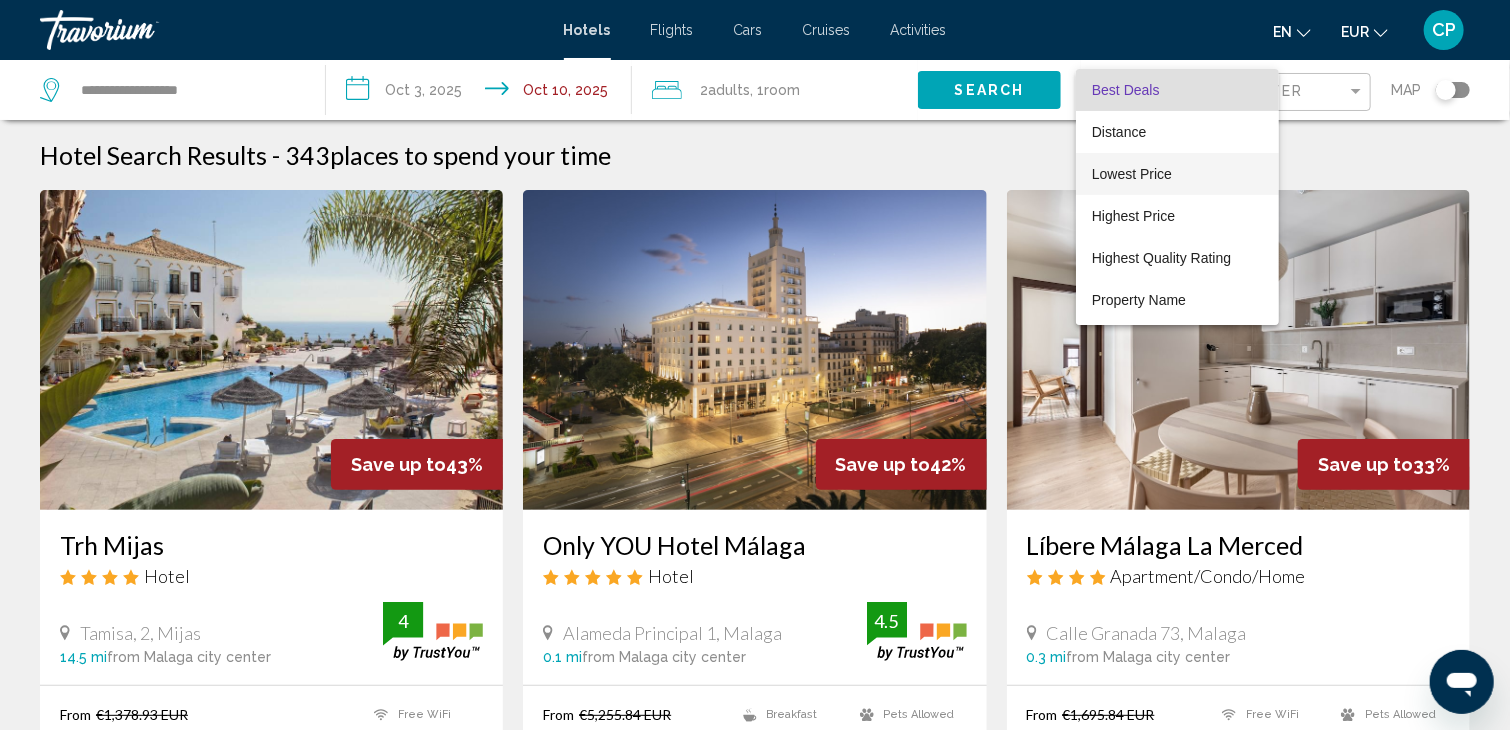 click on "Lowest Price" at bounding box center (1132, 174) 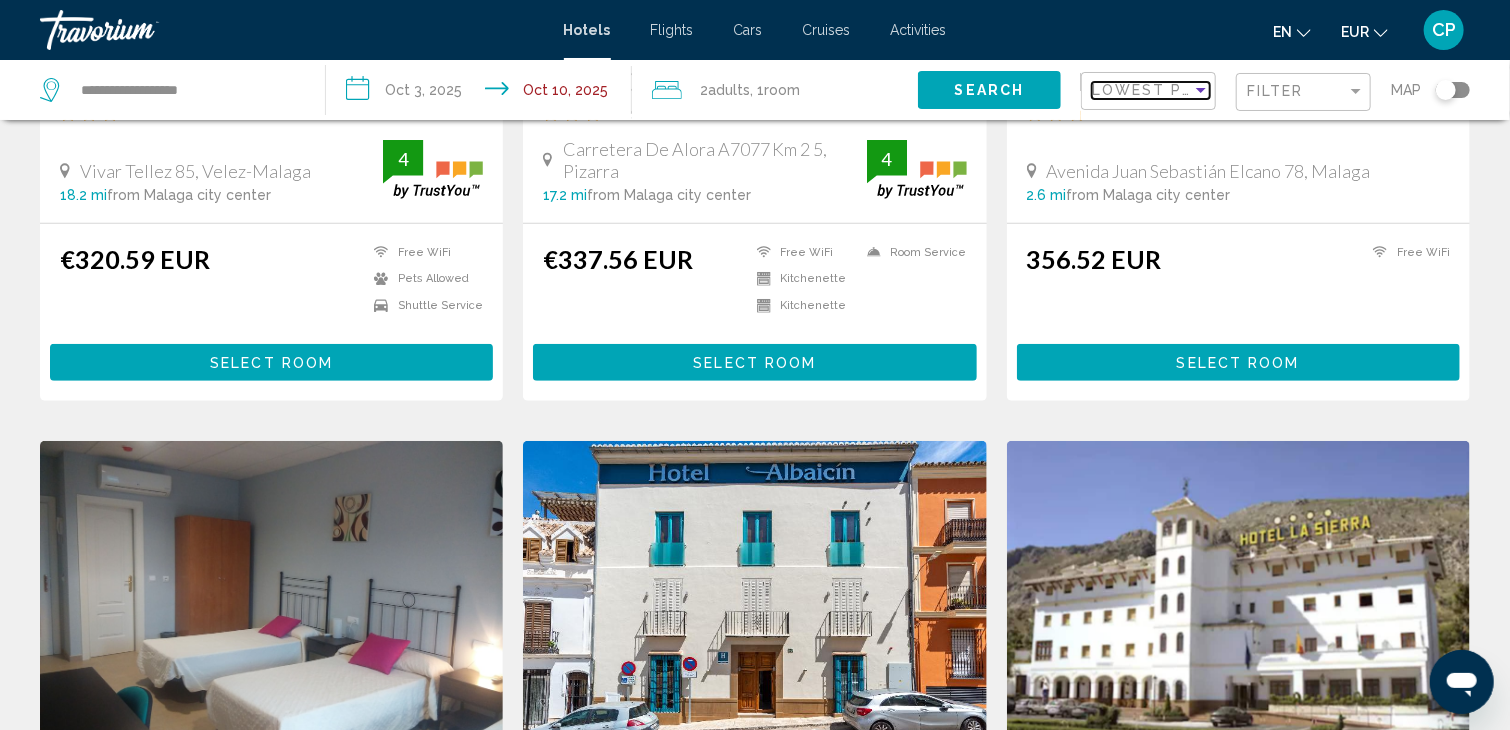 scroll, scrollTop: 400, scrollLeft: 0, axis: vertical 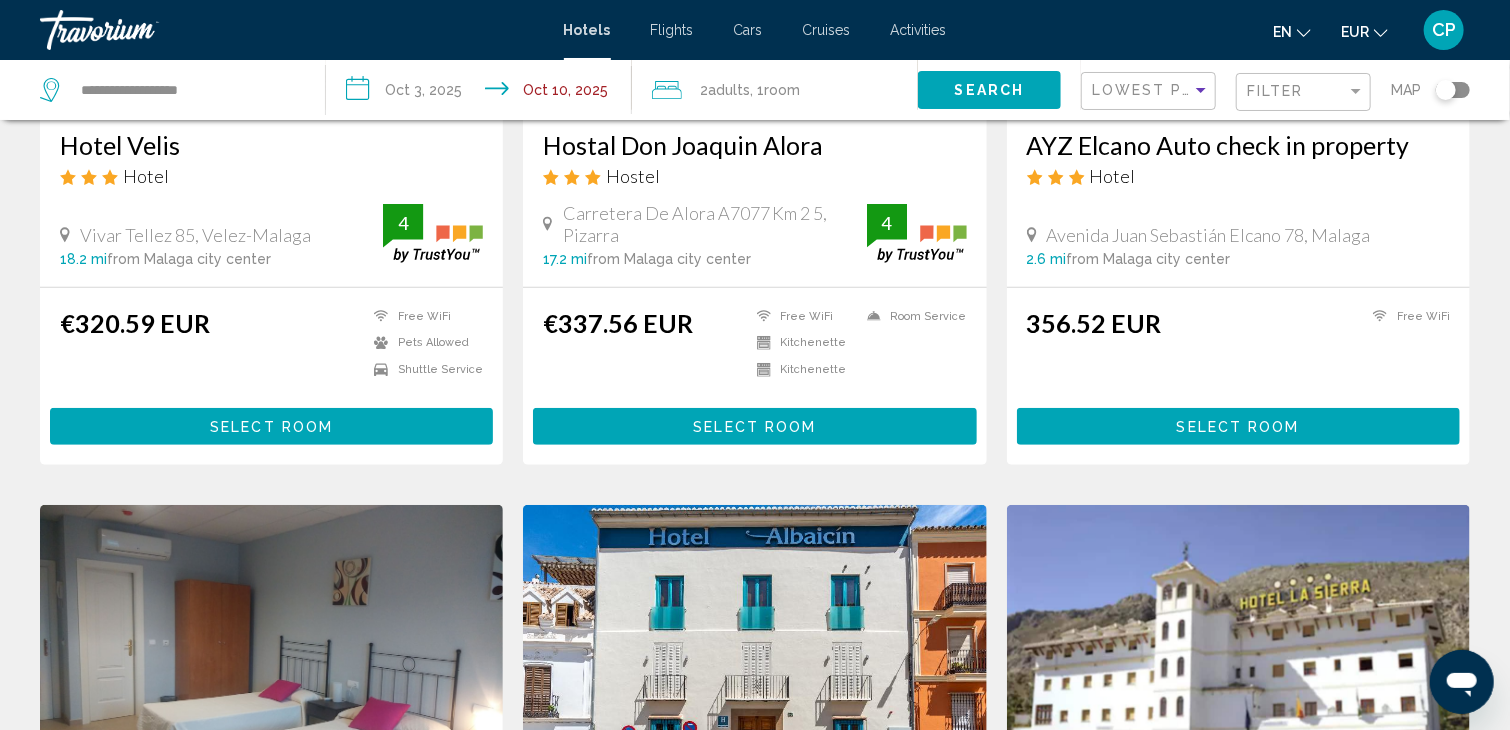 click on "Select Room" at bounding box center [1238, 427] 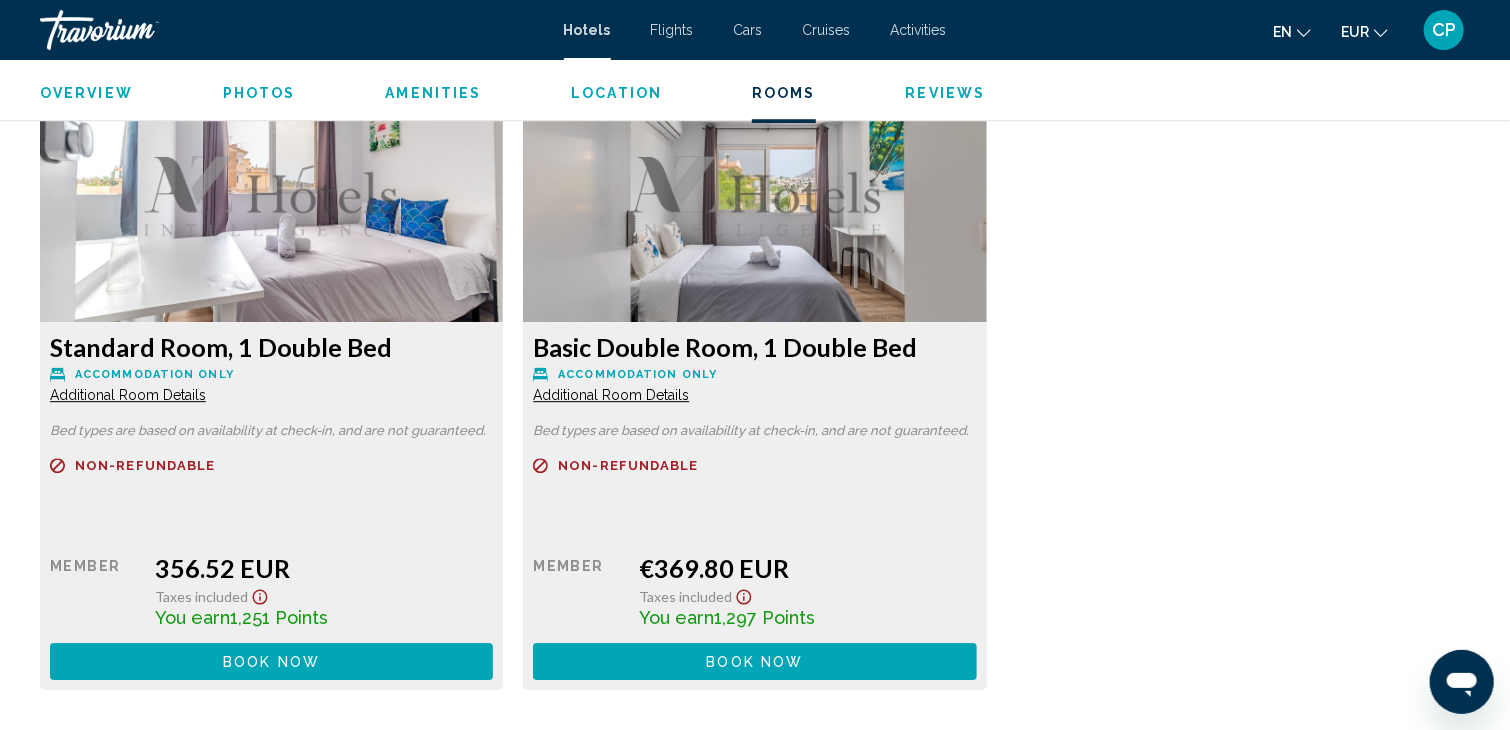 scroll, scrollTop: 2800, scrollLeft: 0, axis: vertical 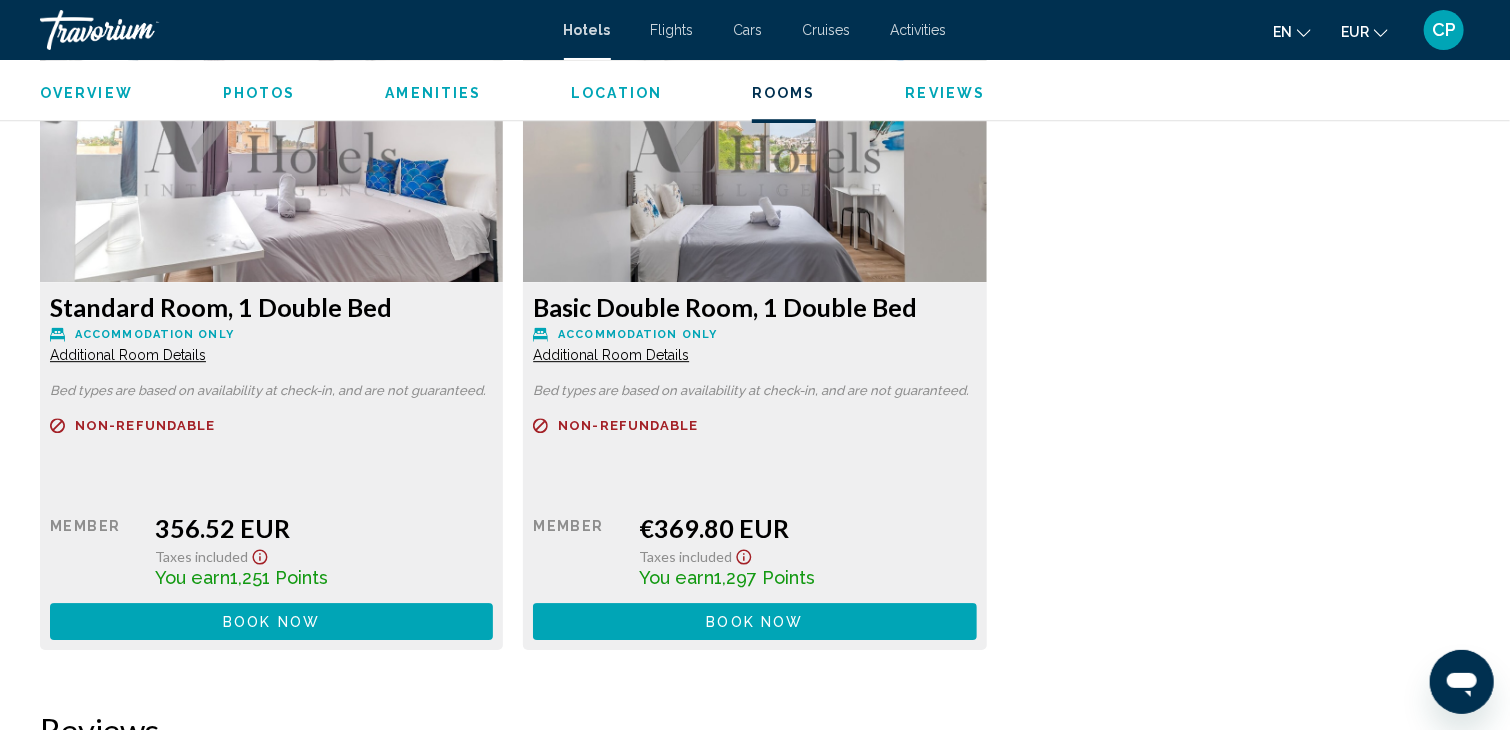 click on "Book now No longer available" at bounding box center [271, 621] 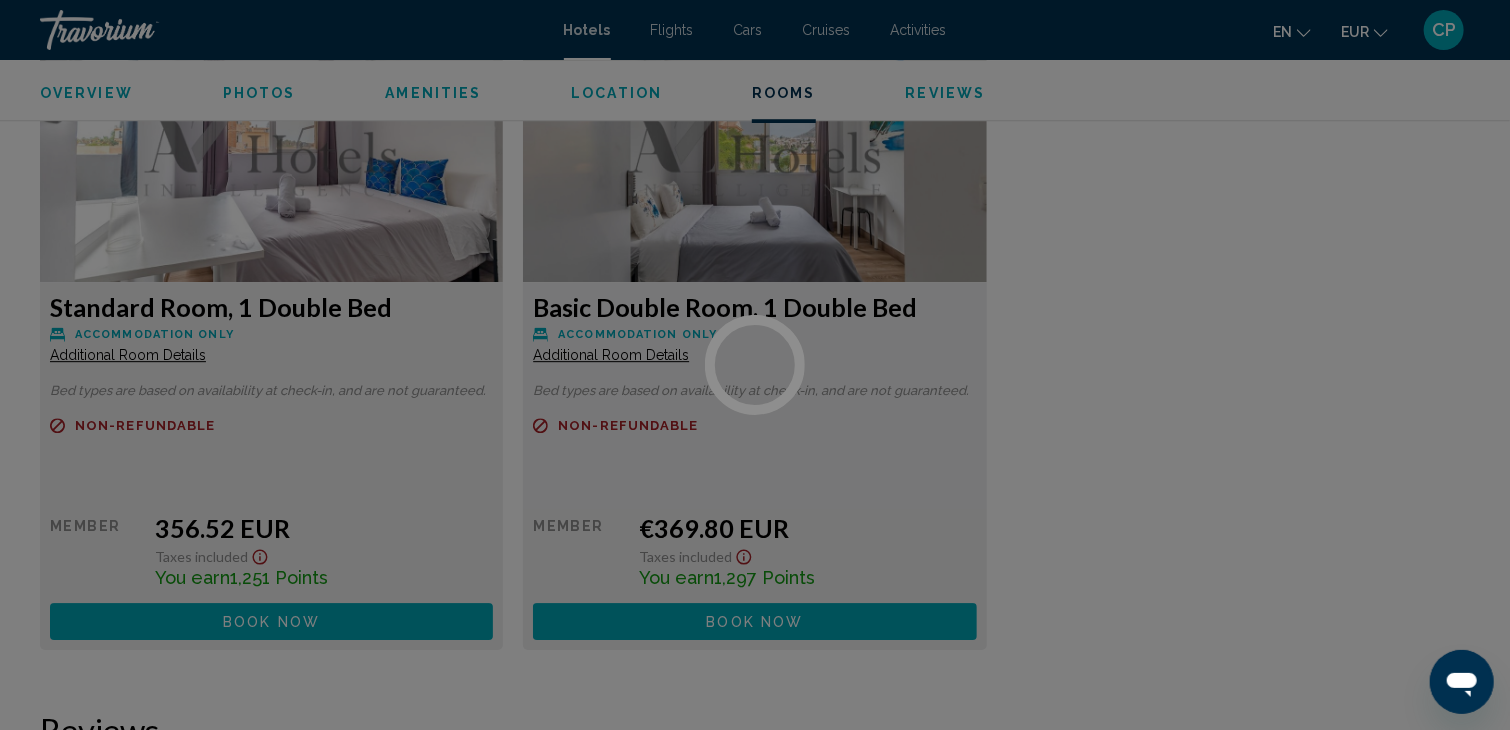 scroll, scrollTop: 0, scrollLeft: 0, axis: both 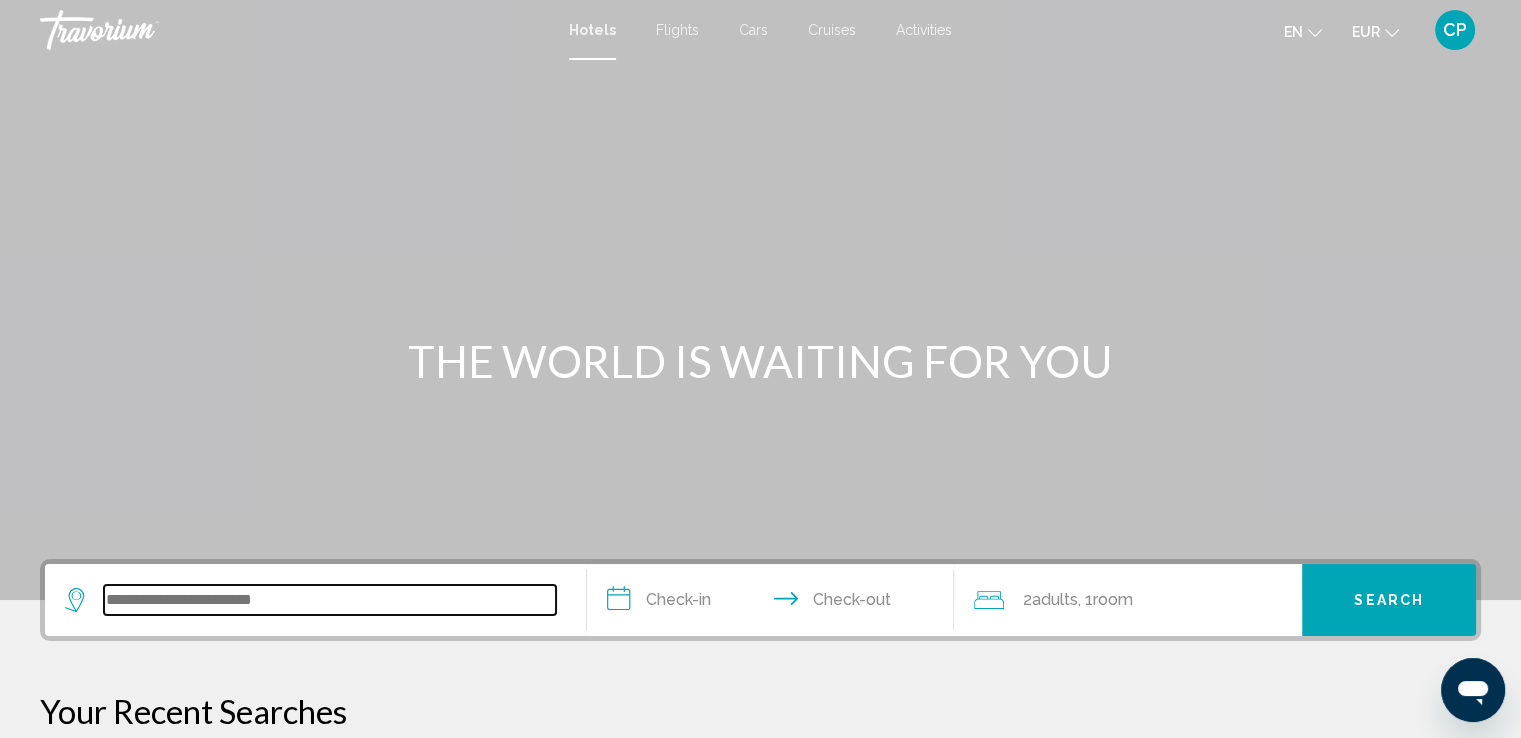 click at bounding box center (330, 600) 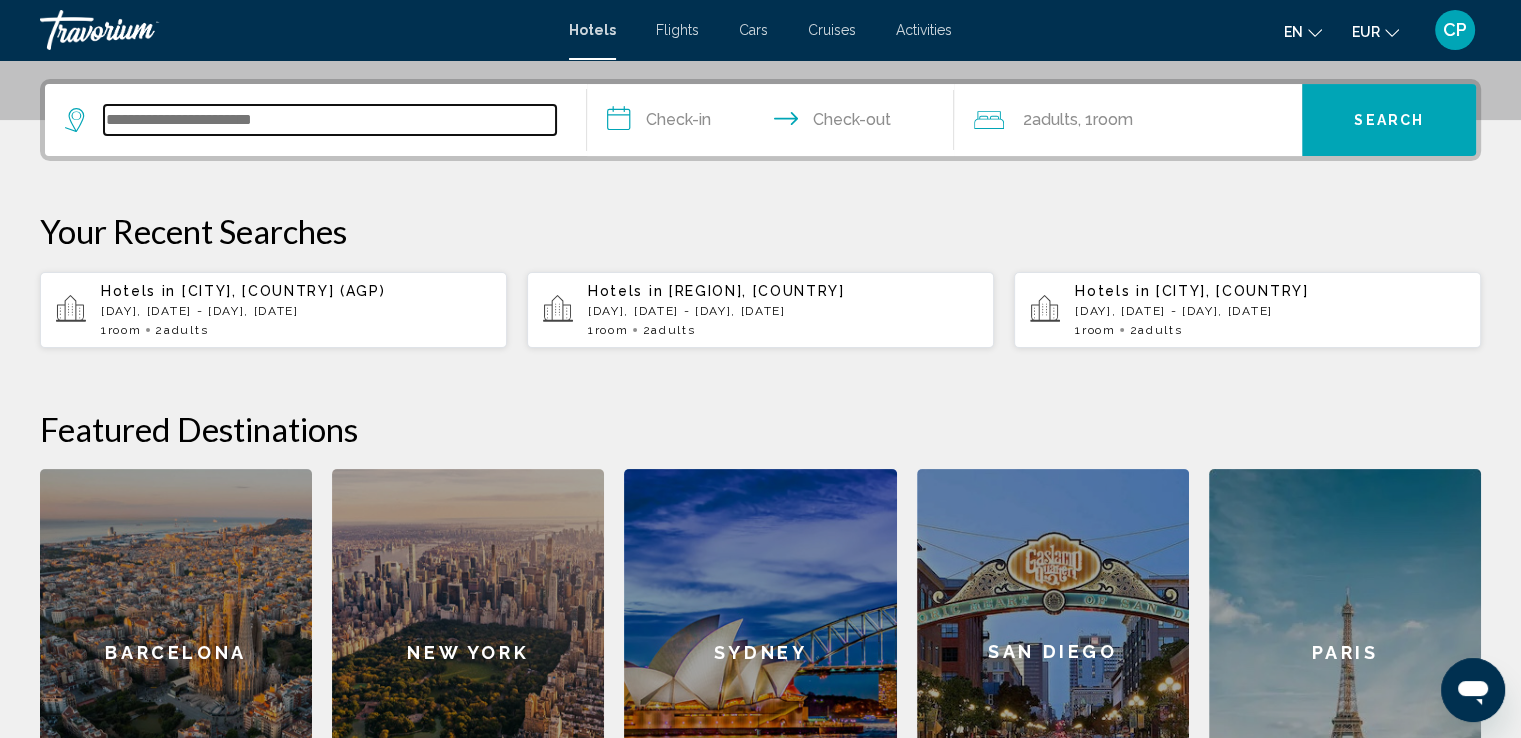 scroll, scrollTop: 493, scrollLeft: 0, axis: vertical 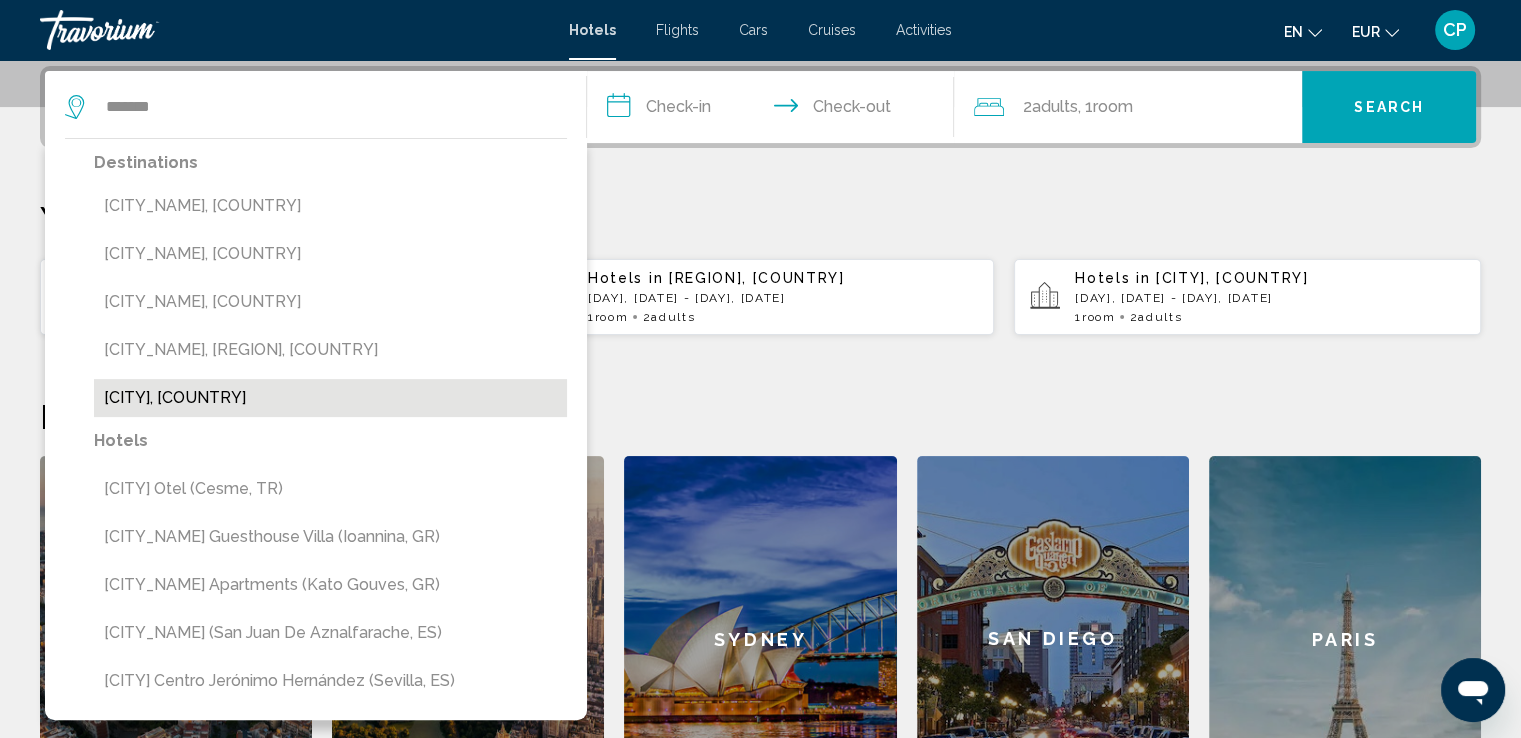 click on "[CITY], [COUNTRY]" at bounding box center [330, 398] 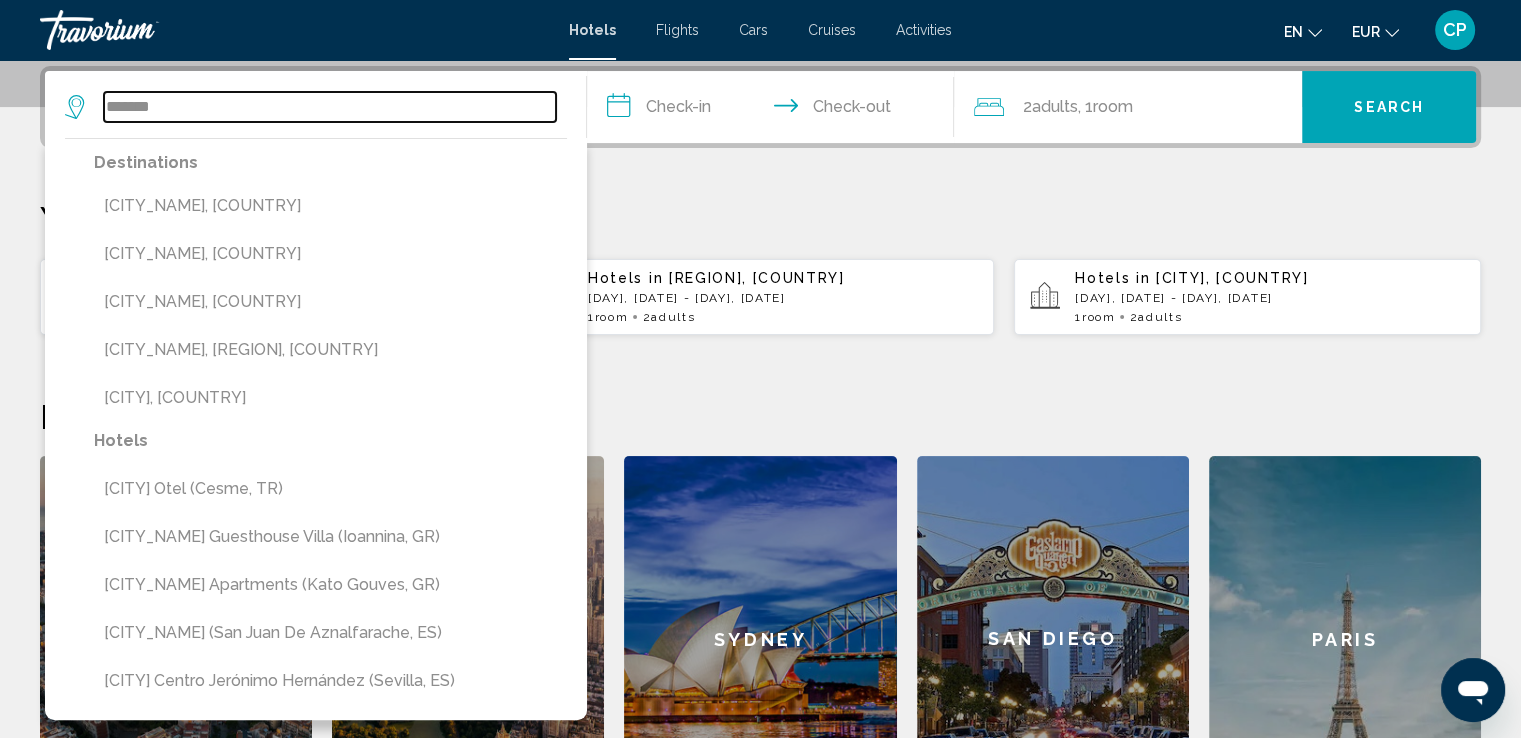 type on "**********" 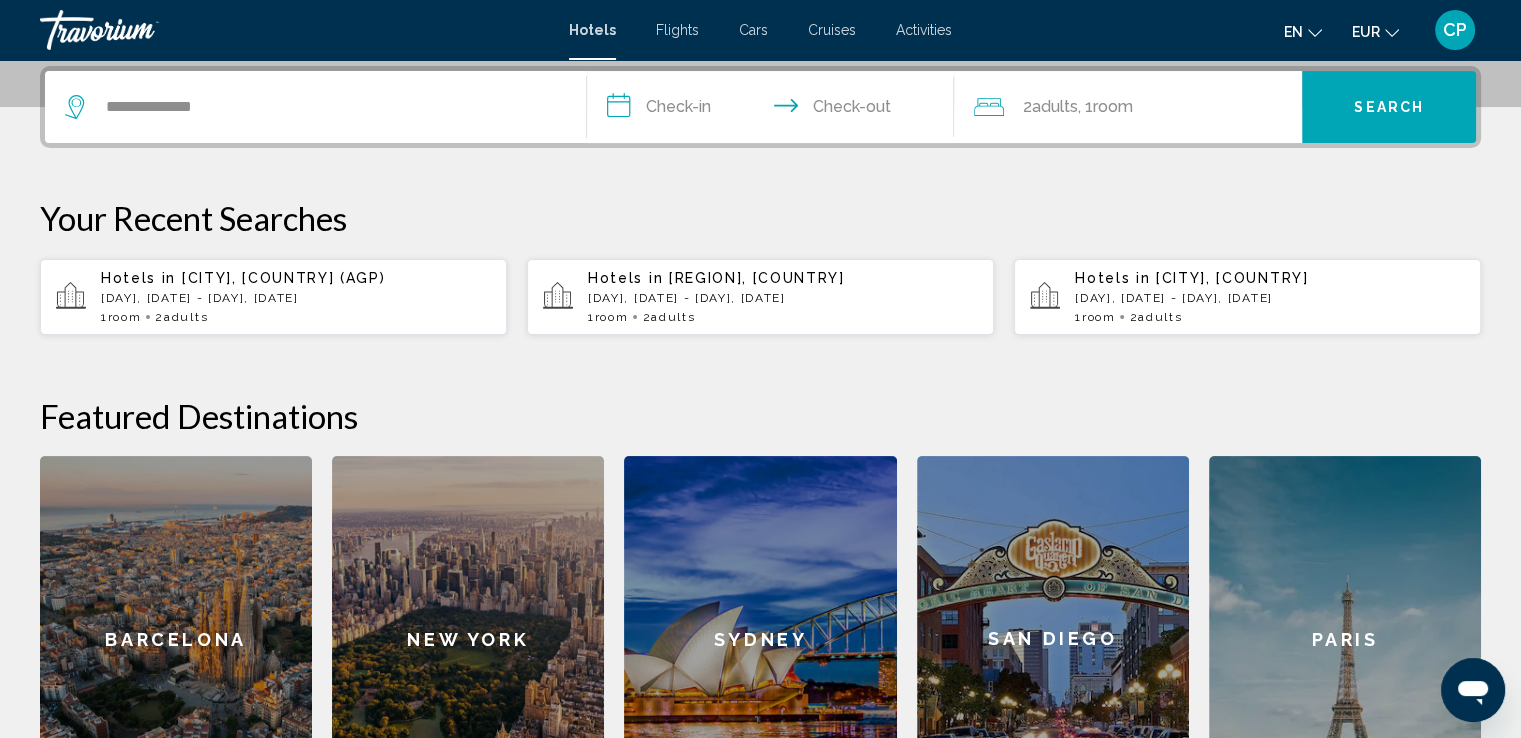click on "**********" at bounding box center (775, 110) 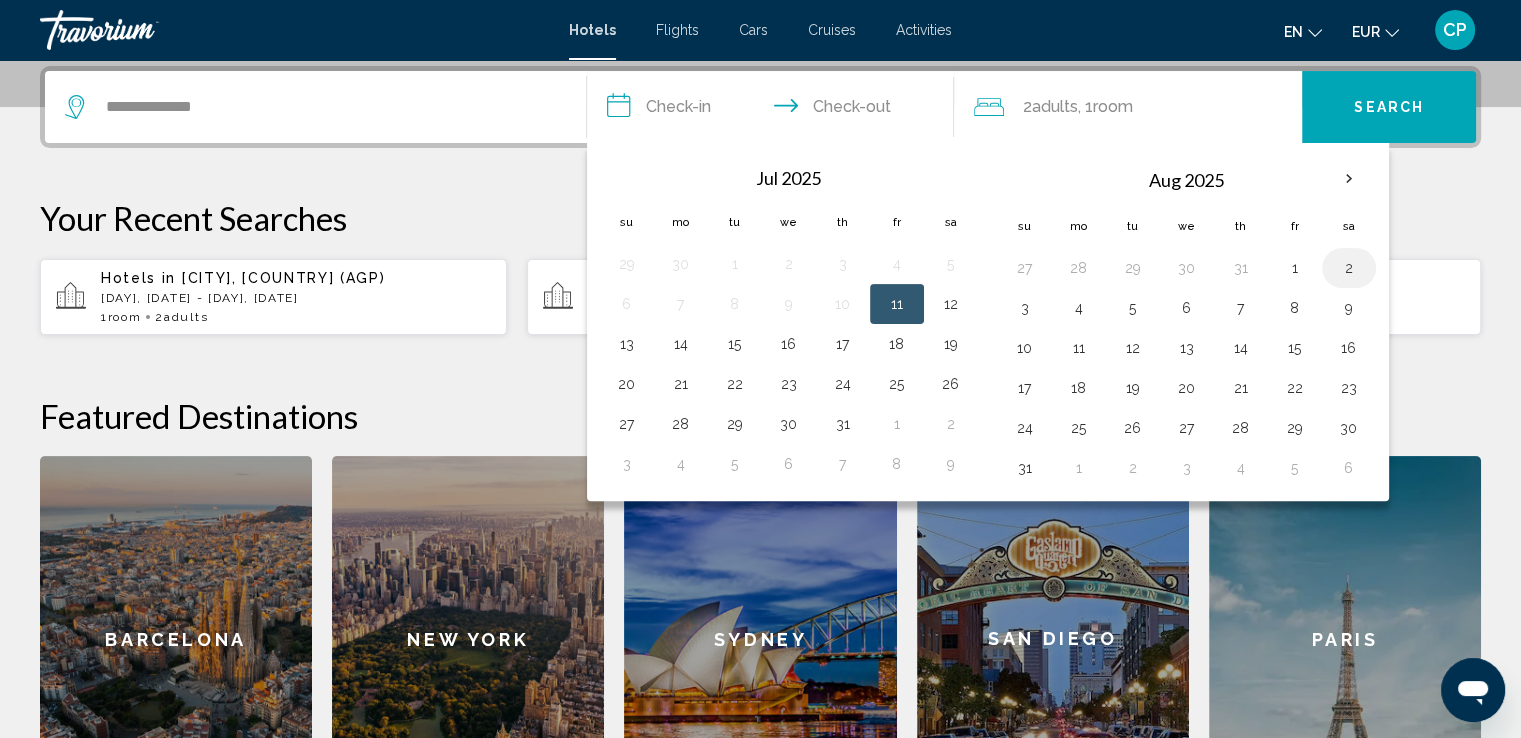click on "2" at bounding box center [1349, 268] 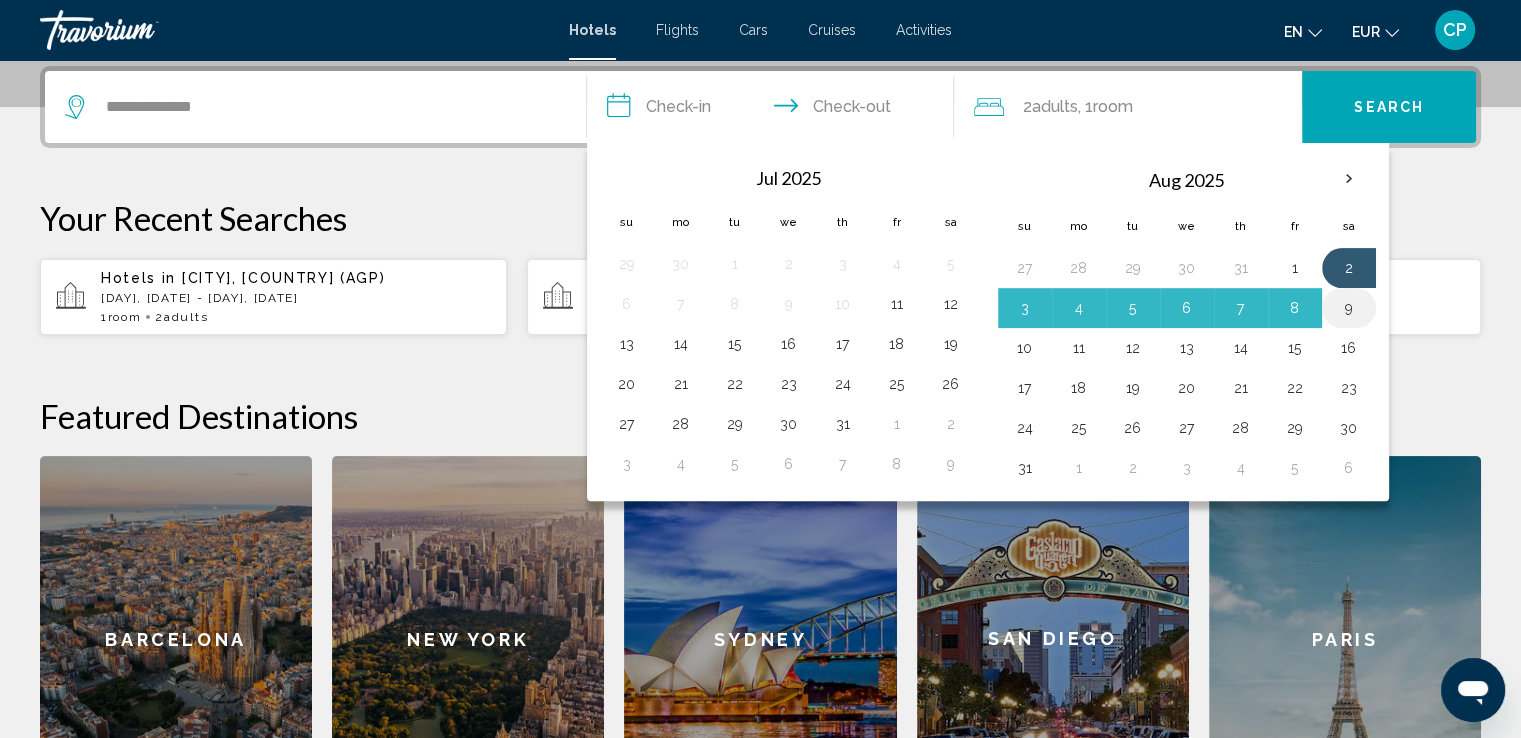 click on "9" at bounding box center (1349, 308) 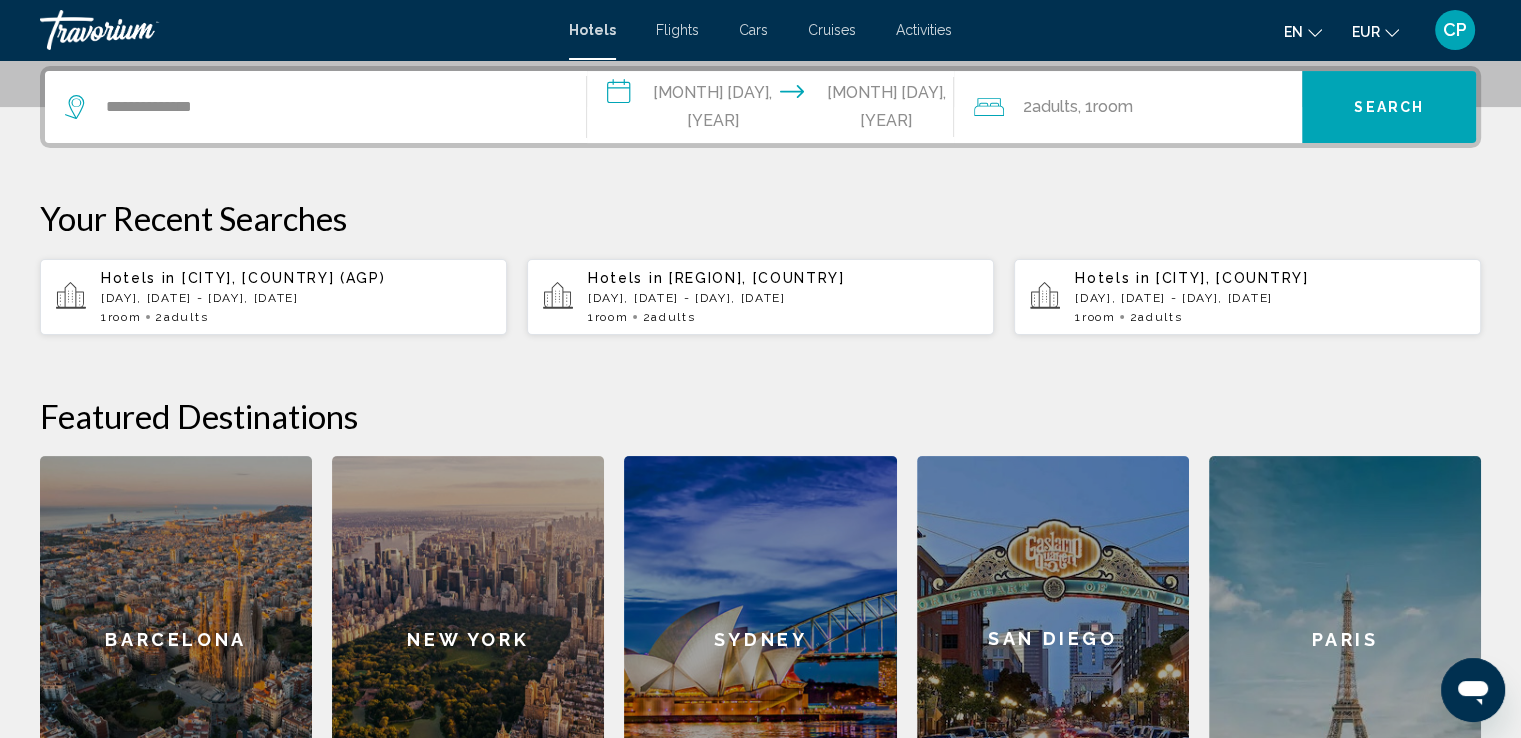 click on "Room" 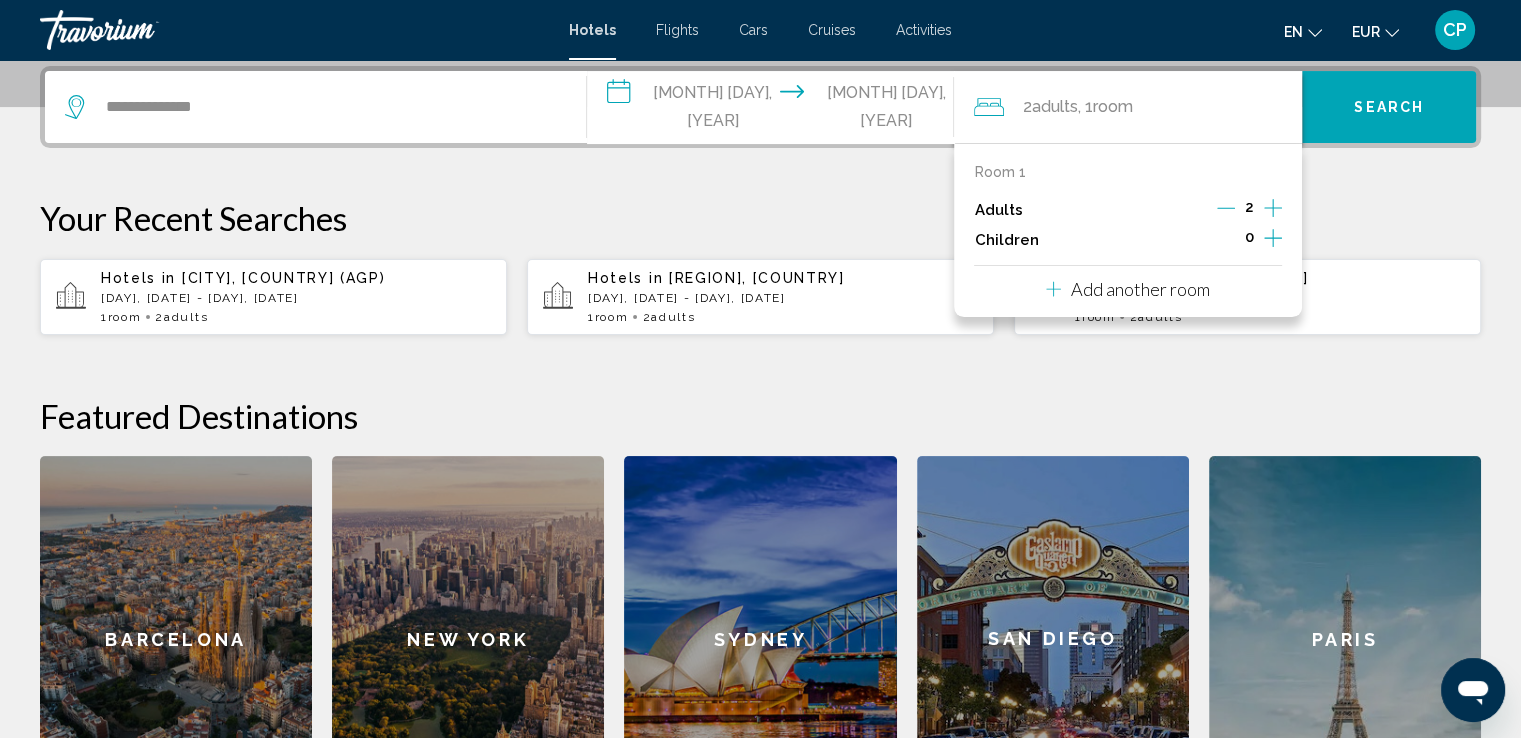 click 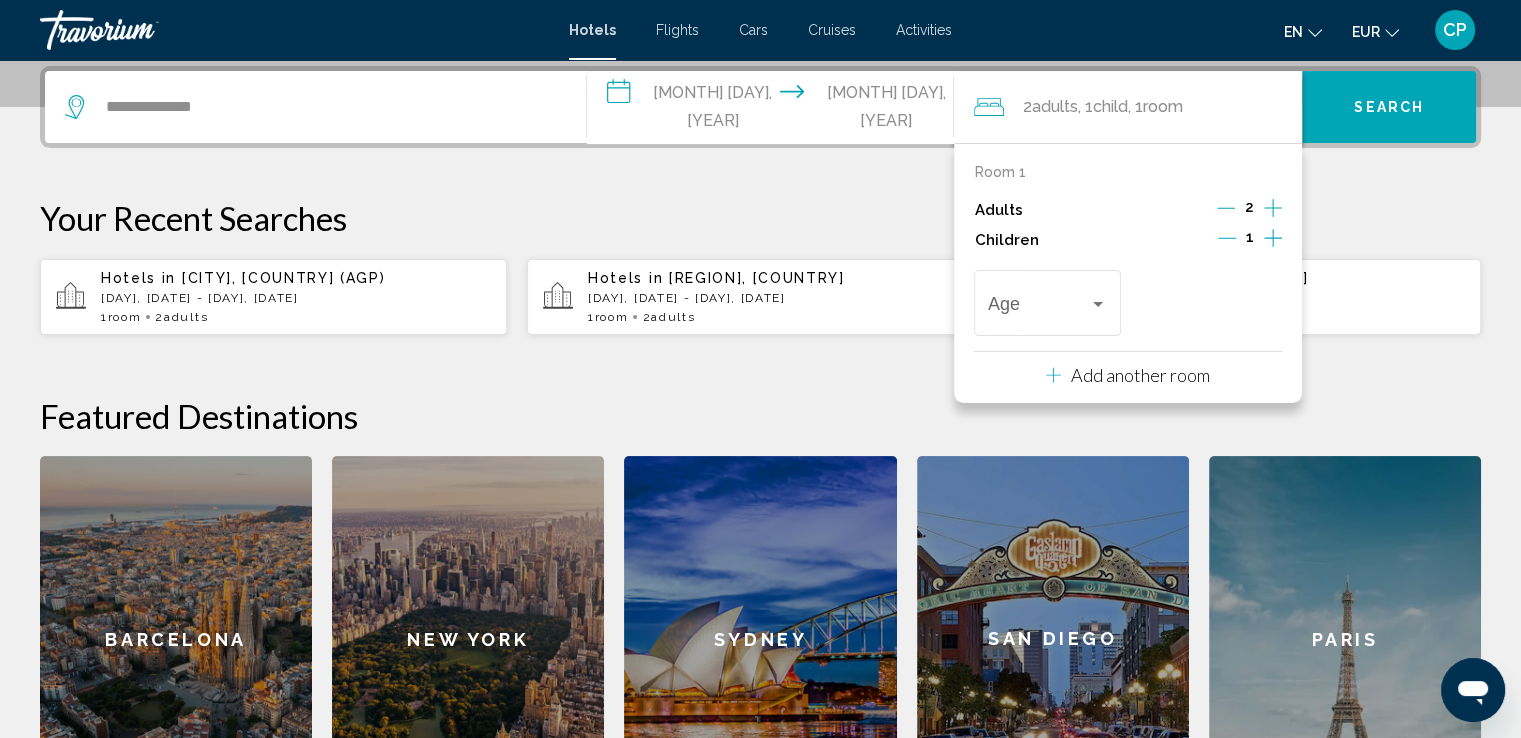 click 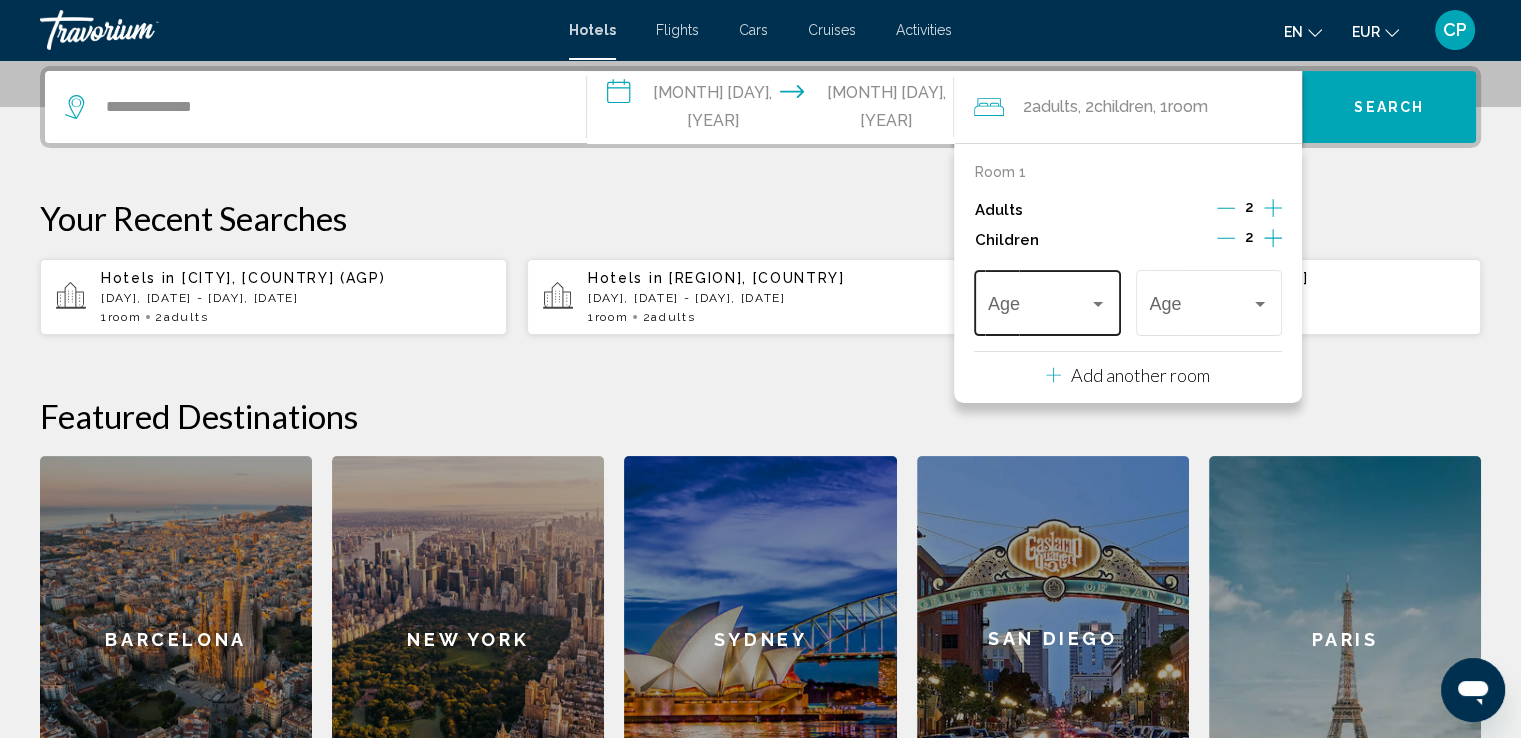 click at bounding box center (1038, 308) 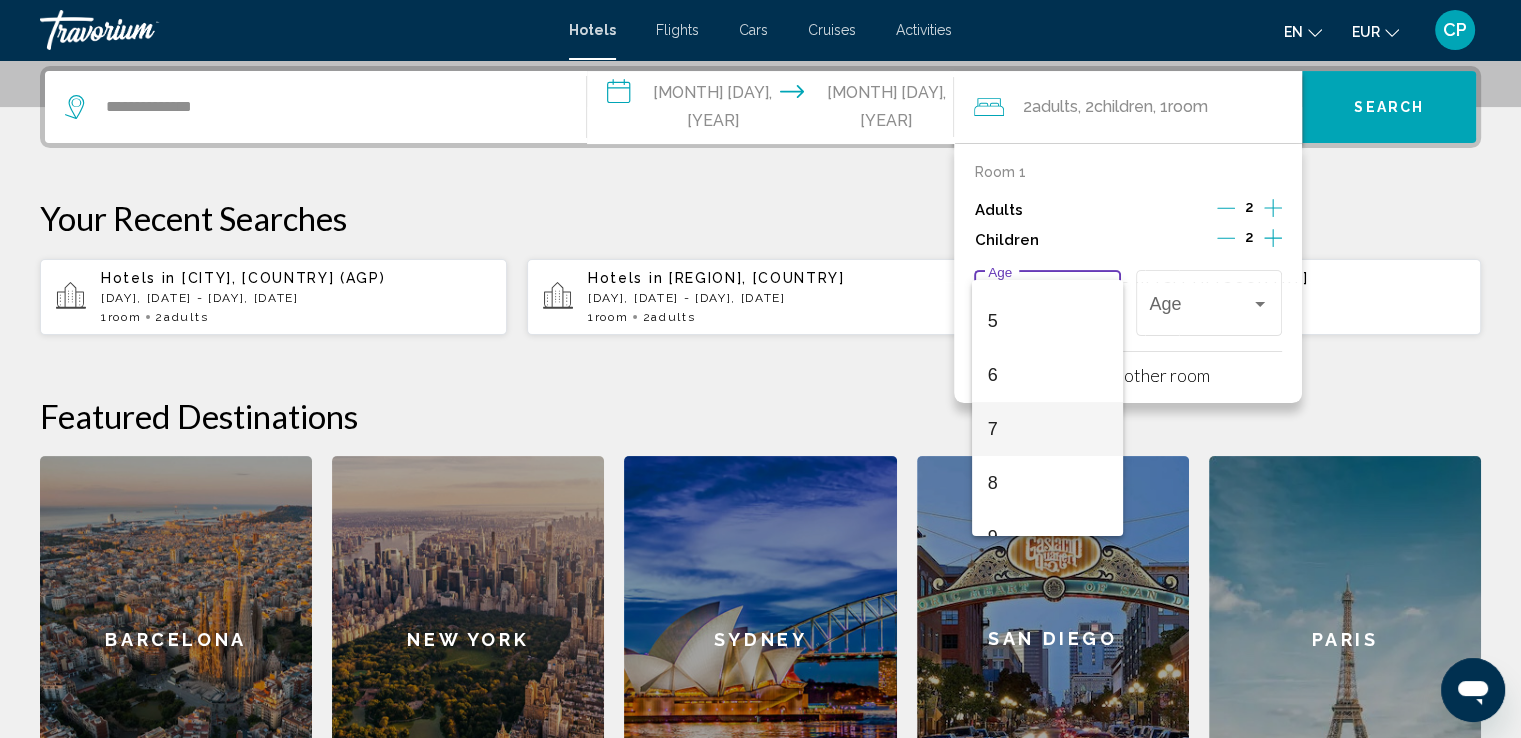 scroll, scrollTop: 266, scrollLeft: 0, axis: vertical 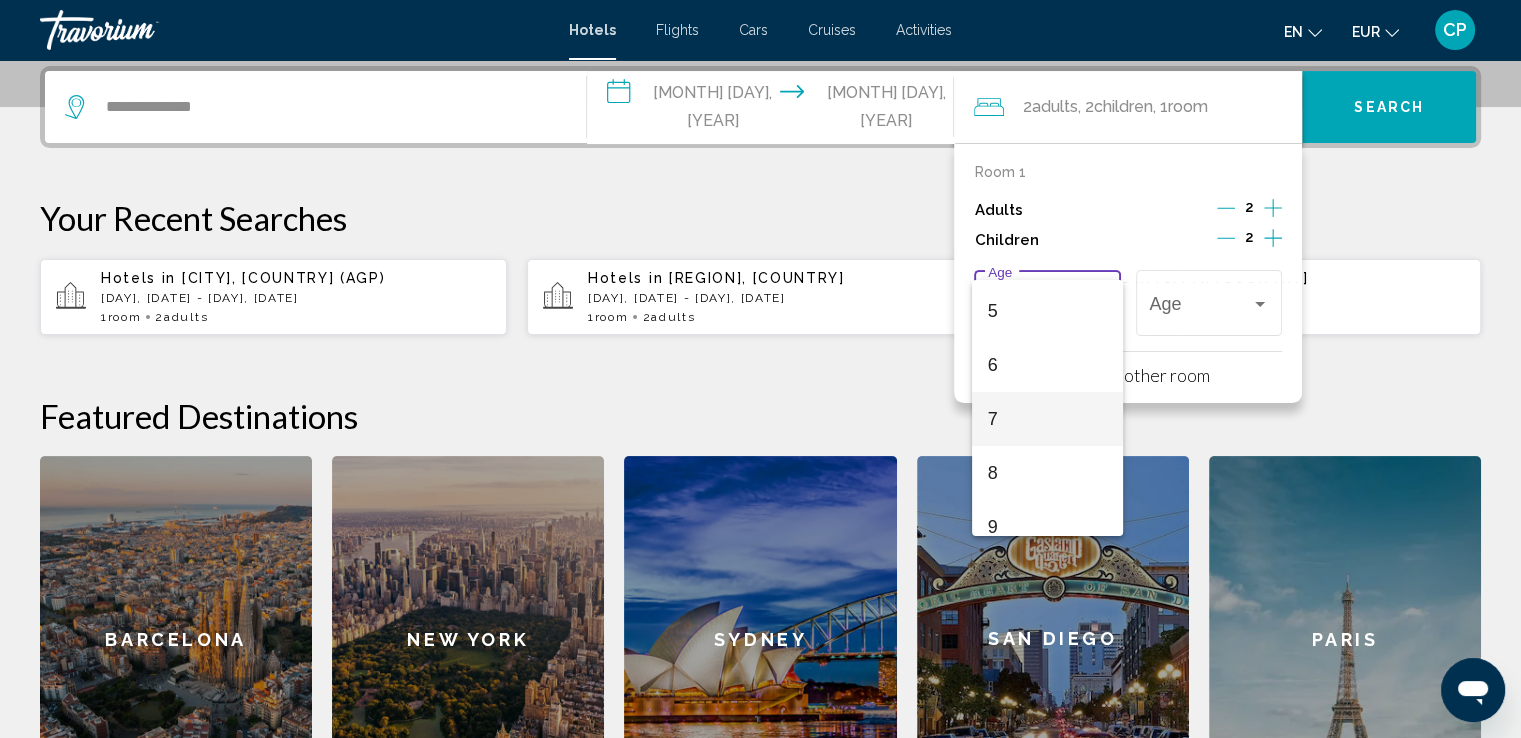click on "7" at bounding box center [1047, 419] 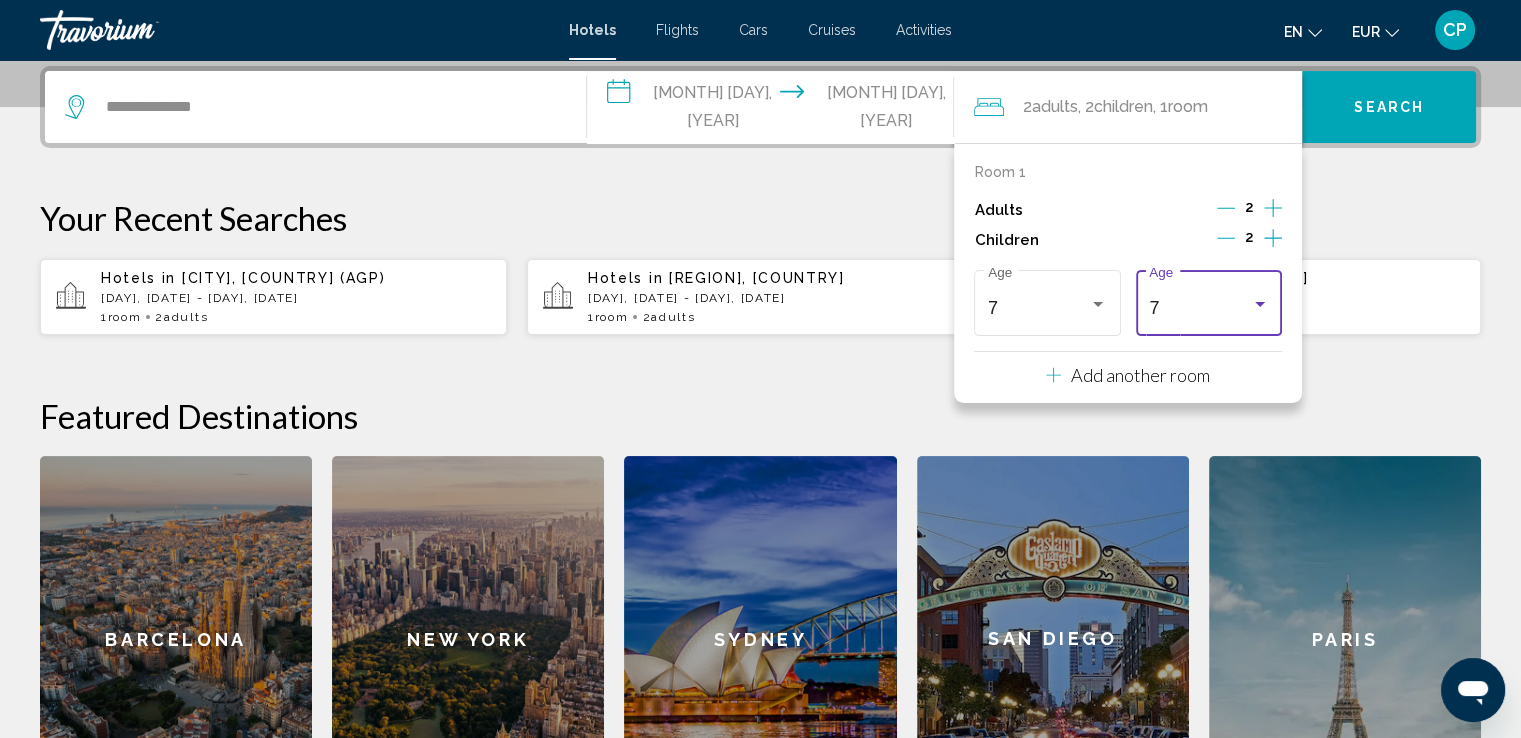 click on "7" at bounding box center (1199, 308) 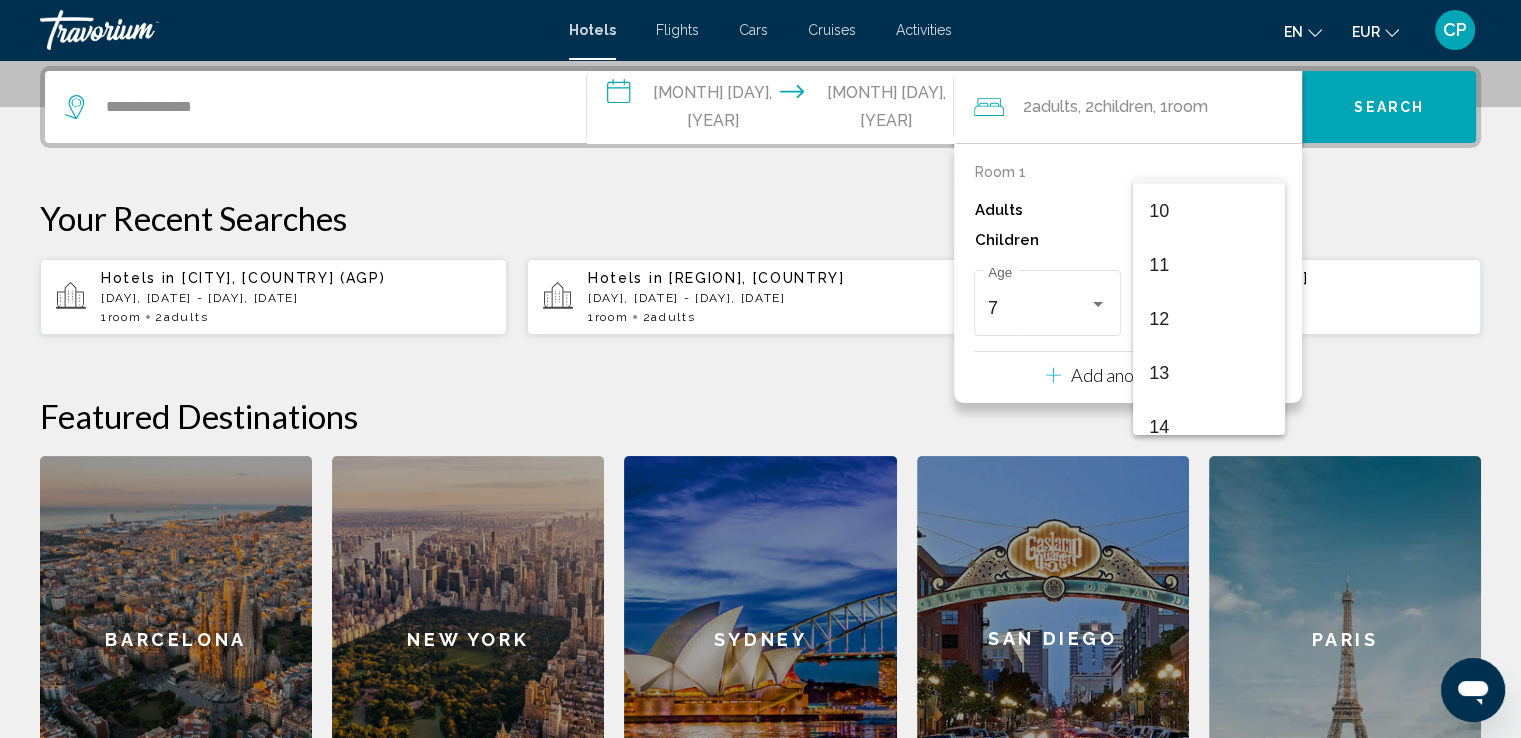scroll, scrollTop: 543, scrollLeft: 0, axis: vertical 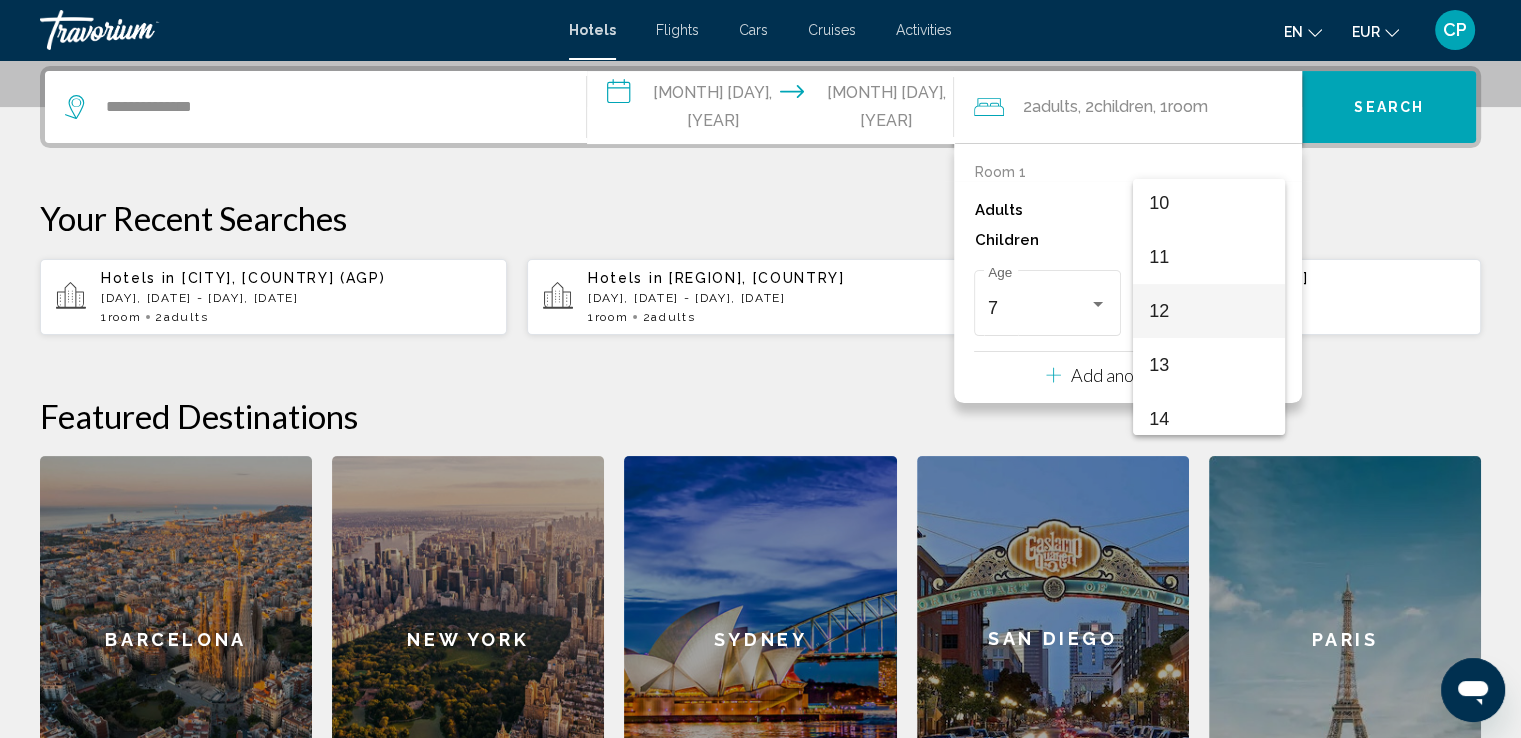 click on "12" at bounding box center (1208, 311) 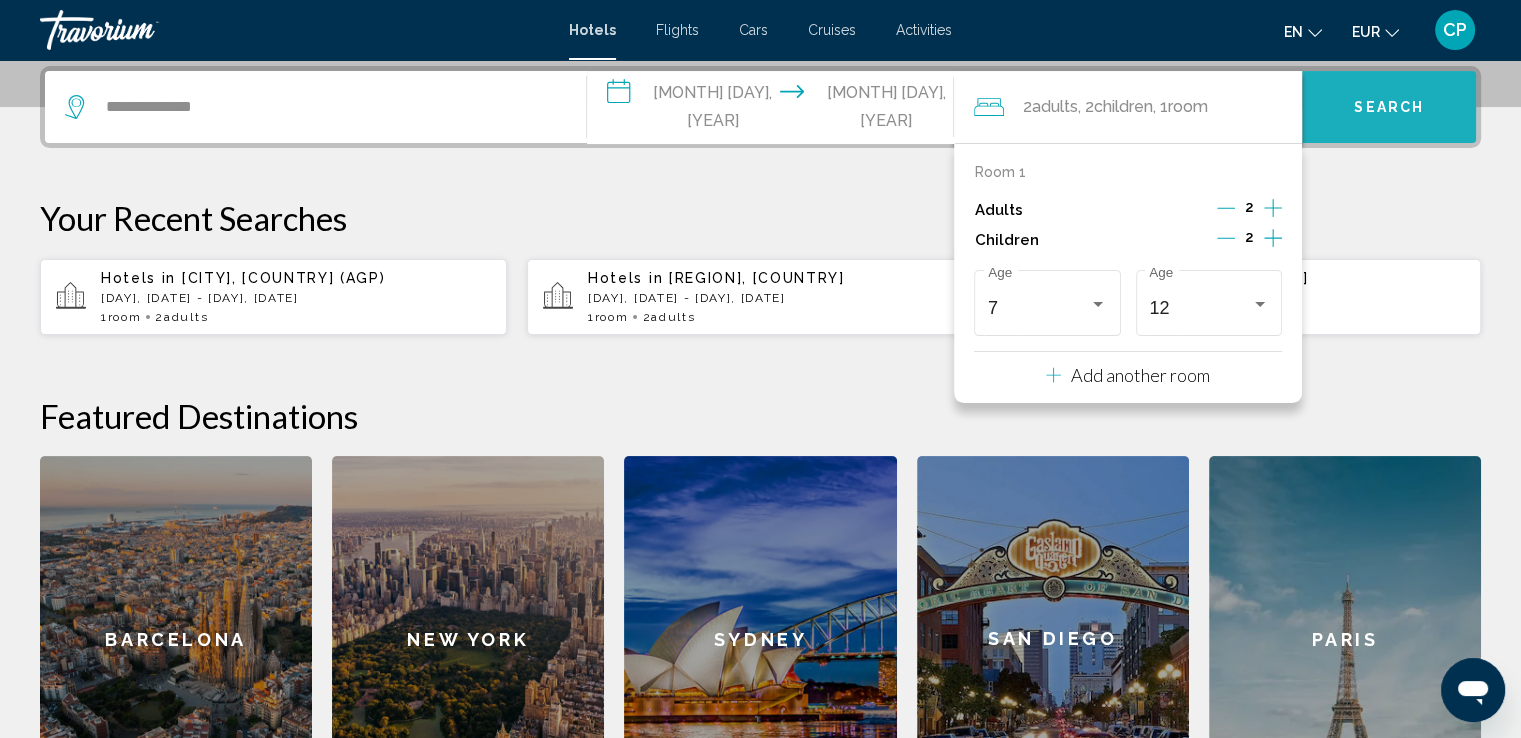 click on "Search" at bounding box center (1389, 107) 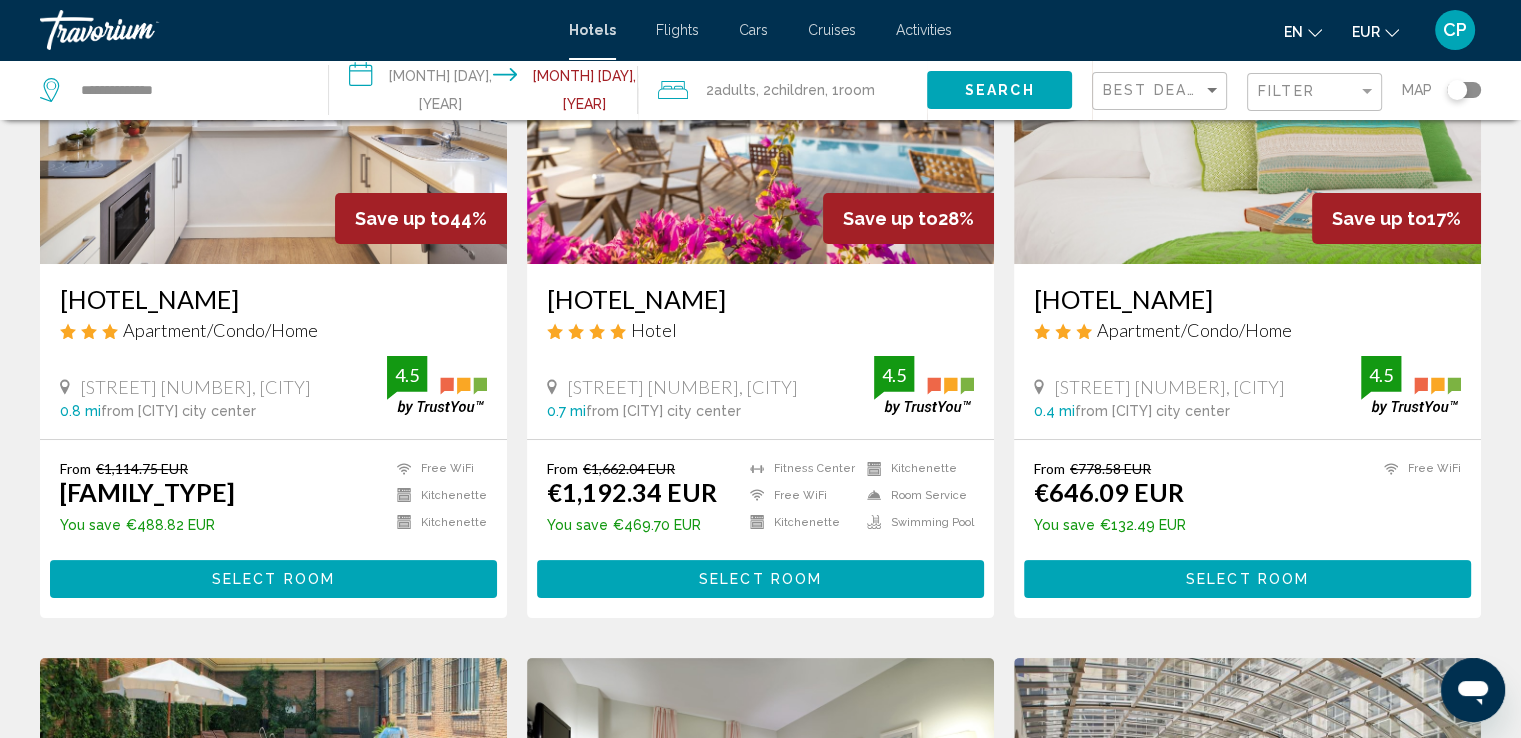scroll, scrollTop: 267, scrollLeft: 0, axis: vertical 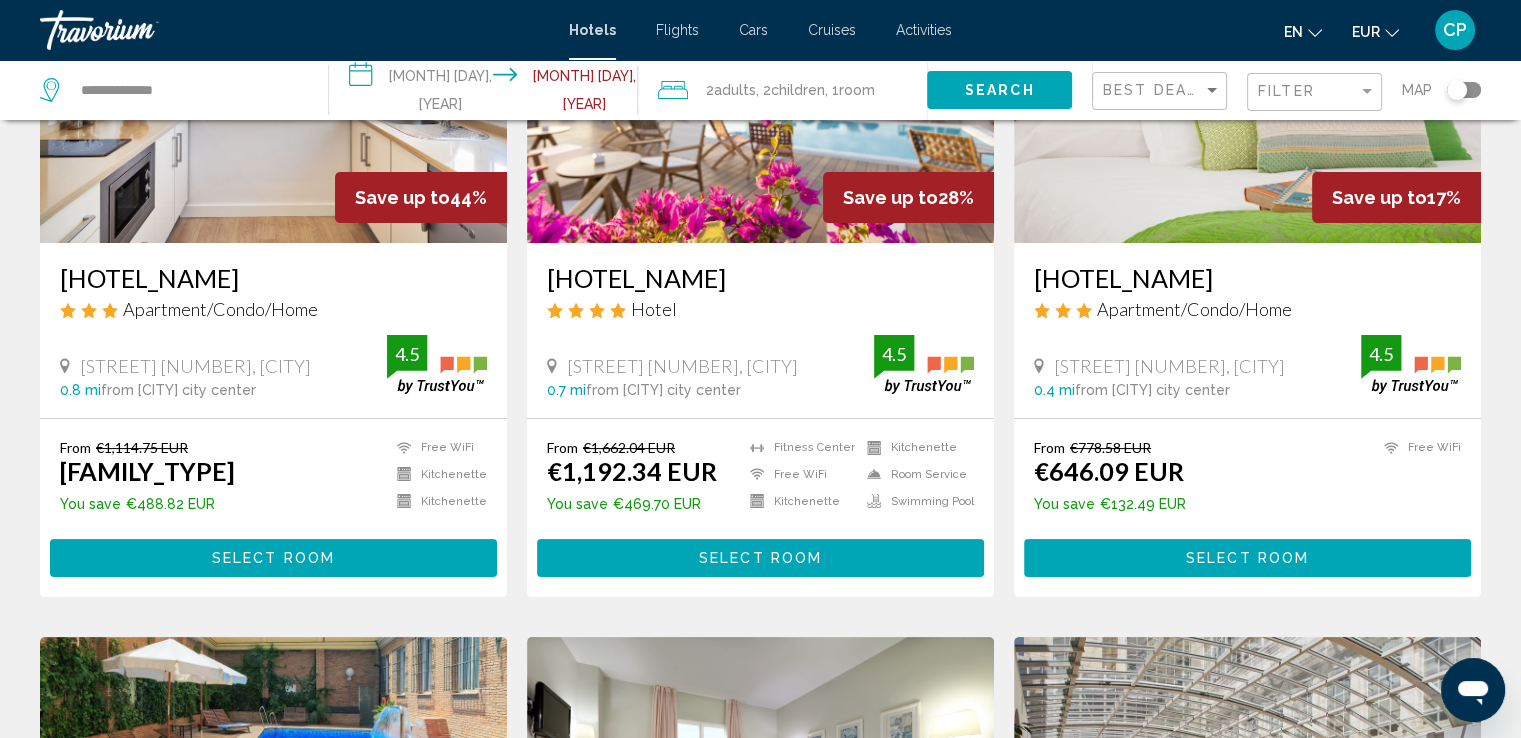 drag, startPoint x: 308, startPoint y: 551, endPoint x: 390, endPoint y: 552, distance: 82.006096 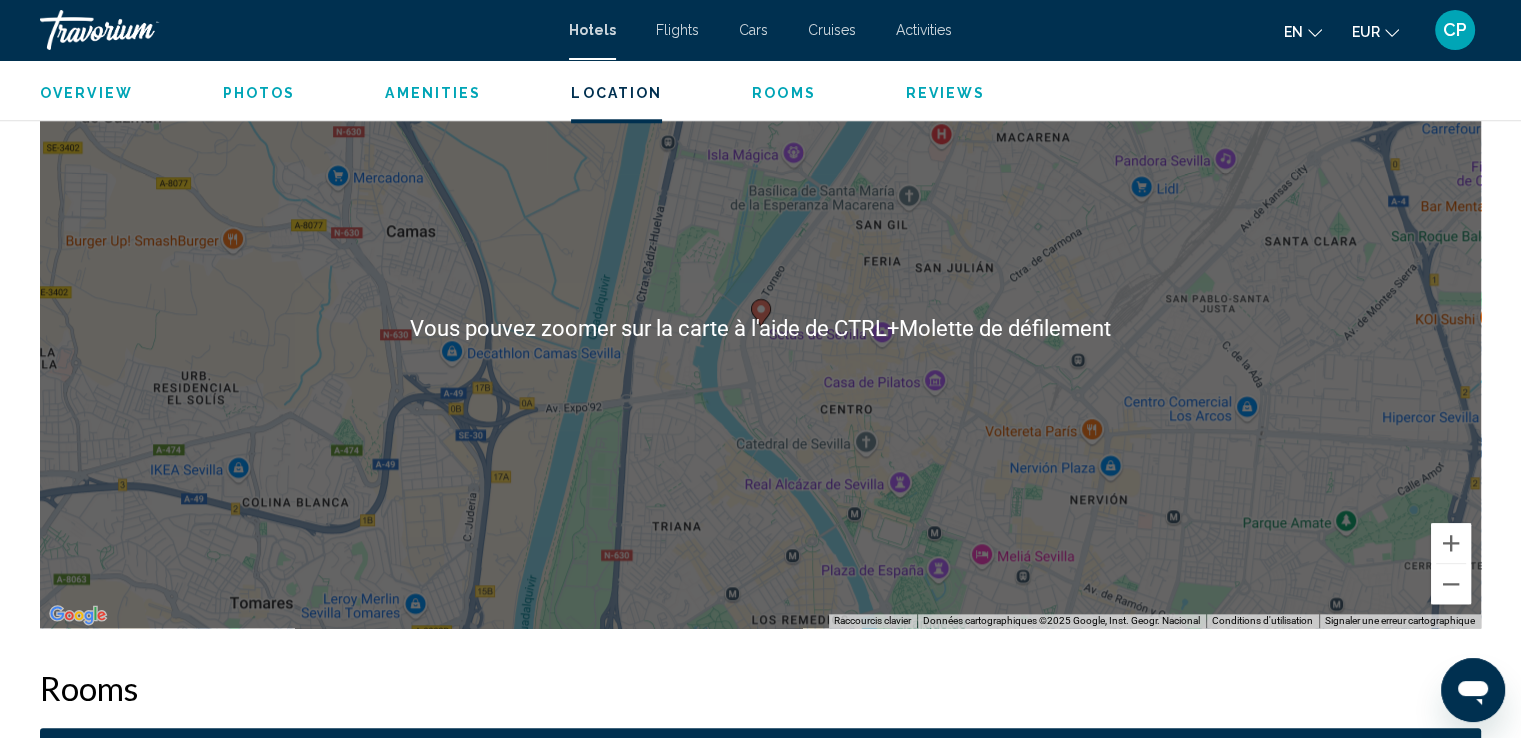 scroll, scrollTop: 2000, scrollLeft: 0, axis: vertical 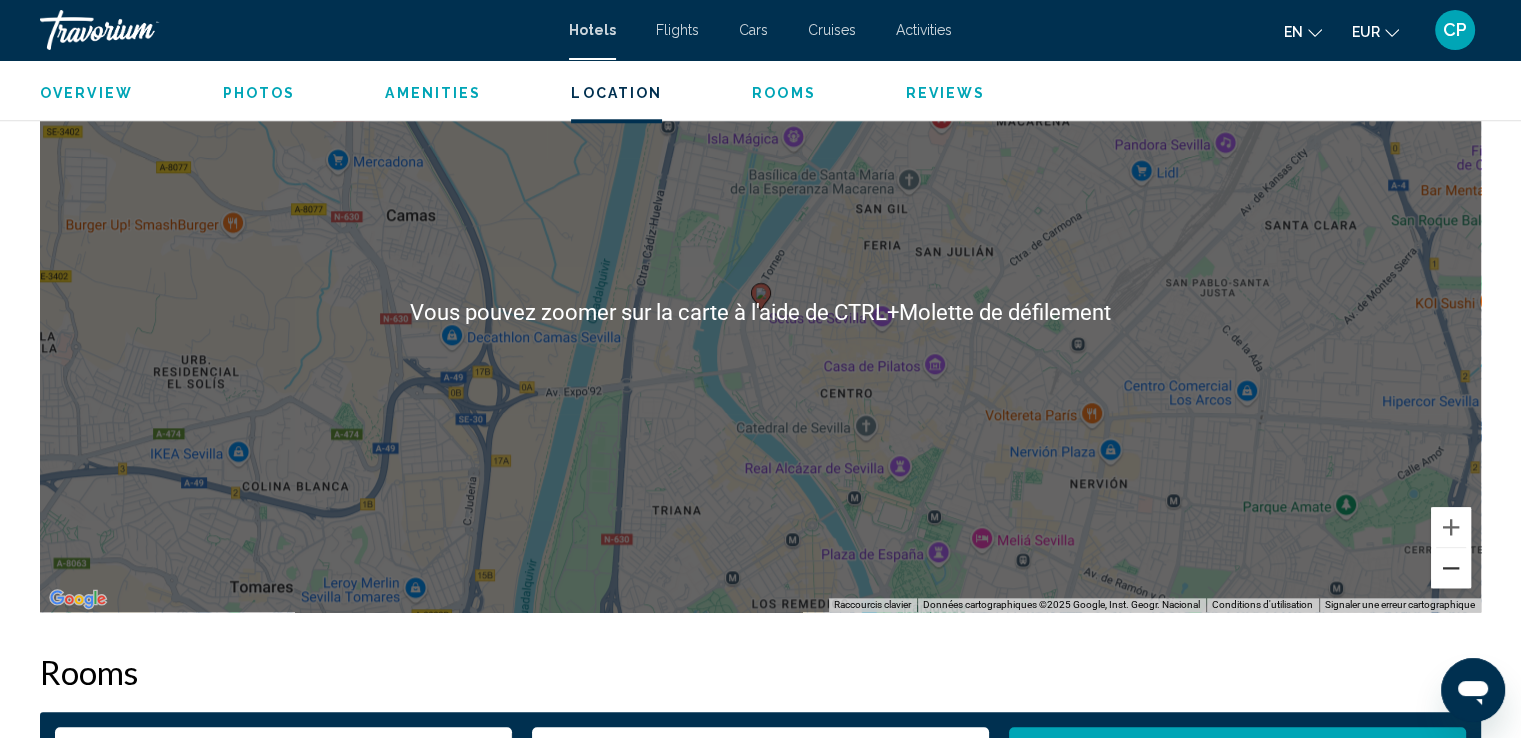 click at bounding box center [1451, 568] 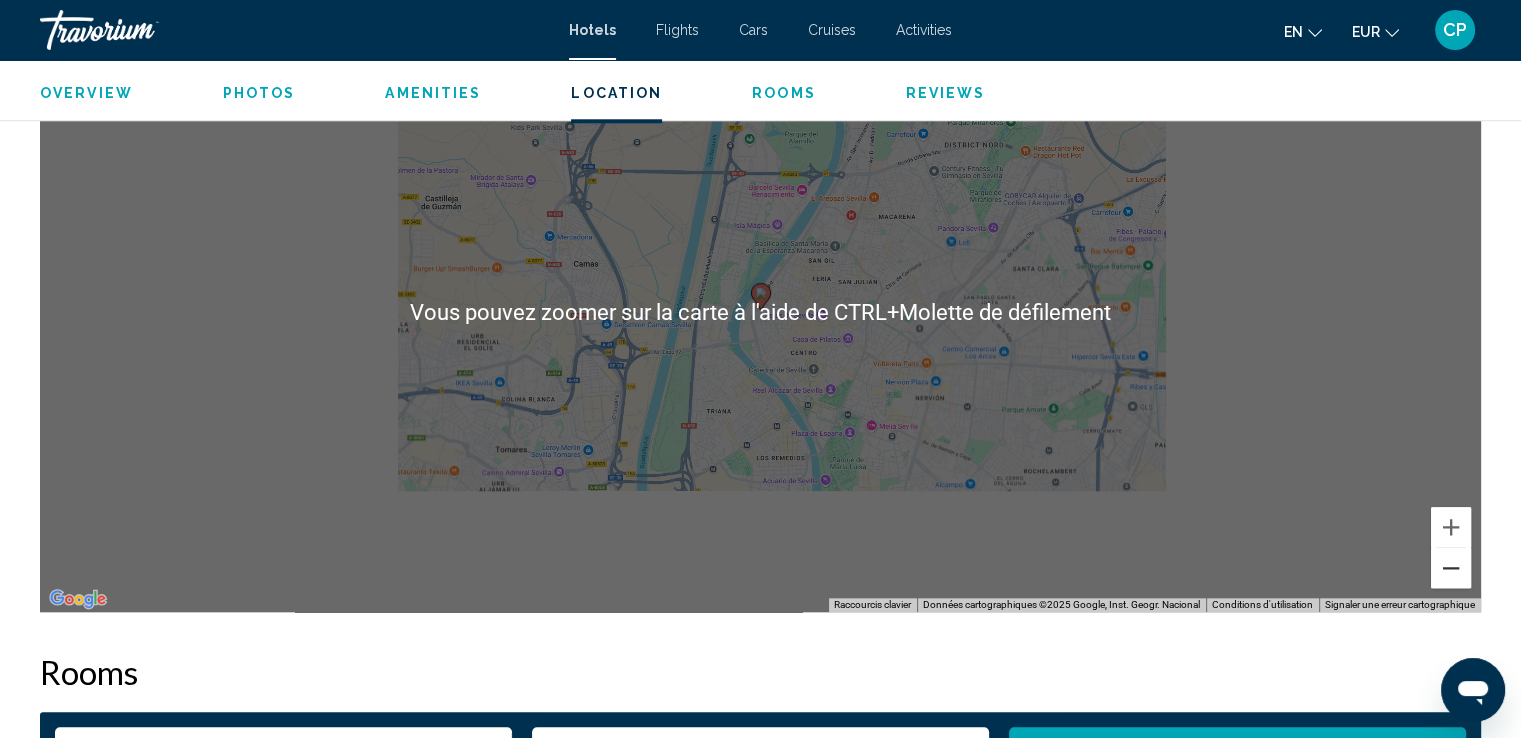 click at bounding box center (1451, 568) 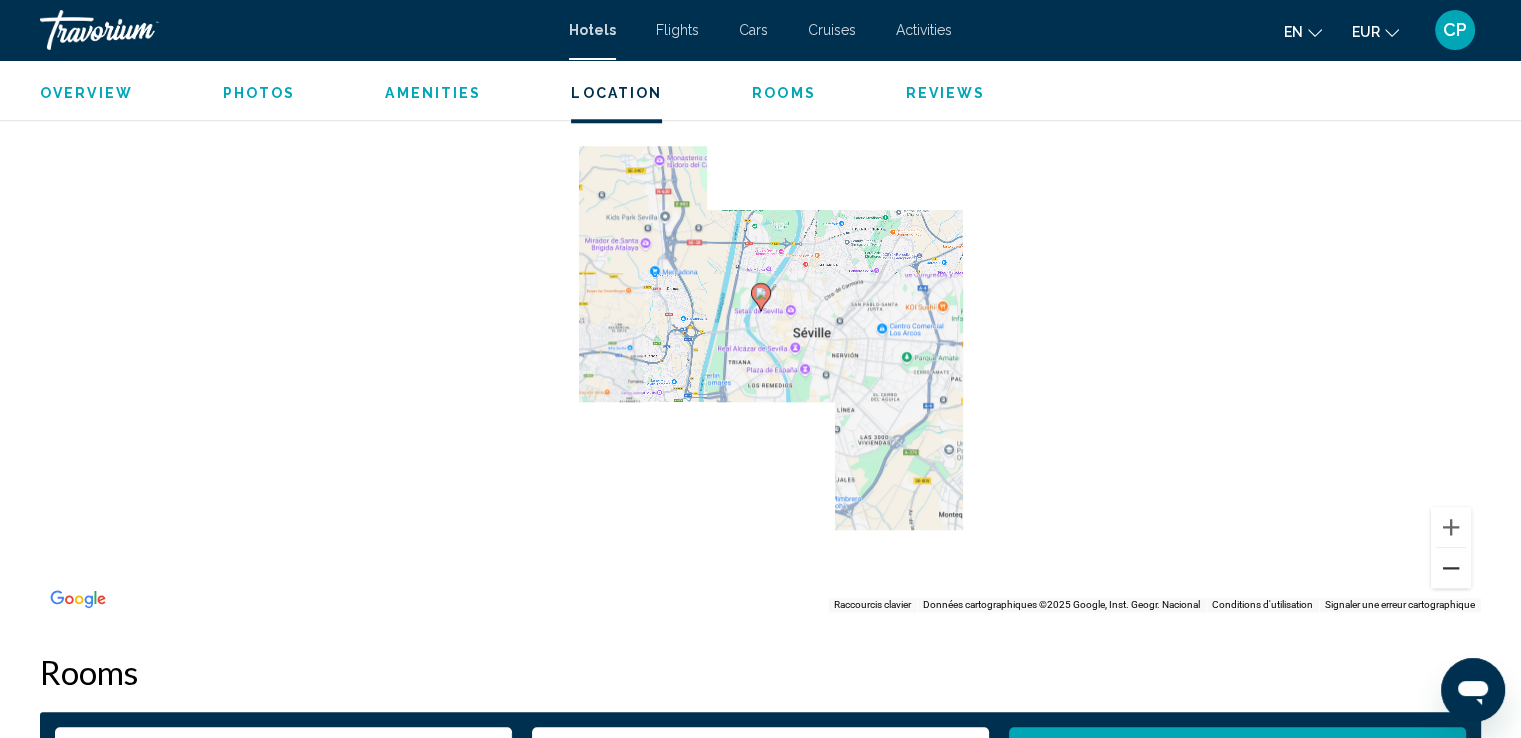 click at bounding box center [1451, 568] 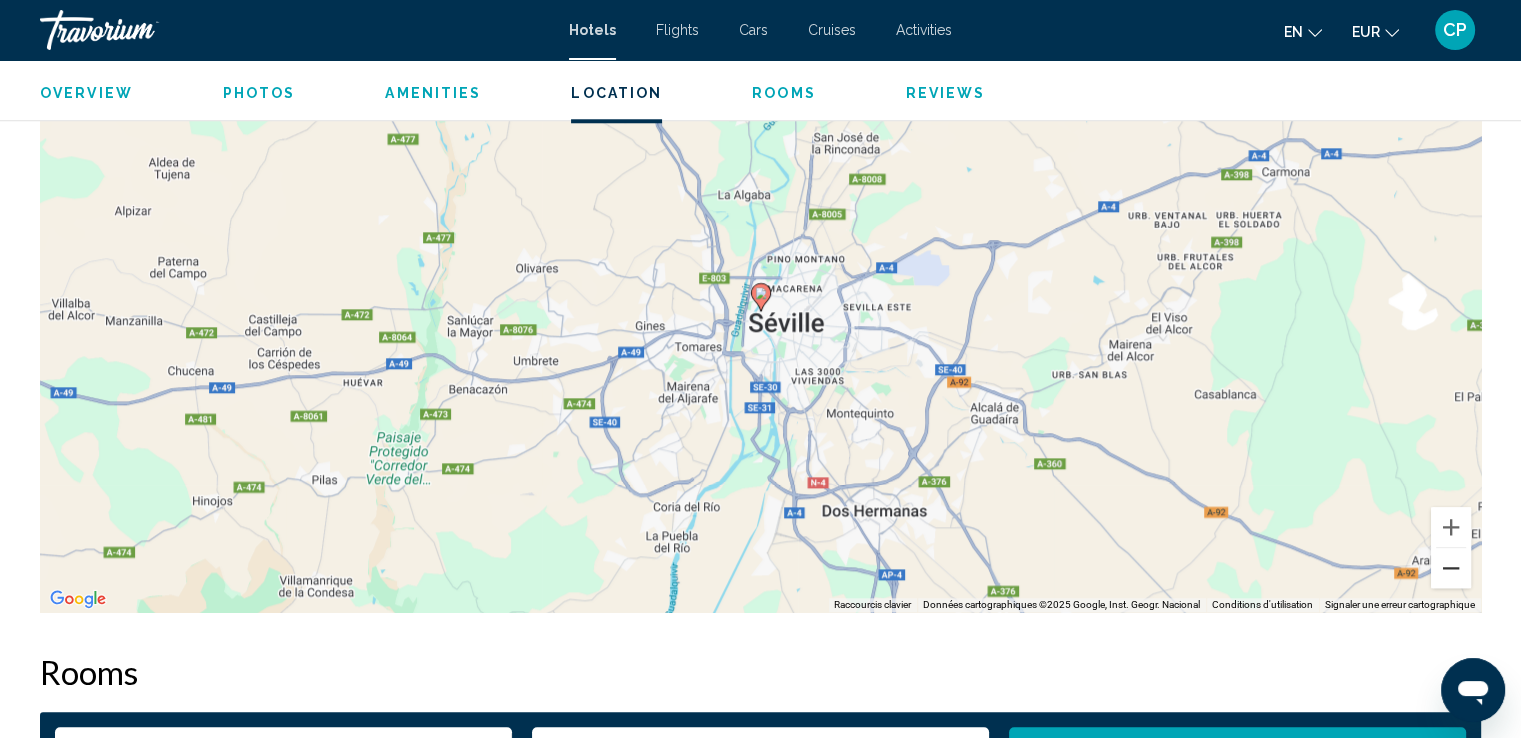 click at bounding box center (1451, 568) 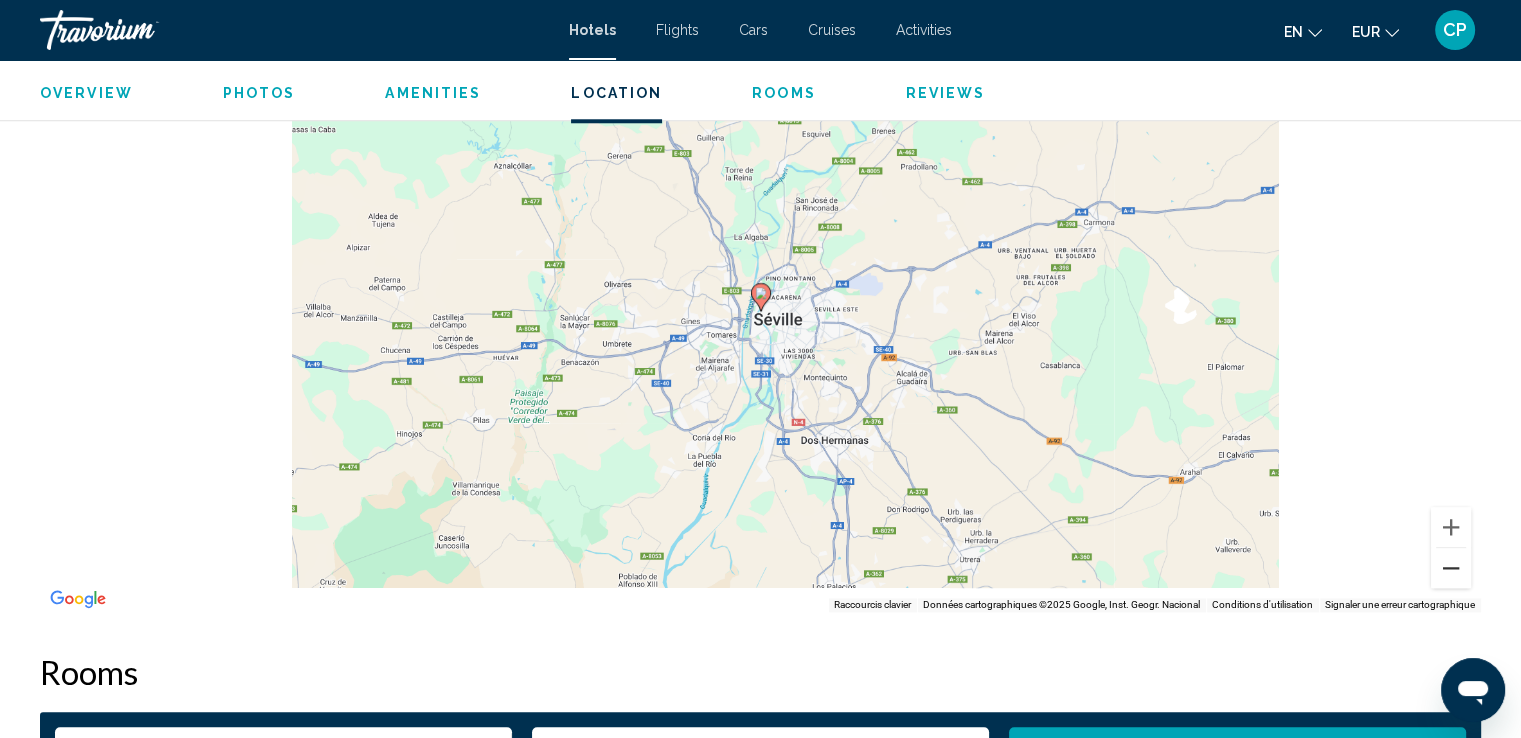 click at bounding box center [1451, 568] 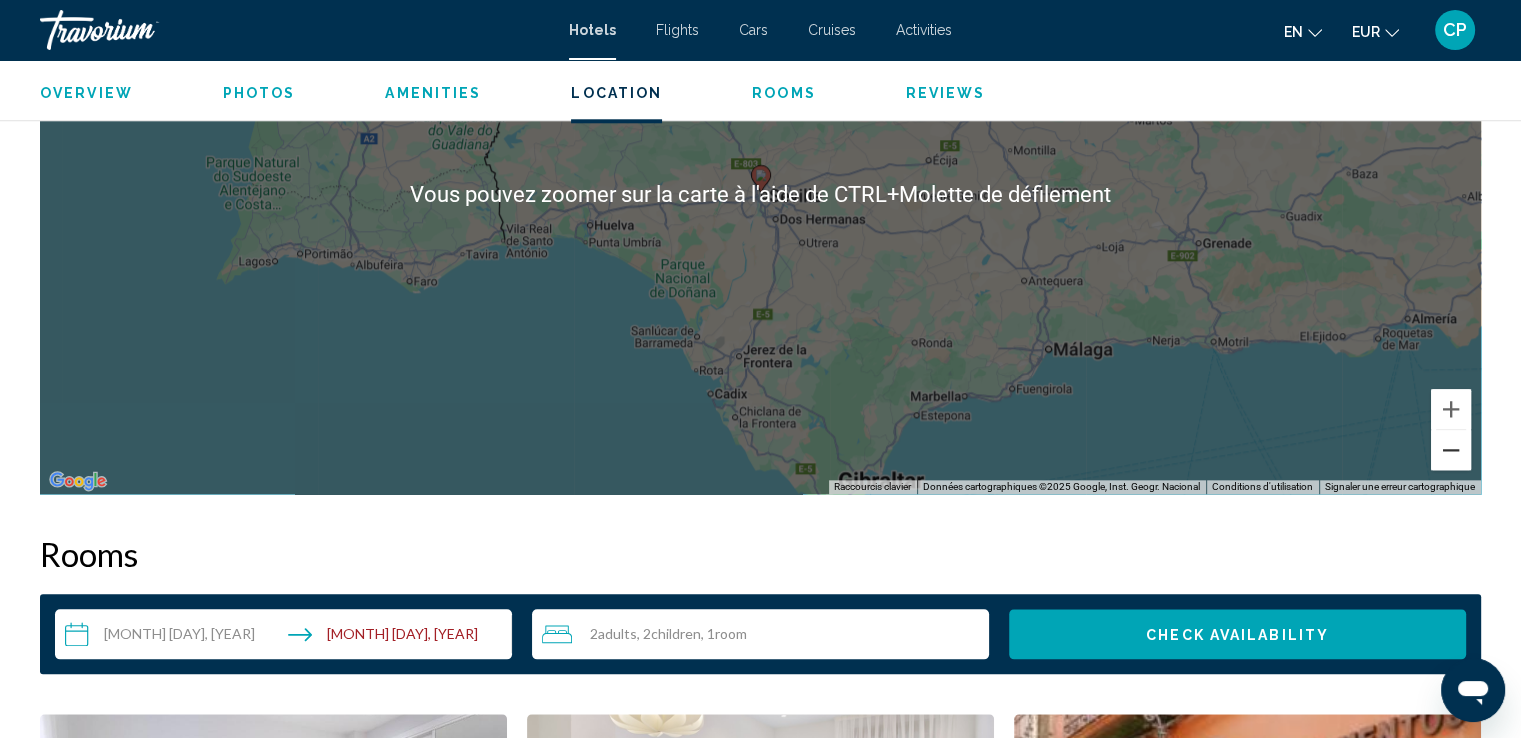 scroll, scrollTop: 2133, scrollLeft: 0, axis: vertical 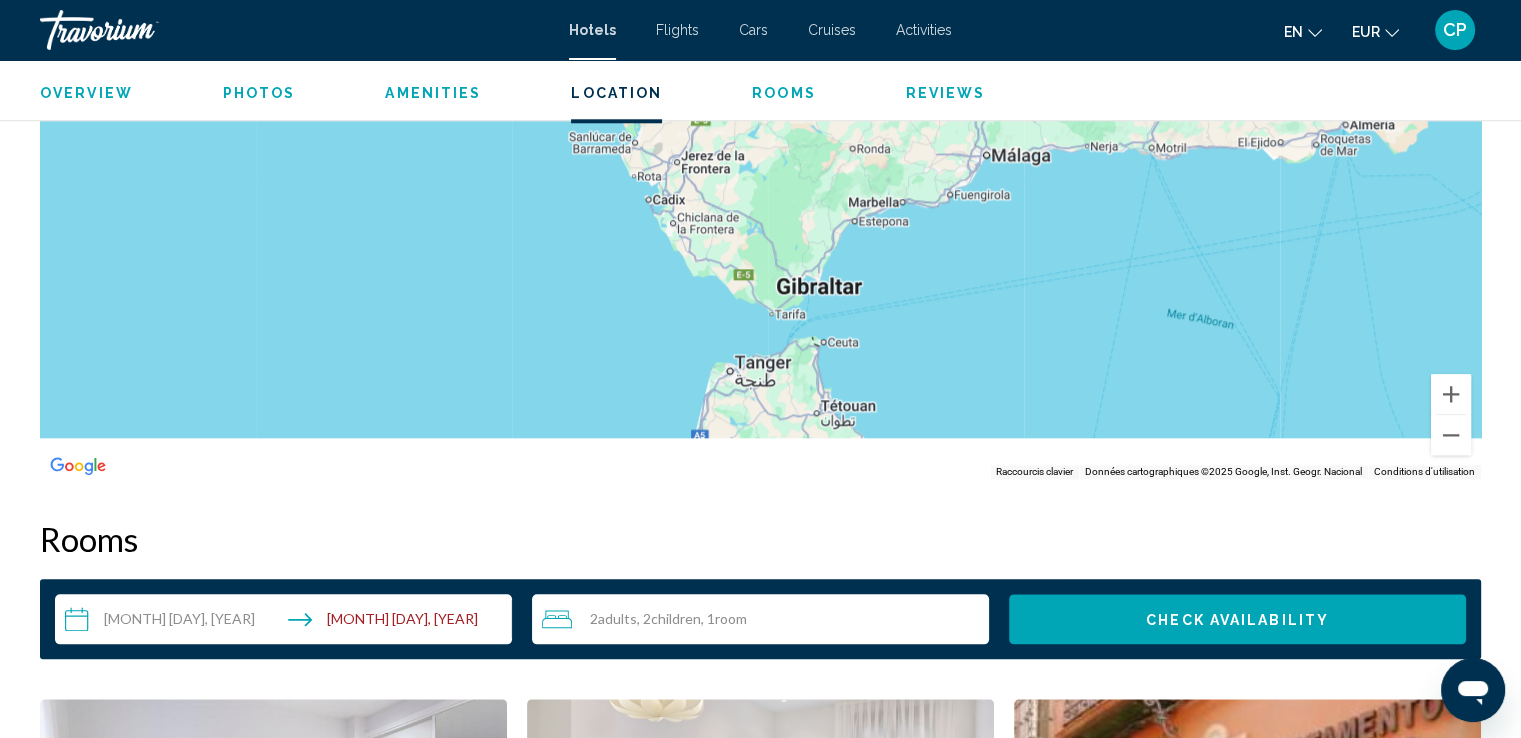 drag, startPoint x: 1330, startPoint y: 369, endPoint x: 1264, endPoint y: 171, distance: 208.71033 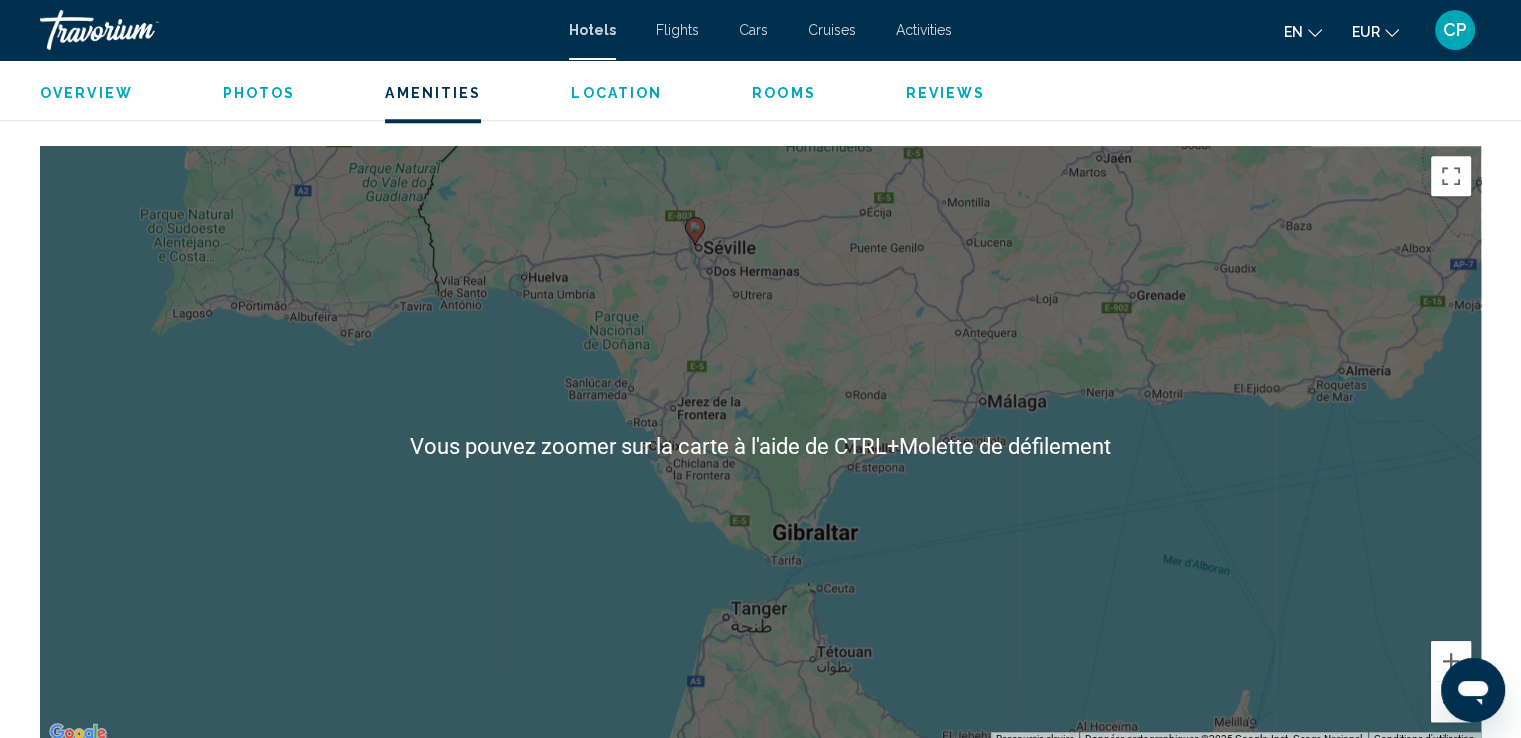 scroll, scrollTop: 1733, scrollLeft: 0, axis: vertical 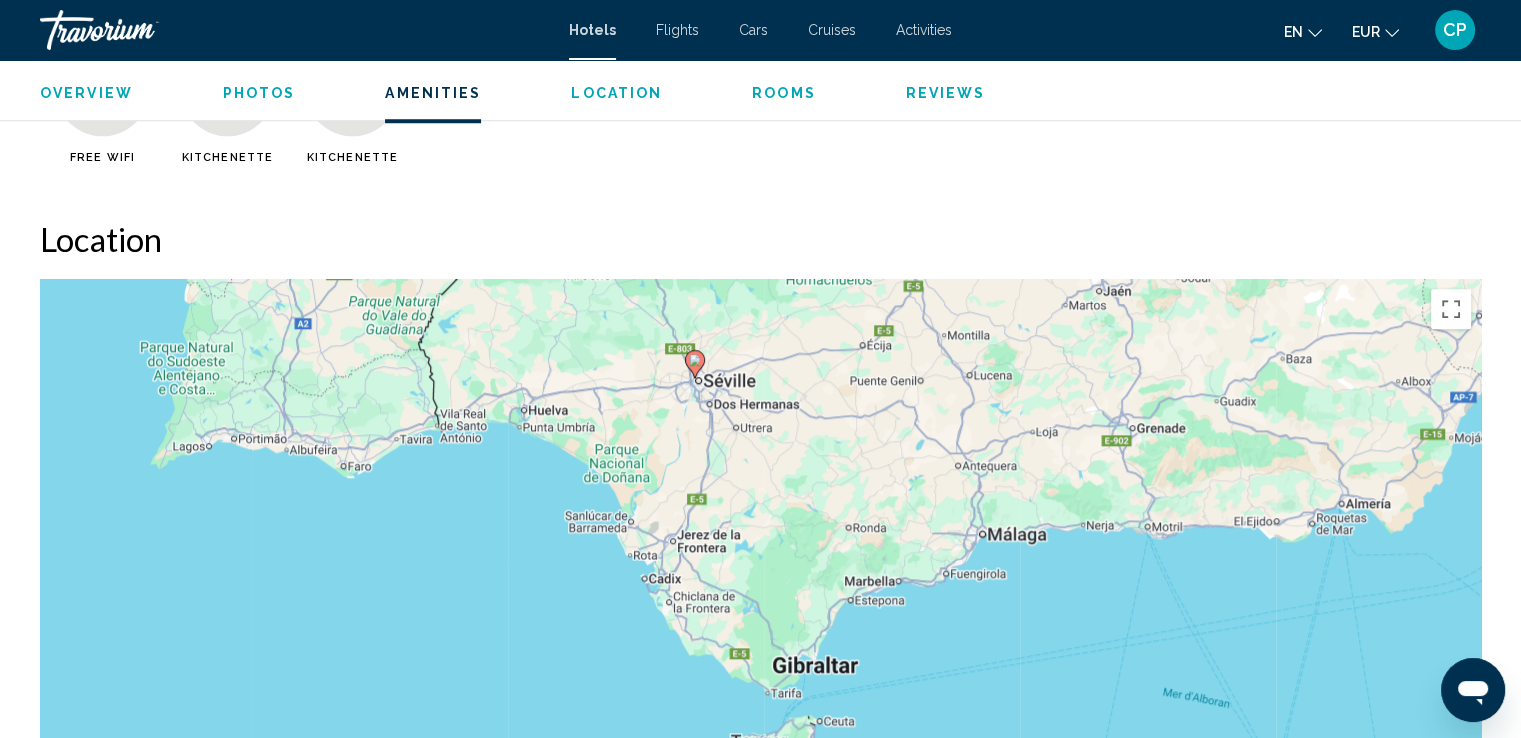 click on "Pour naviguer, appuyez sur les touches fléchées. Pour activer le glissement avec le clavier, appuyez sur Alt+Entrée. Une fois ce mode activé, utilisez les touches fléchées pour déplacer le repère. Pour valider le déplacement, appuyez sur Entrée. Pour annuler, appuyez sur Échap." at bounding box center [760, 579] 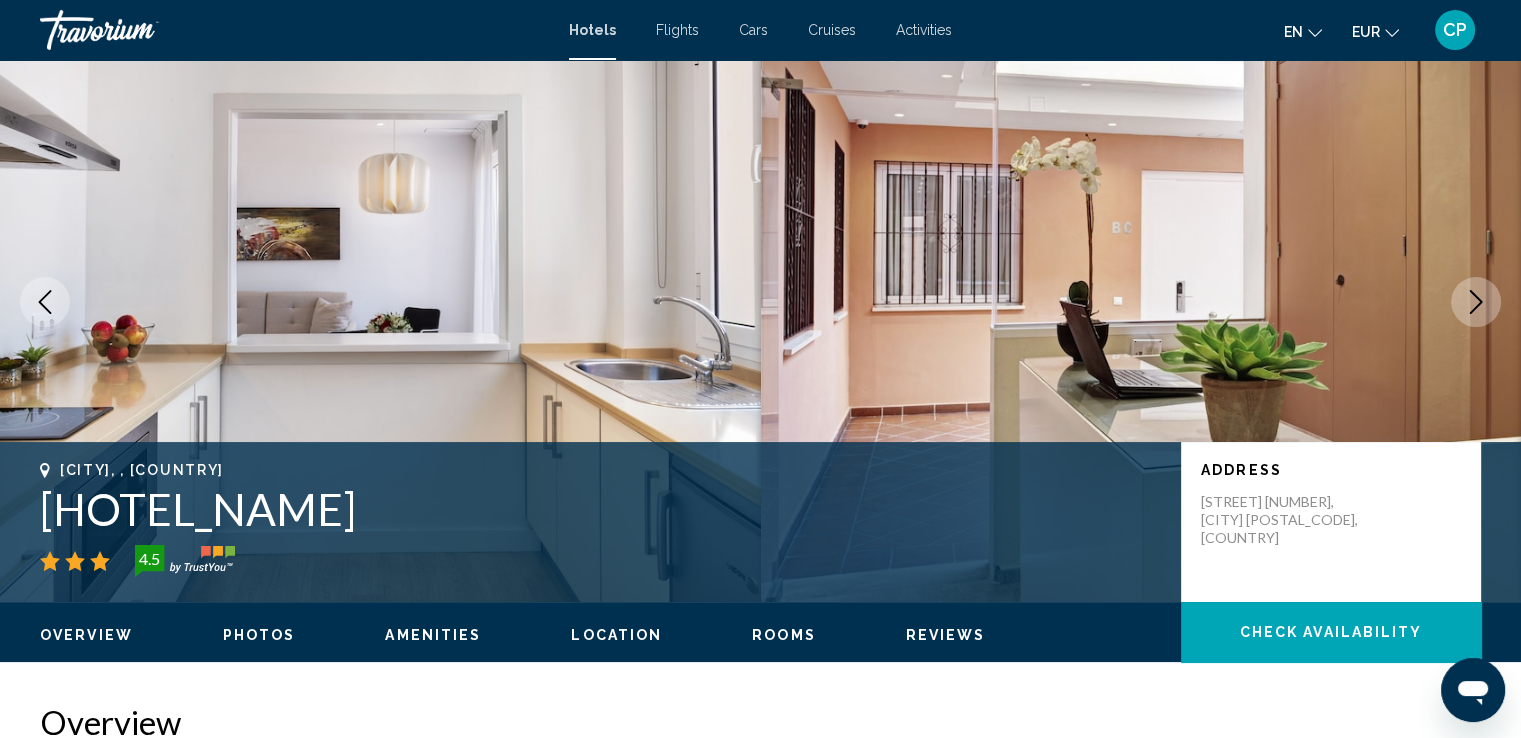scroll, scrollTop: 0, scrollLeft: 0, axis: both 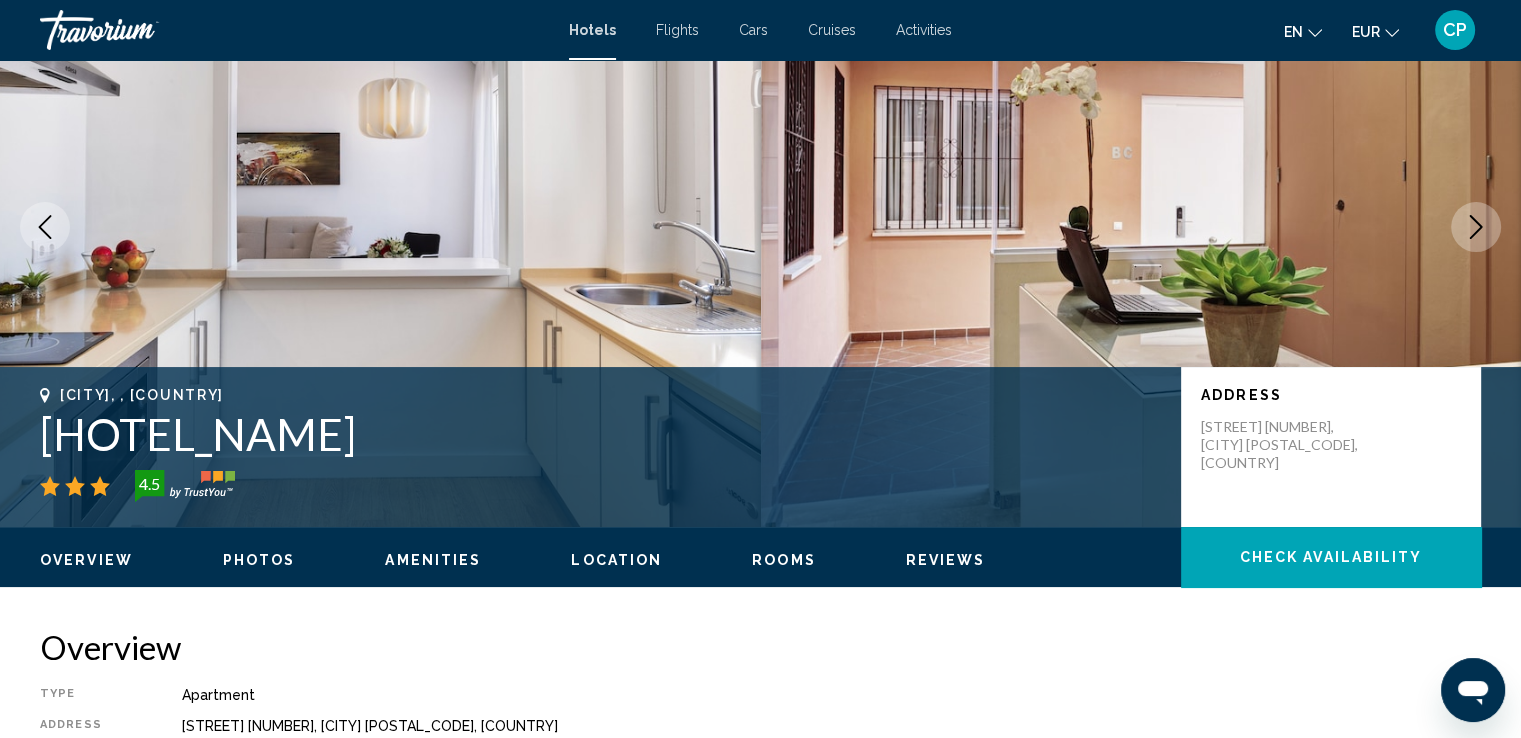 drag, startPoint x: 39, startPoint y: 432, endPoint x: 653, endPoint y: 444, distance: 614.11725 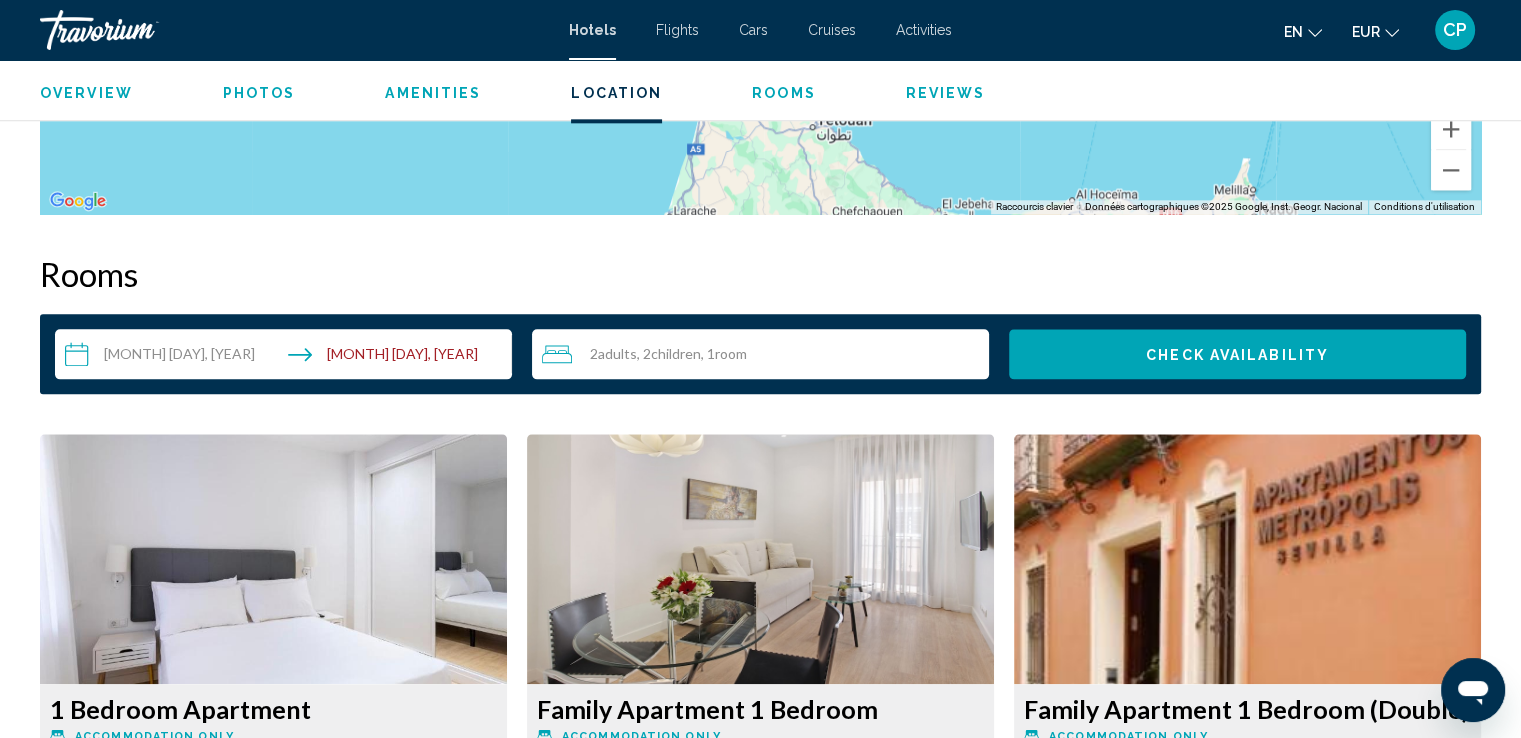 scroll, scrollTop: 2400, scrollLeft: 0, axis: vertical 